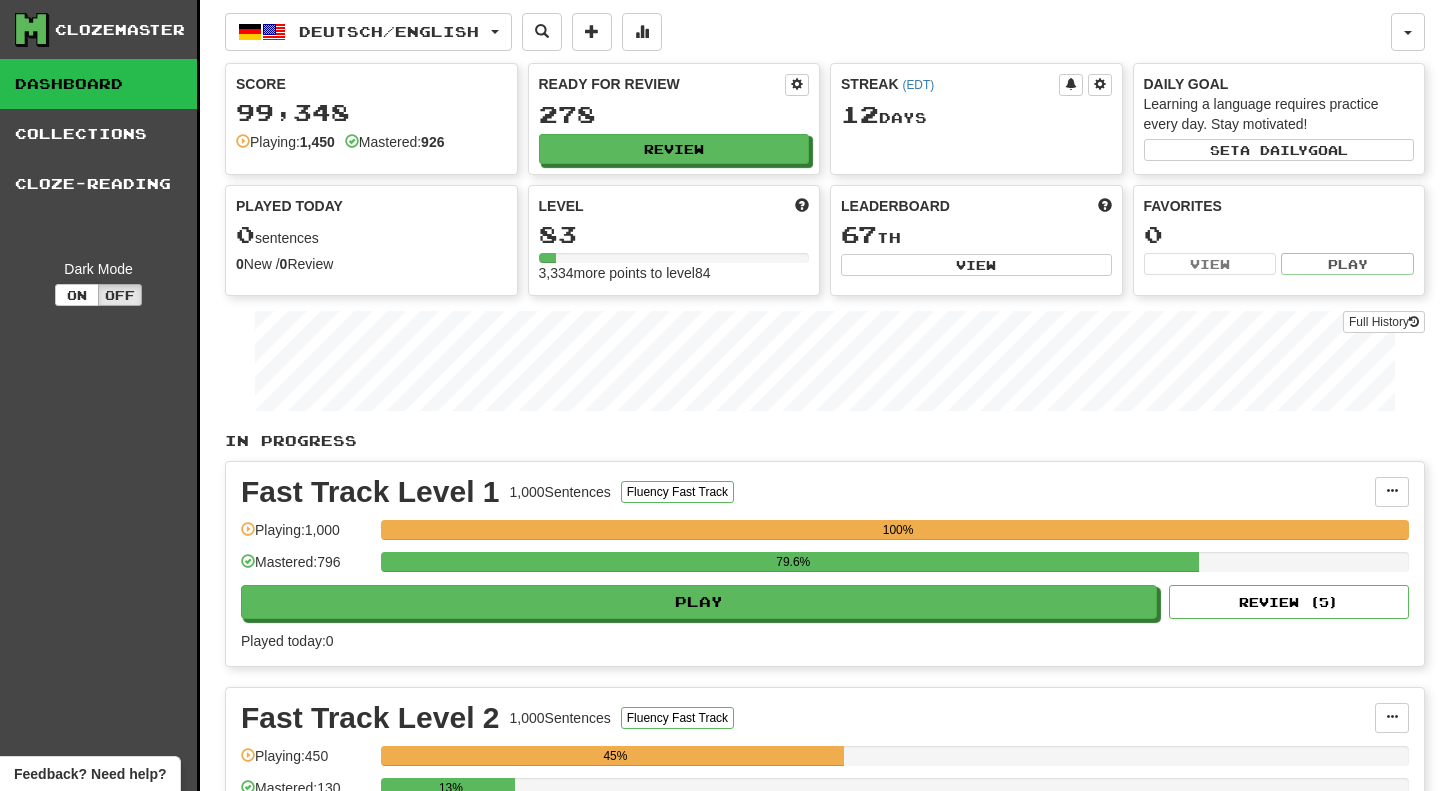 scroll, scrollTop: 0, scrollLeft: 0, axis: both 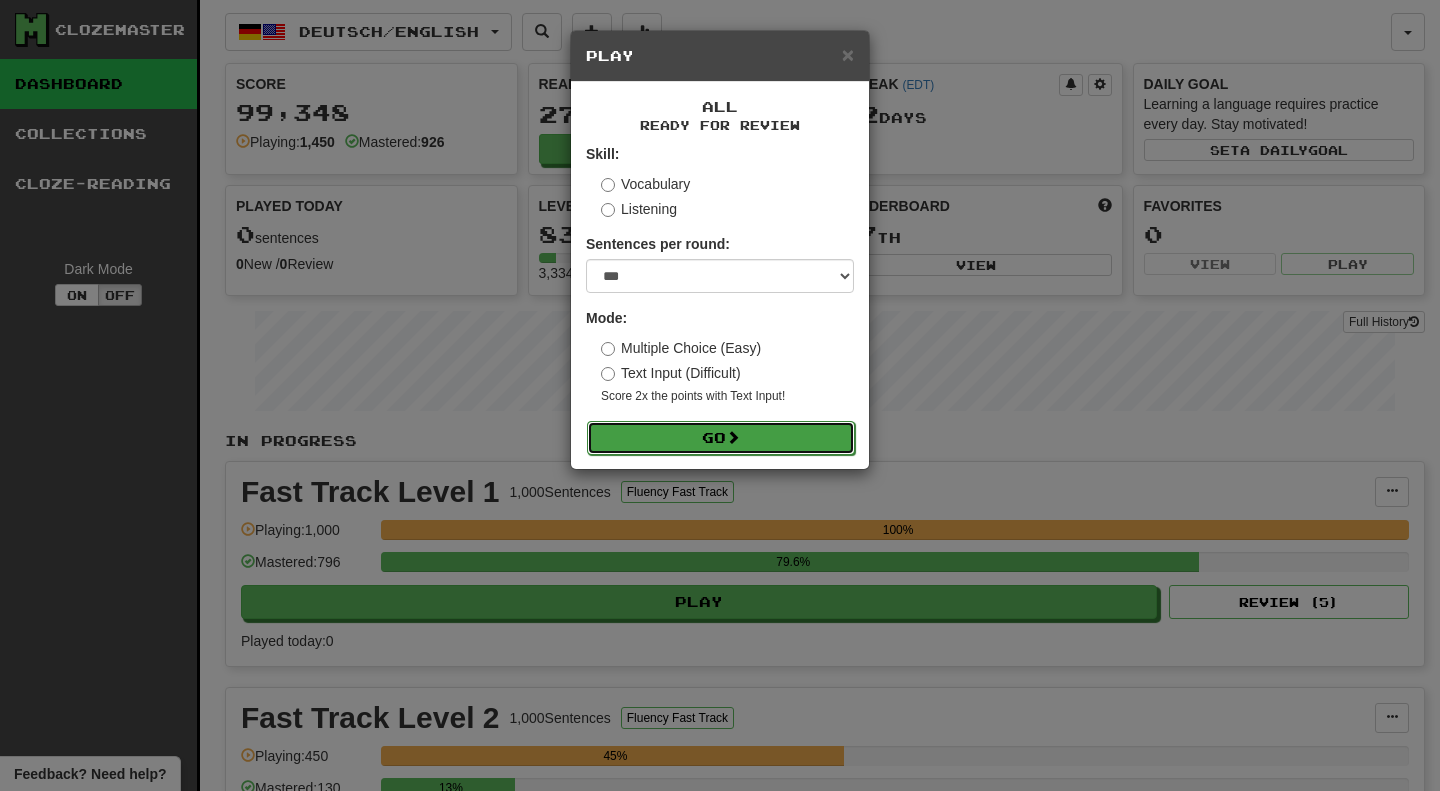 click on "Go" at bounding box center [721, 438] 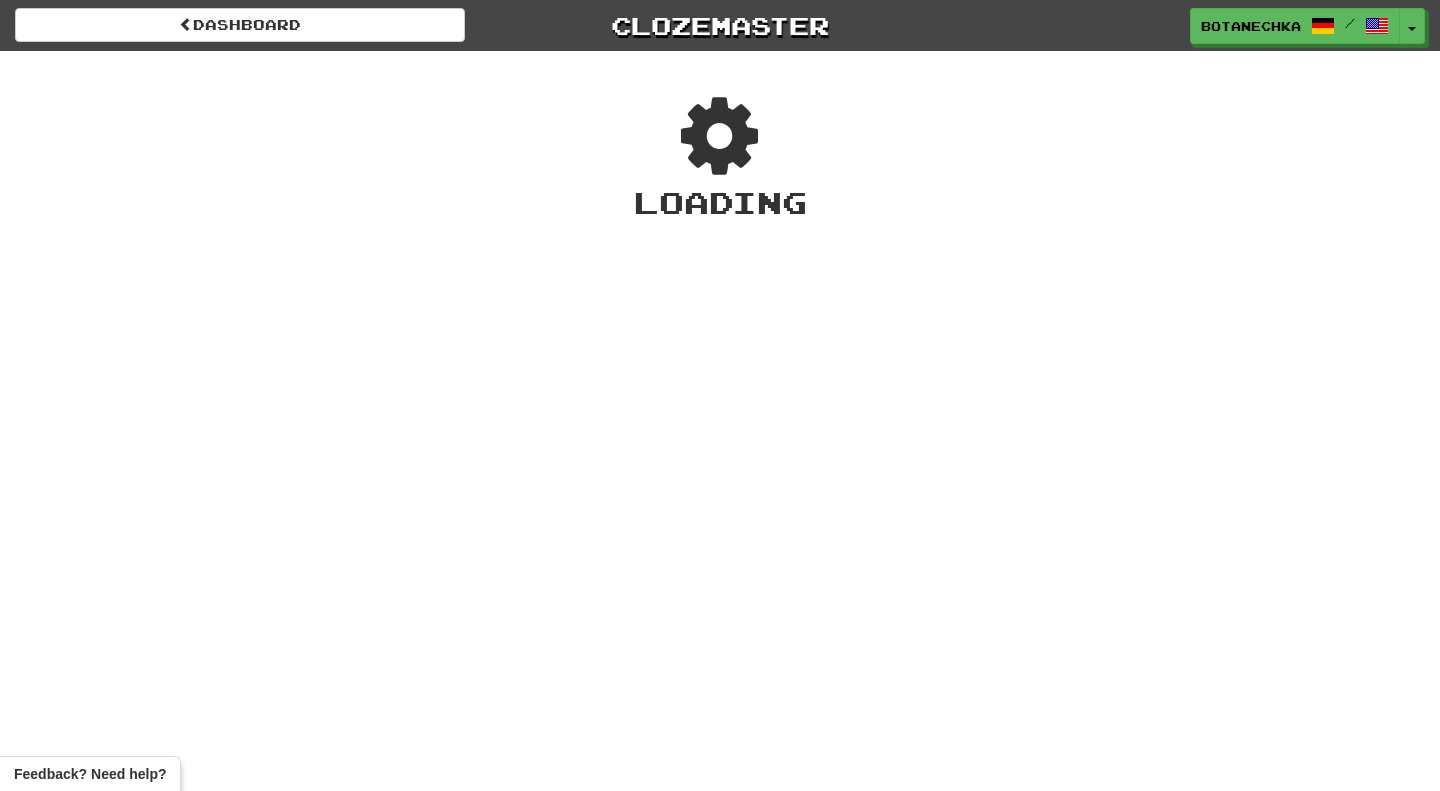 scroll, scrollTop: 0, scrollLeft: 0, axis: both 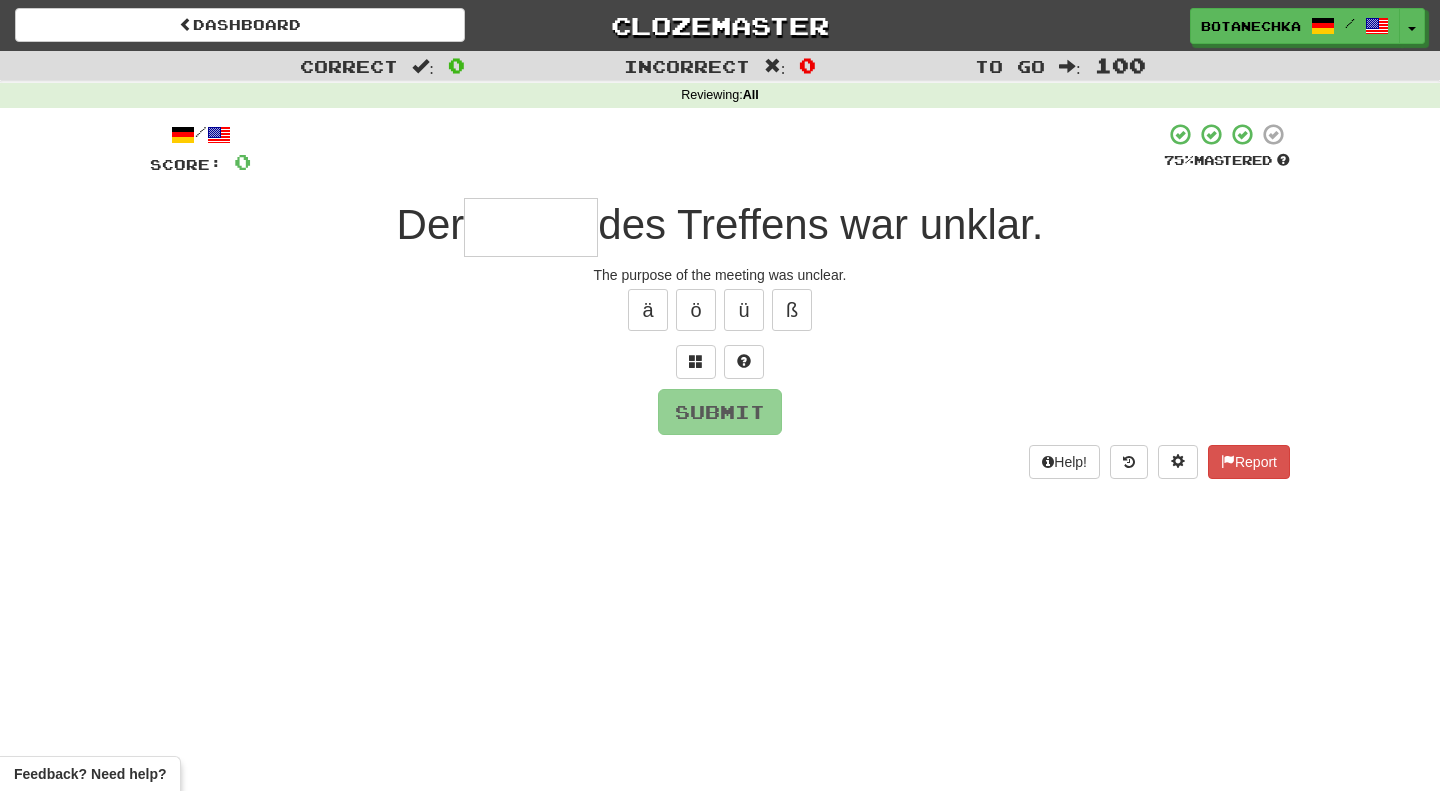 click at bounding box center (531, 227) 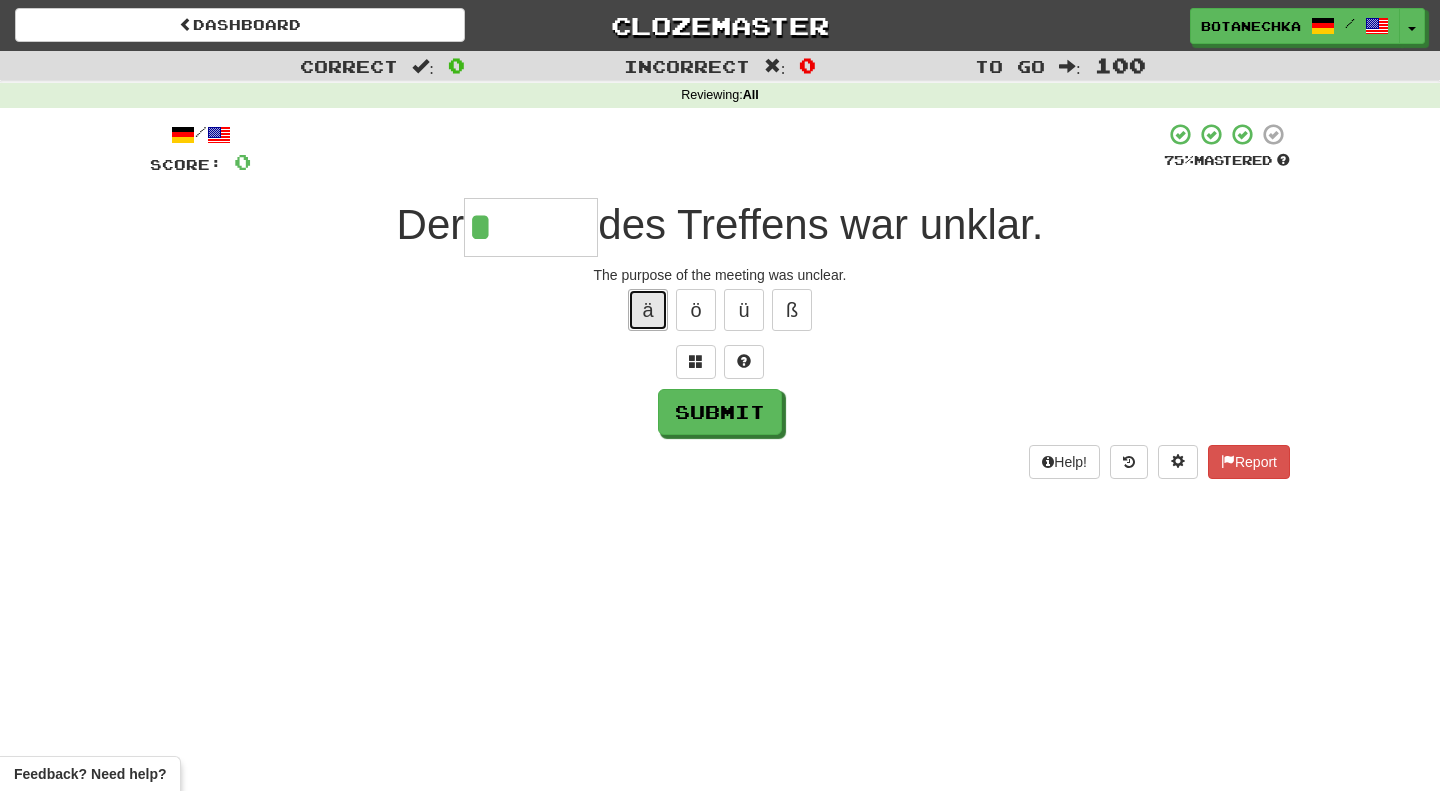 click on "ä" at bounding box center (648, 310) 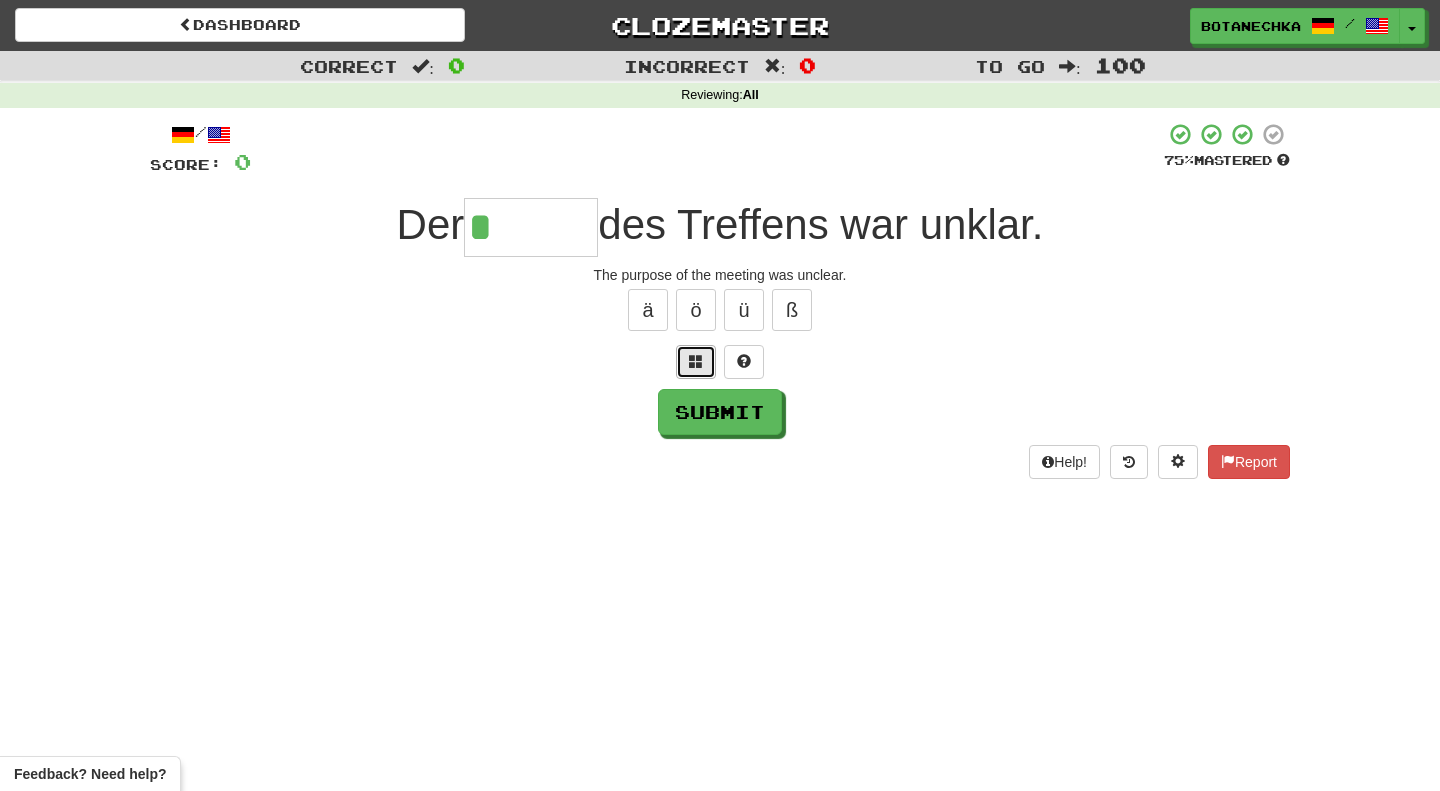 click at bounding box center (696, 362) 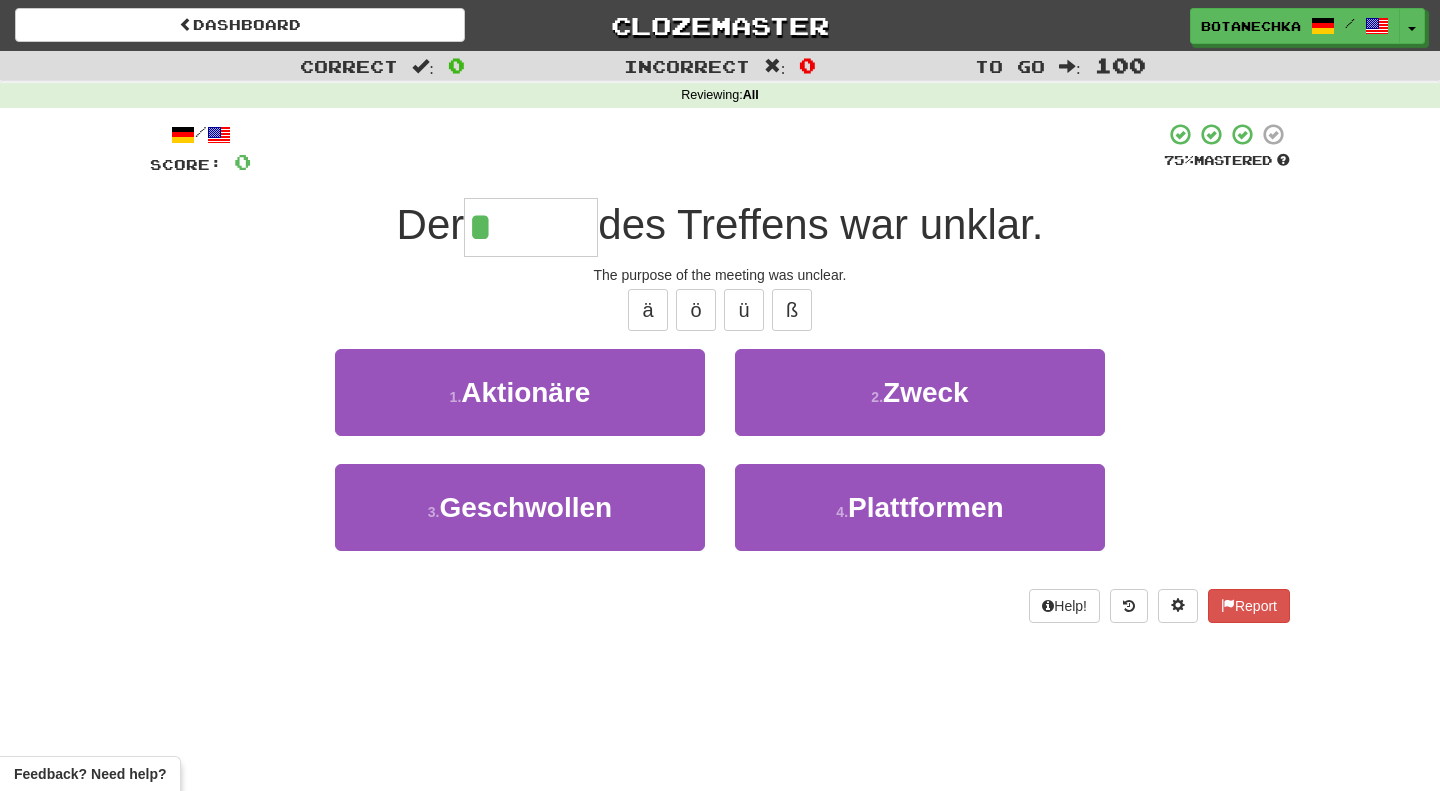 click on "*" at bounding box center (531, 227) 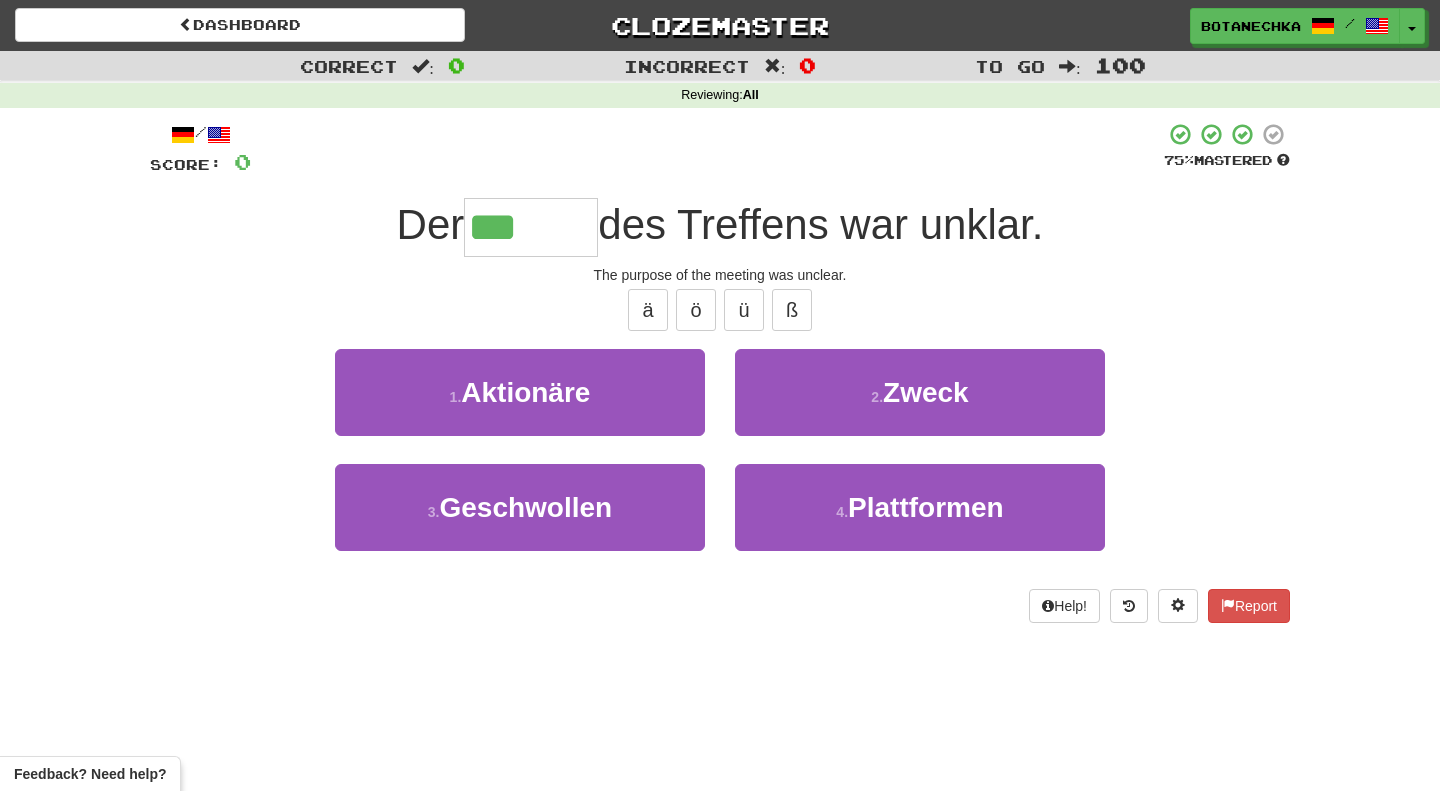 type on "*****" 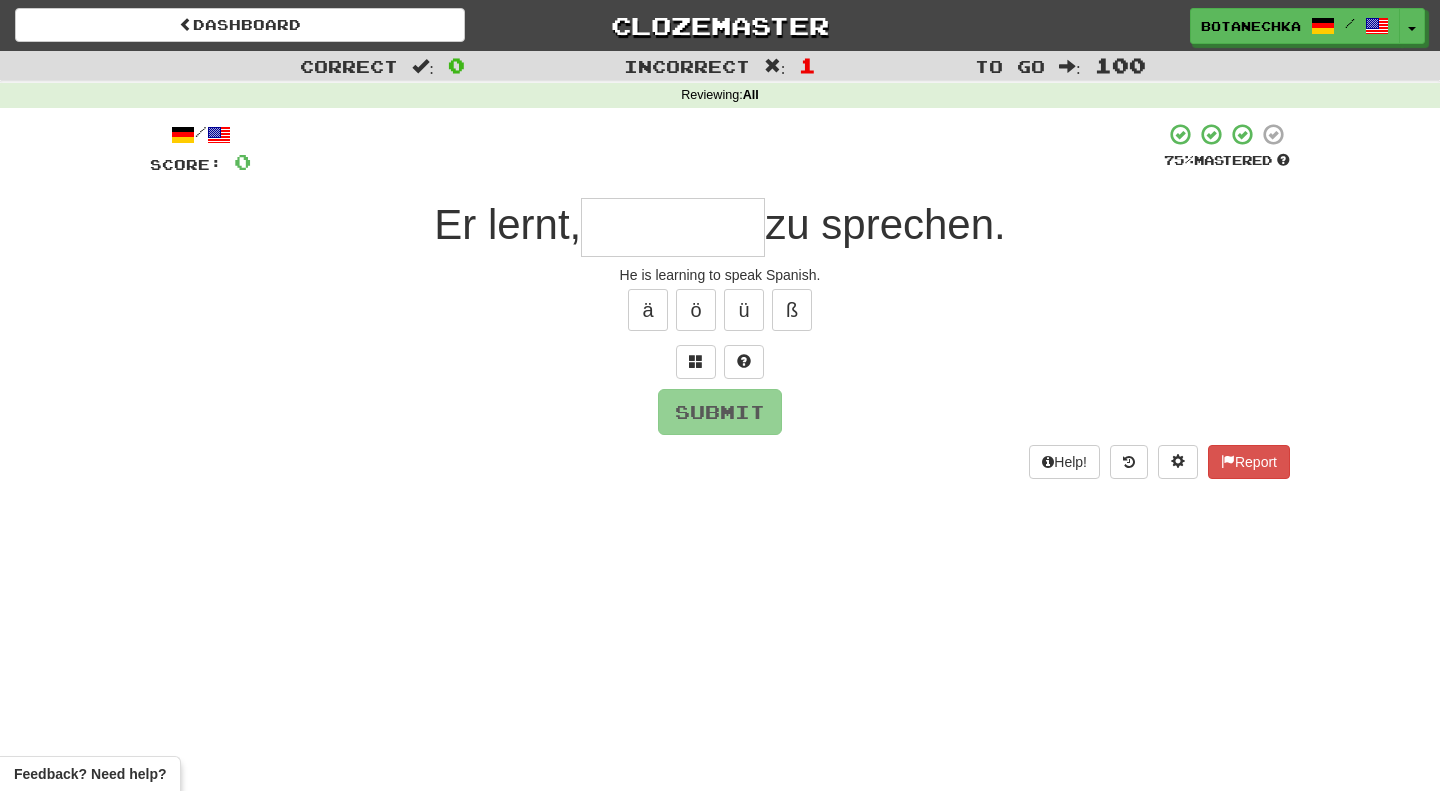 click at bounding box center [673, 227] 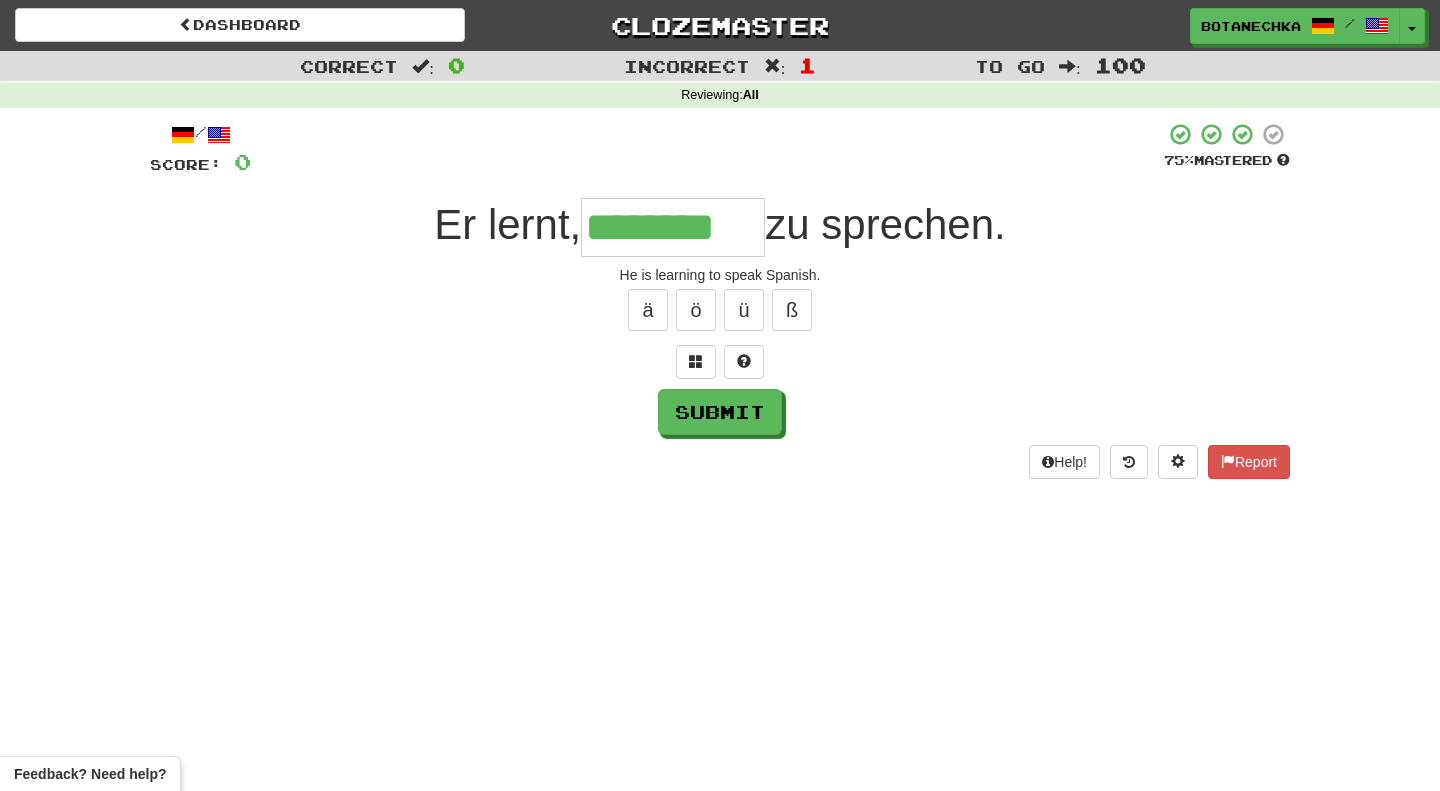 type on "********" 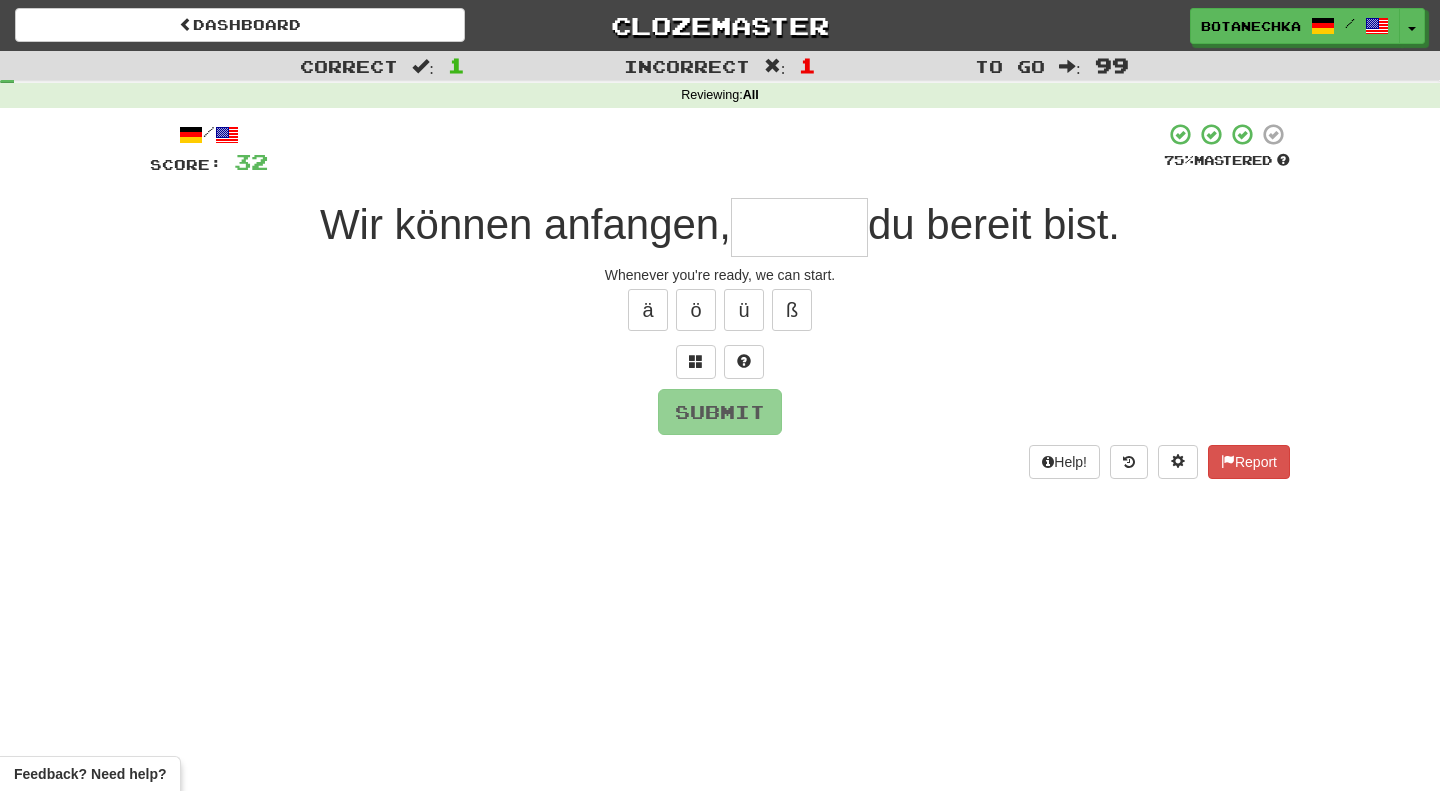 type on "*" 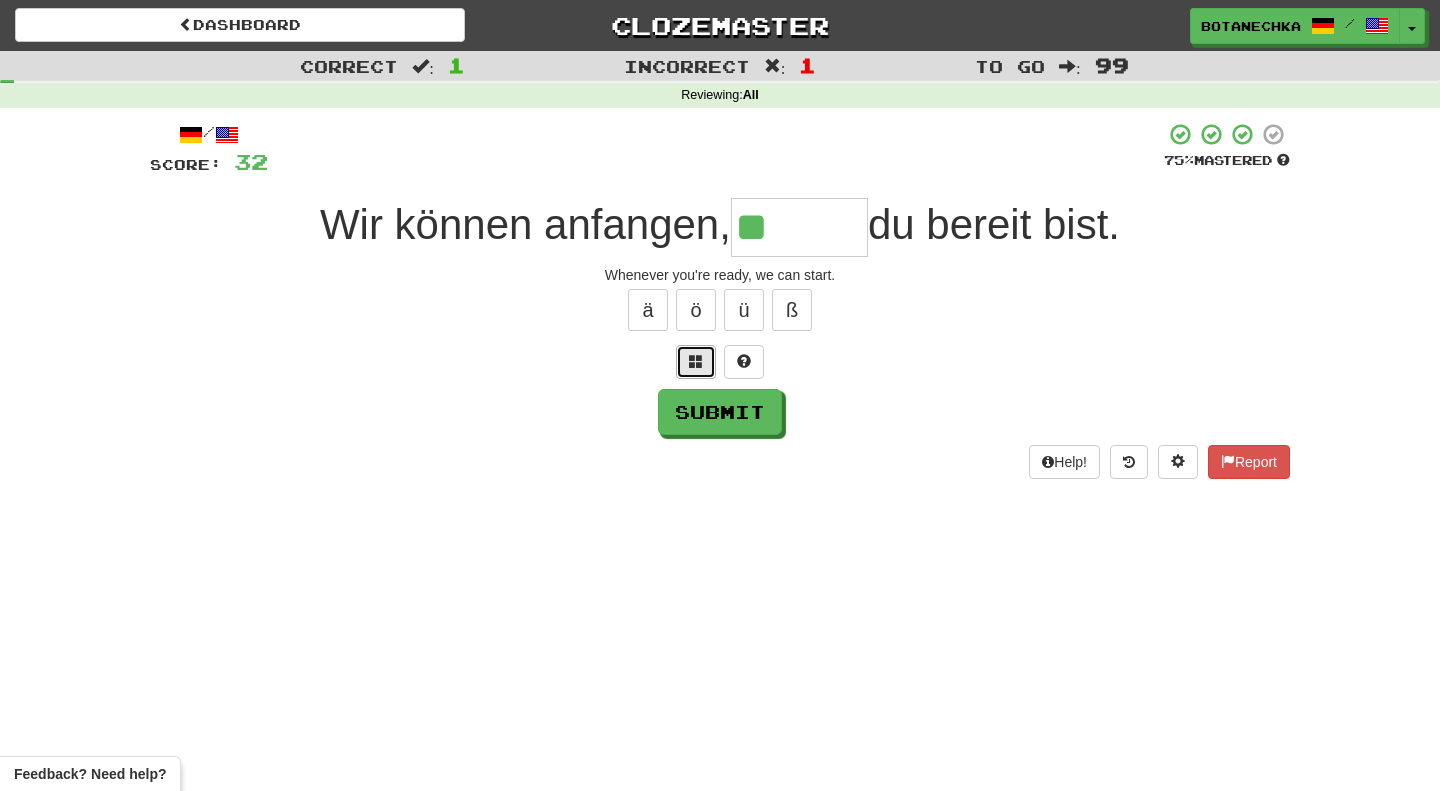 click at bounding box center [696, 362] 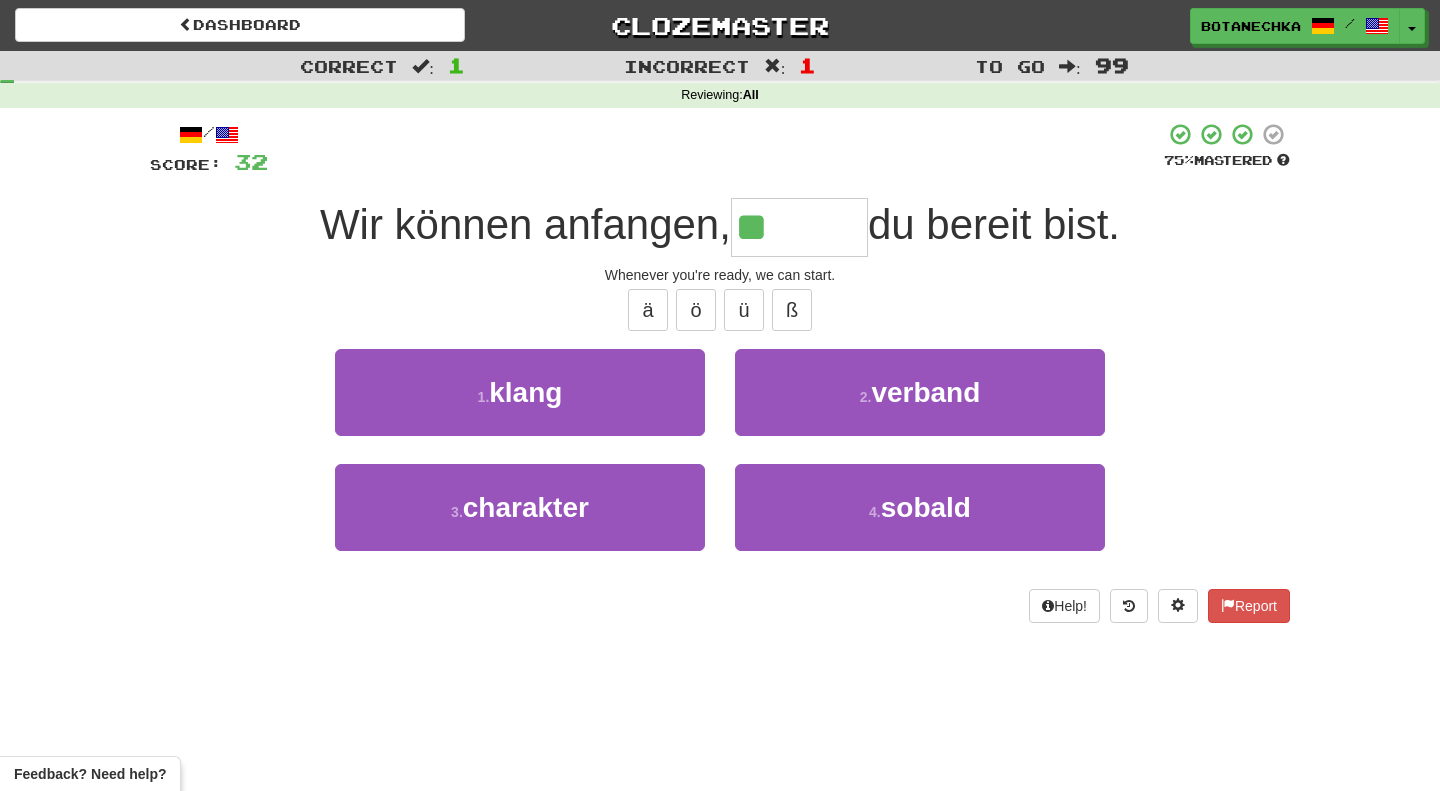 click on "**" at bounding box center (799, 227) 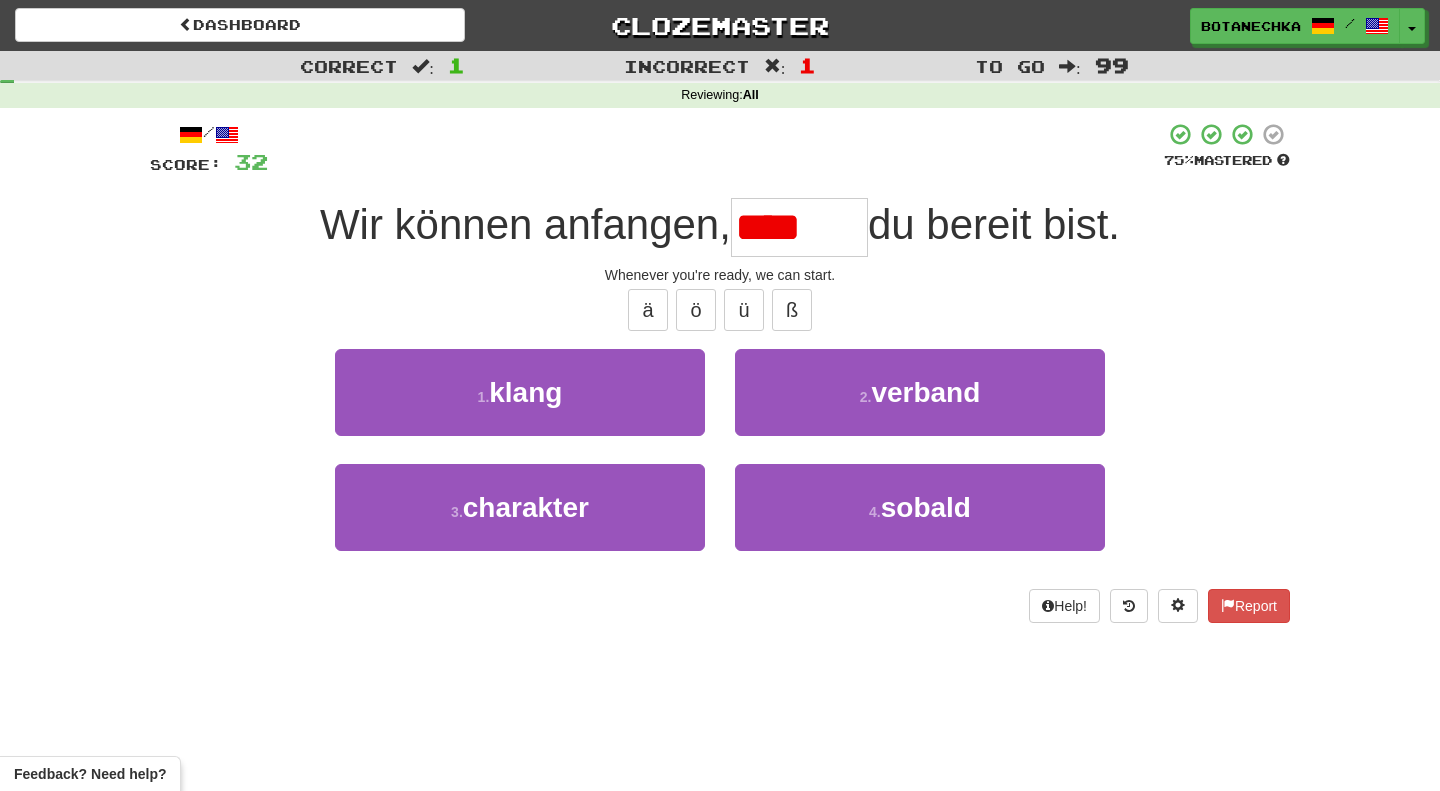 type on "******" 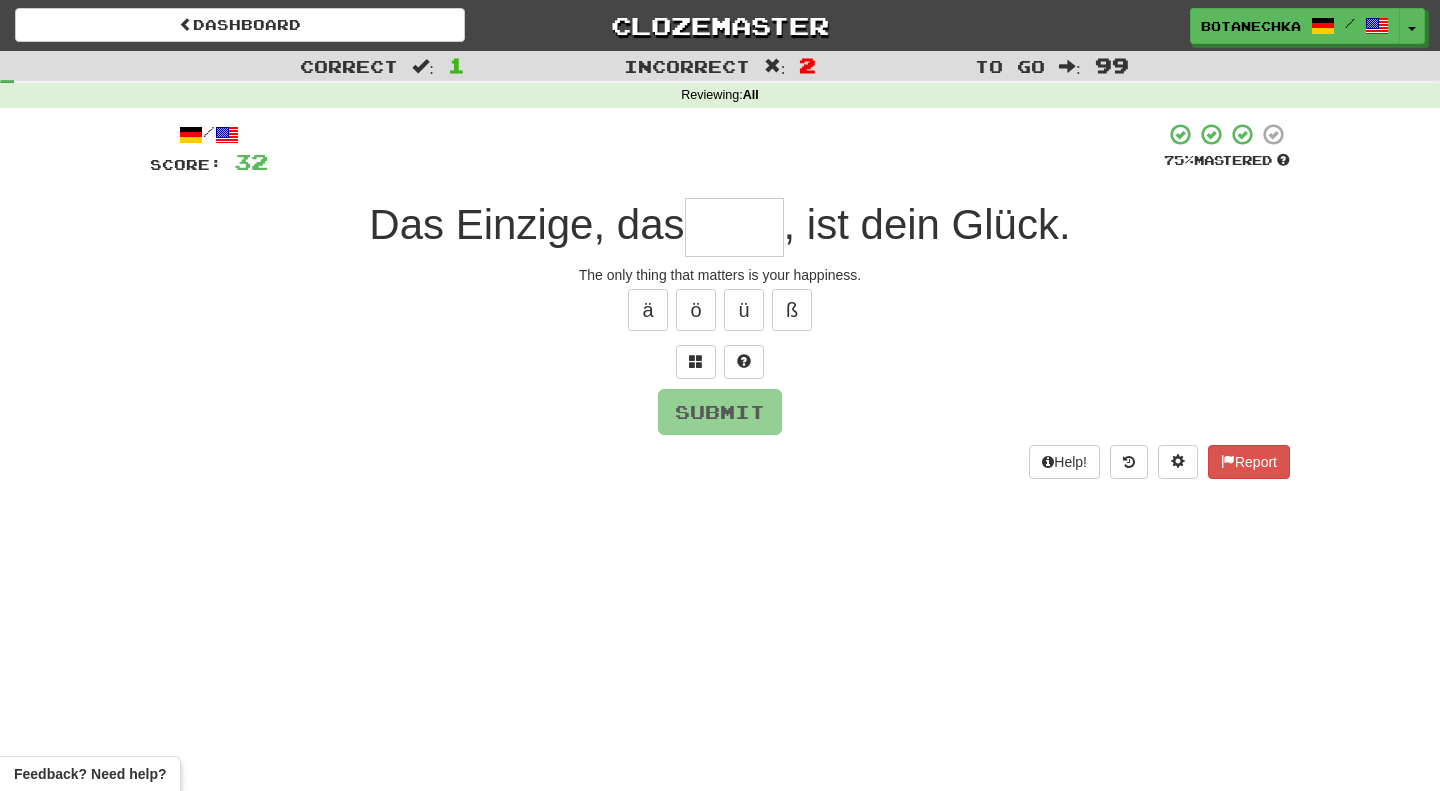 type on "*" 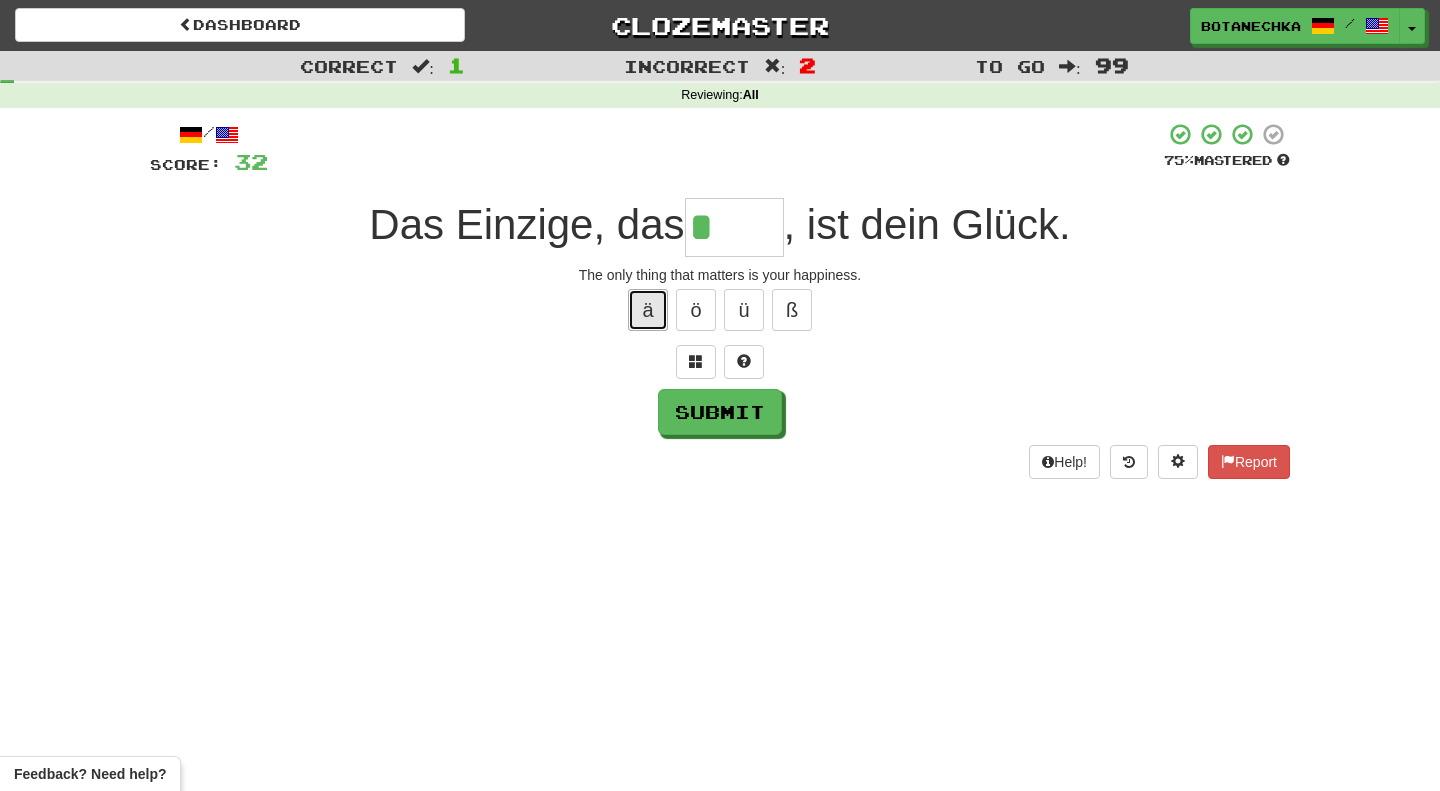 click on "ä" at bounding box center [648, 310] 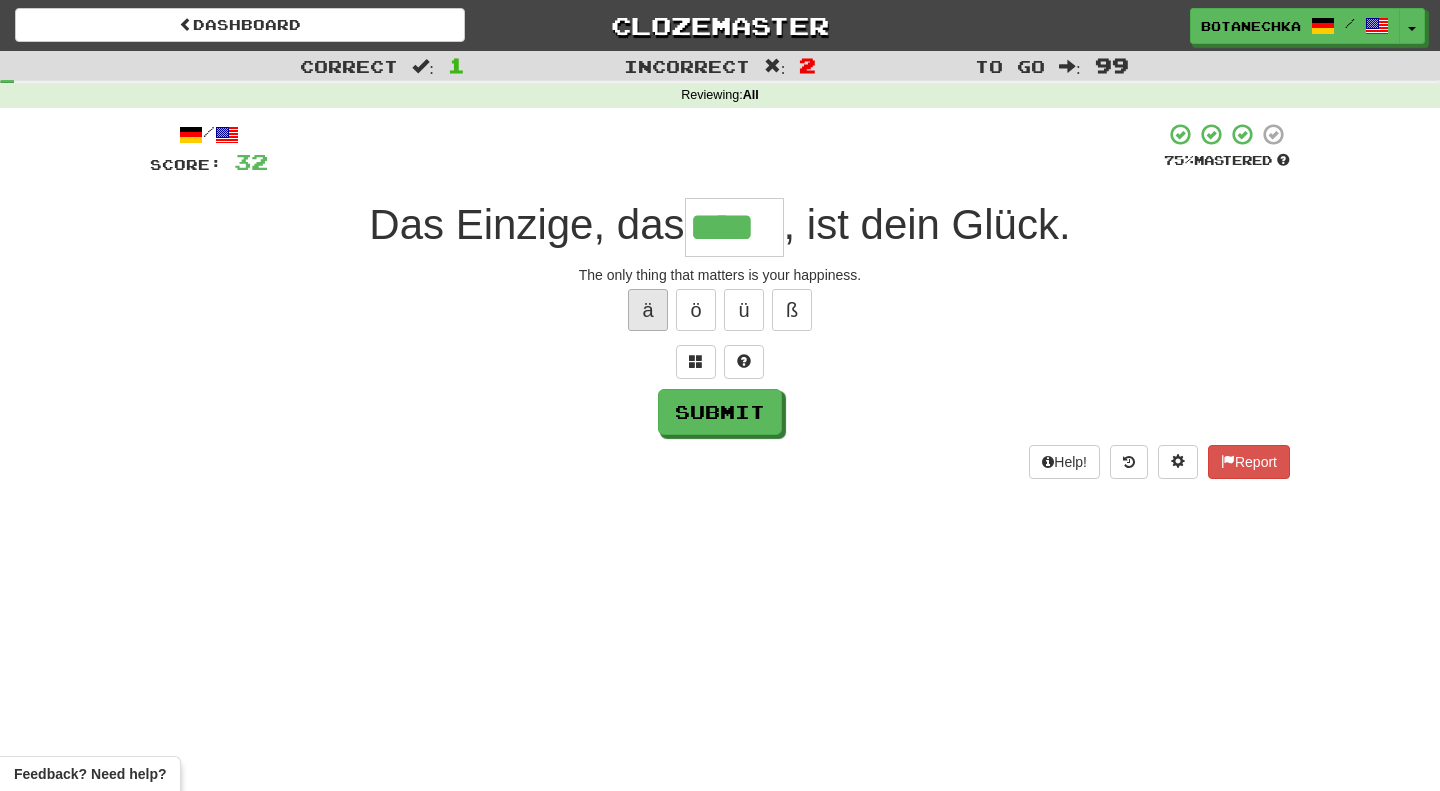 scroll, scrollTop: 0, scrollLeft: 0, axis: both 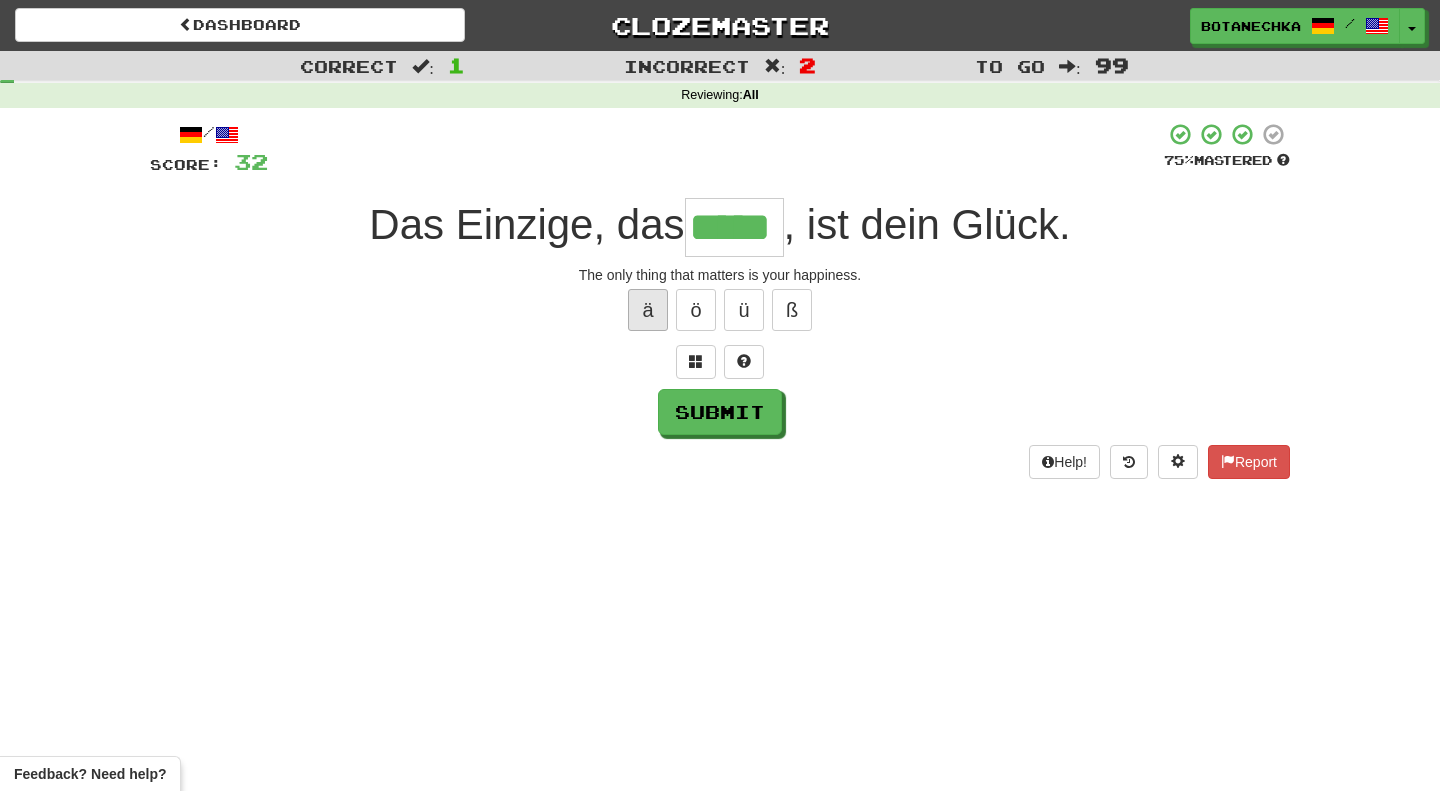 type on "*****" 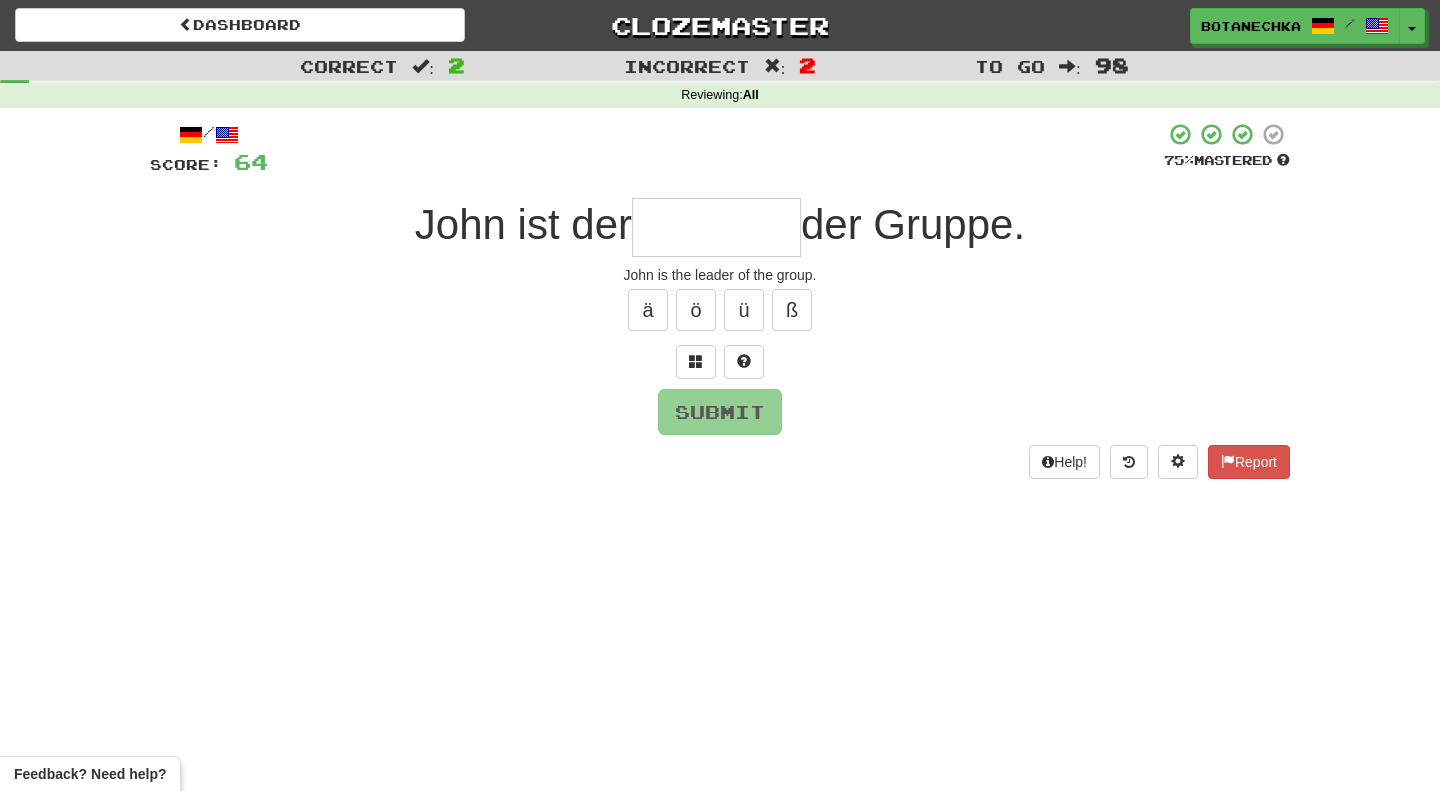 type on "*" 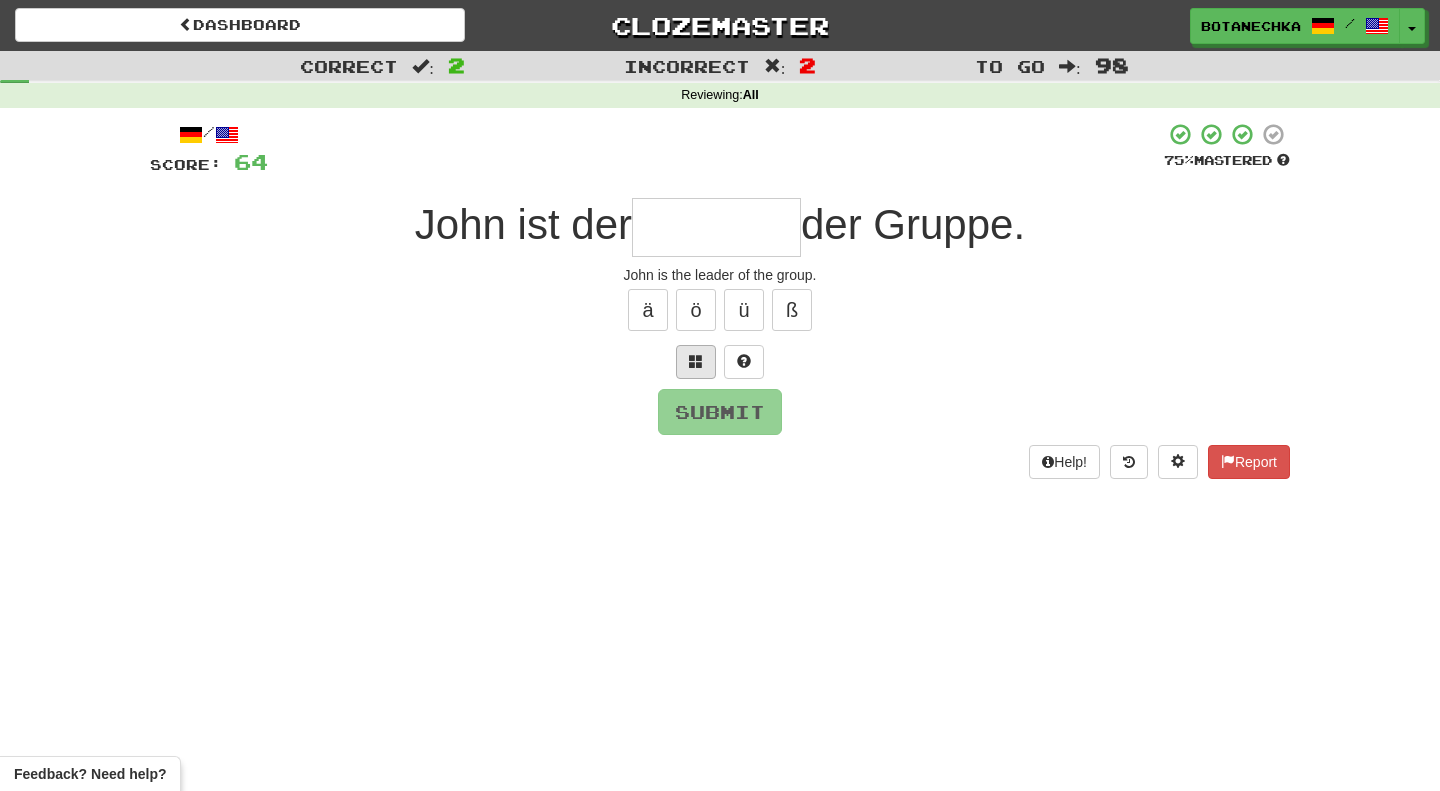 type on "*" 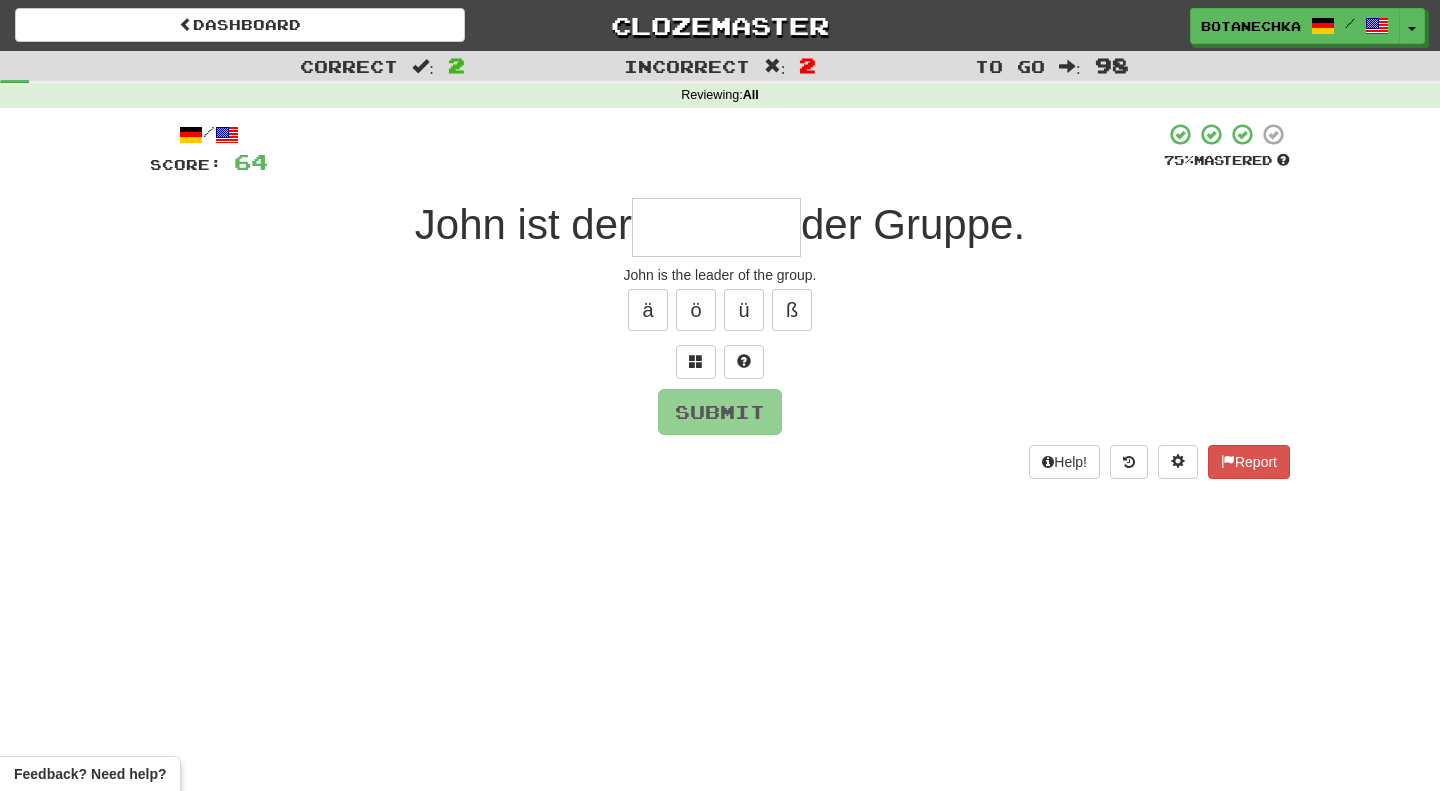 type on "*" 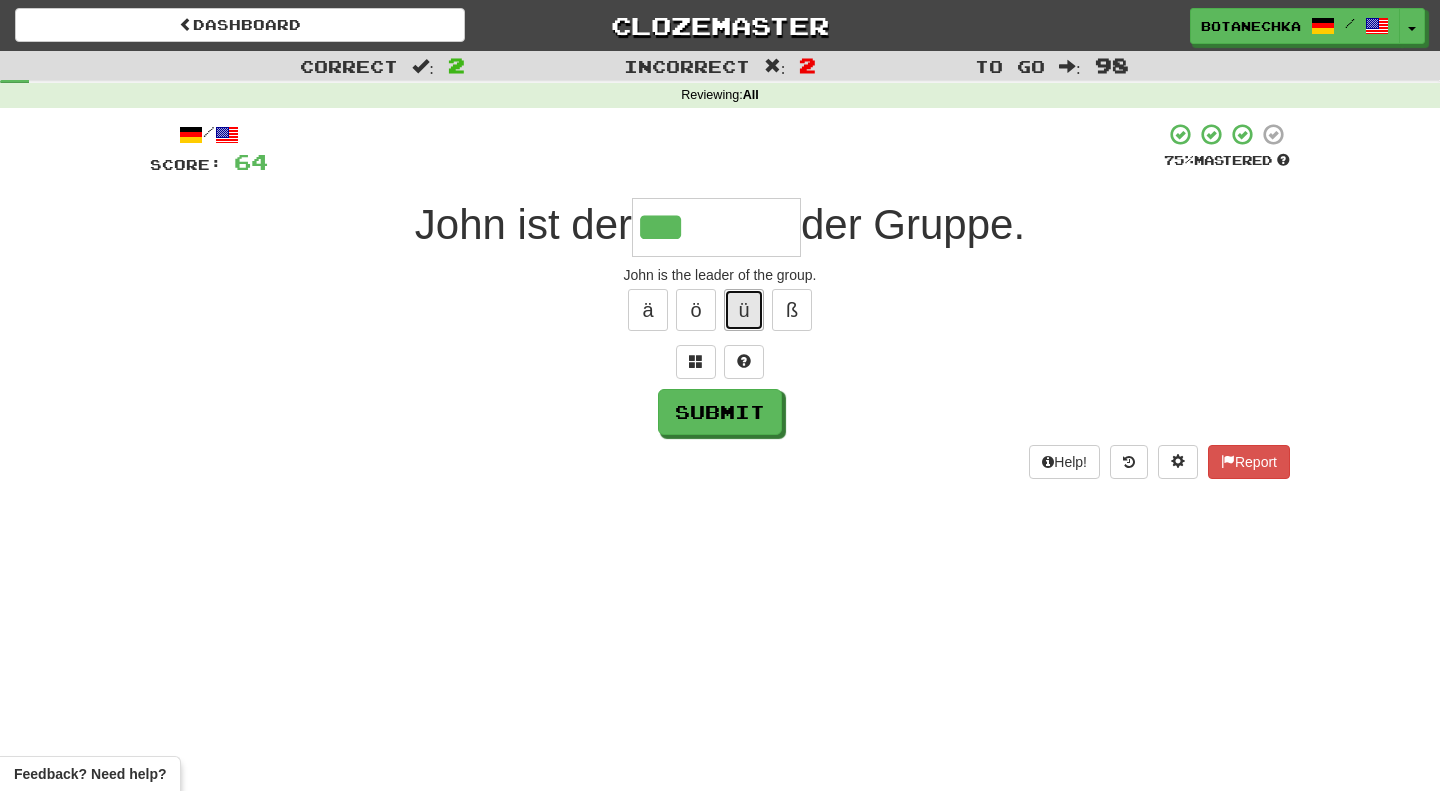 click on "ü" at bounding box center [744, 310] 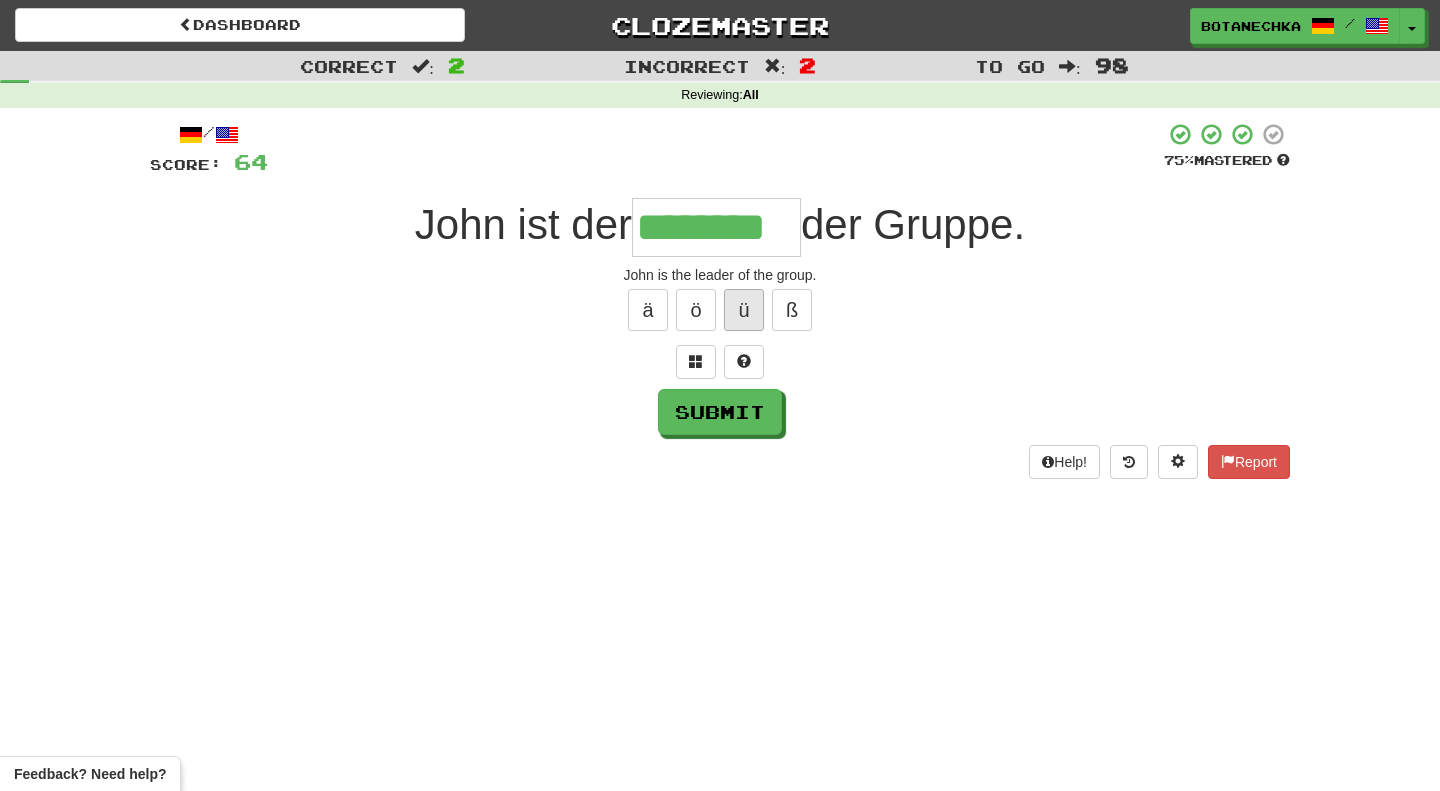 type on "********" 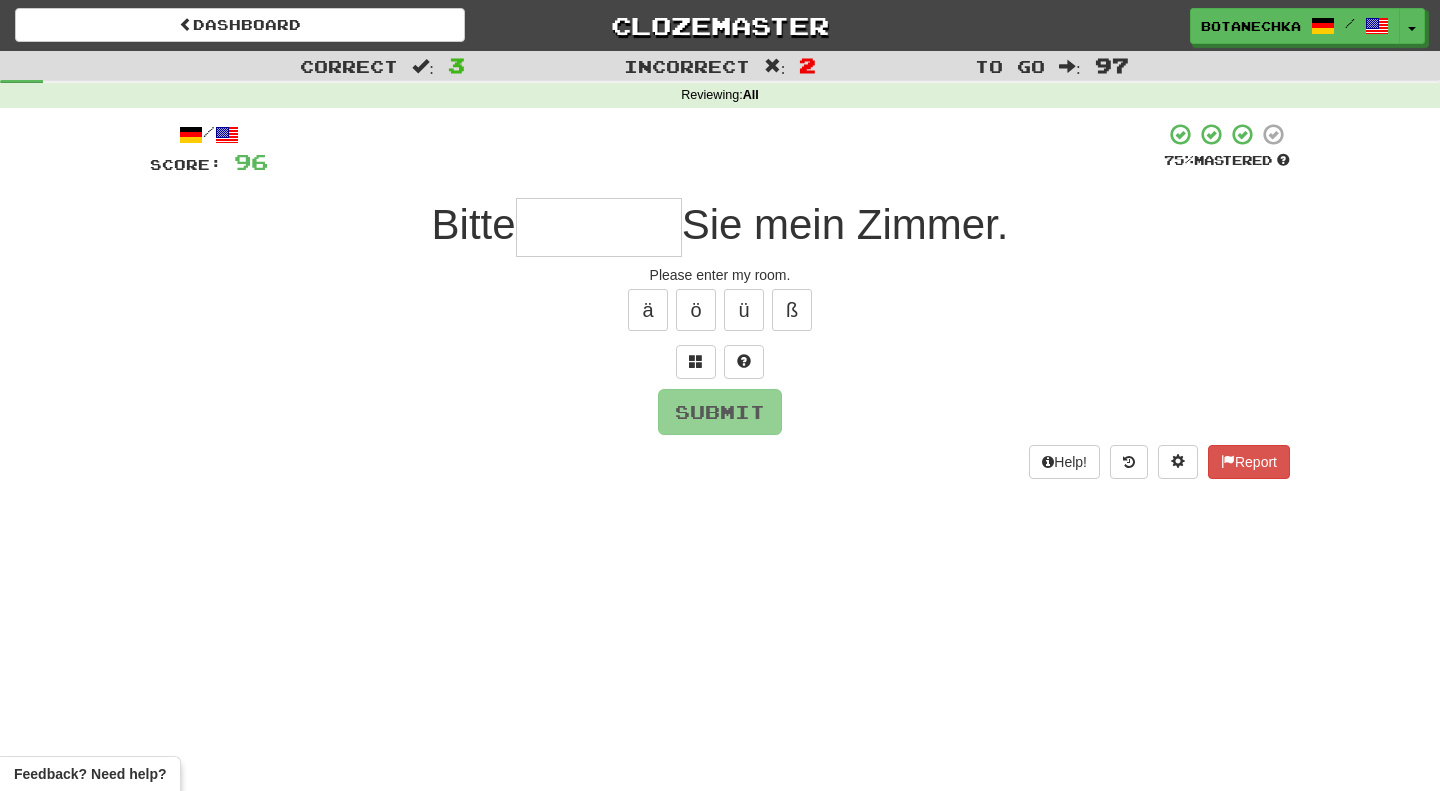 type on "*" 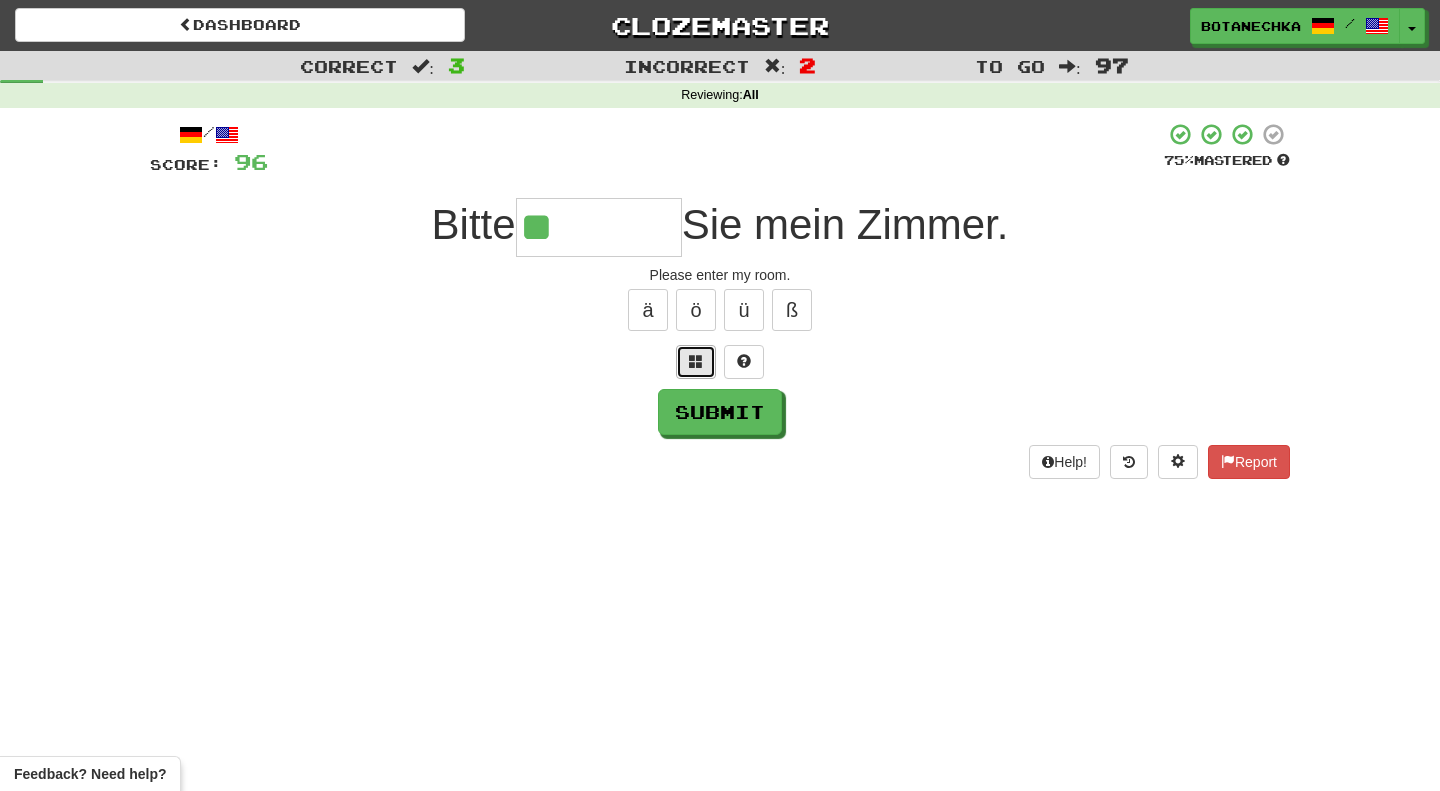 click at bounding box center (696, 362) 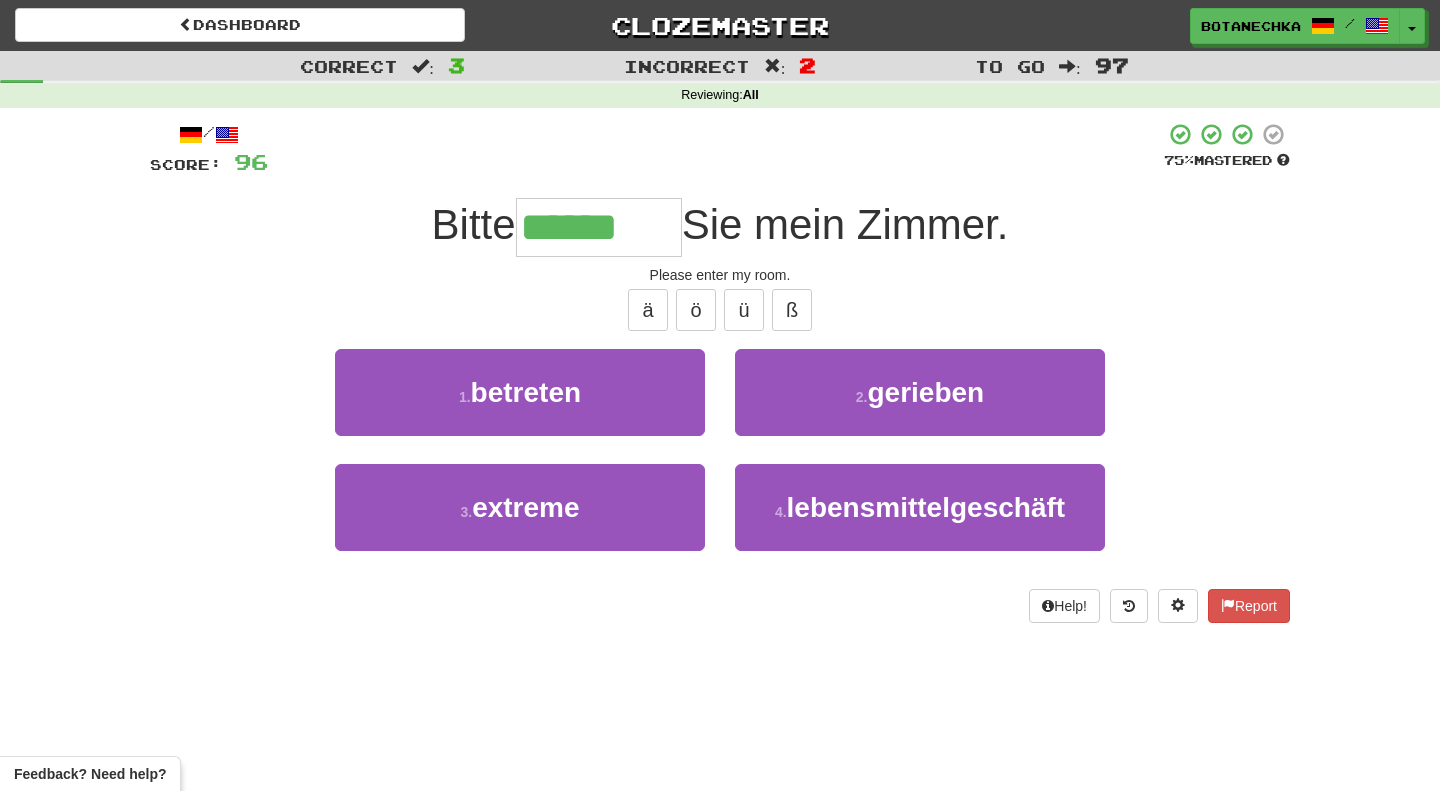 type on "********" 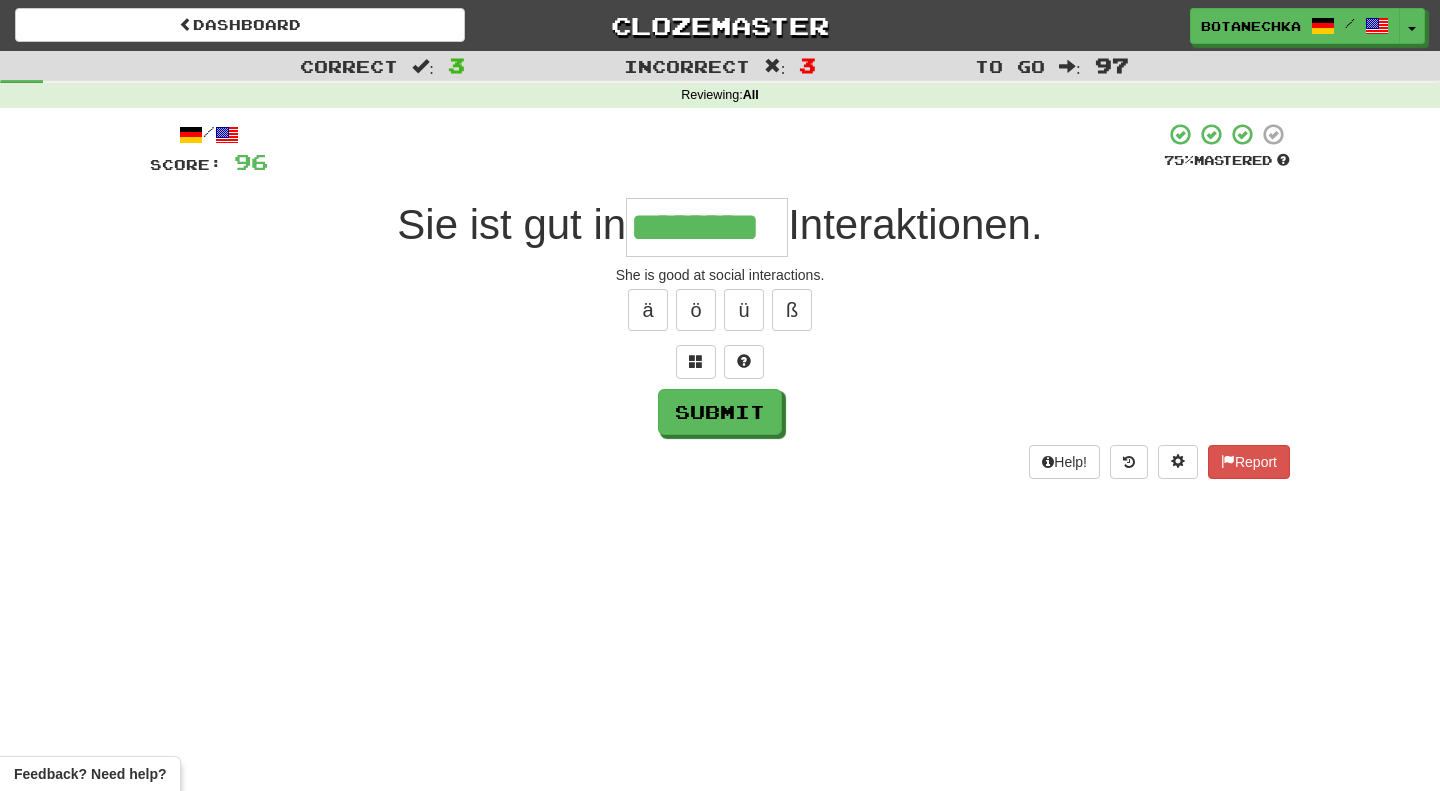type on "********" 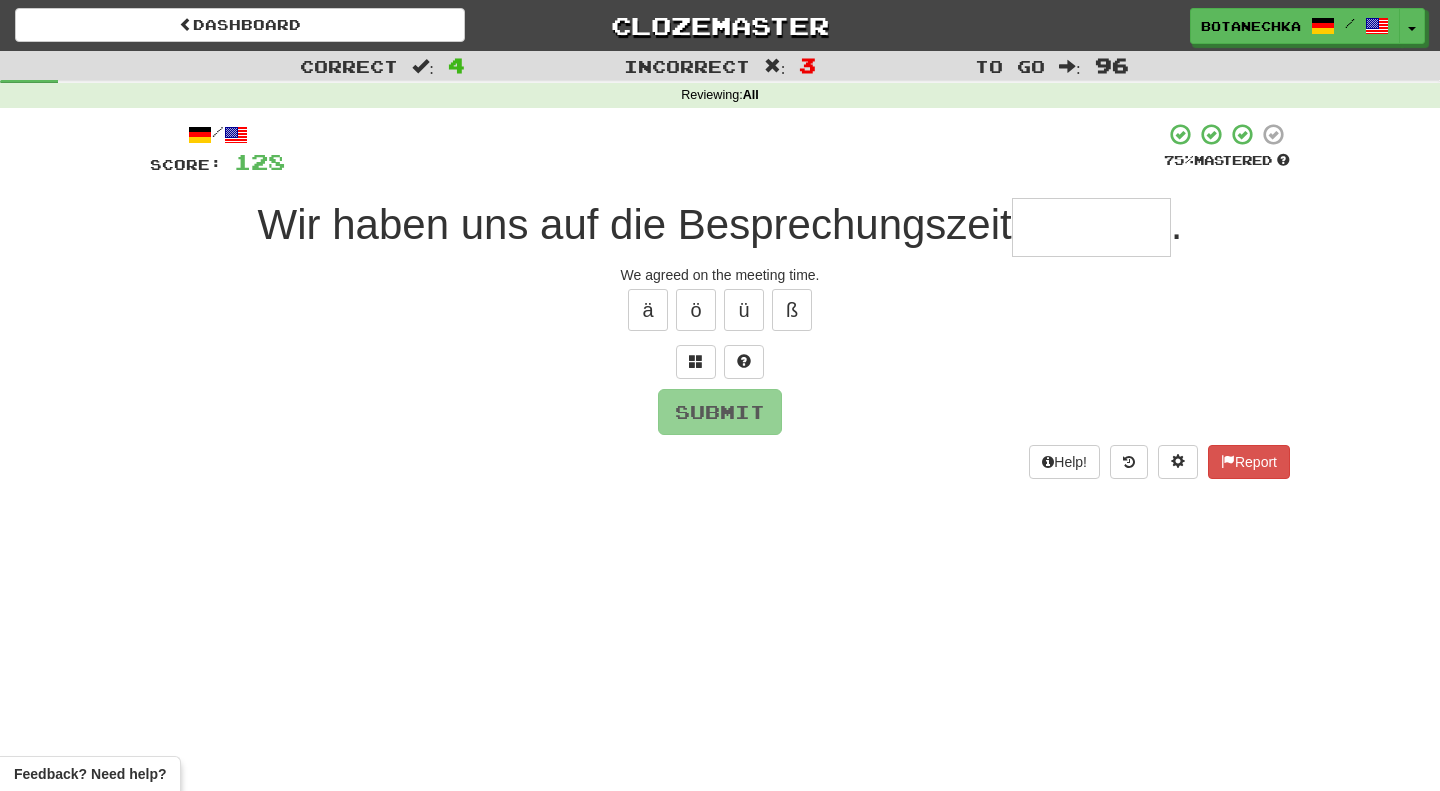 type on "*" 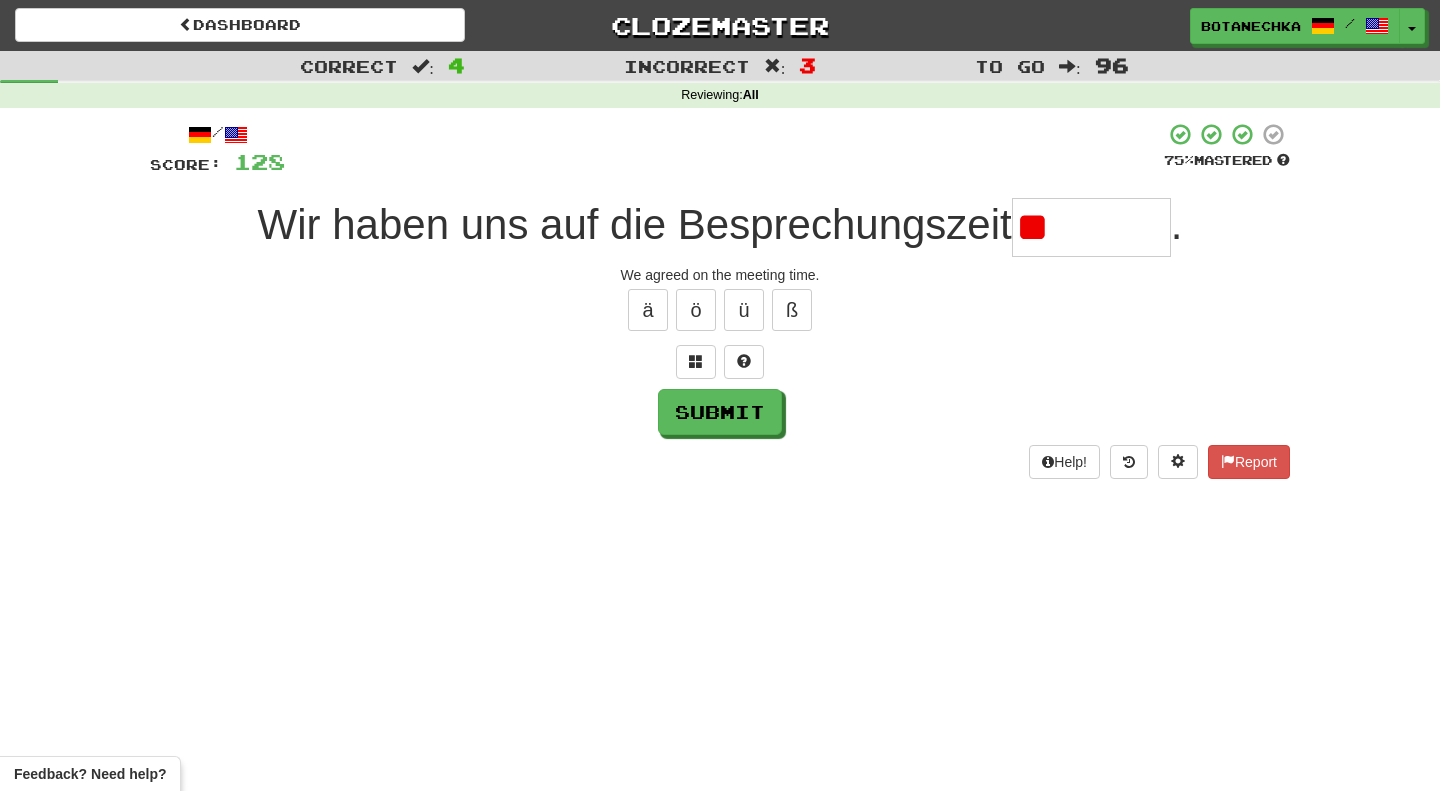 type on "*" 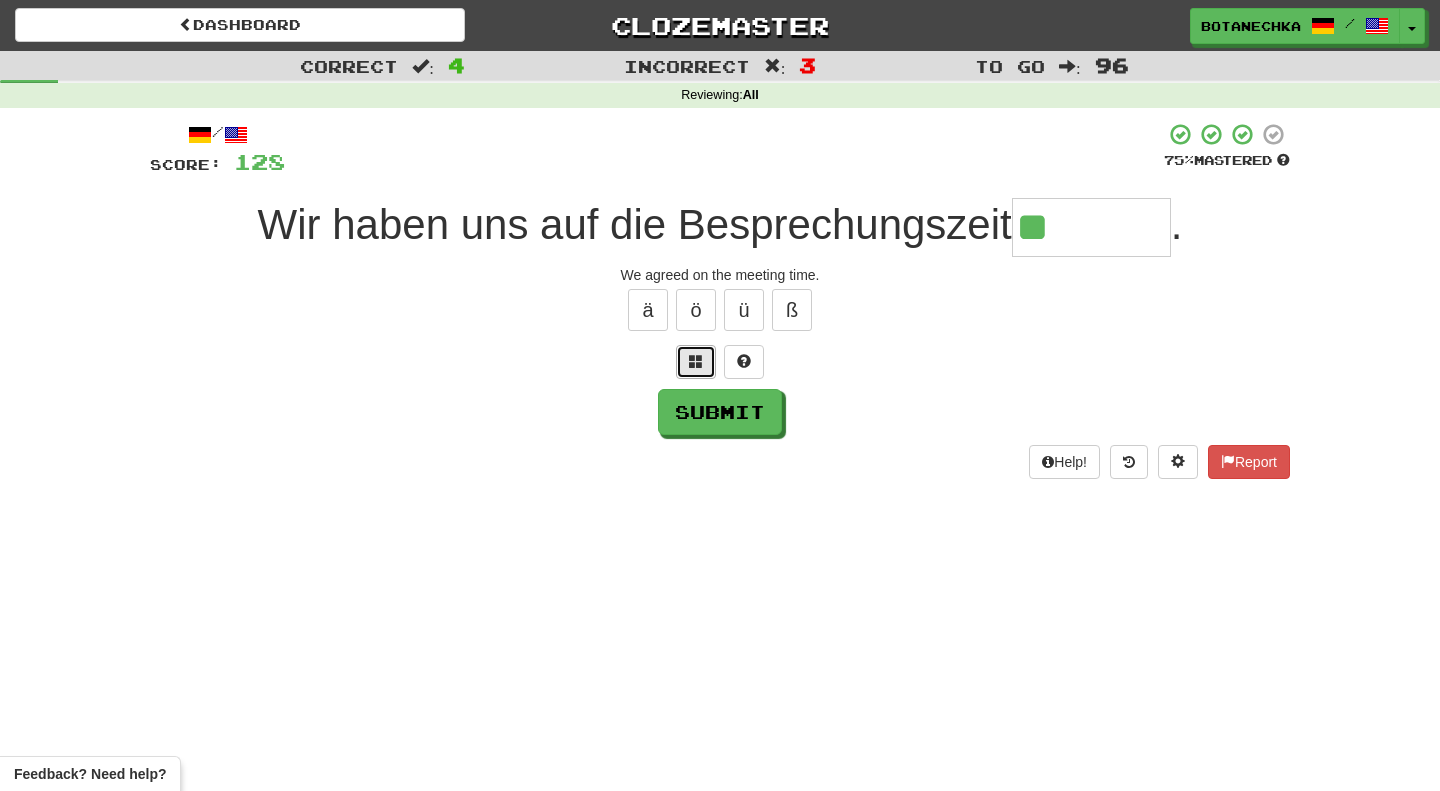 click at bounding box center [696, 362] 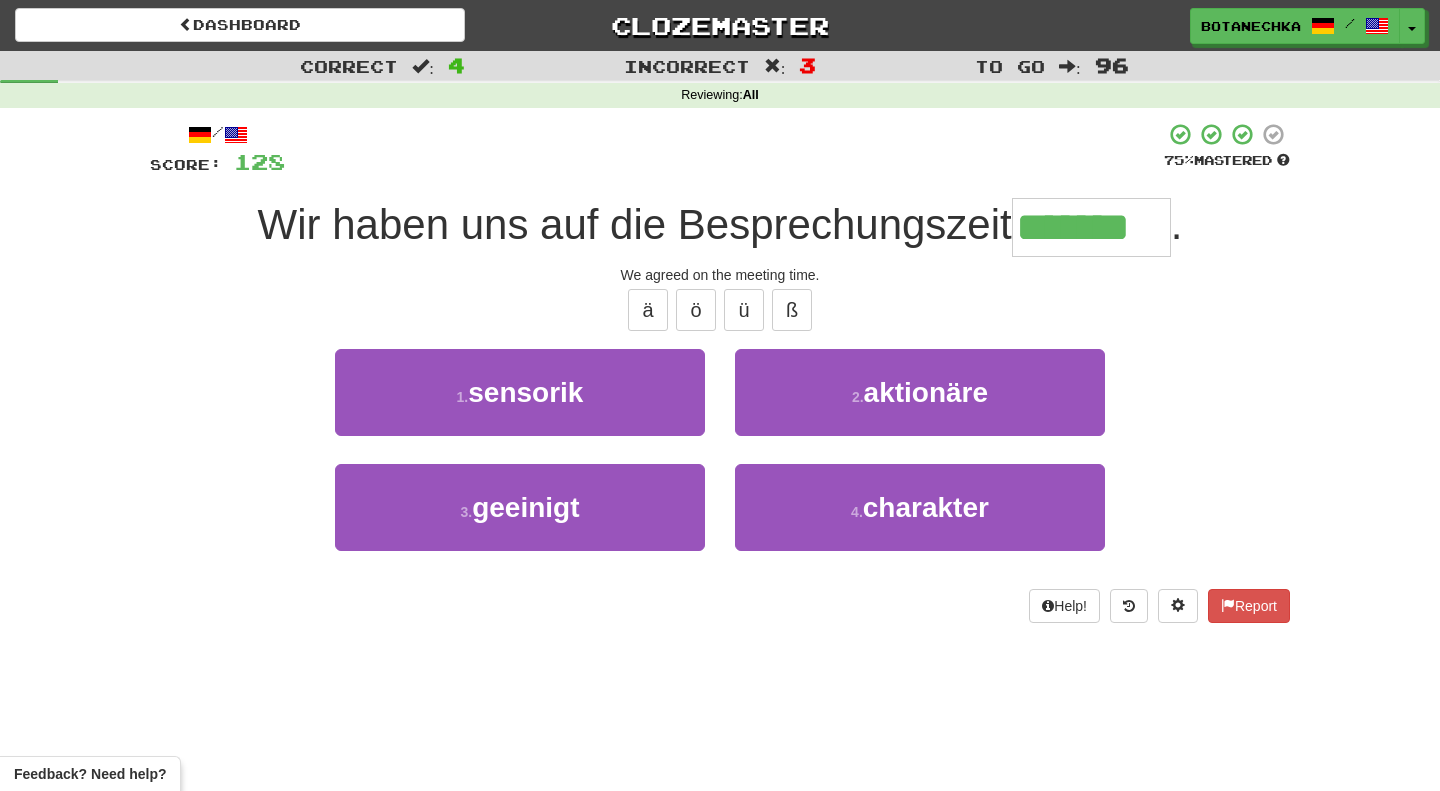 type on "********" 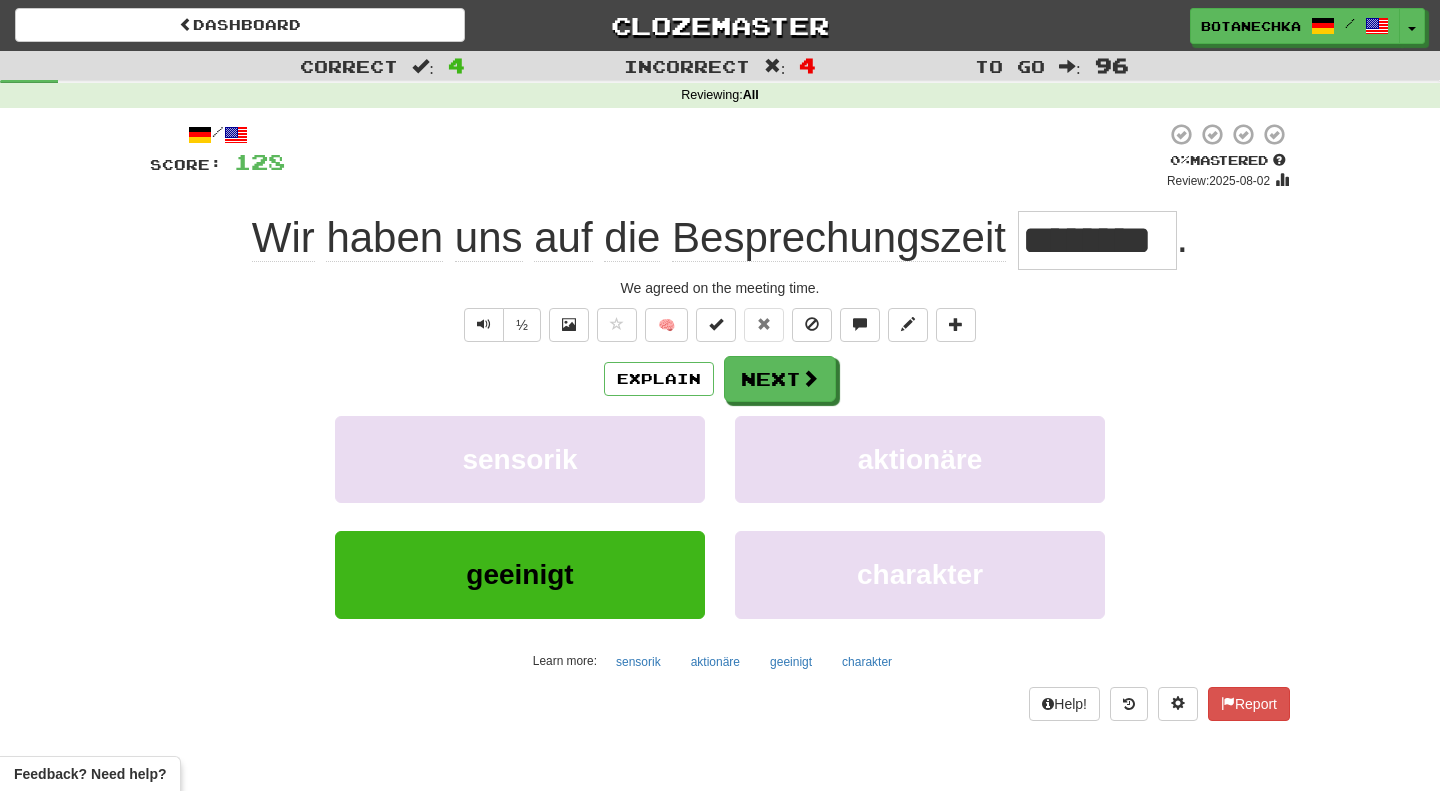 click on "Explain Next" at bounding box center (720, 379) 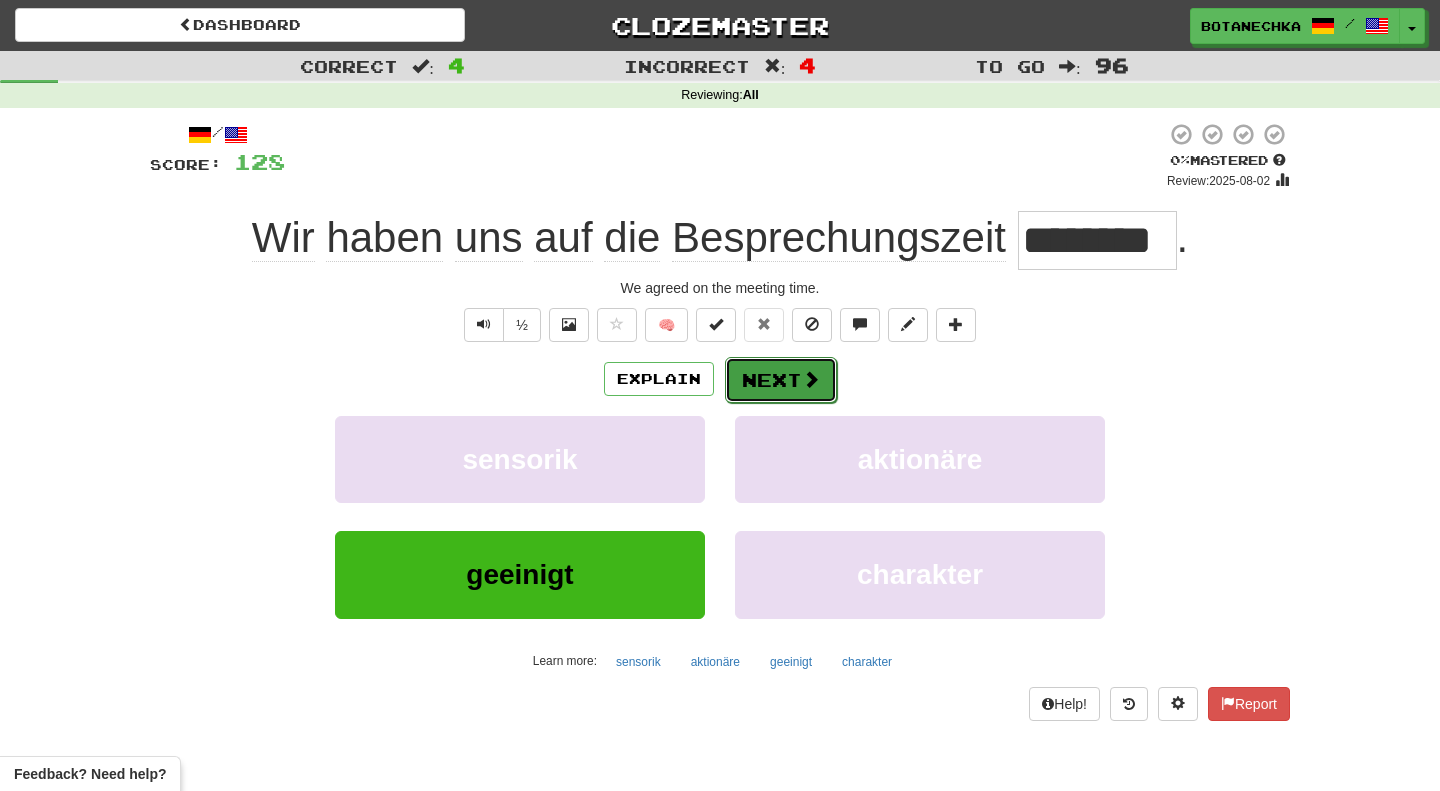 click on "Next" at bounding box center (781, 380) 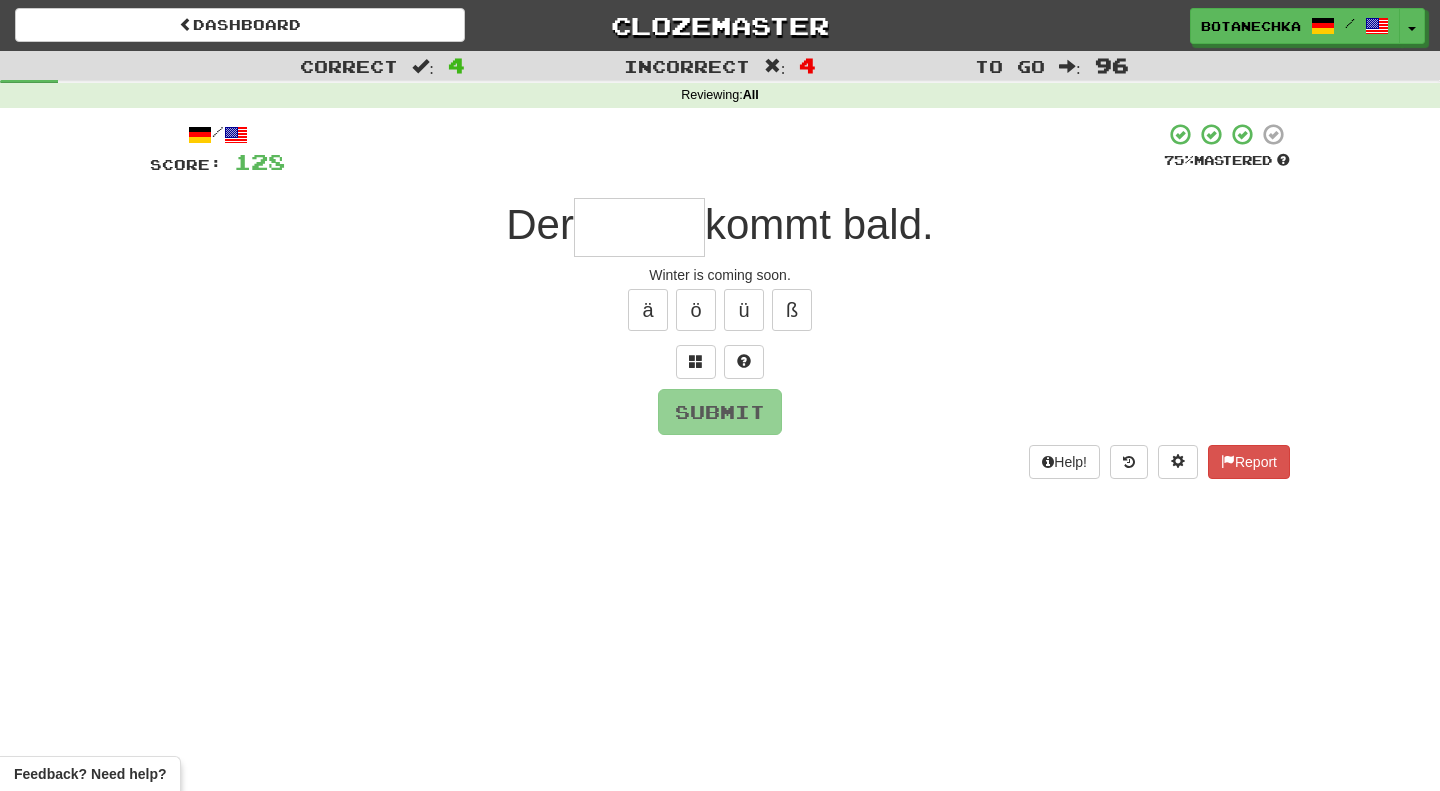 click at bounding box center [639, 227] 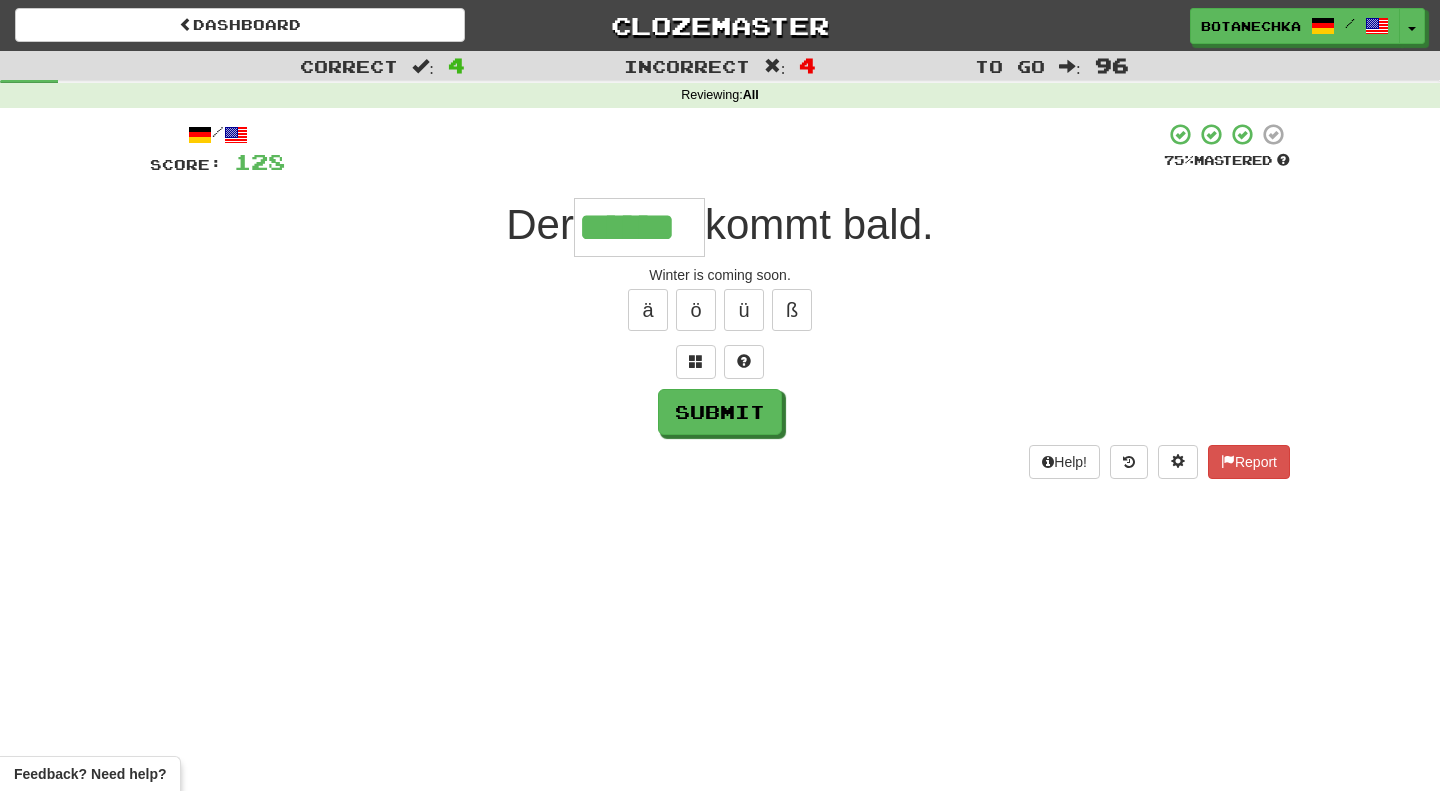 type on "******" 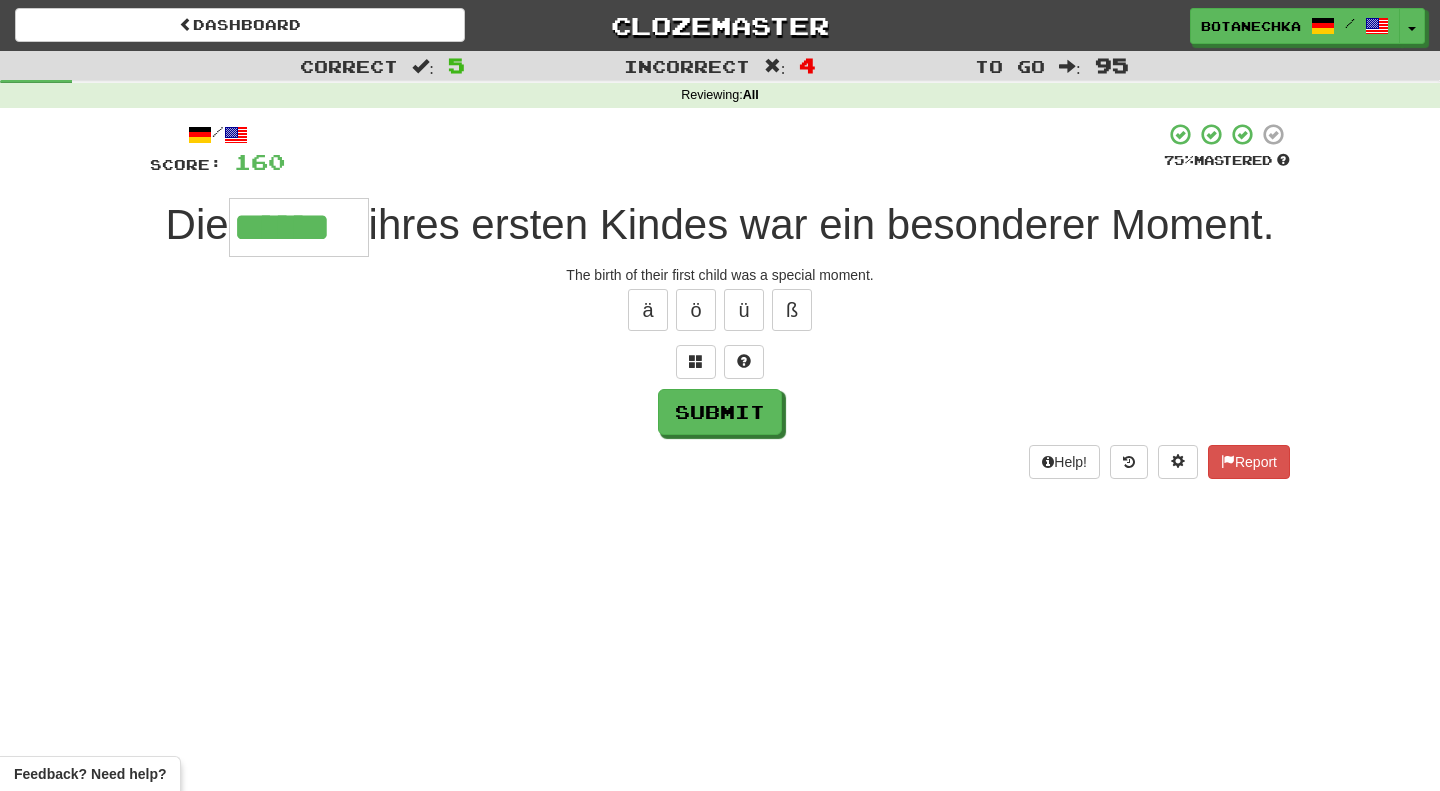 type on "******" 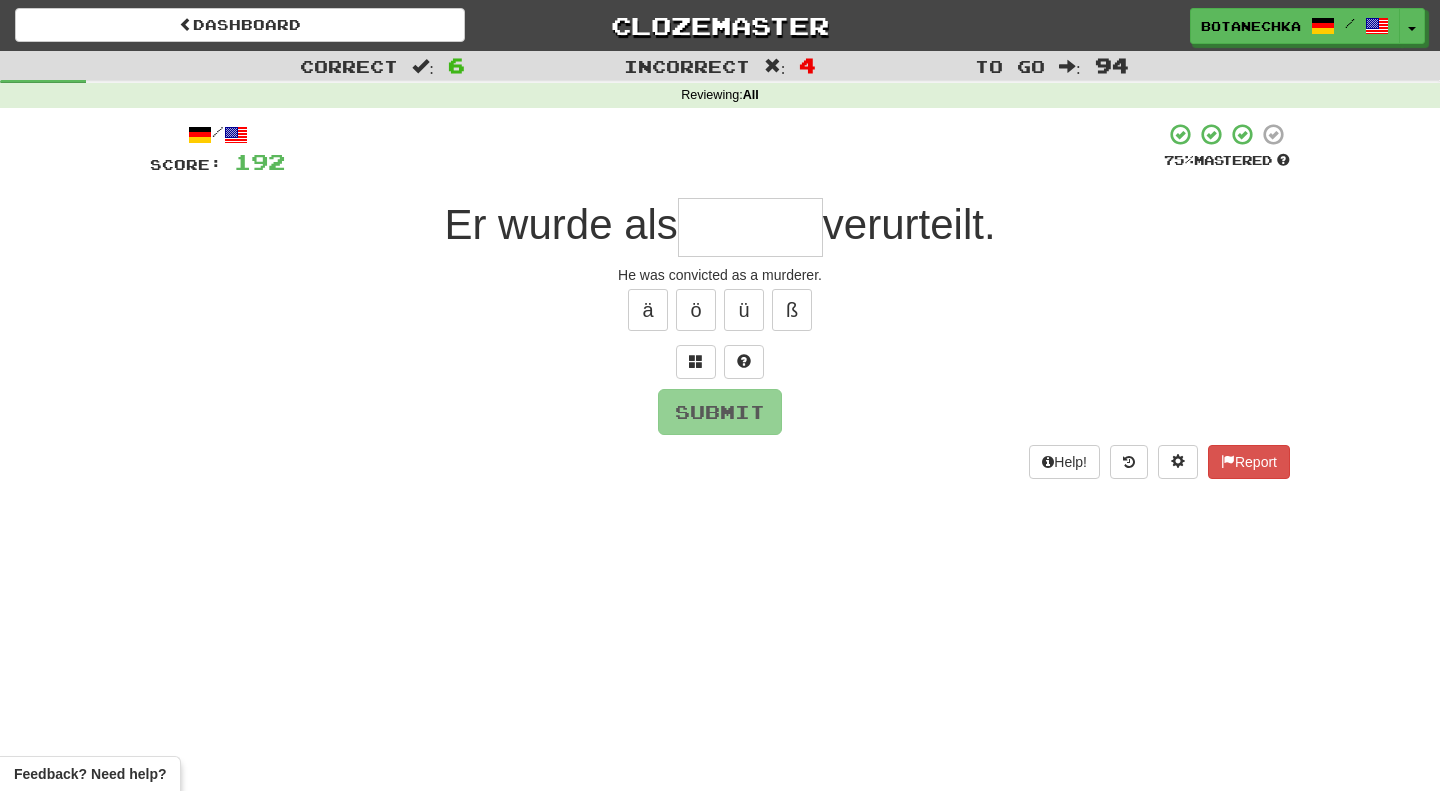 click at bounding box center [750, 227] 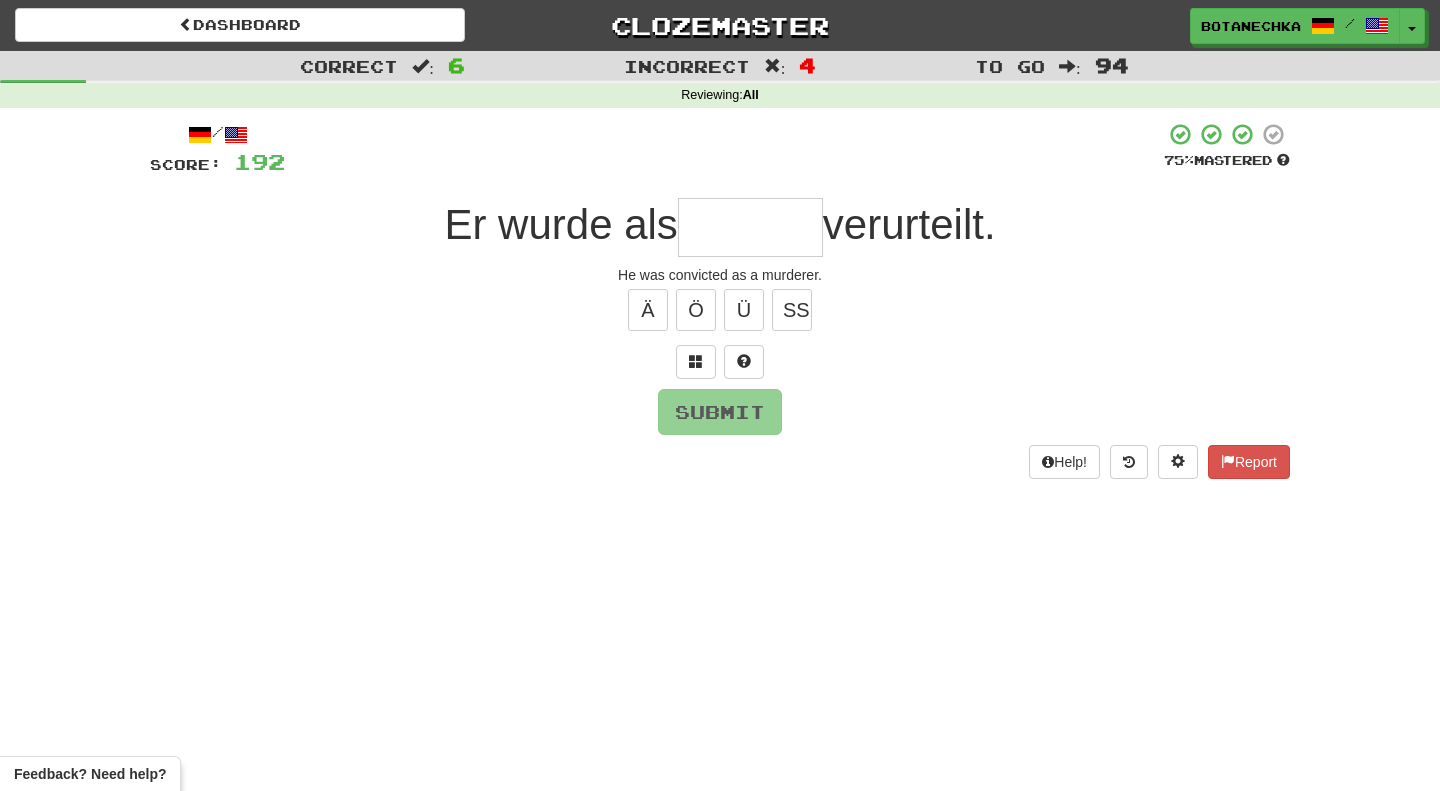 type on "*" 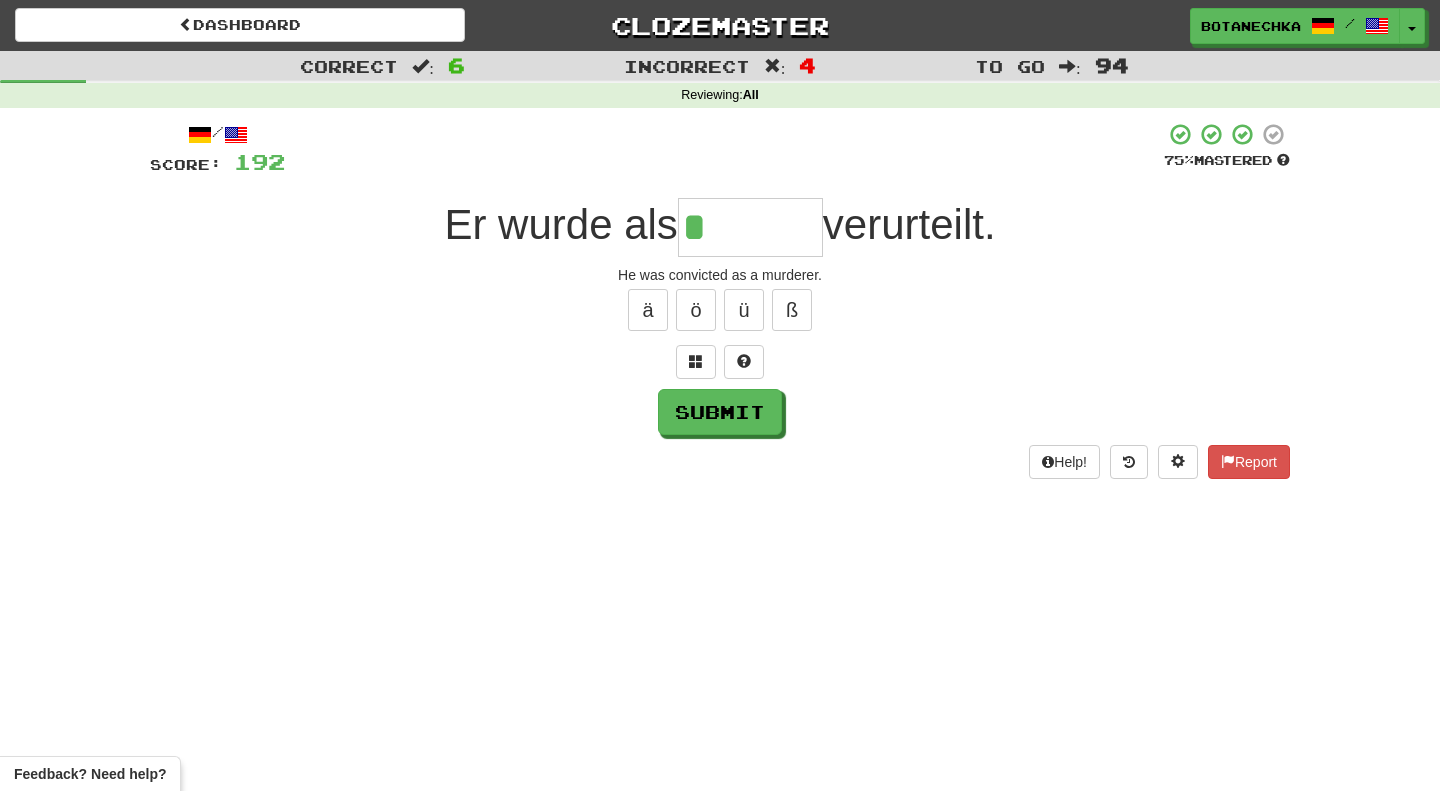 click on "ä ö ü ß" at bounding box center [720, 310] 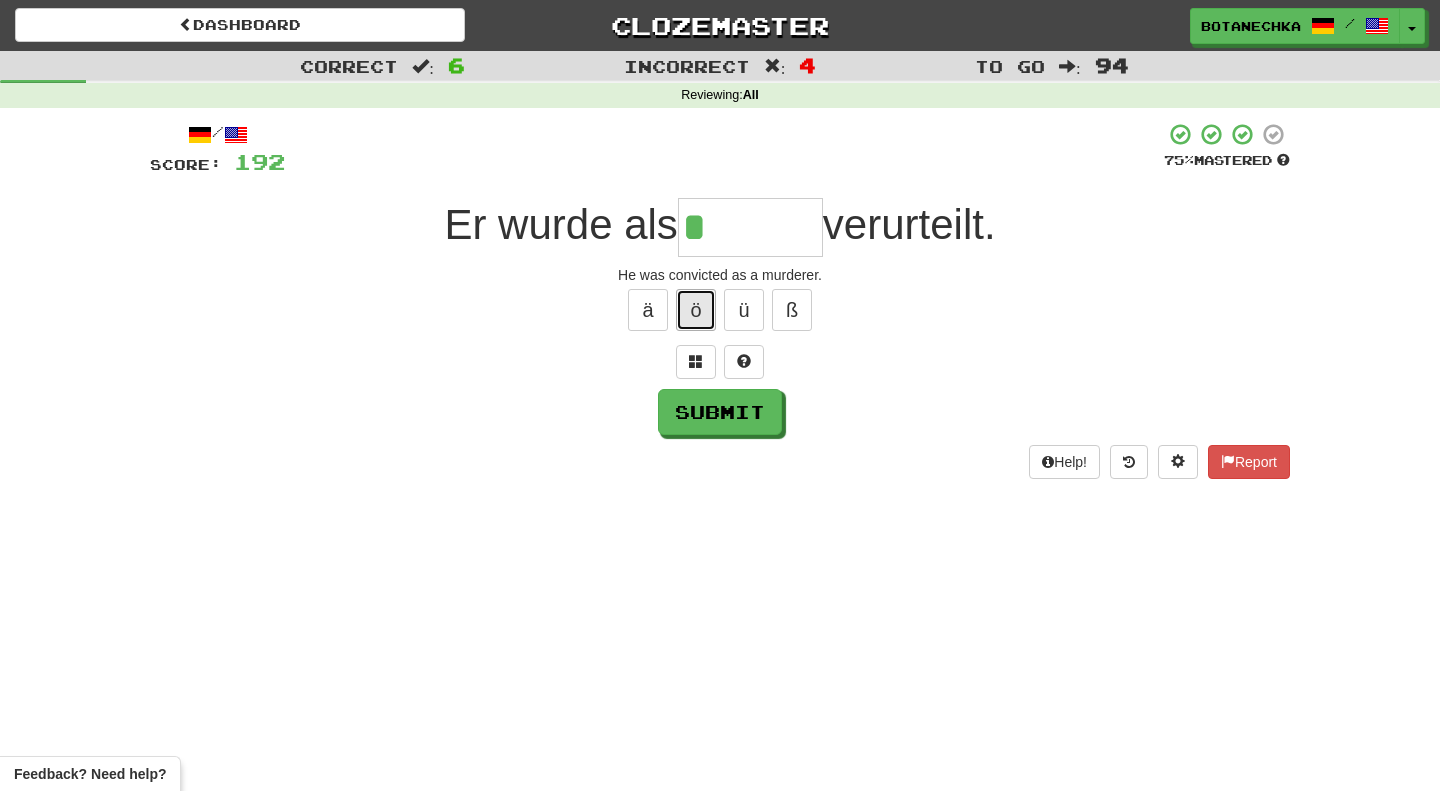 click on "ö" at bounding box center [696, 310] 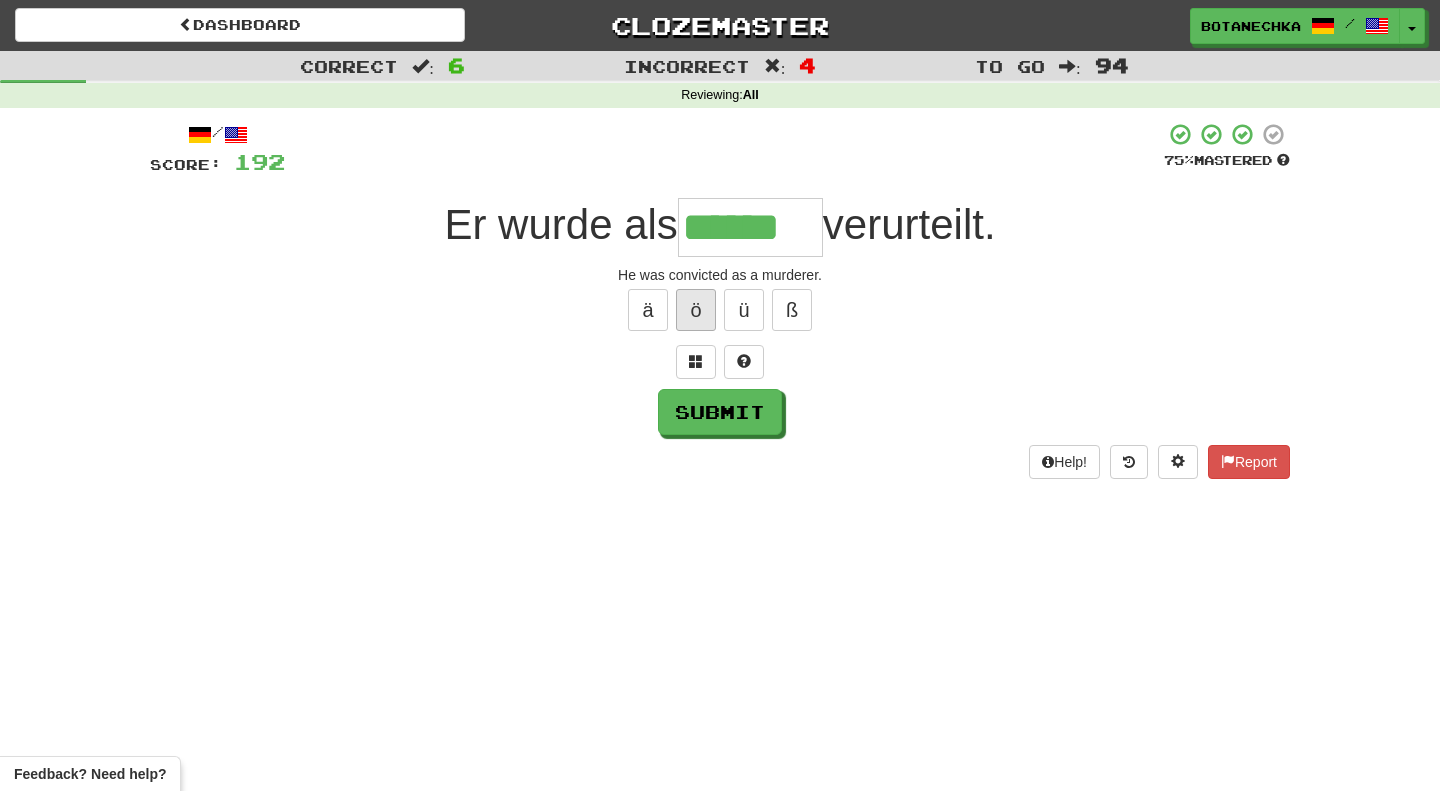 type on "******" 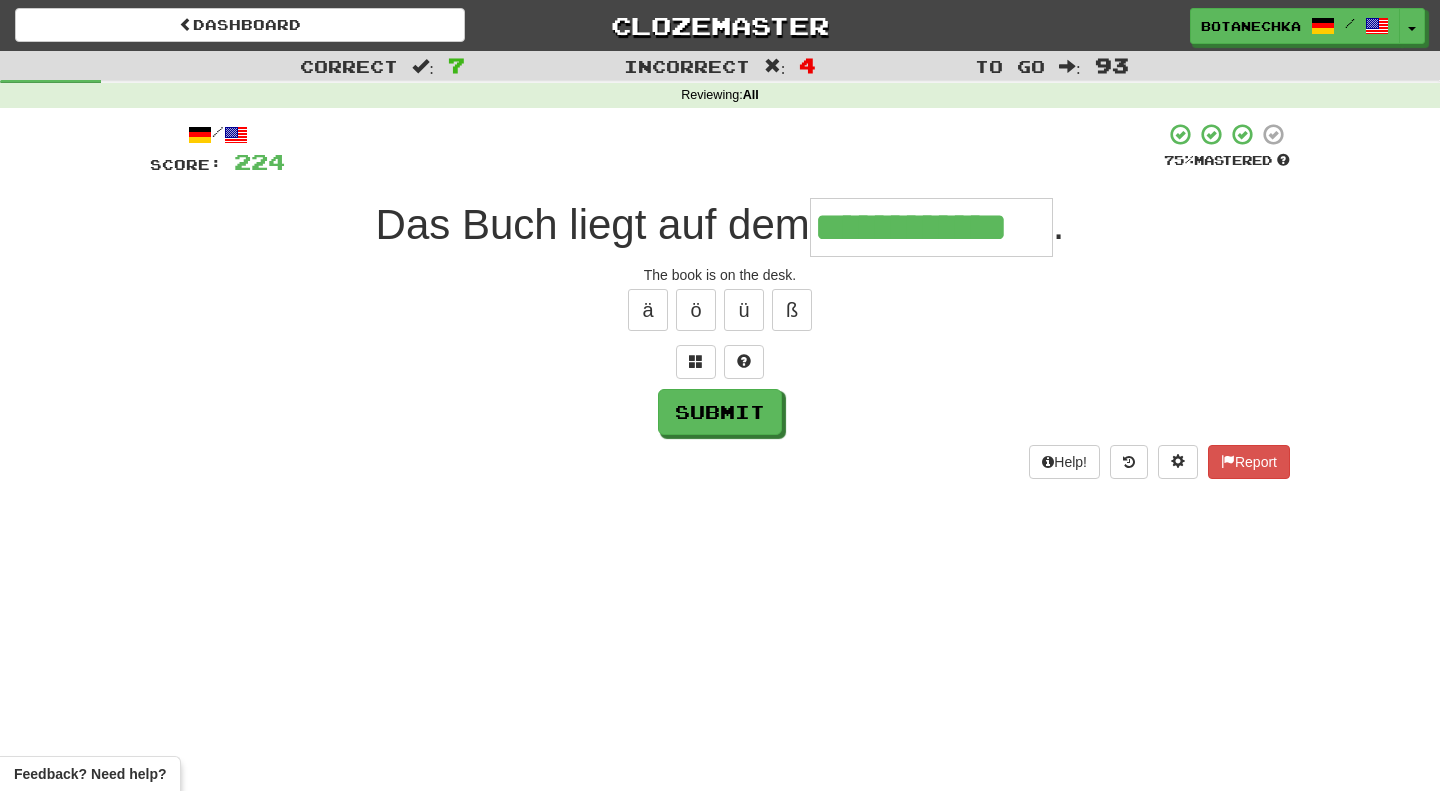 type on "**********" 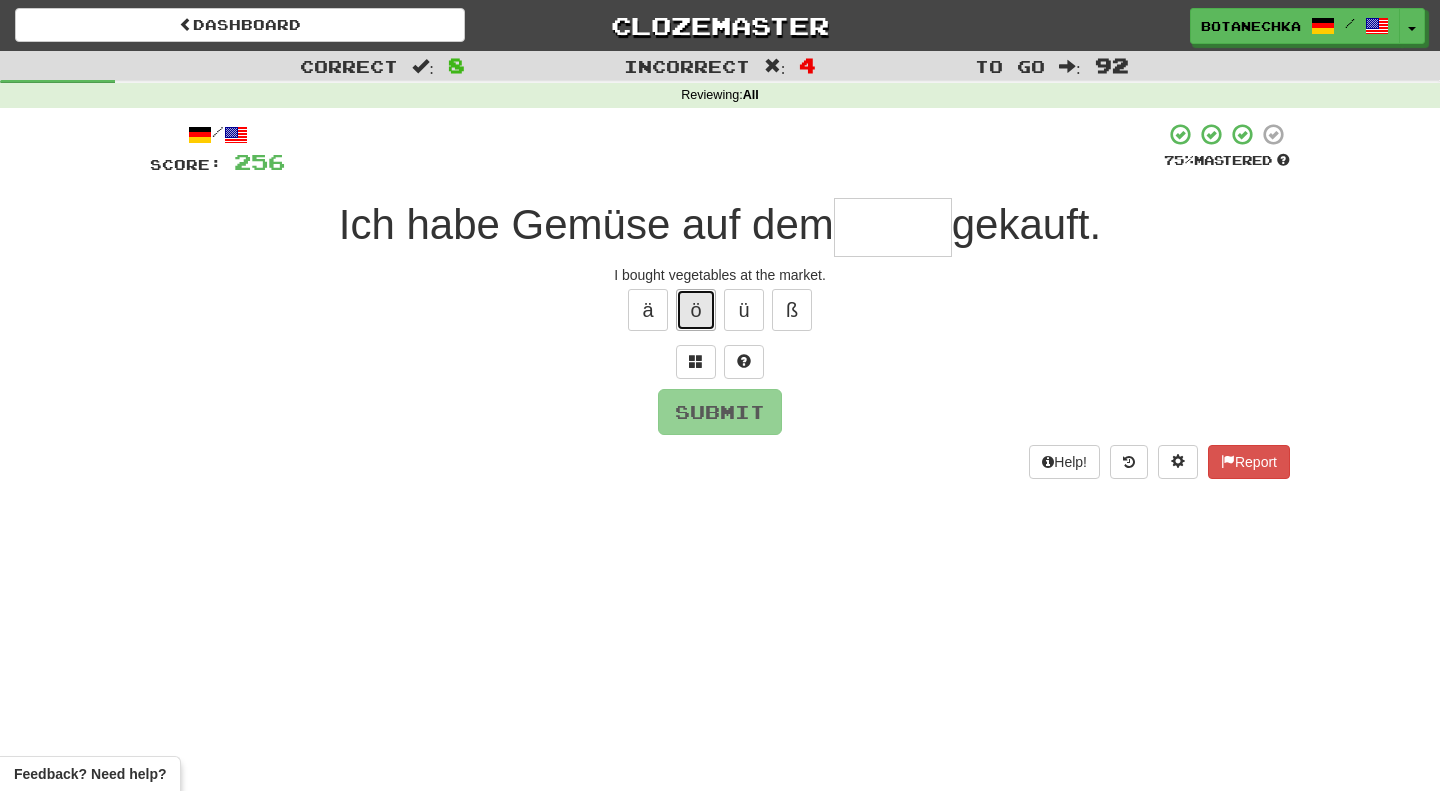 click on "ö" at bounding box center [696, 310] 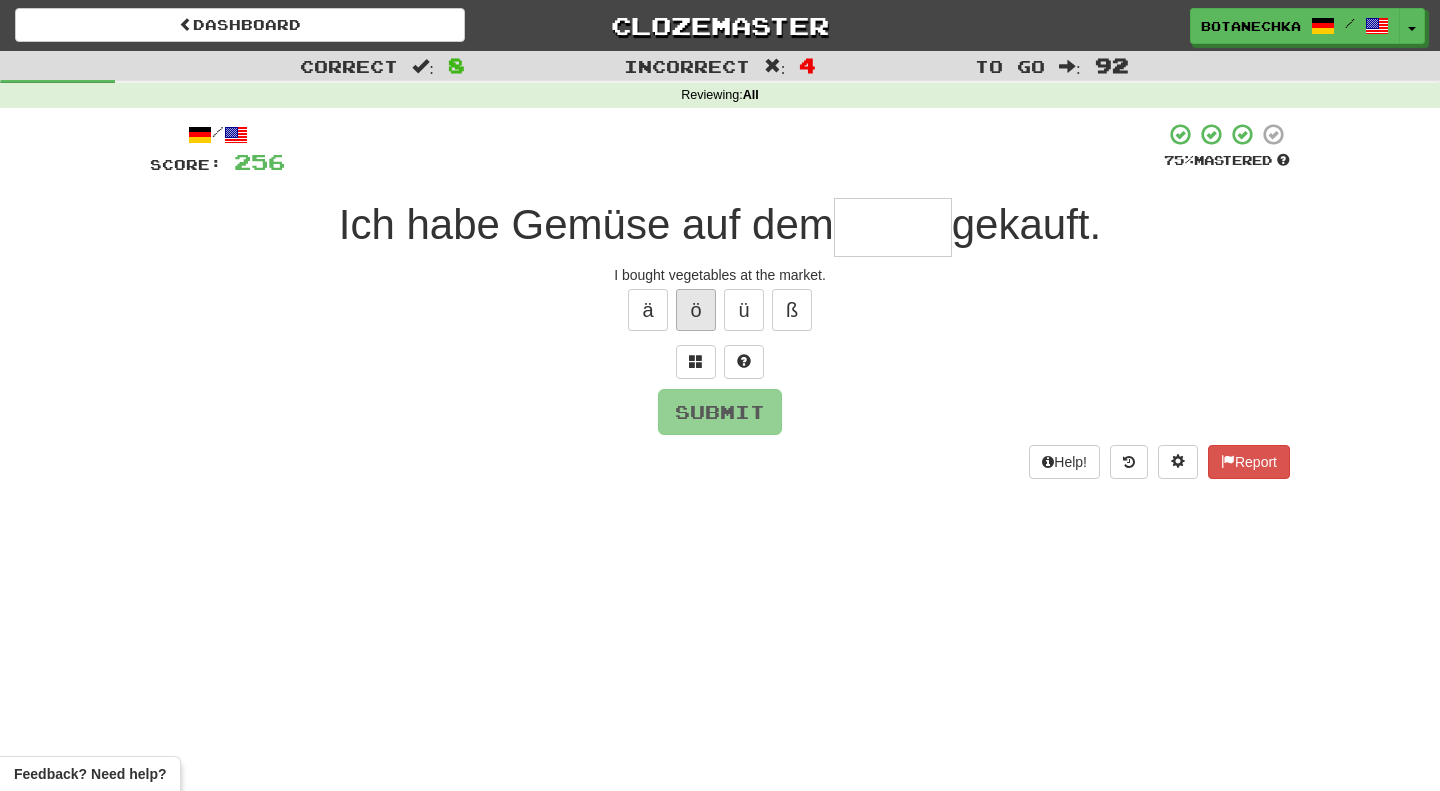 type on "*" 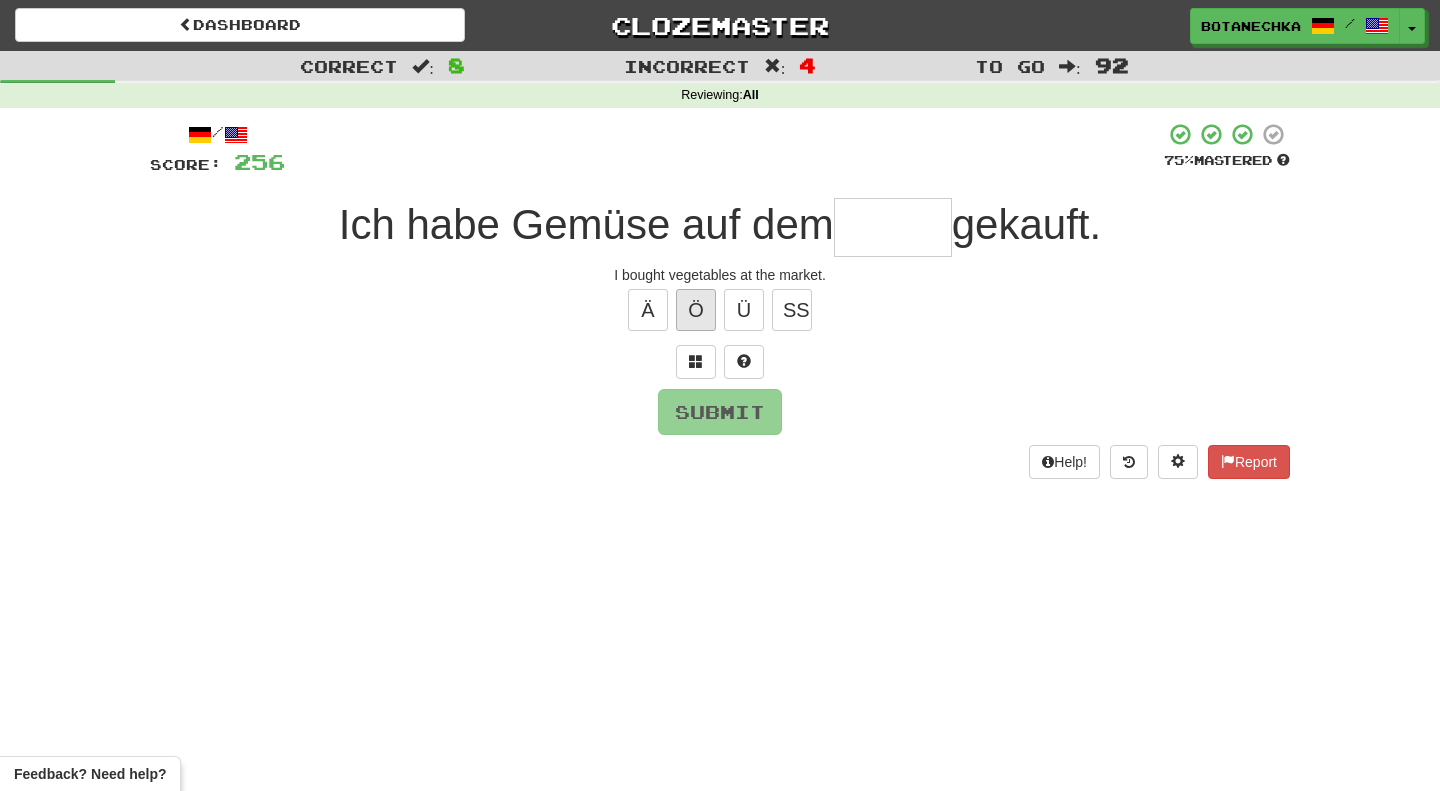 type on "*" 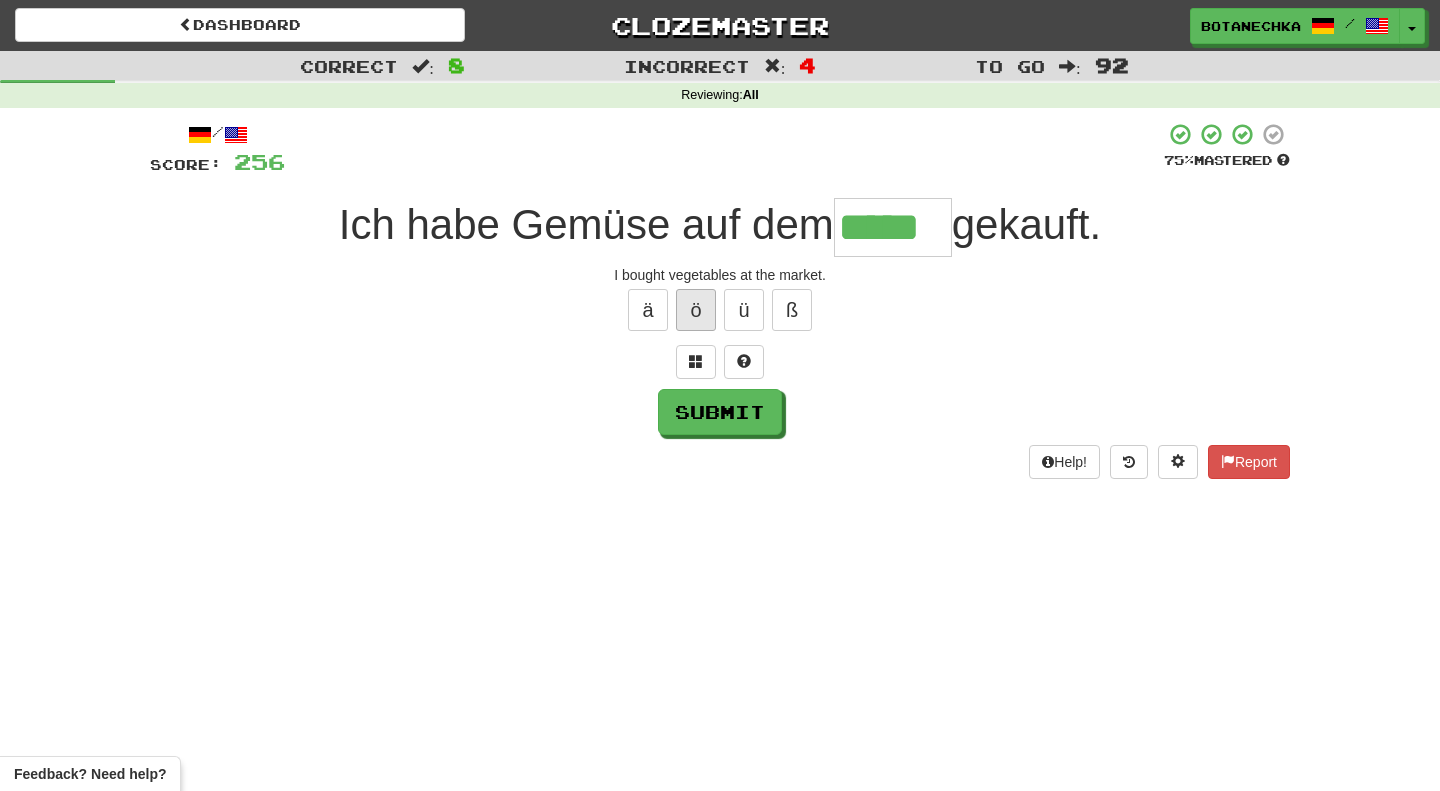 type on "*****" 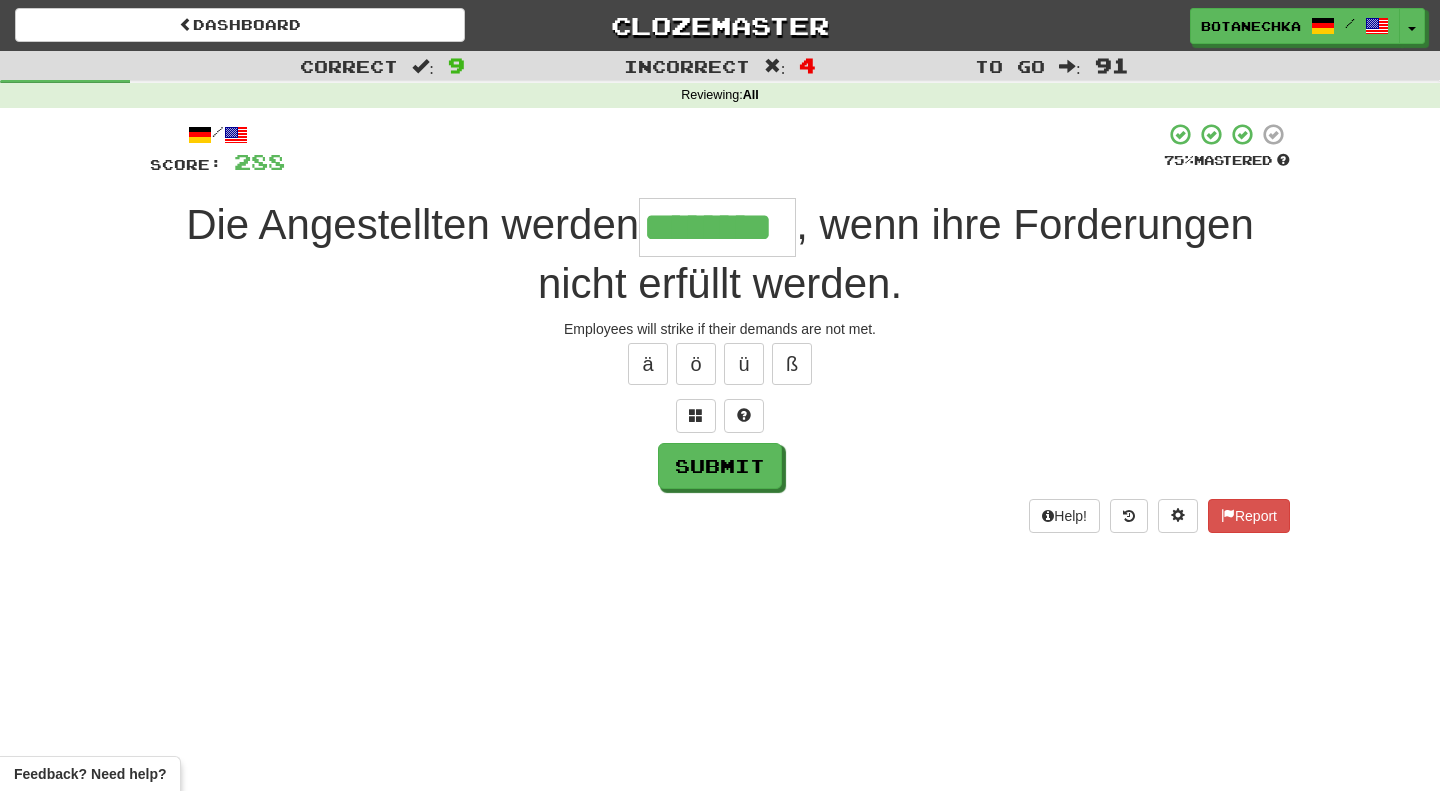 type on "********" 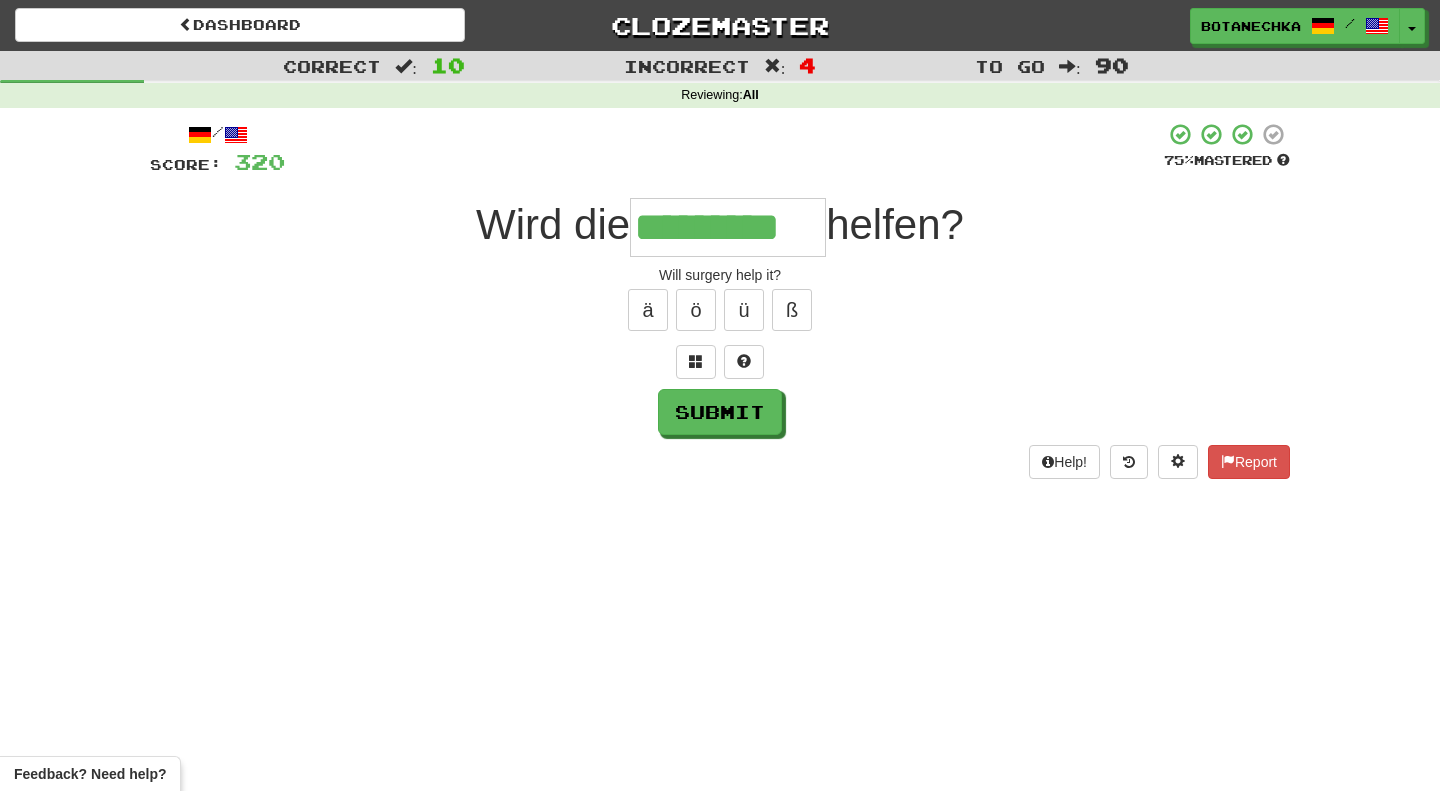 type on "*********" 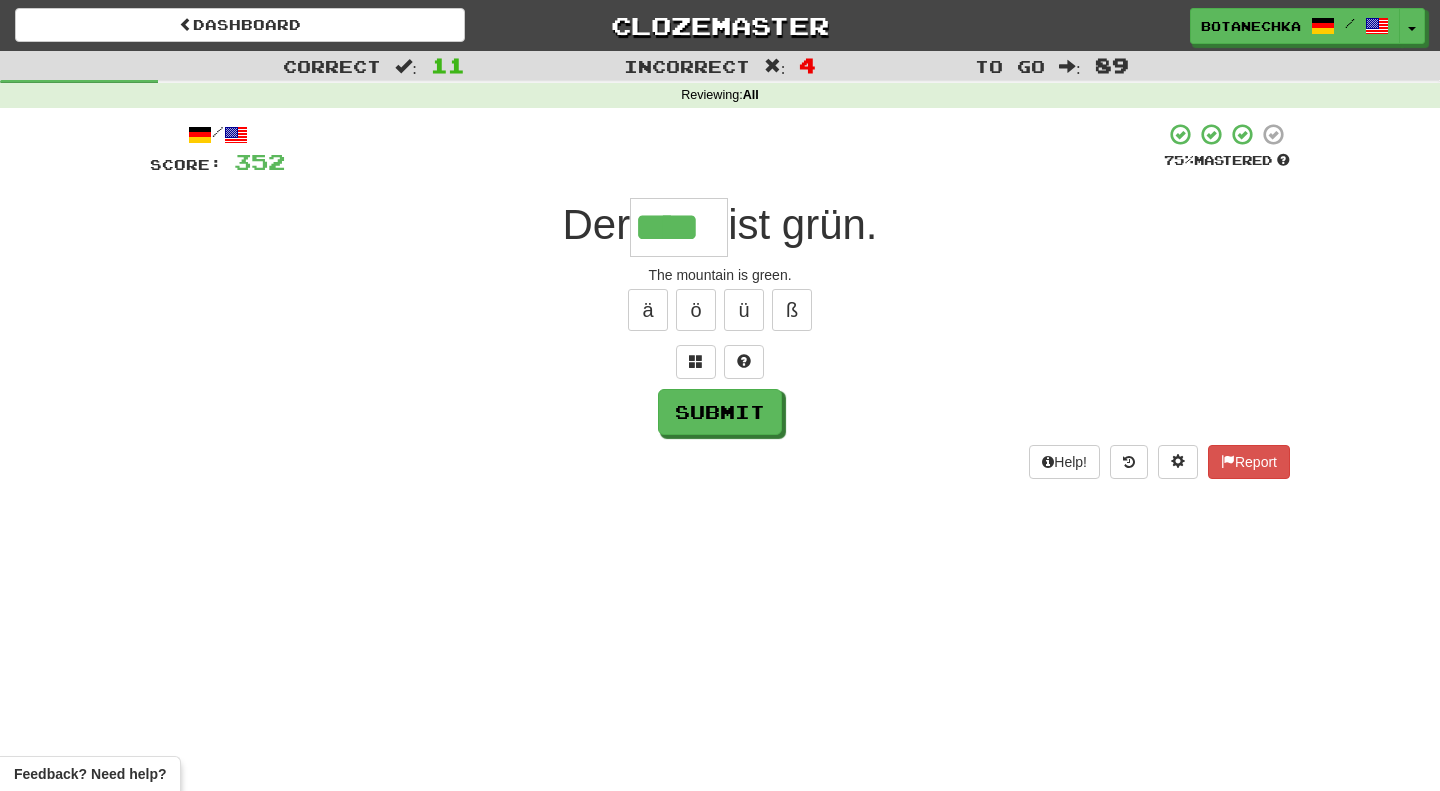 type on "****" 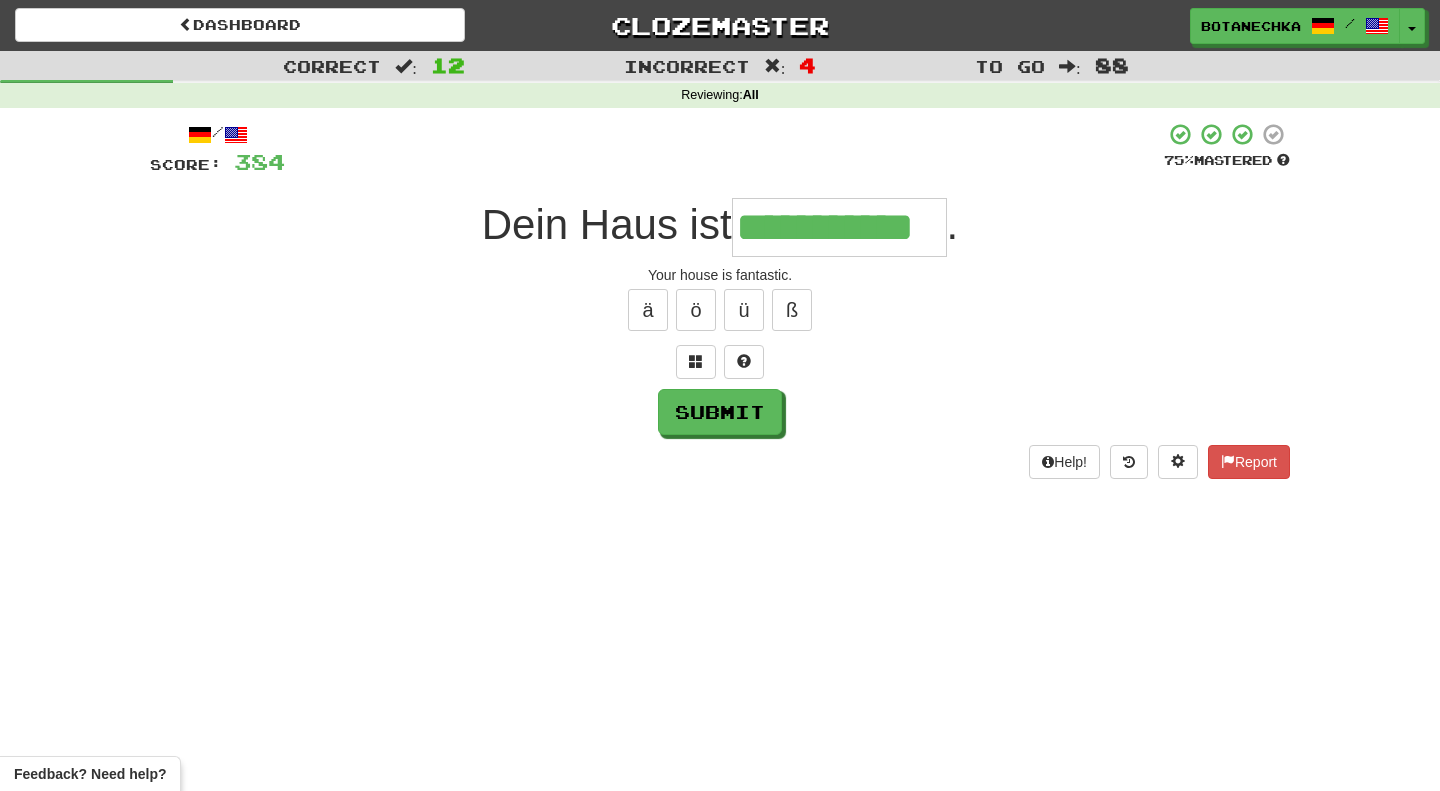 type on "**********" 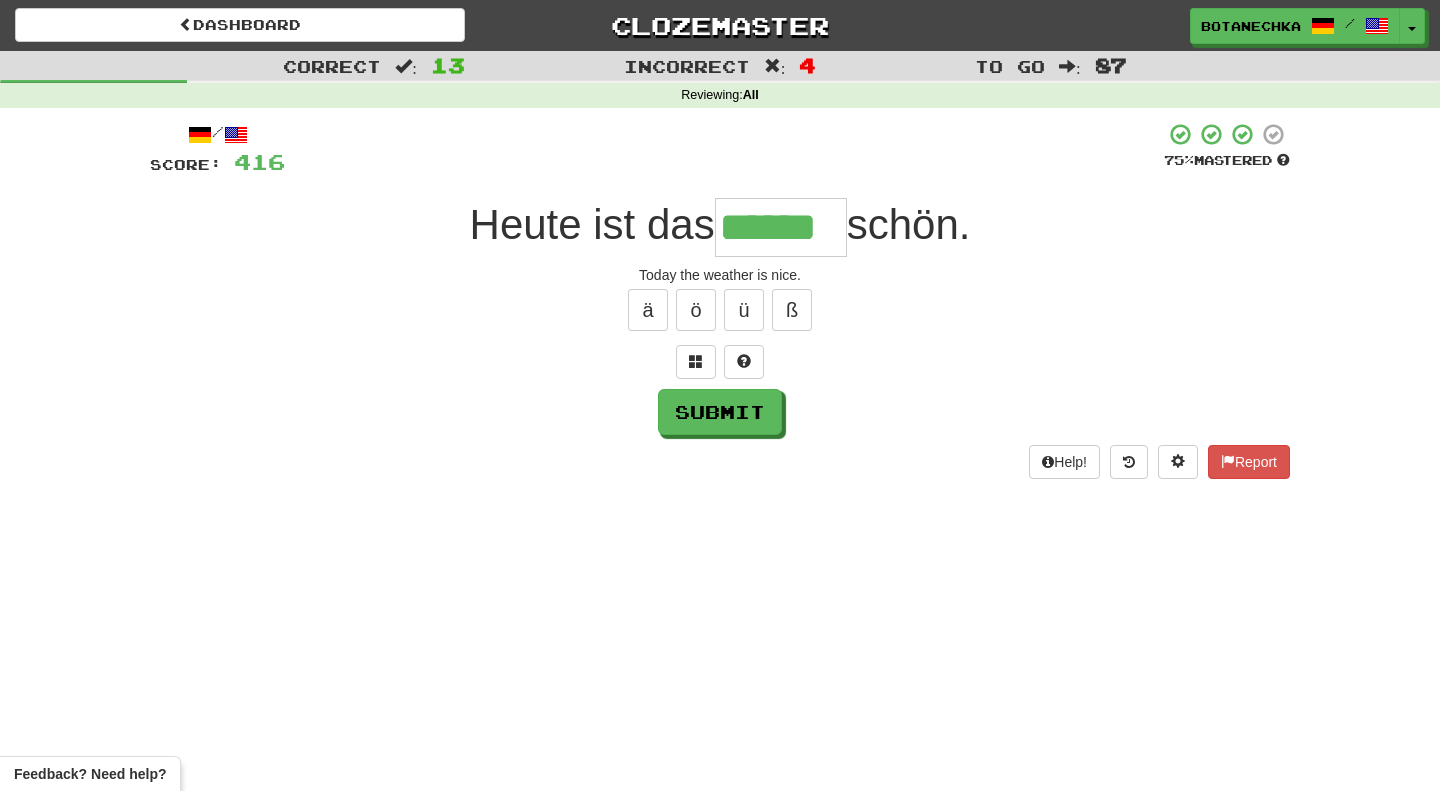 type on "******" 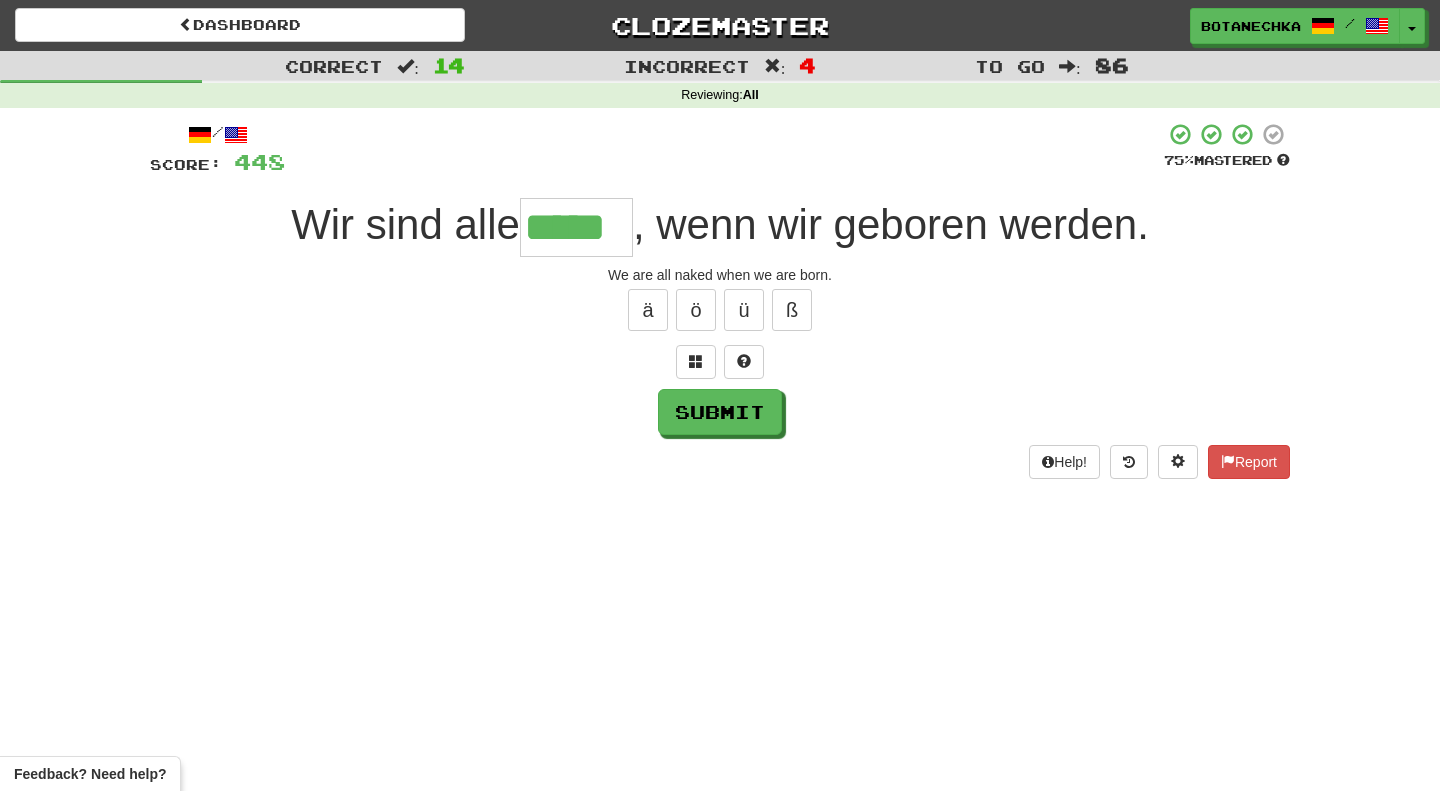 type on "*****" 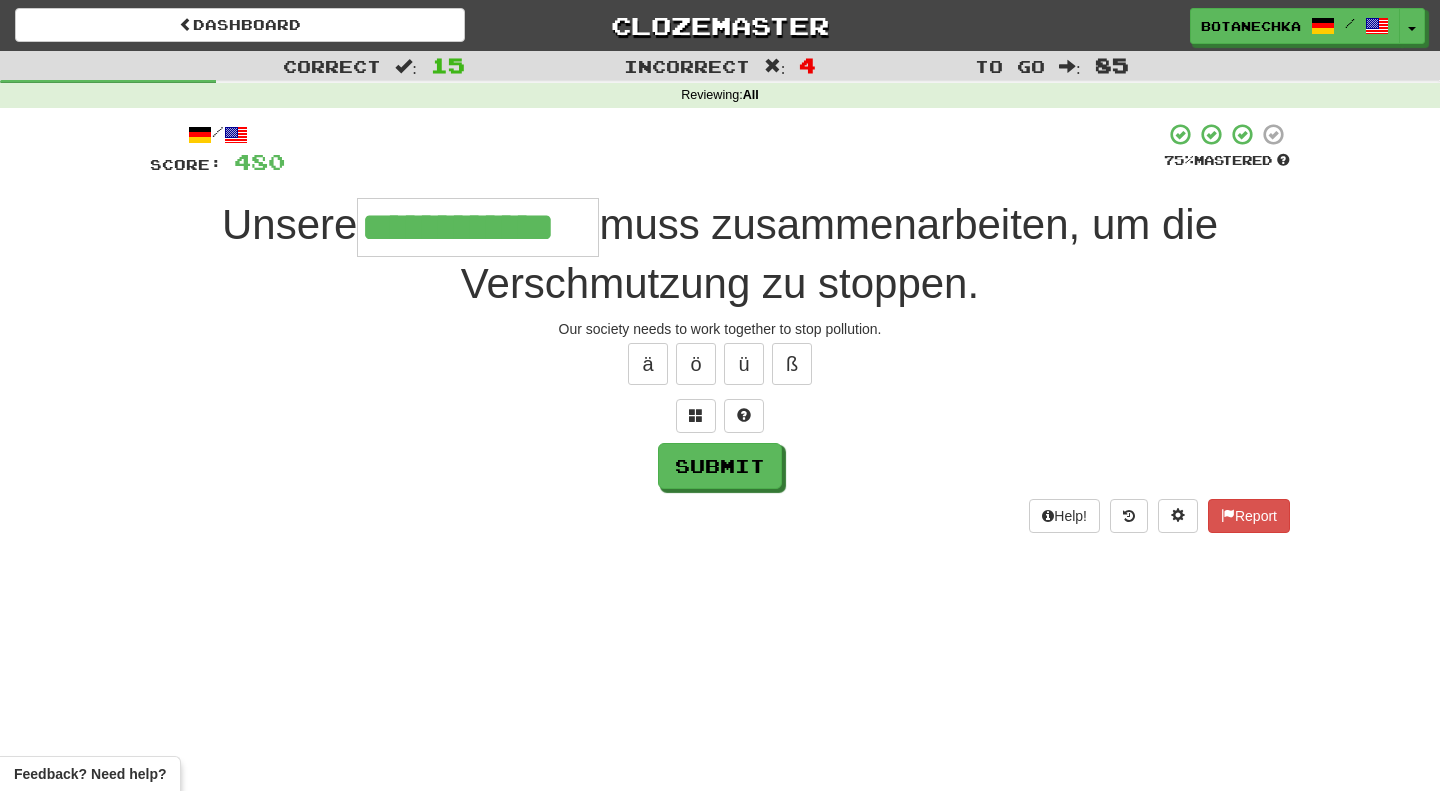 type on "**********" 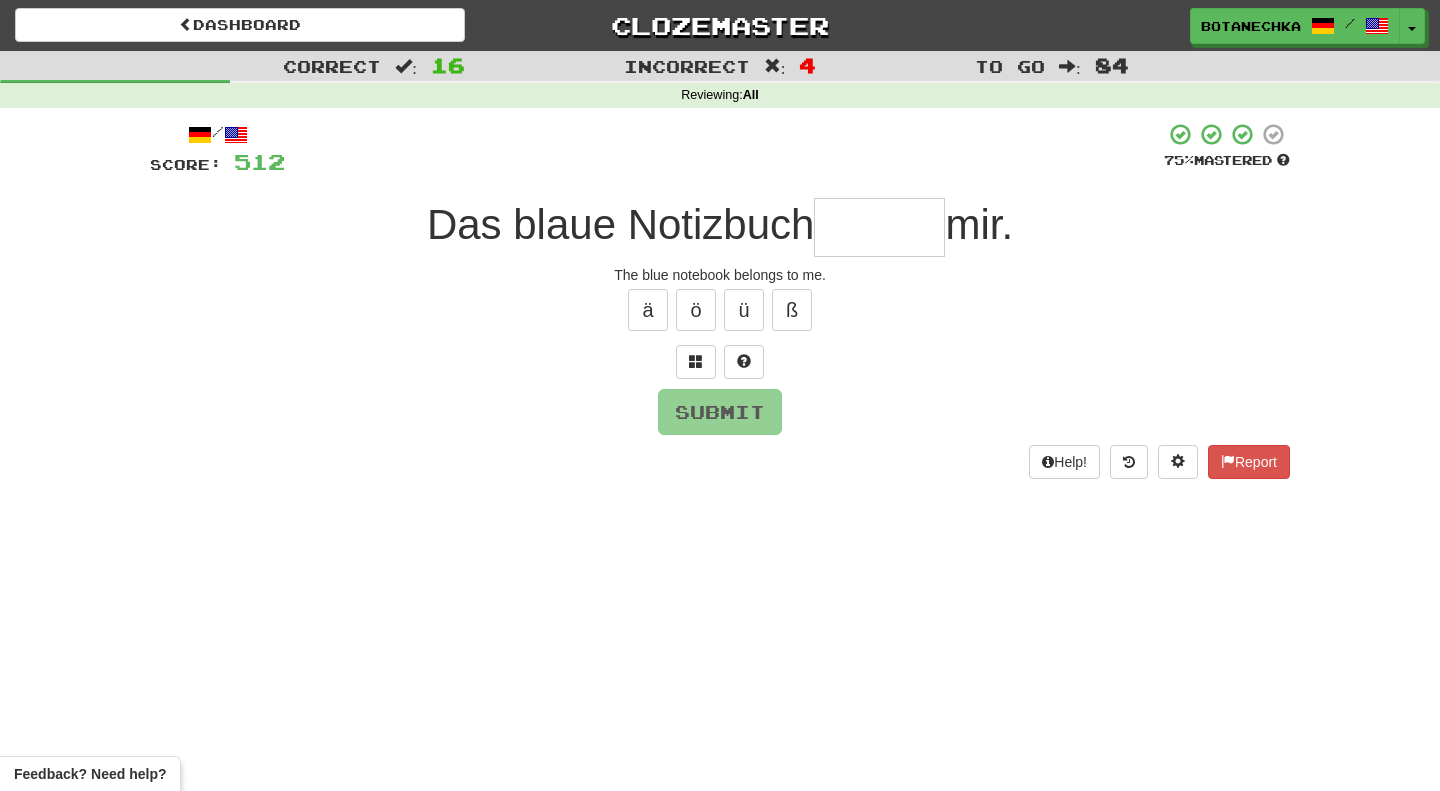 type on "*" 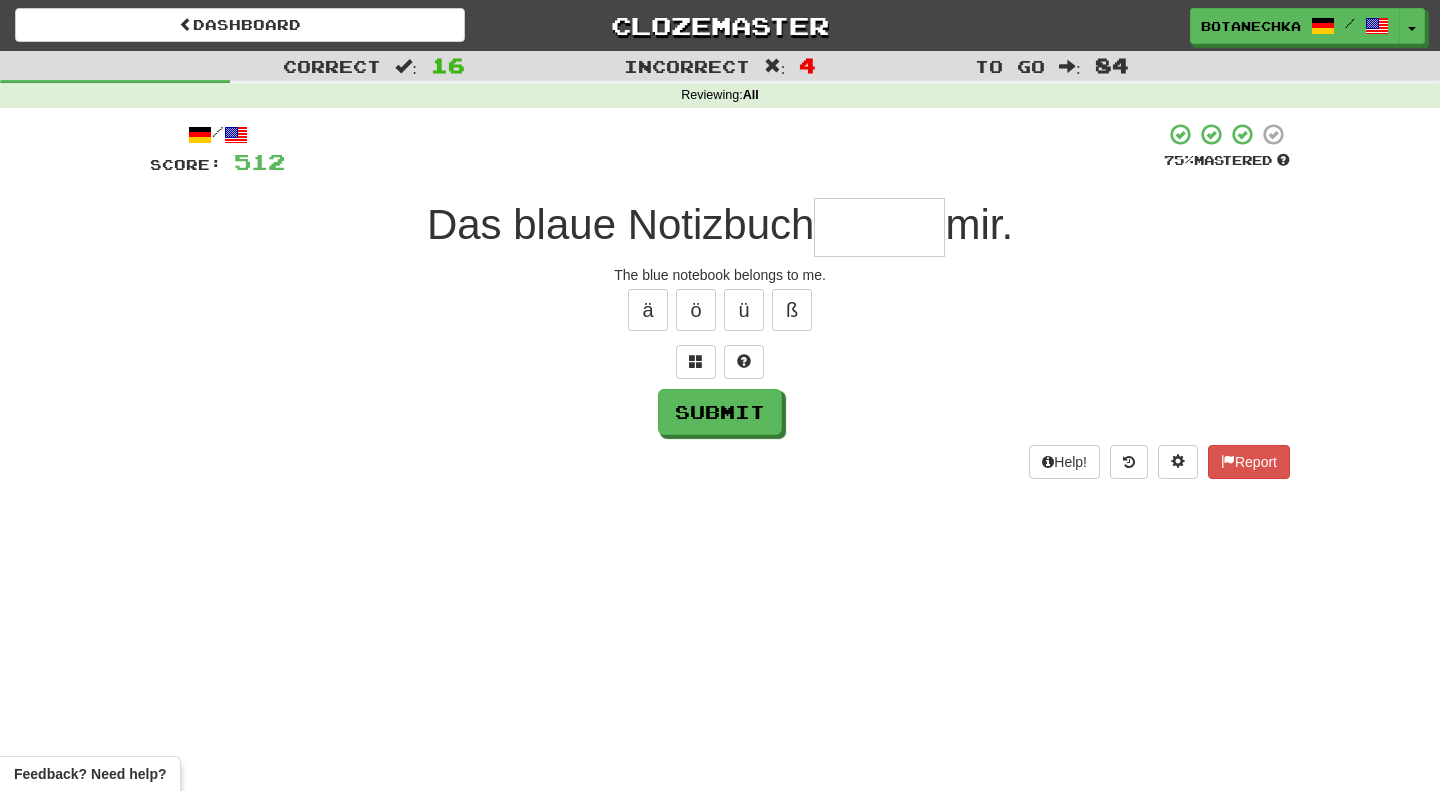 type on "*" 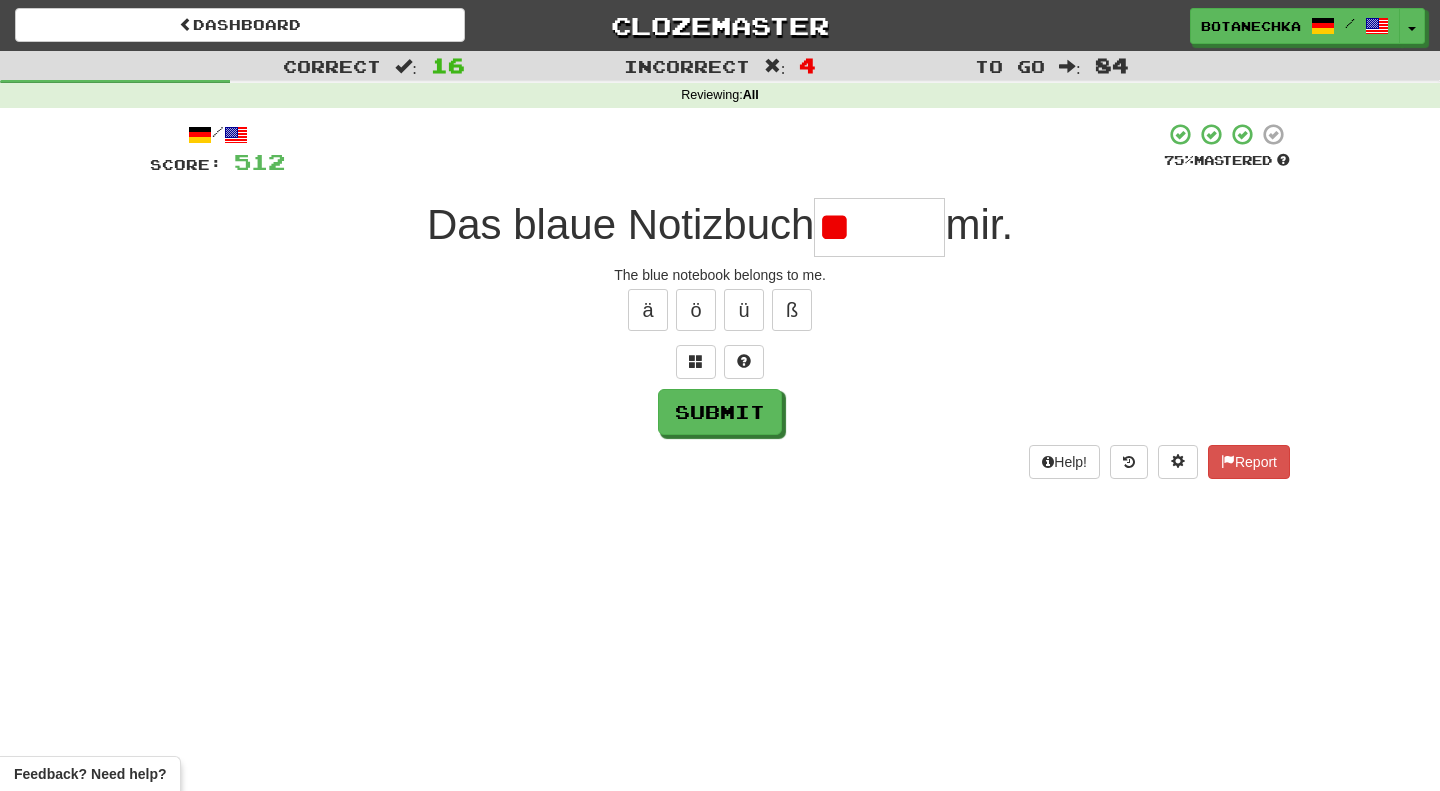 type on "*" 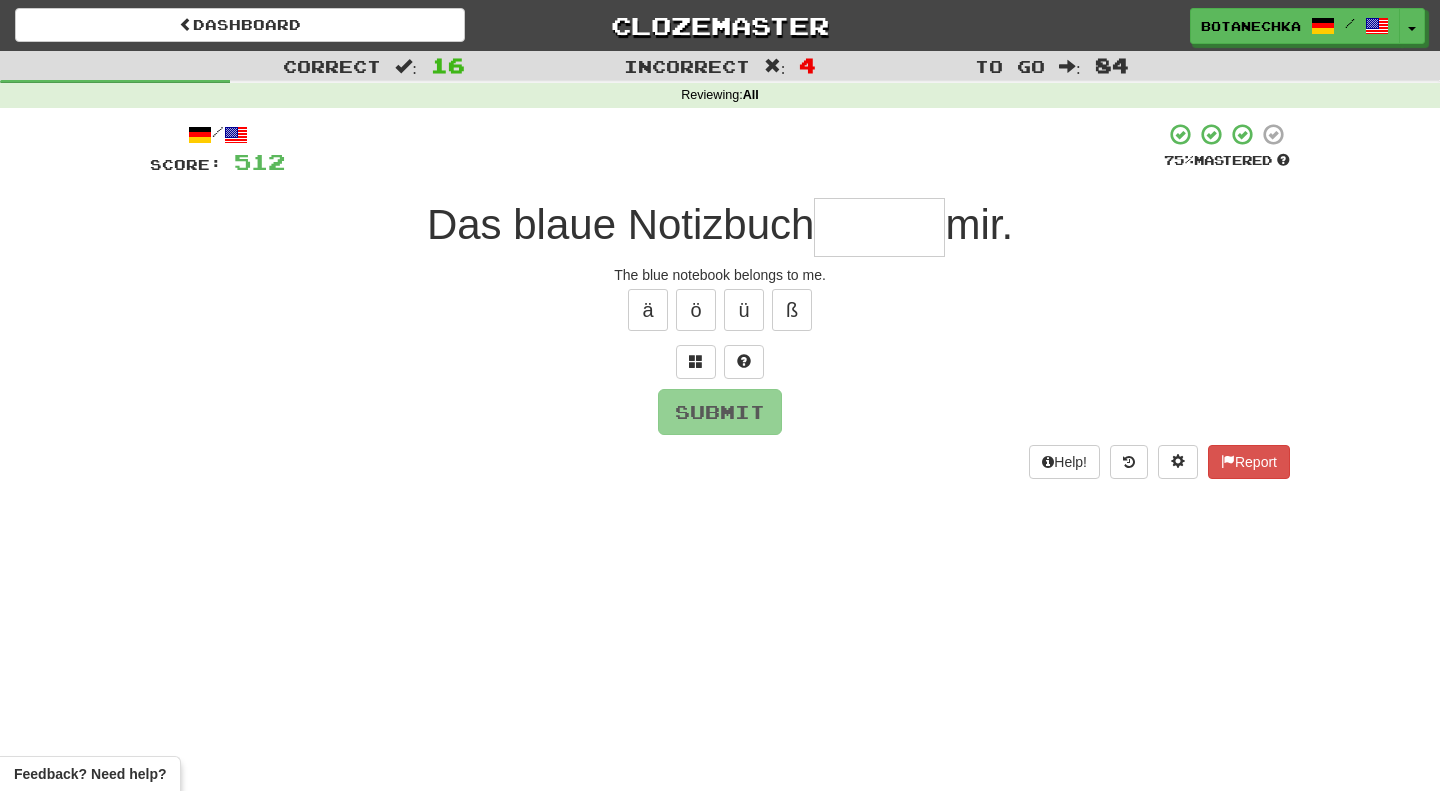 type on "*" 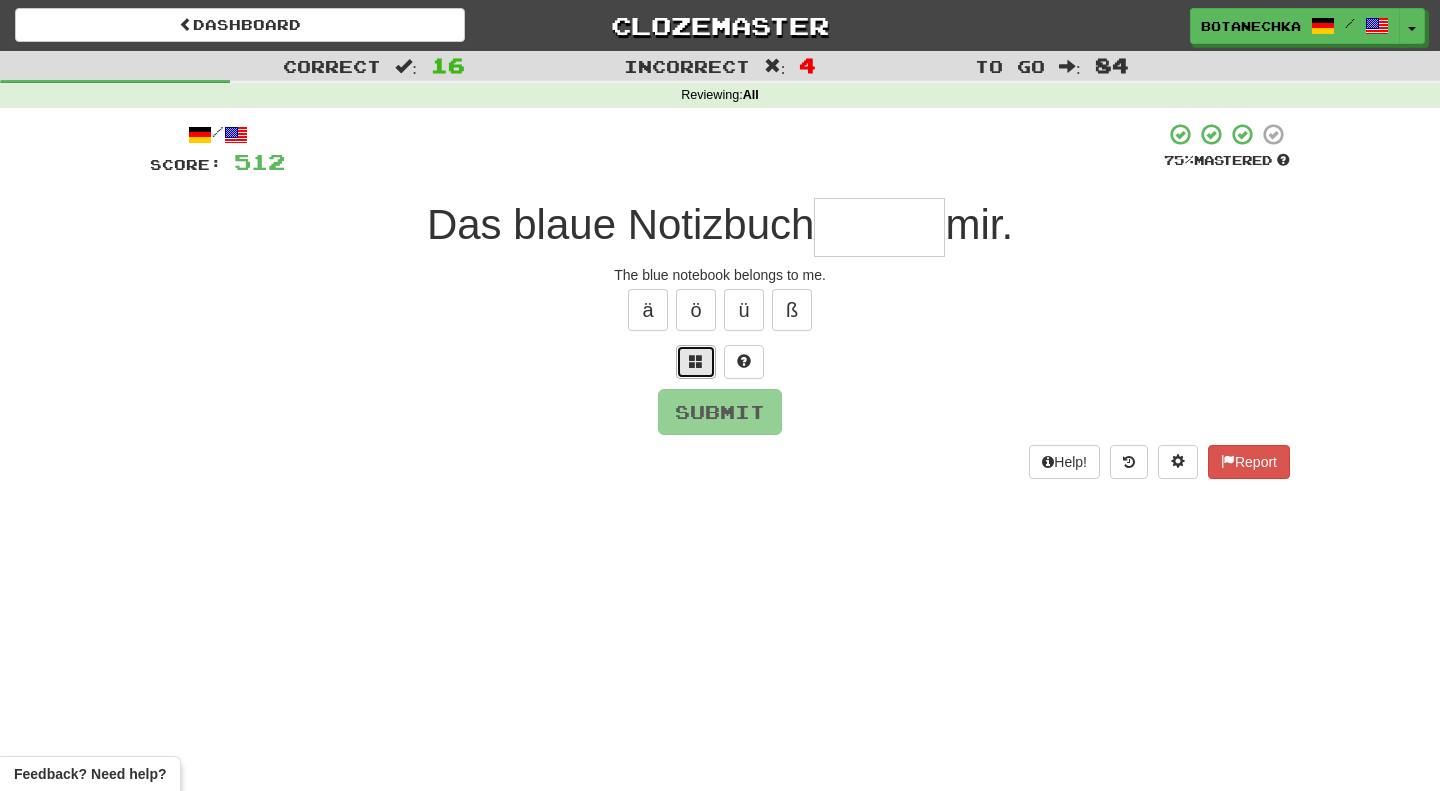 click at bounding box center (696, 361) 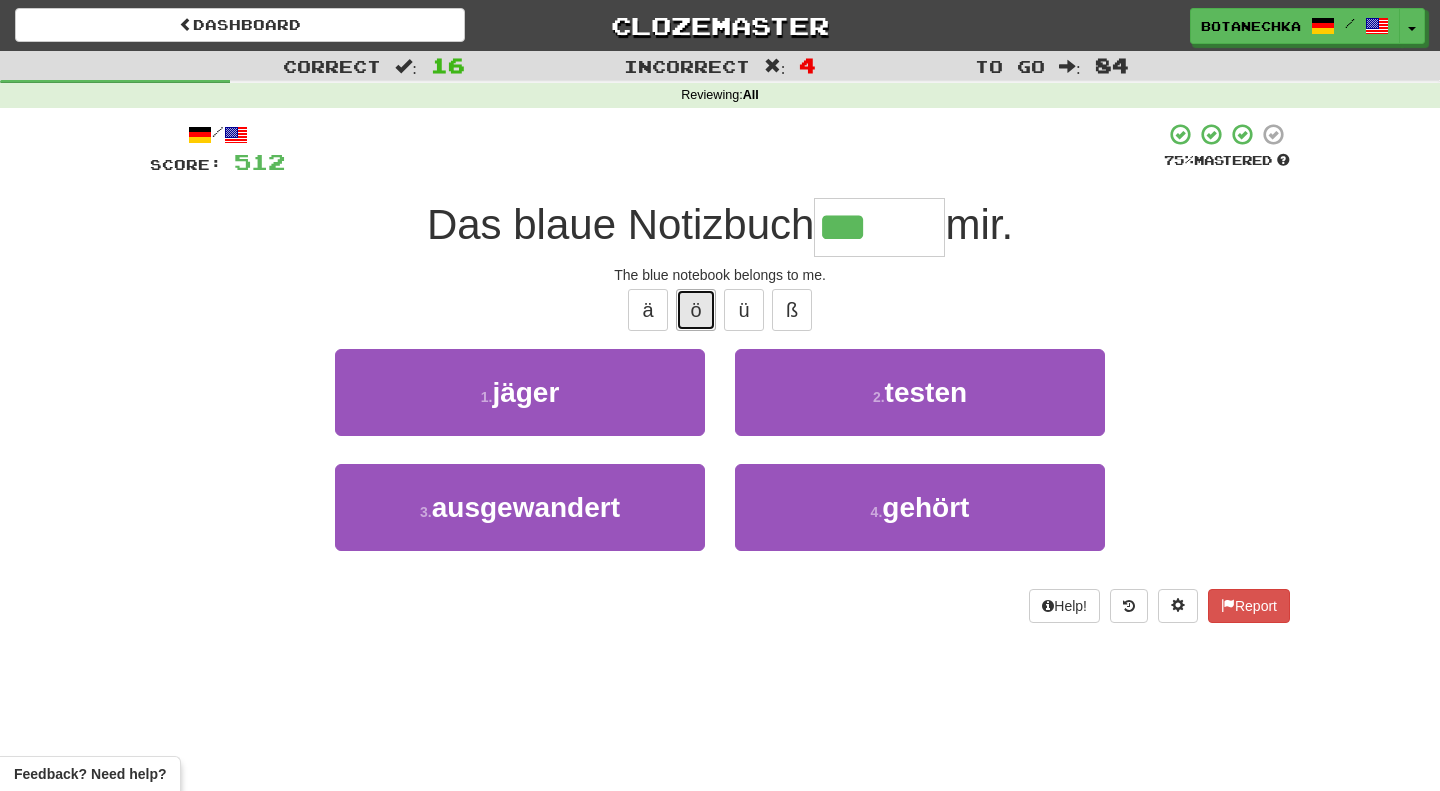 click on "ö" at bounding box center [696, 310] 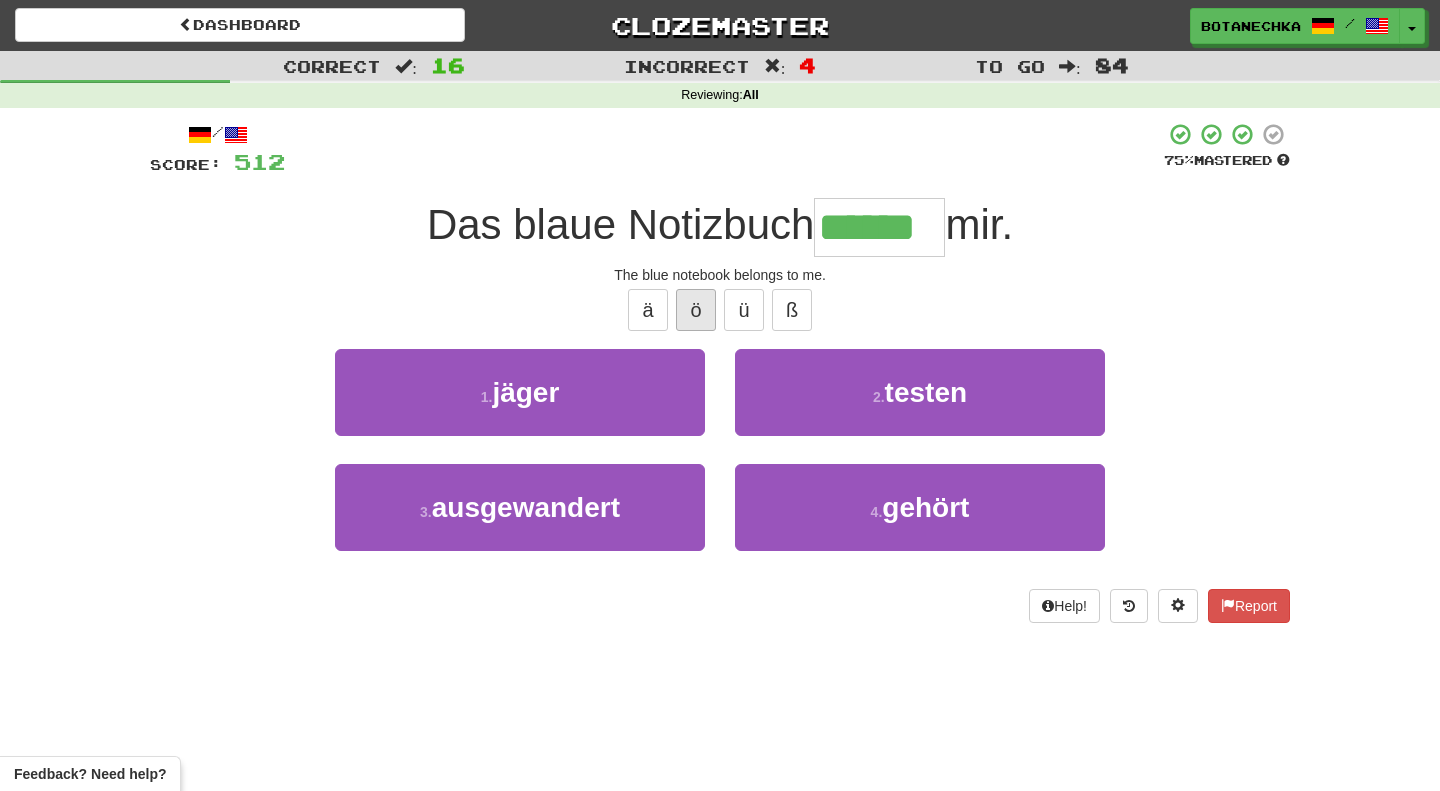 type on "******" 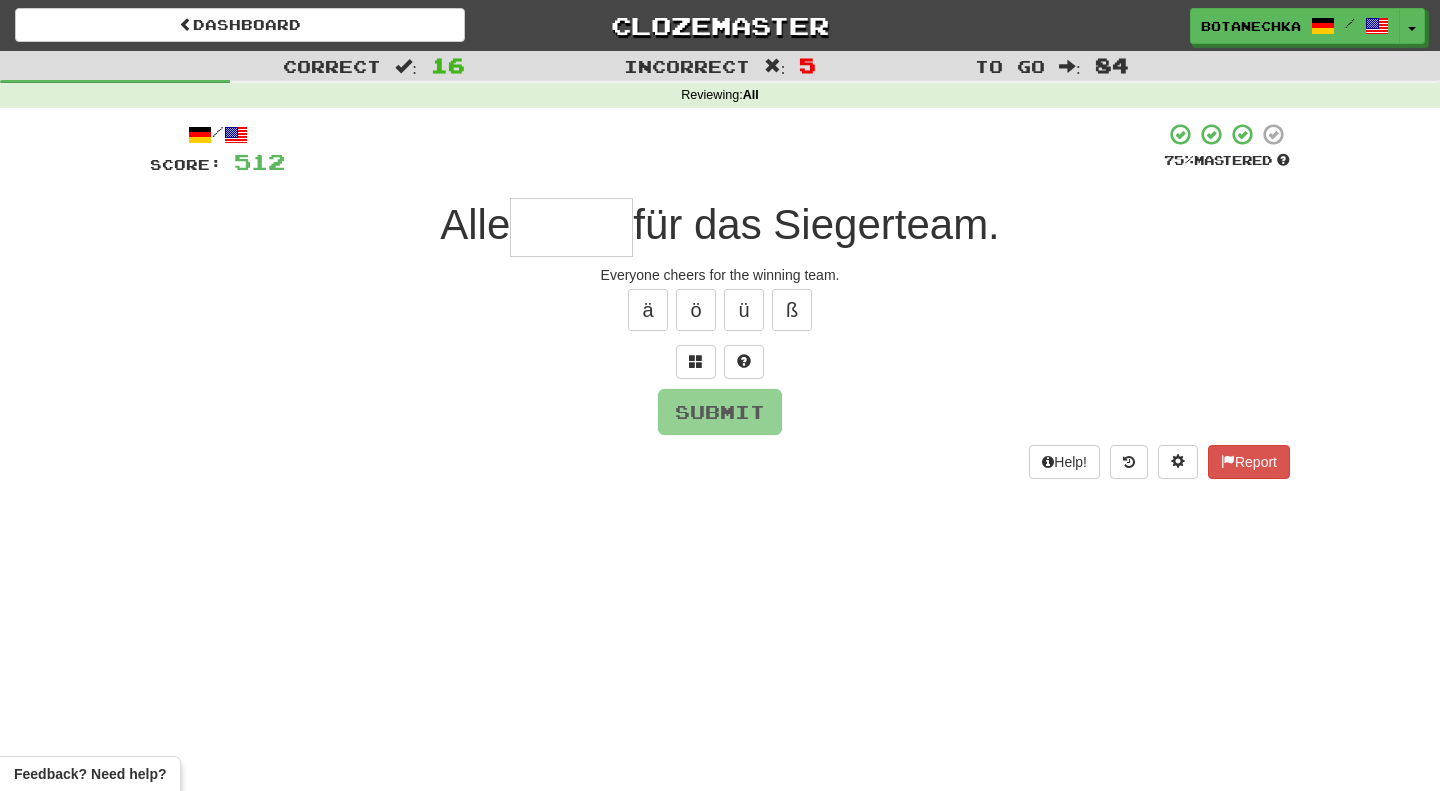 type on "*" 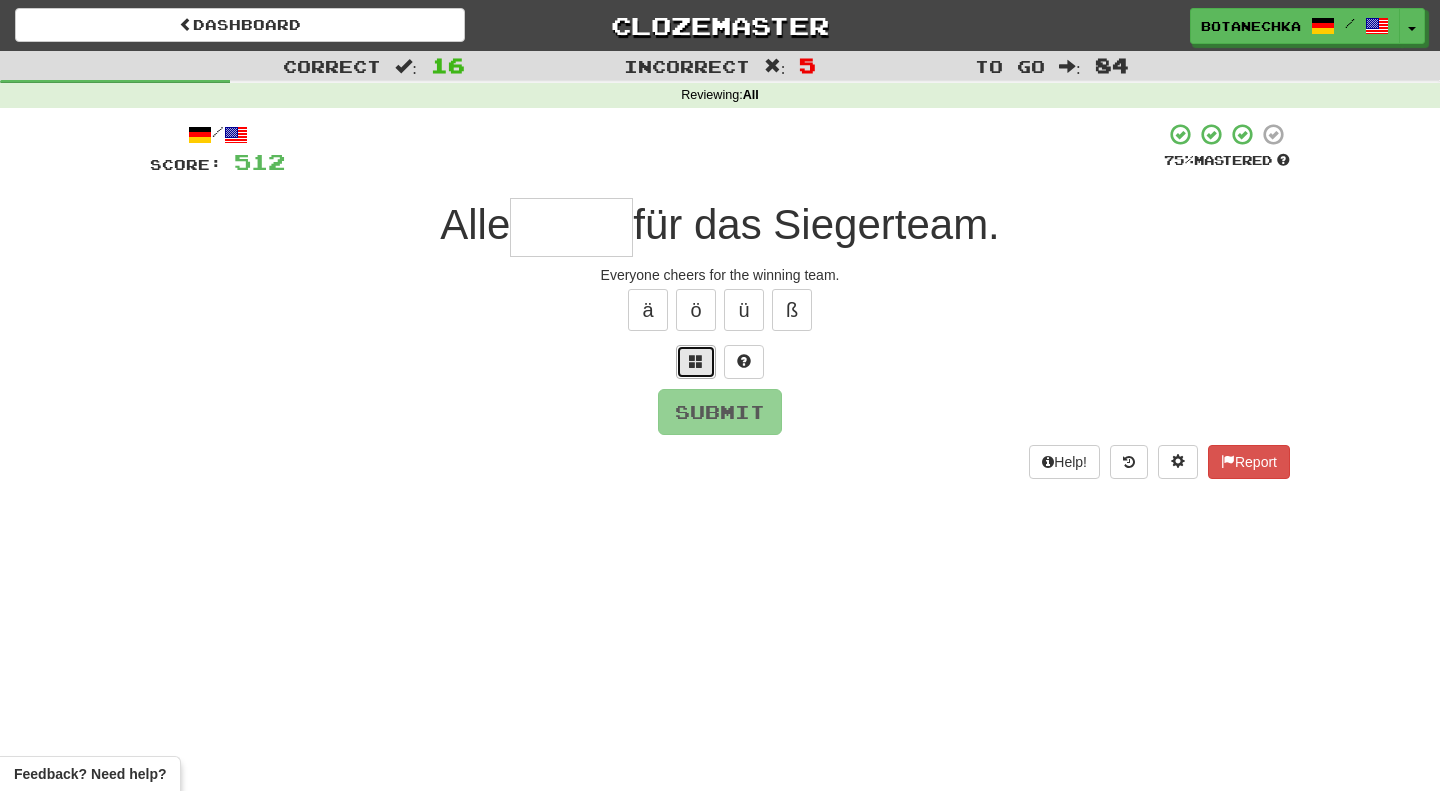 click at bounding box center (696, 361) 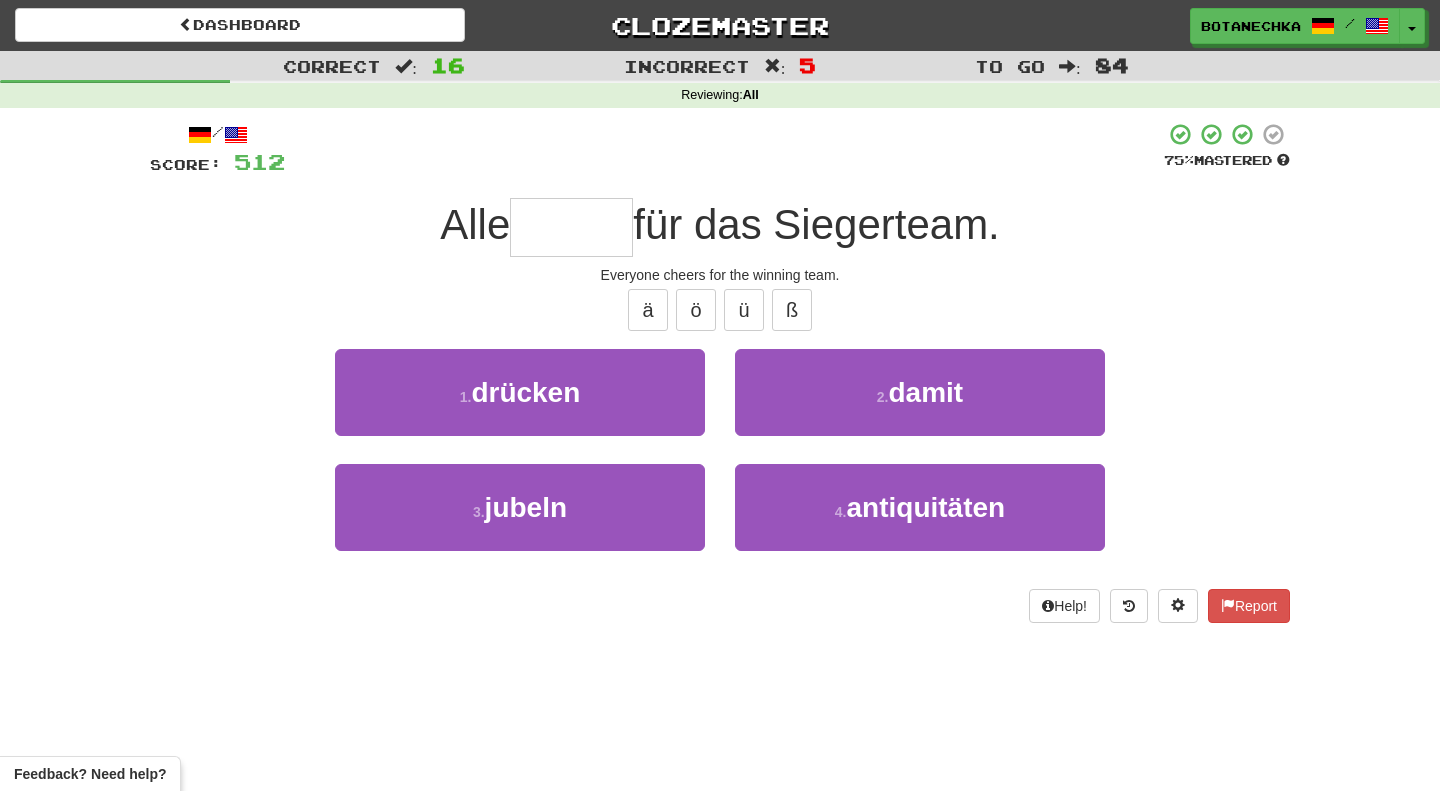 click at bounding box center [571, 227] 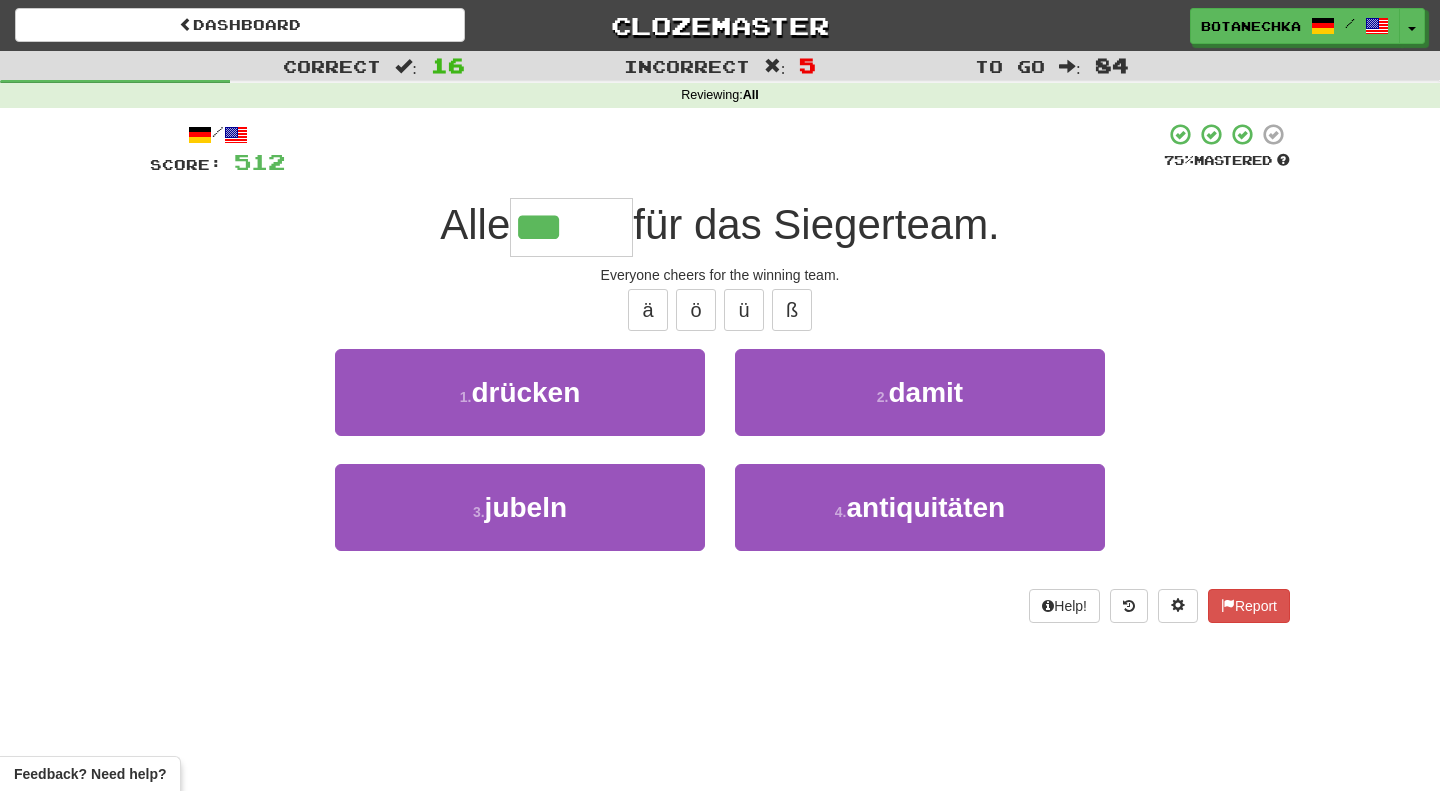 type on "******" 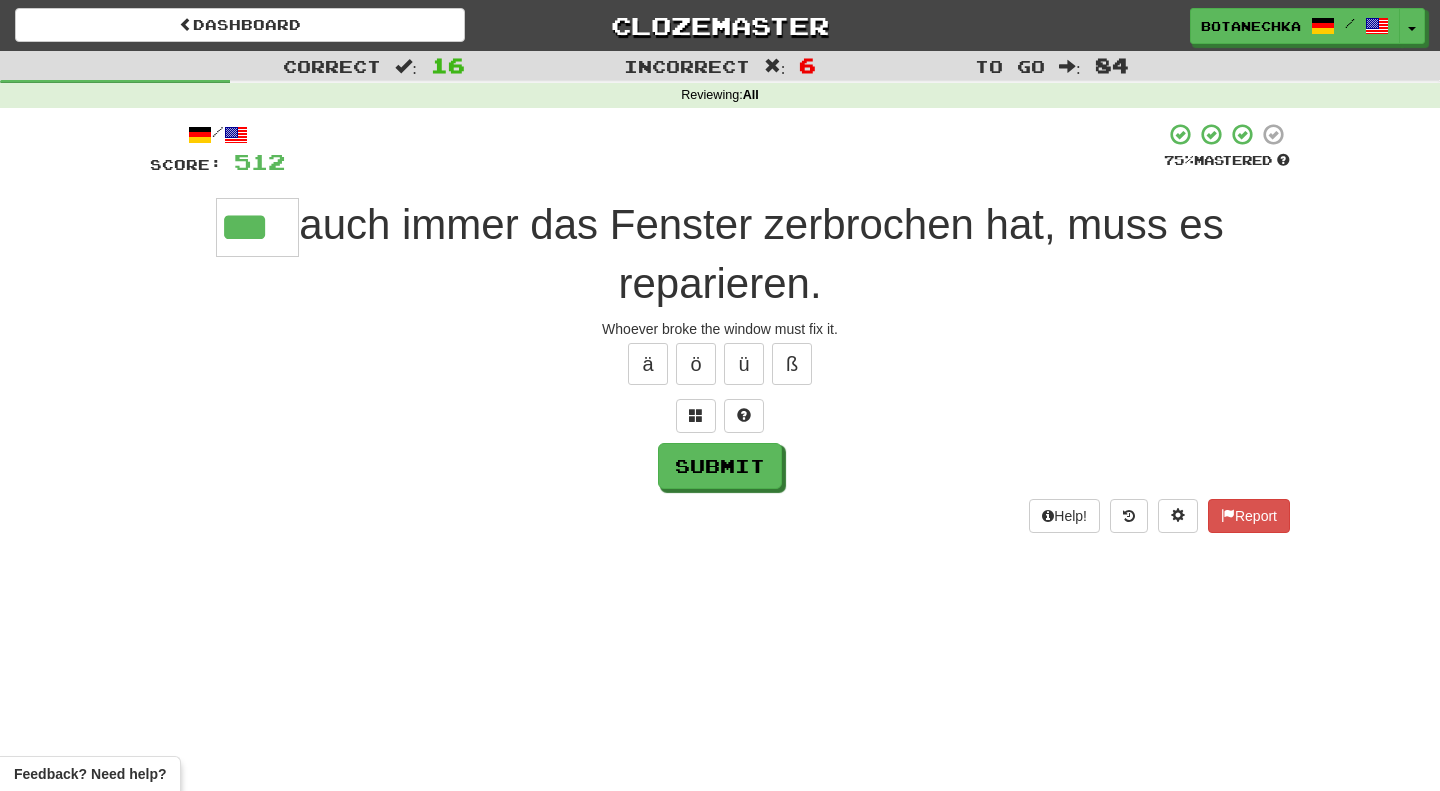 type on "***" 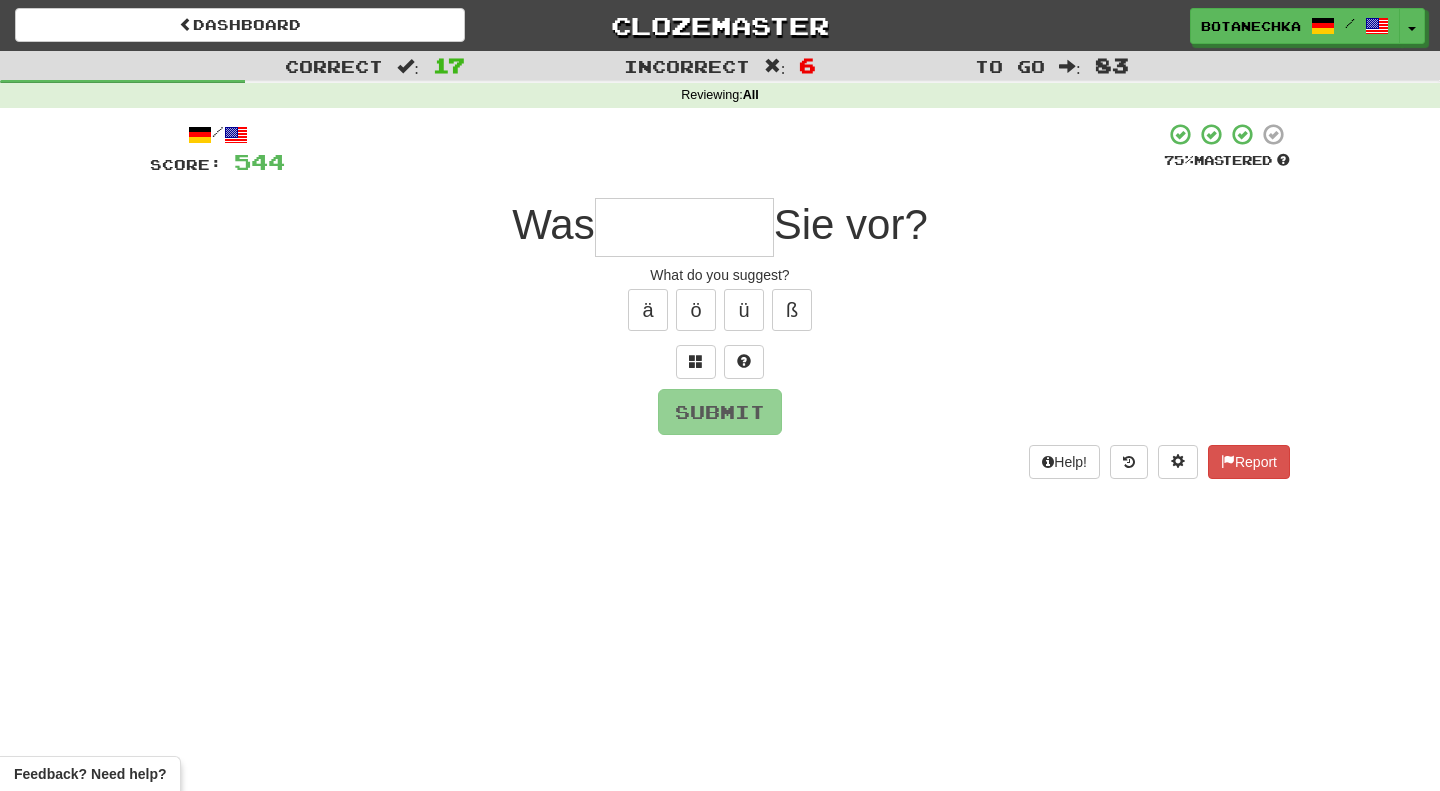 type on "*" 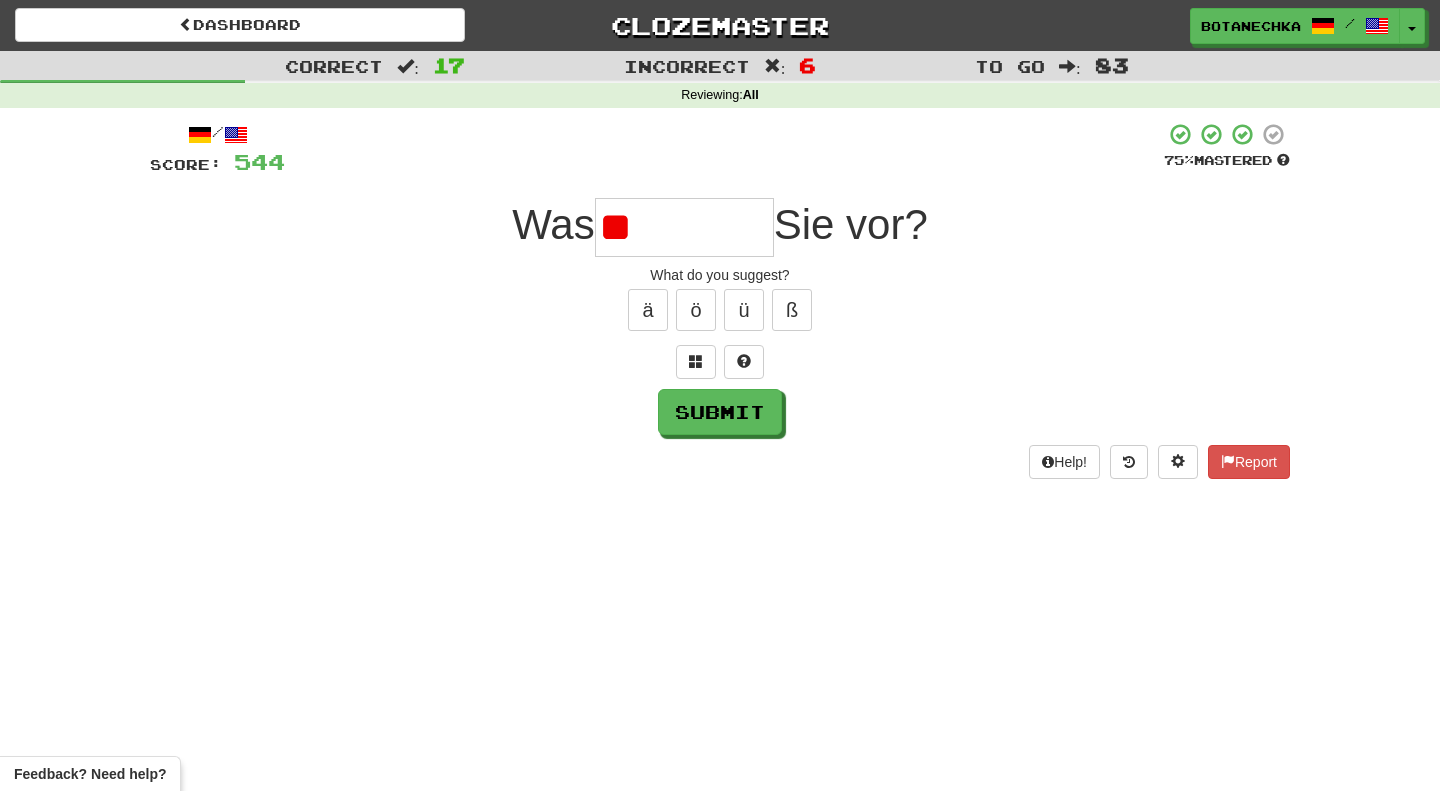 type on "*" 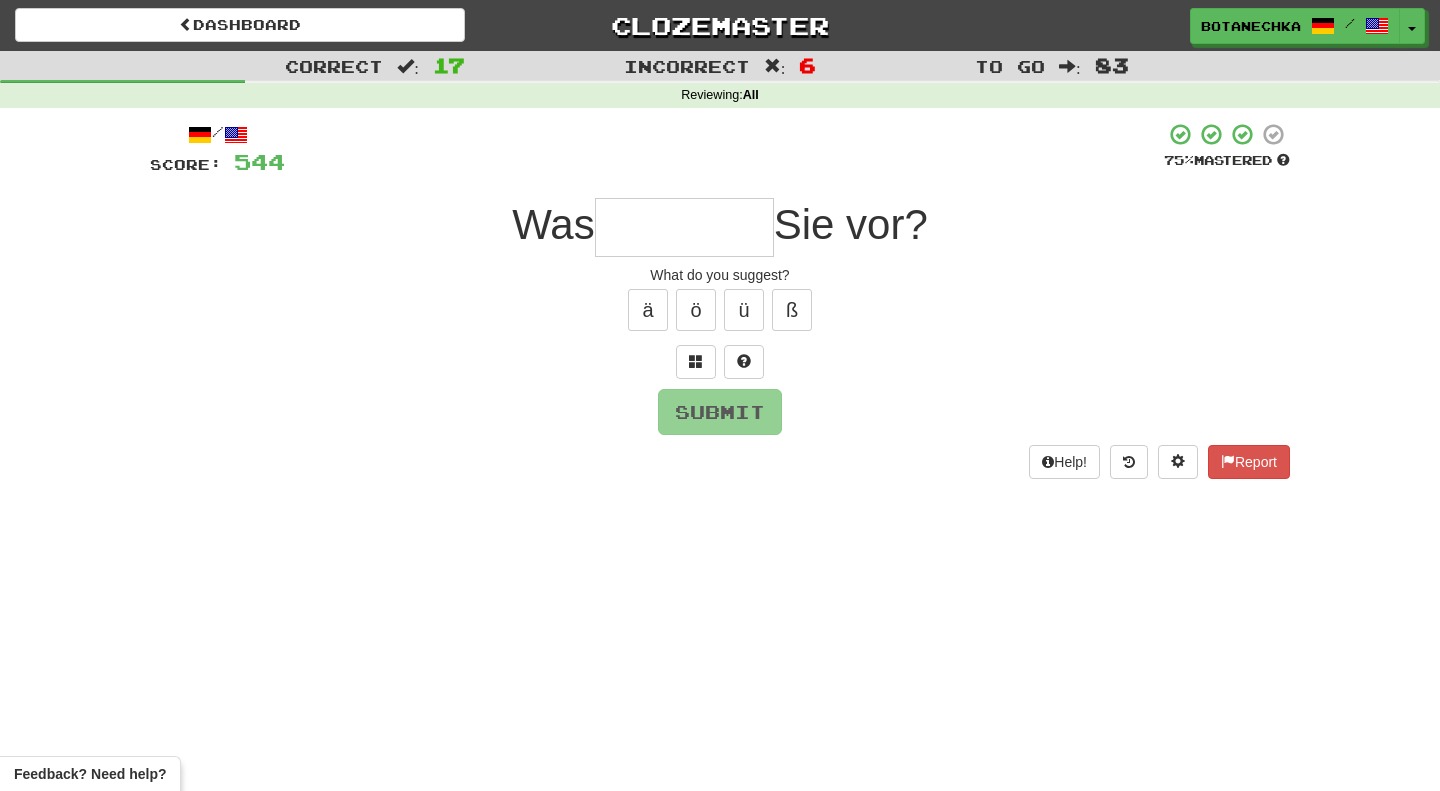 type on "*" 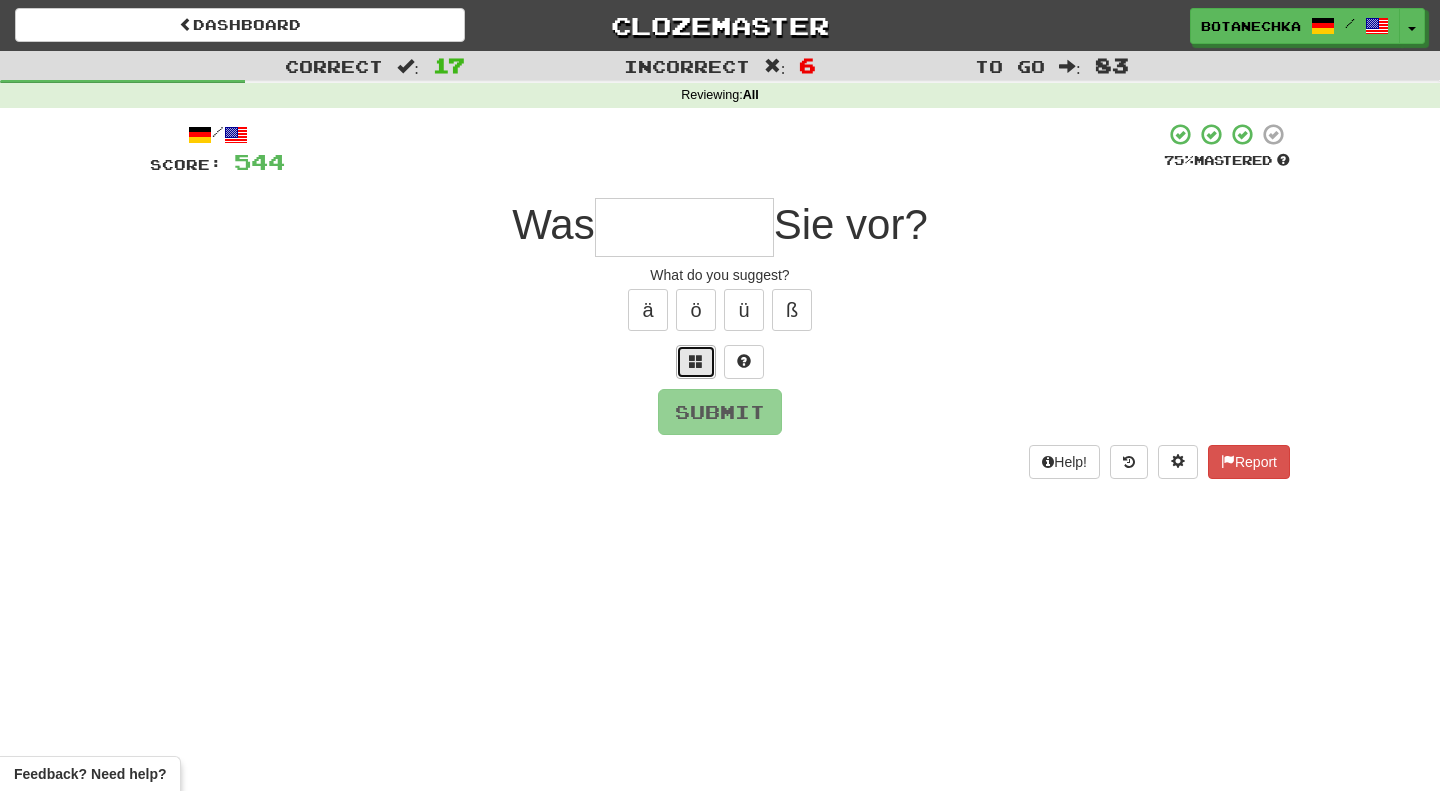 click at bounding box center [696, 362] 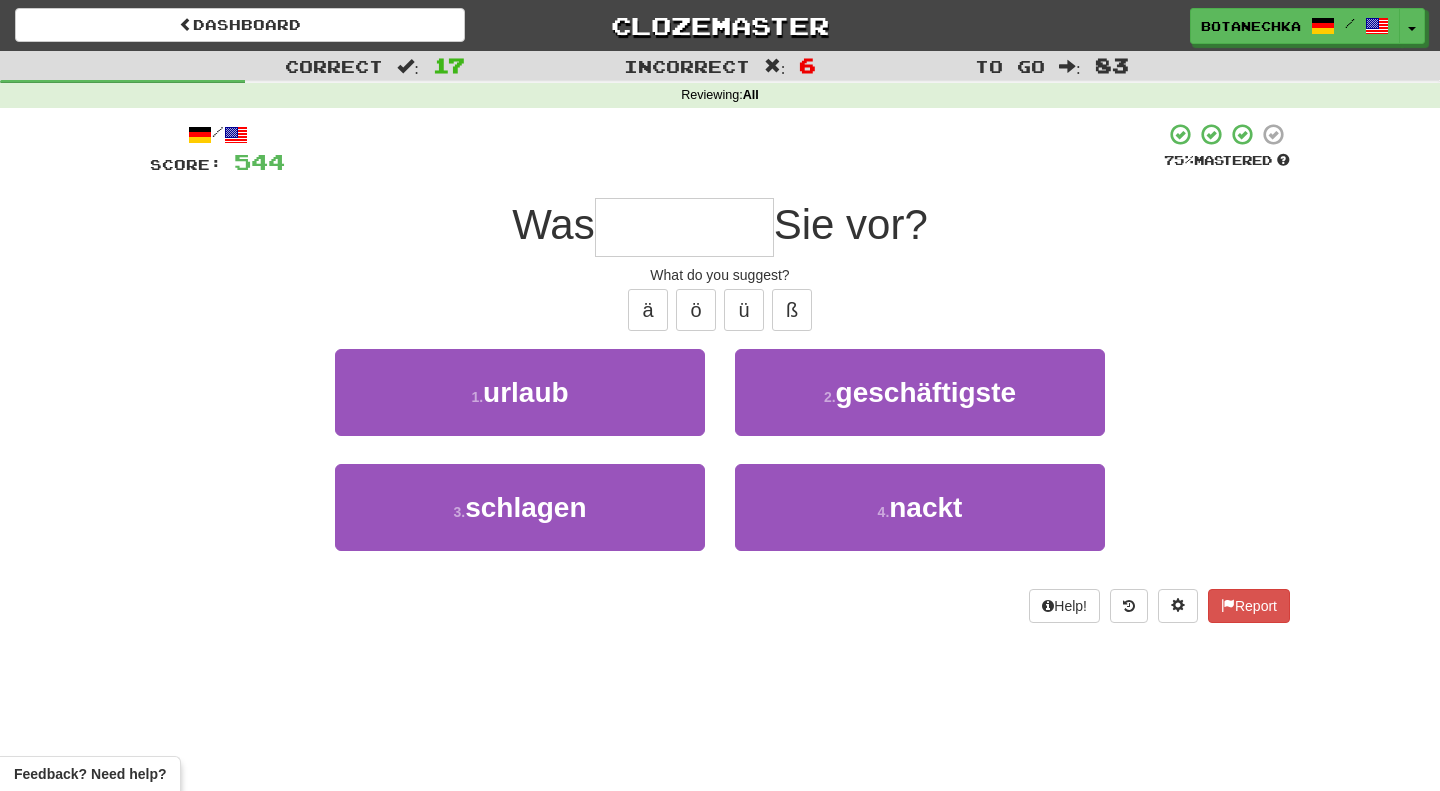 click on "What do you suggest?" at bounding box center [720, 275] 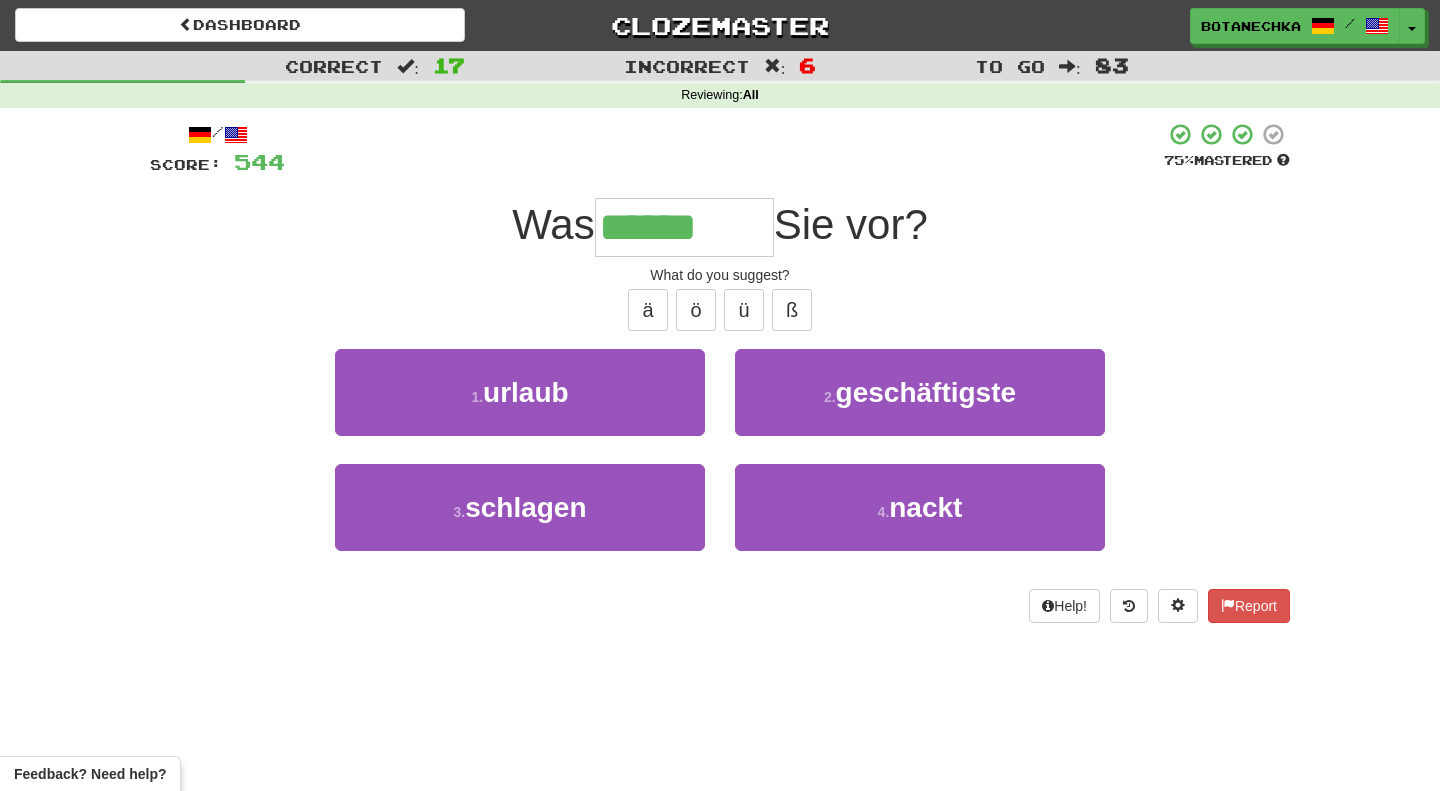 type on "********" 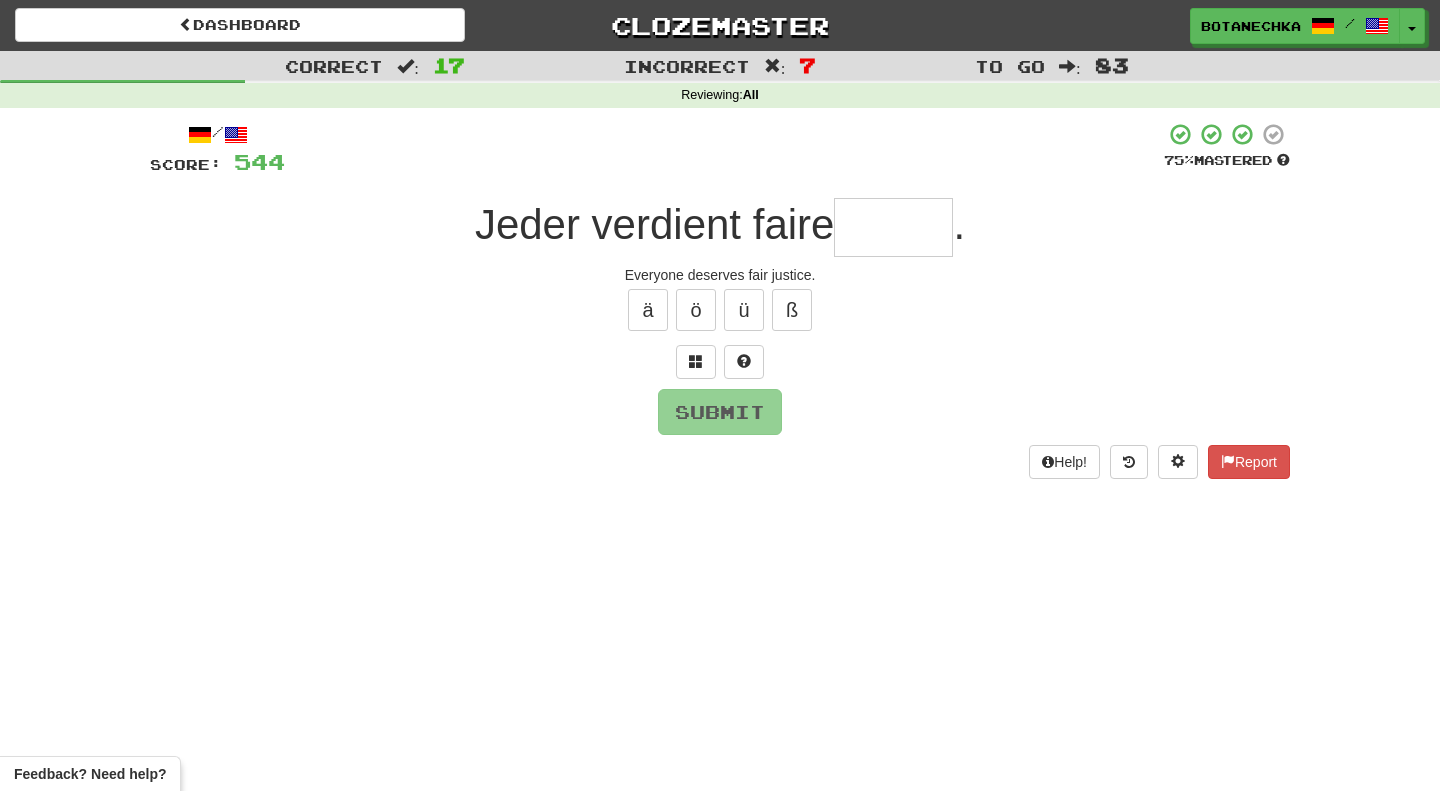 type on "*" 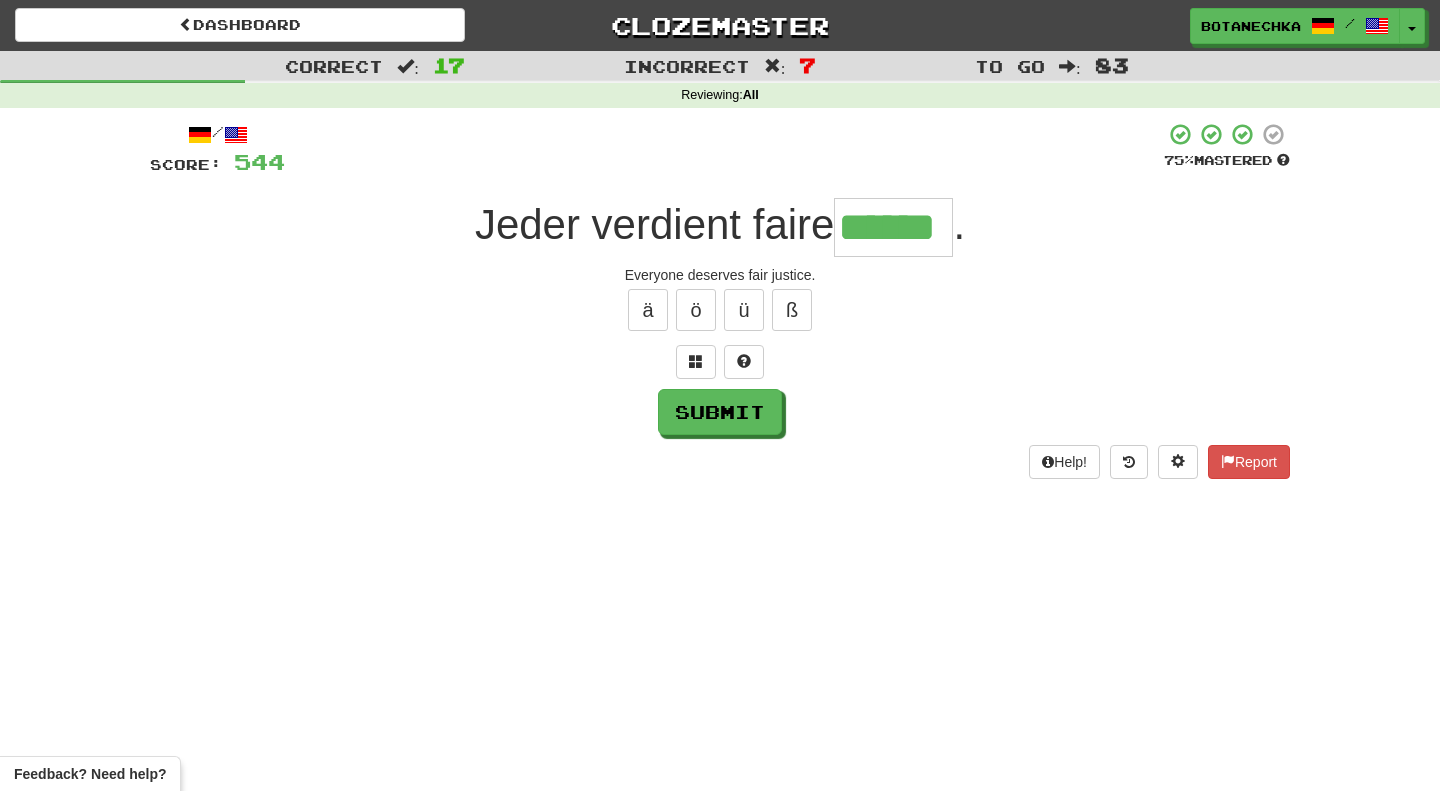 type on "******" 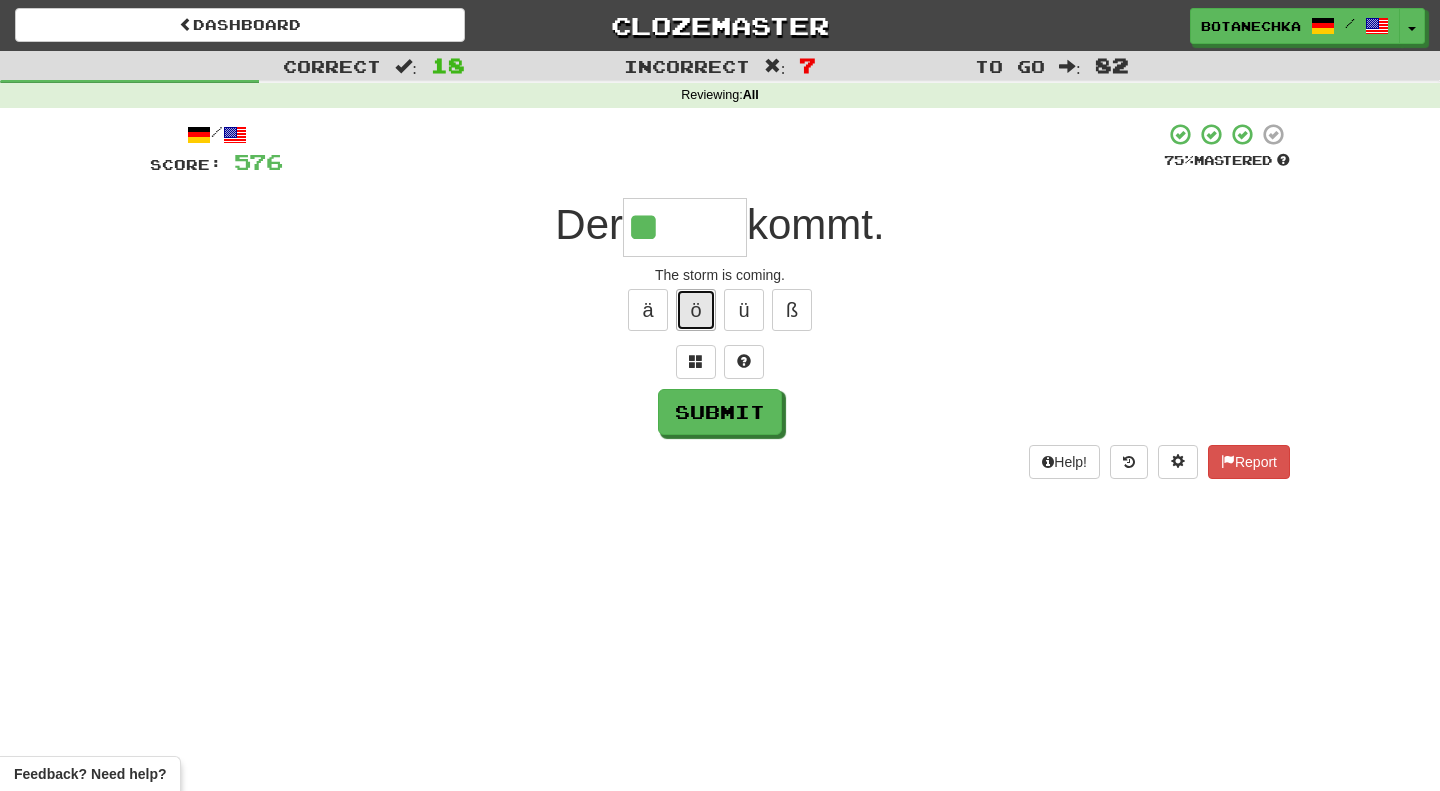 click on "ö" at bounding box center [696, 310] 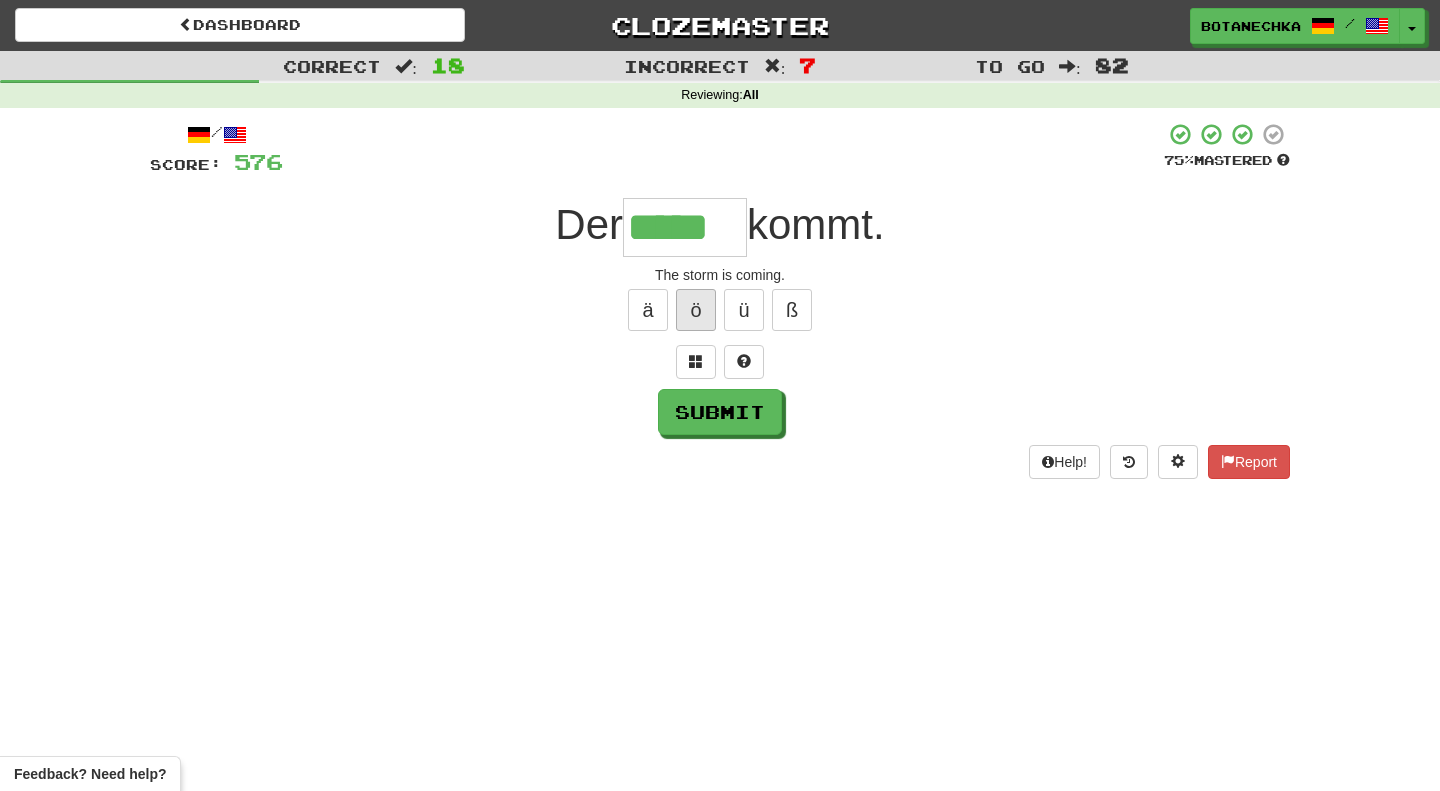 type on "*****" 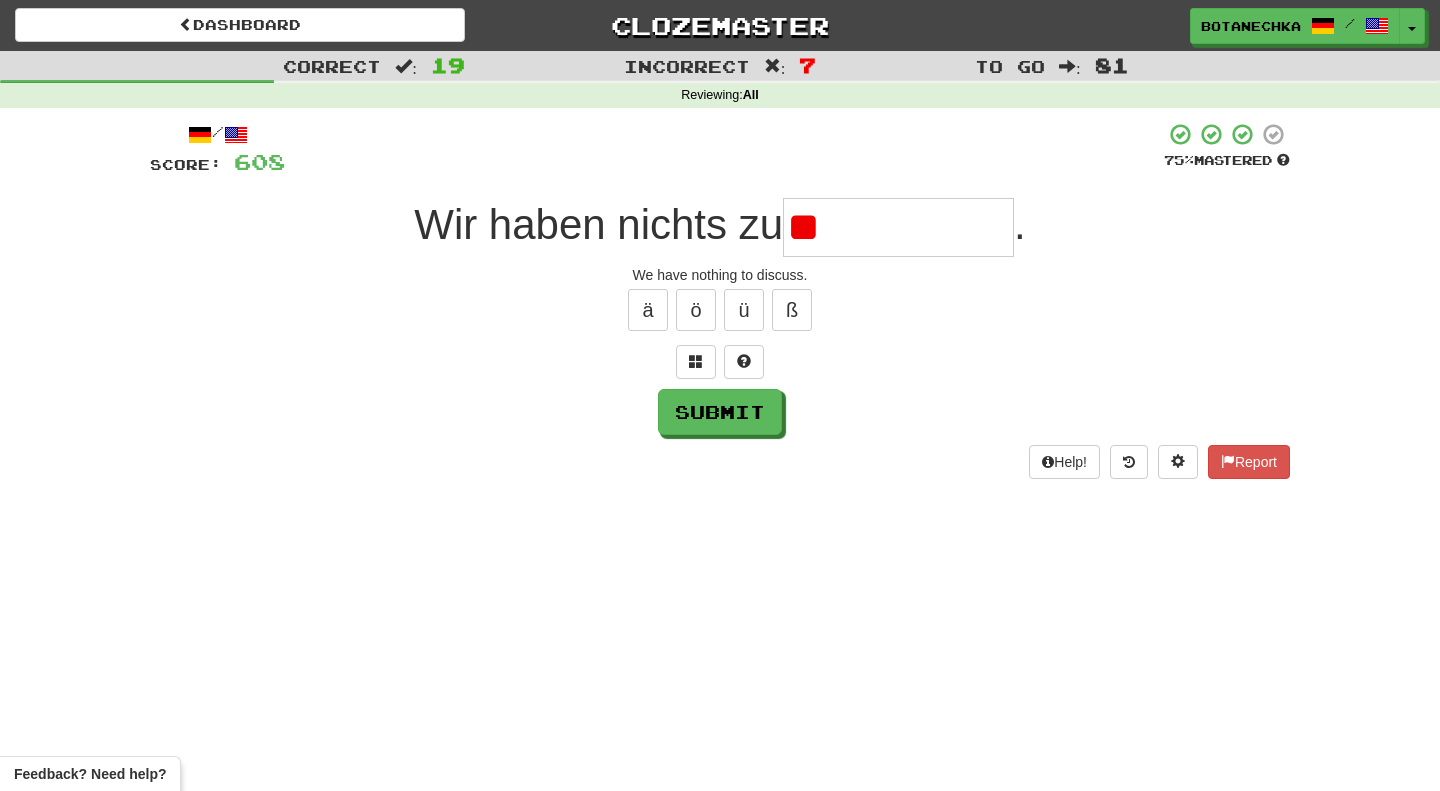 type on "*" 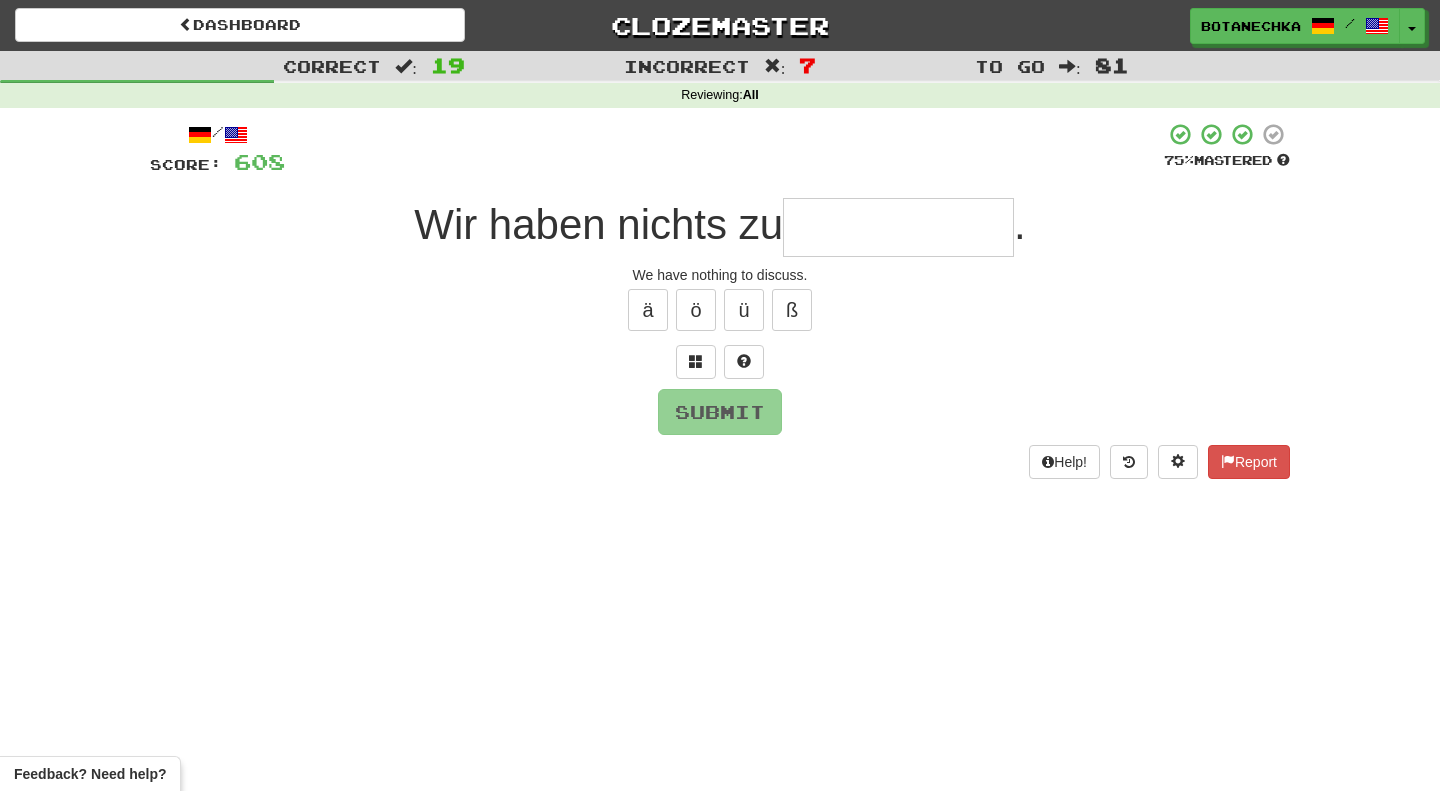 type on "*" 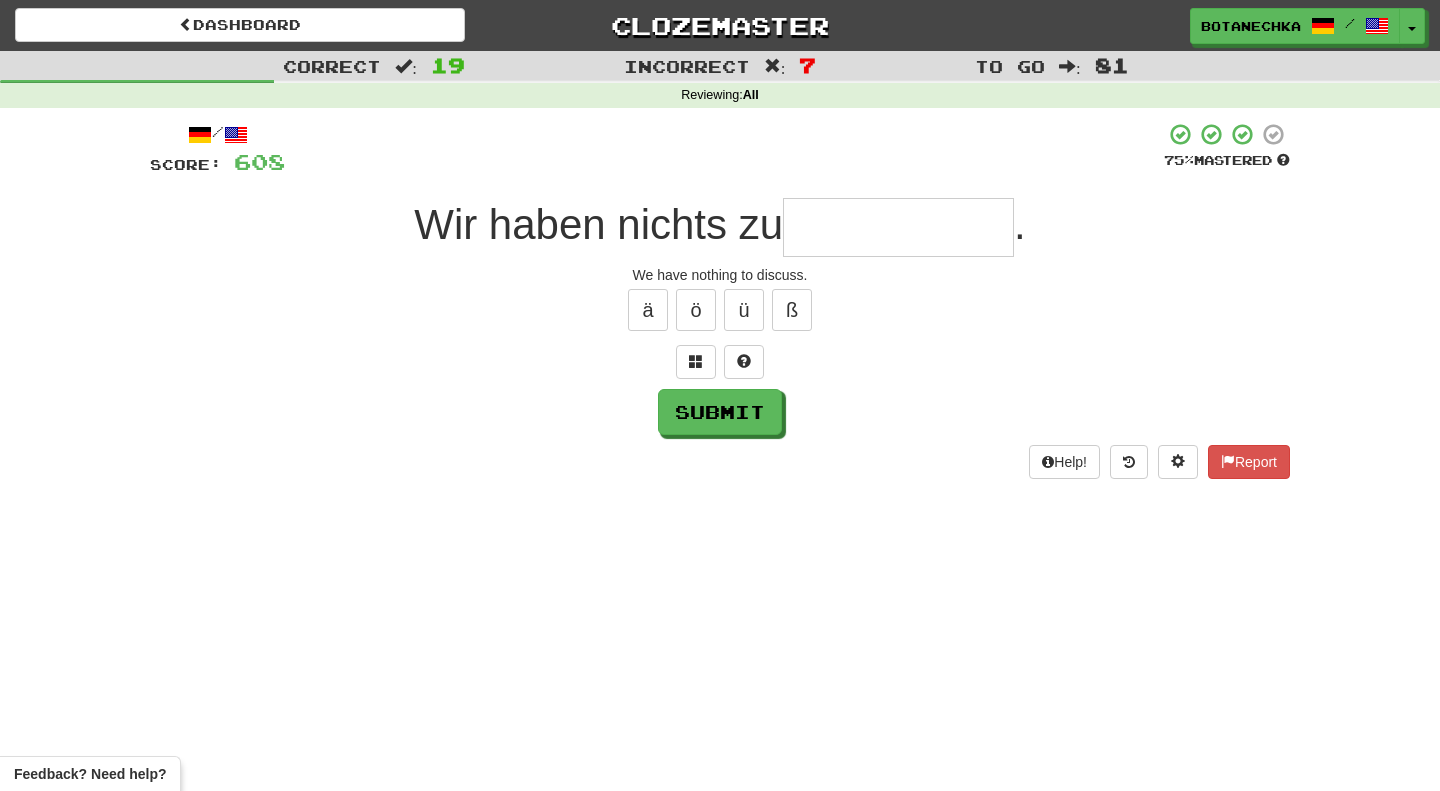 type on "*" 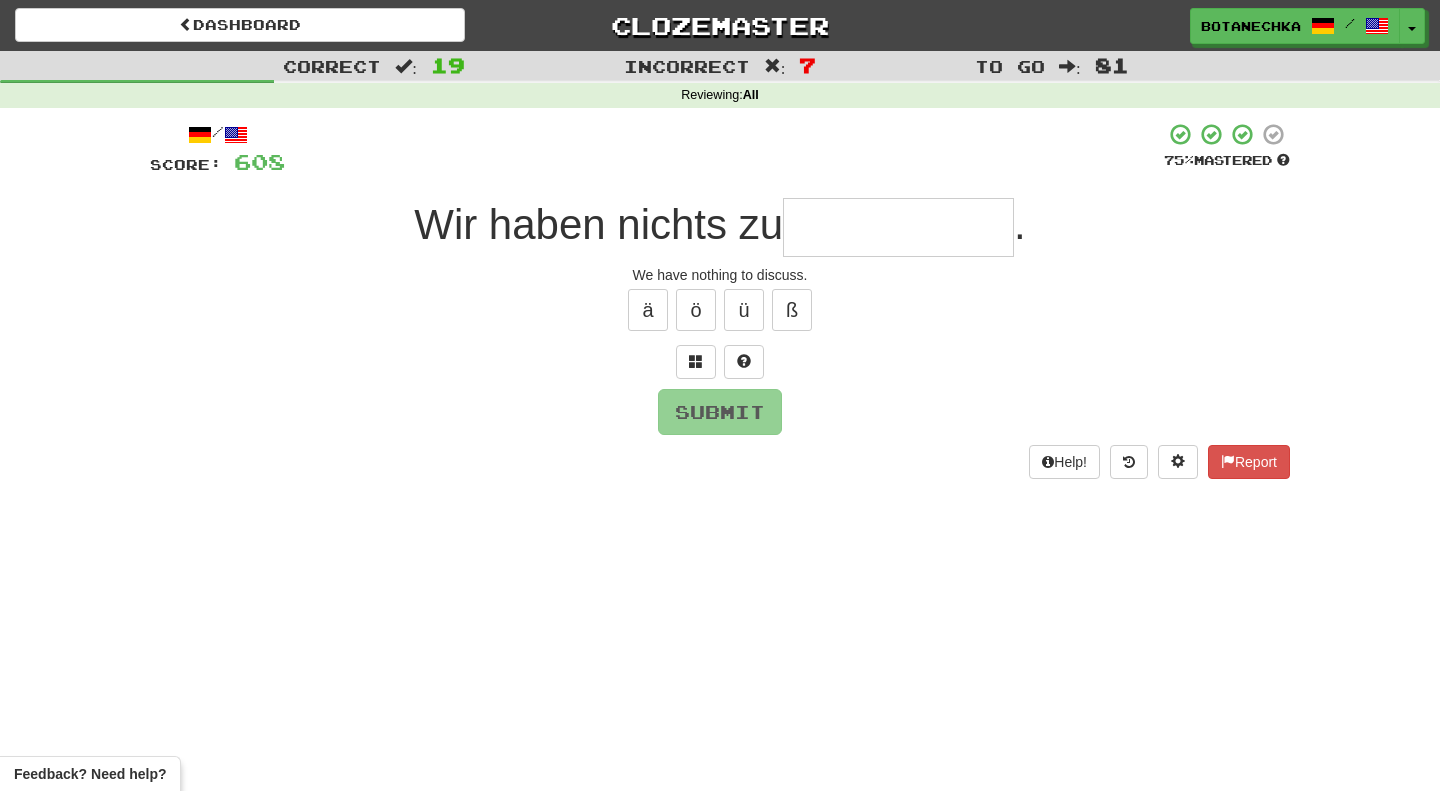 type on "*" 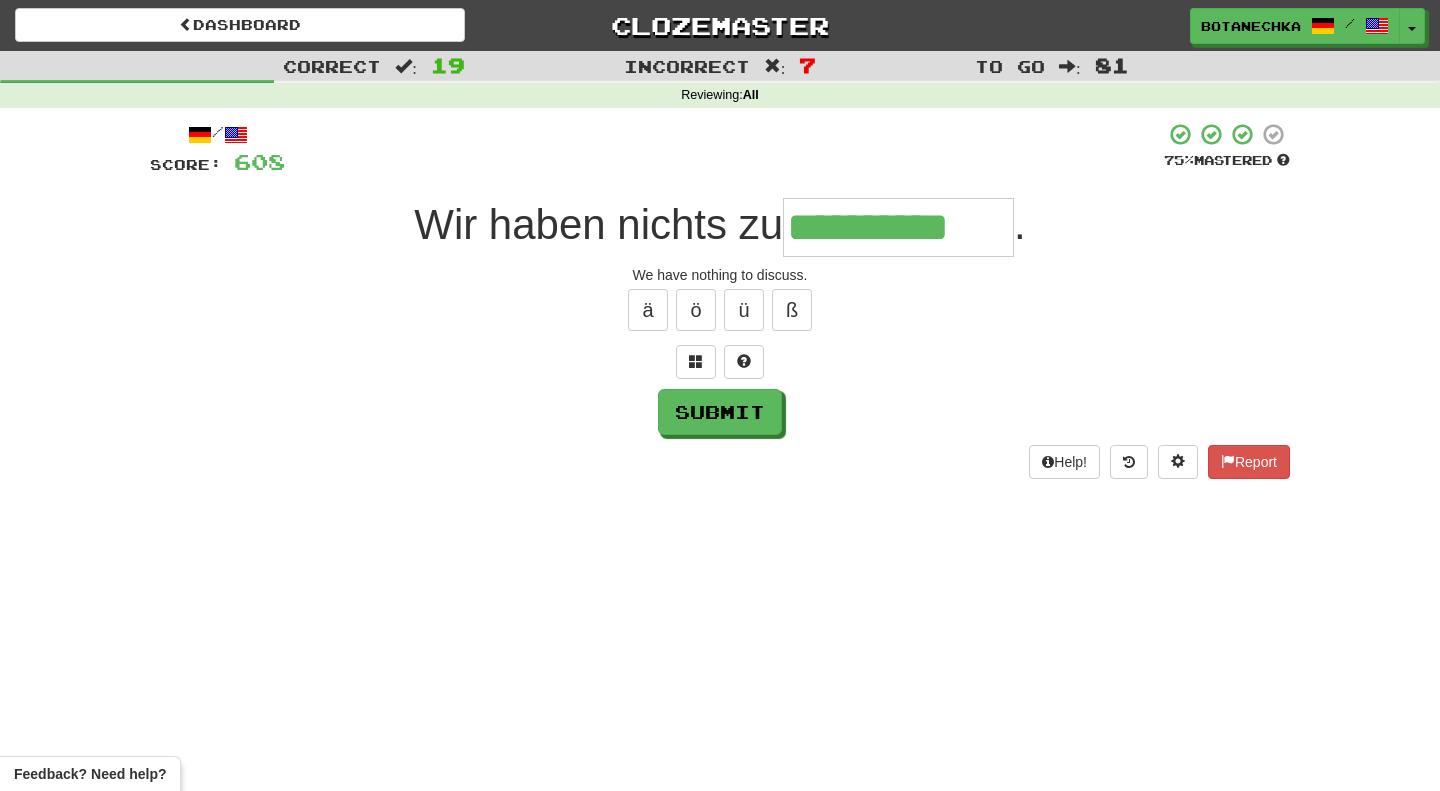 type on "**********" 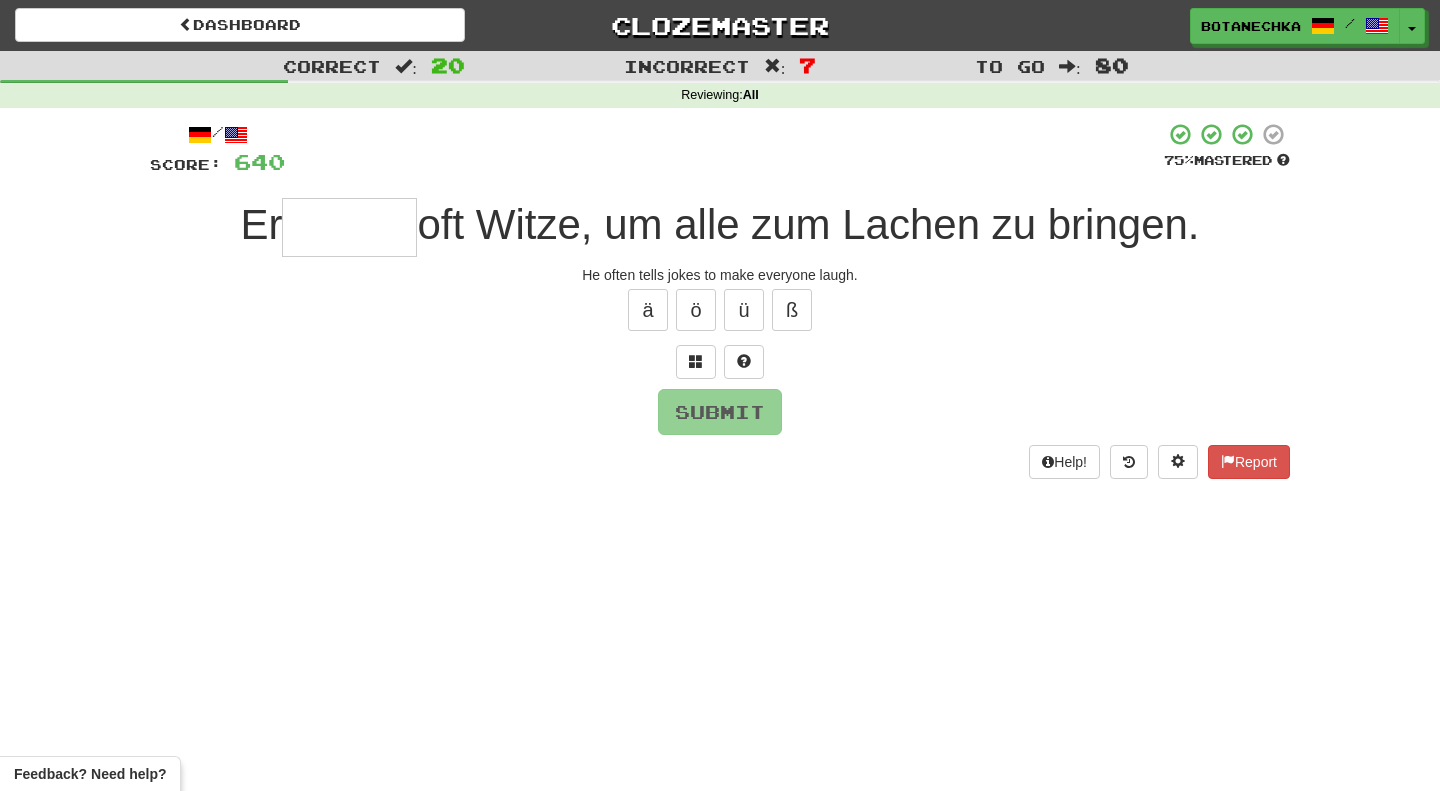 type on "*" 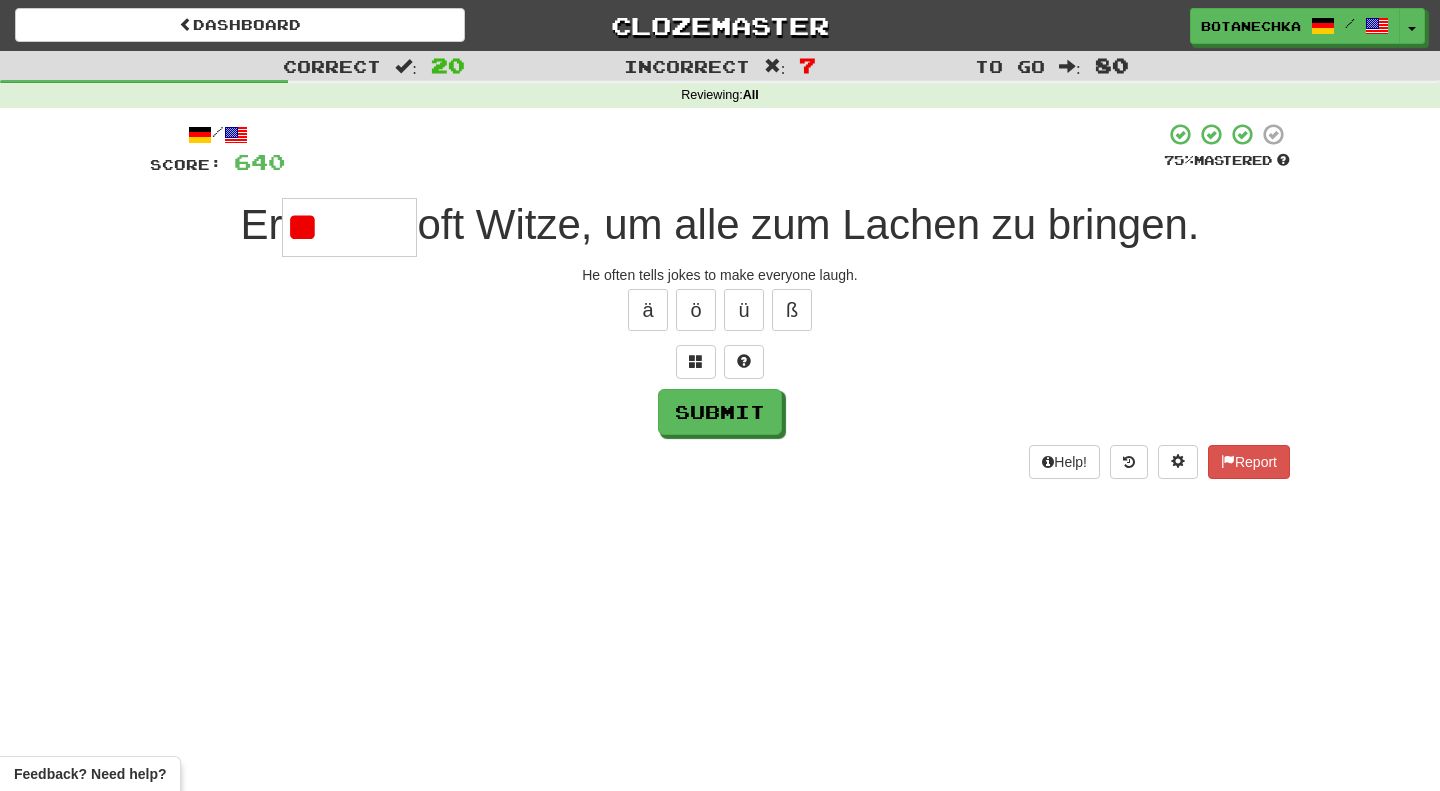 type on "*" 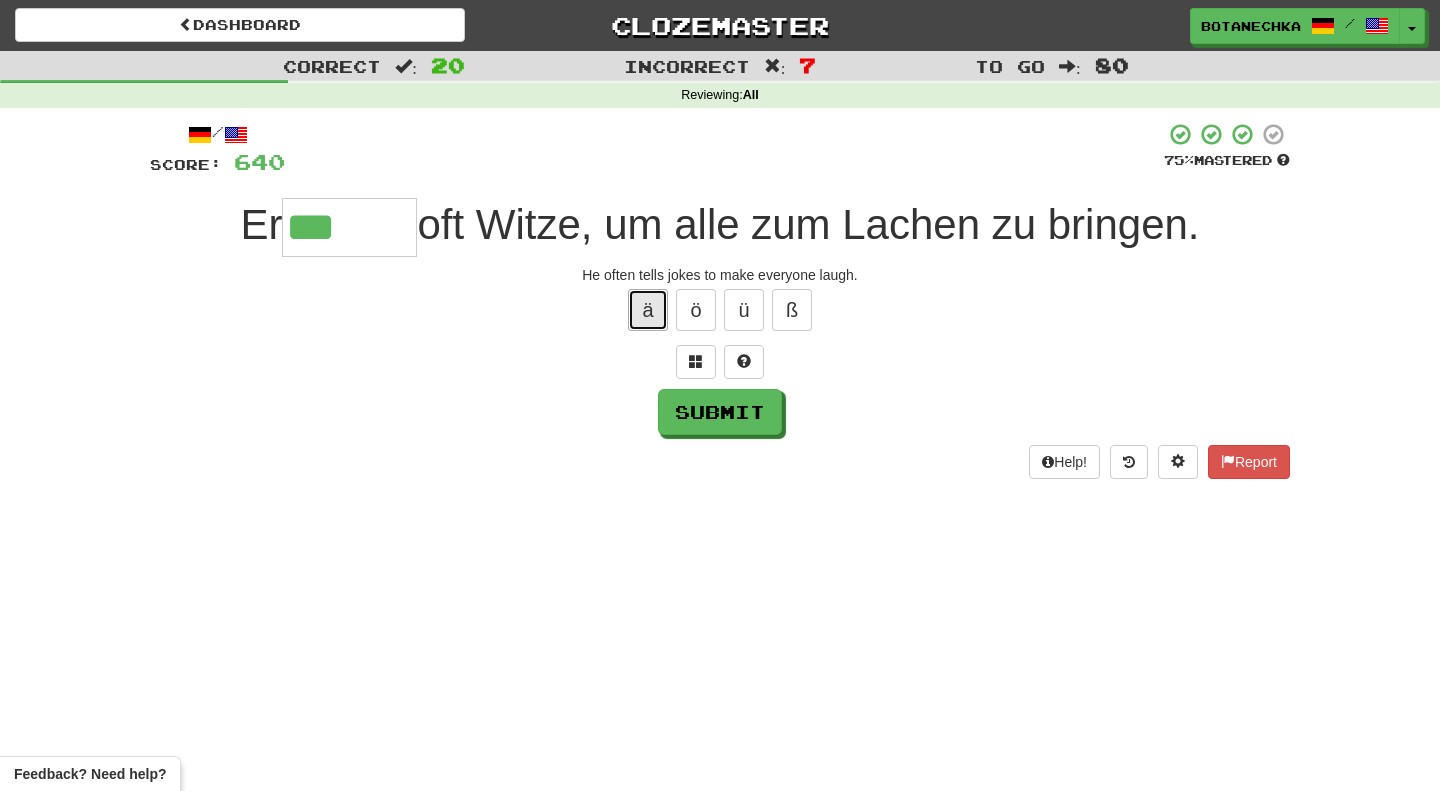 click on "ä" at bounding box center [648, 310] 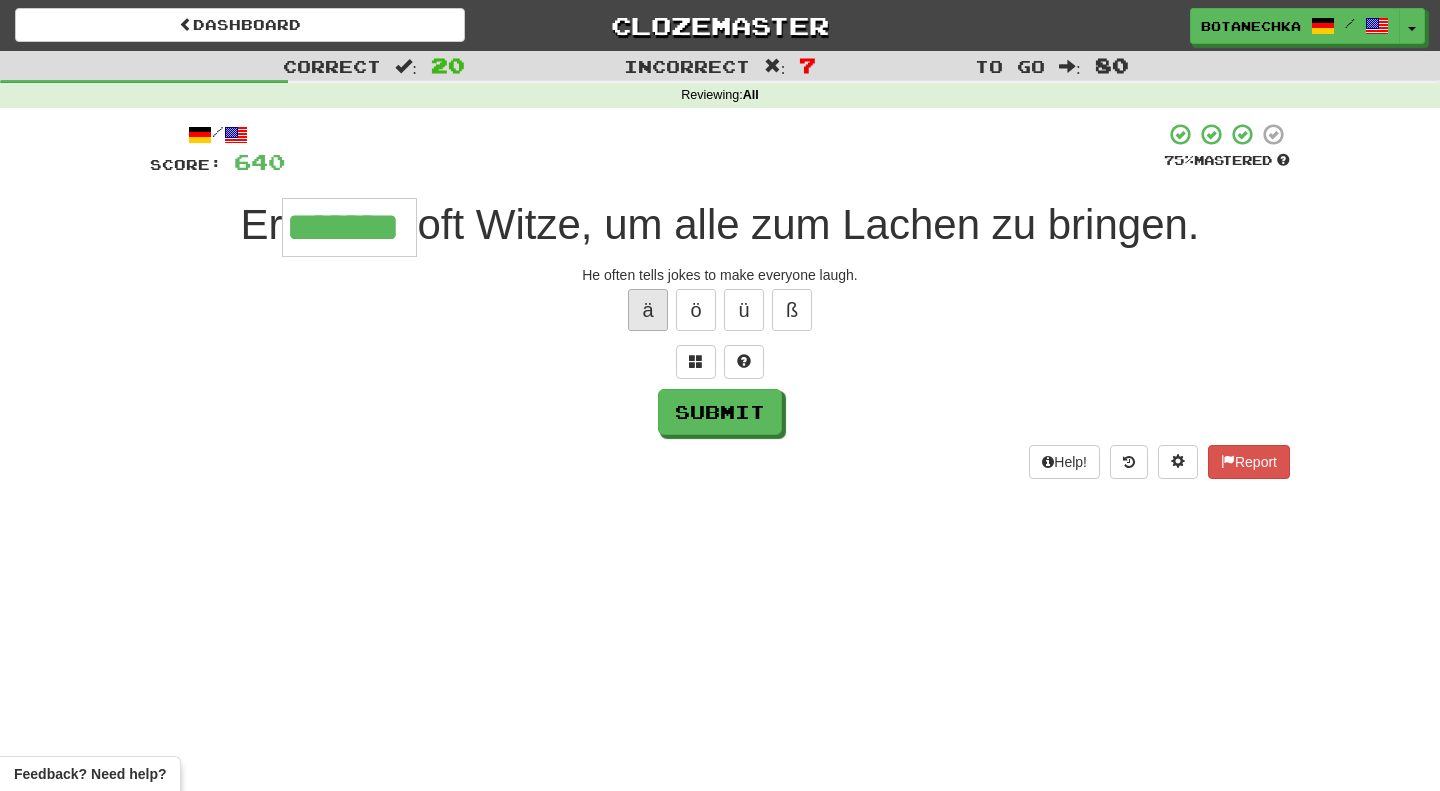 type on "*******" 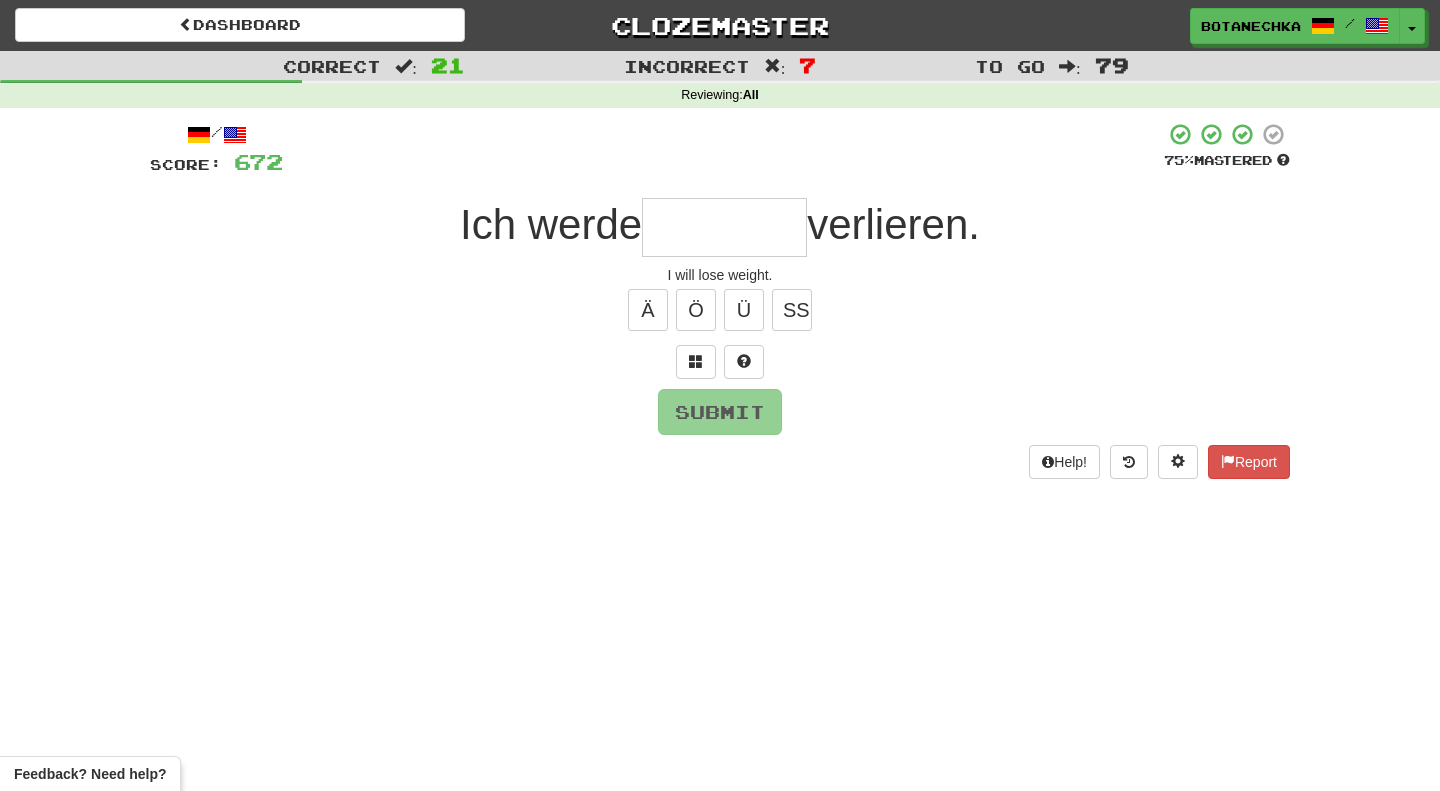 type on "*" 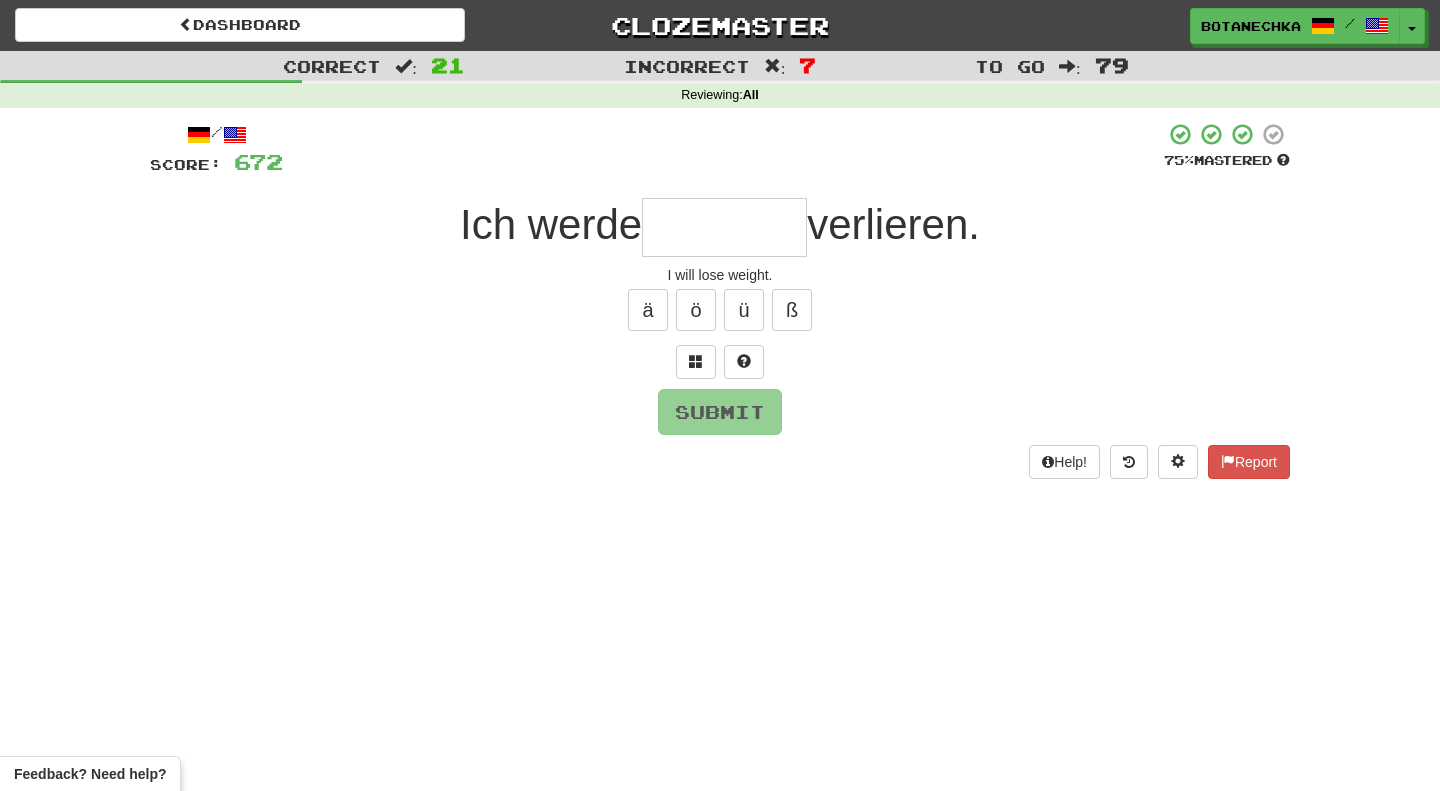 type on "*" 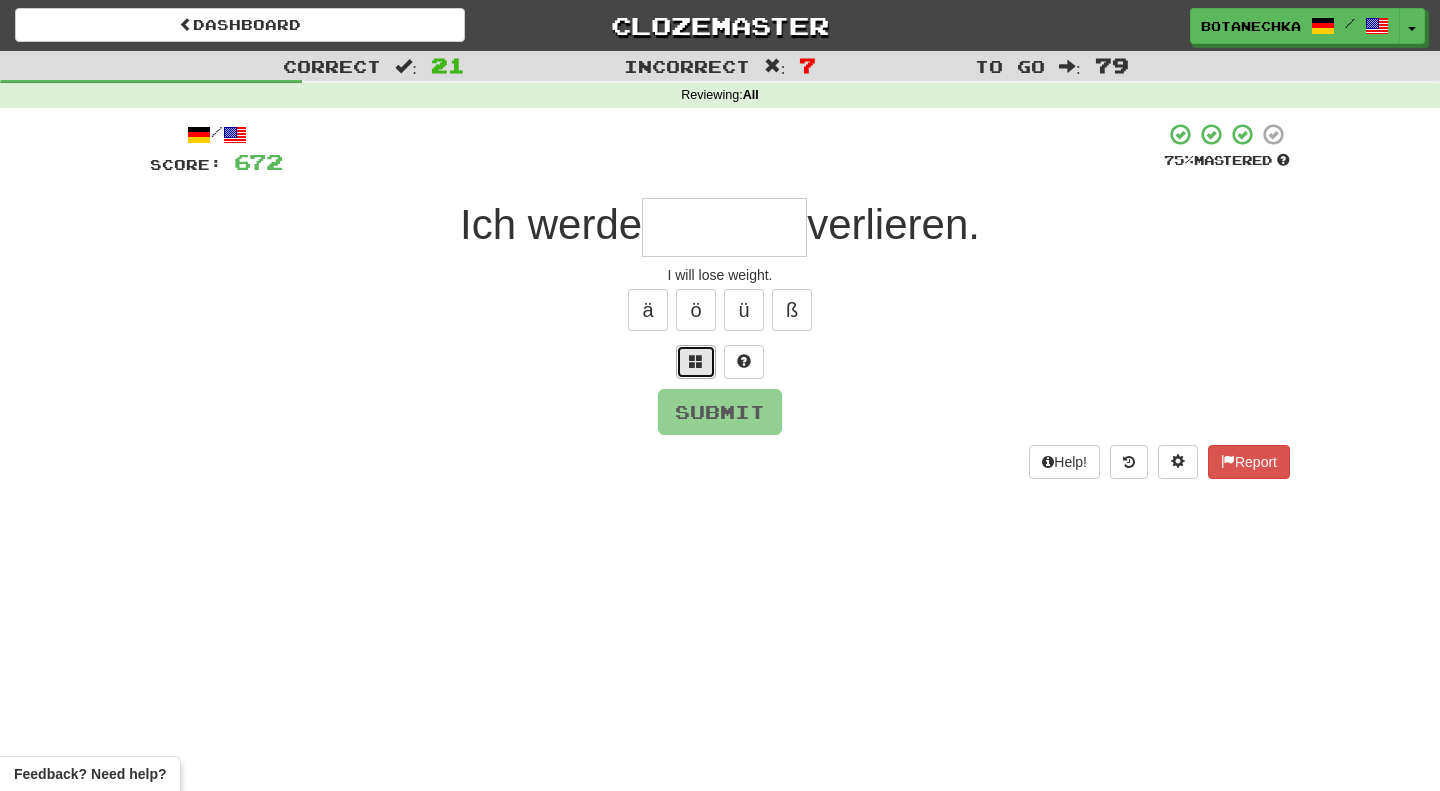 click at bounding box center (696, 362) 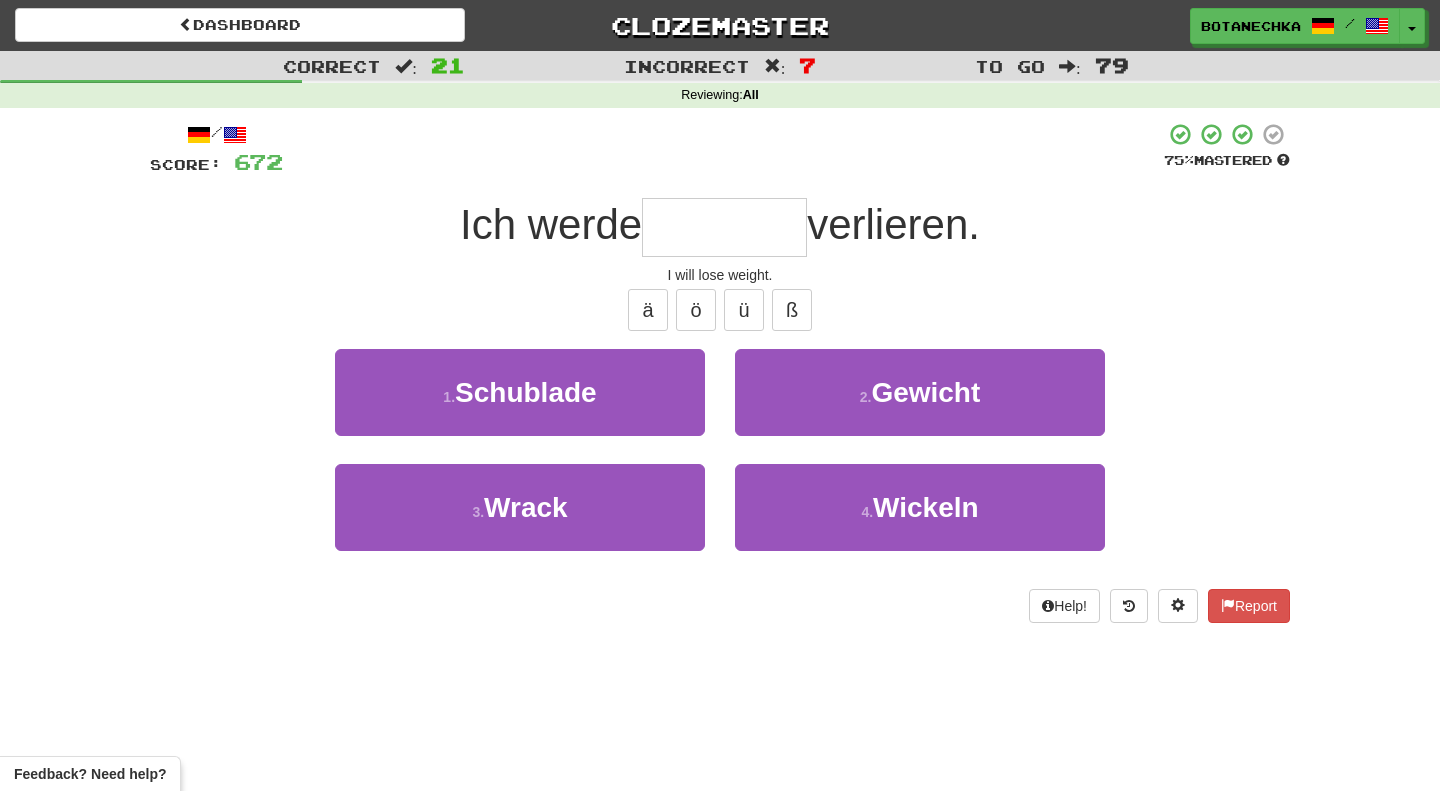 click at bounding box center [724, 227] 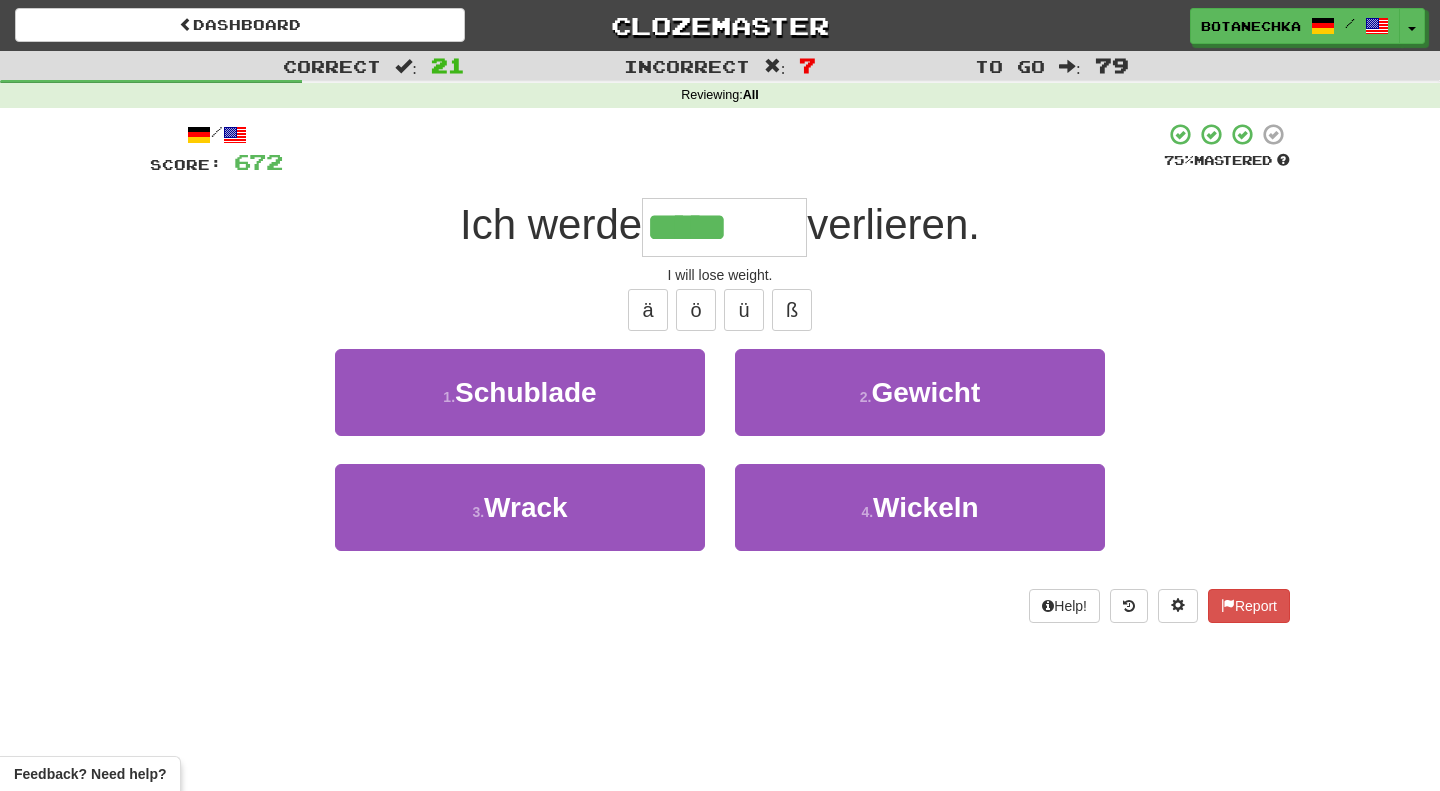 type on "*******" 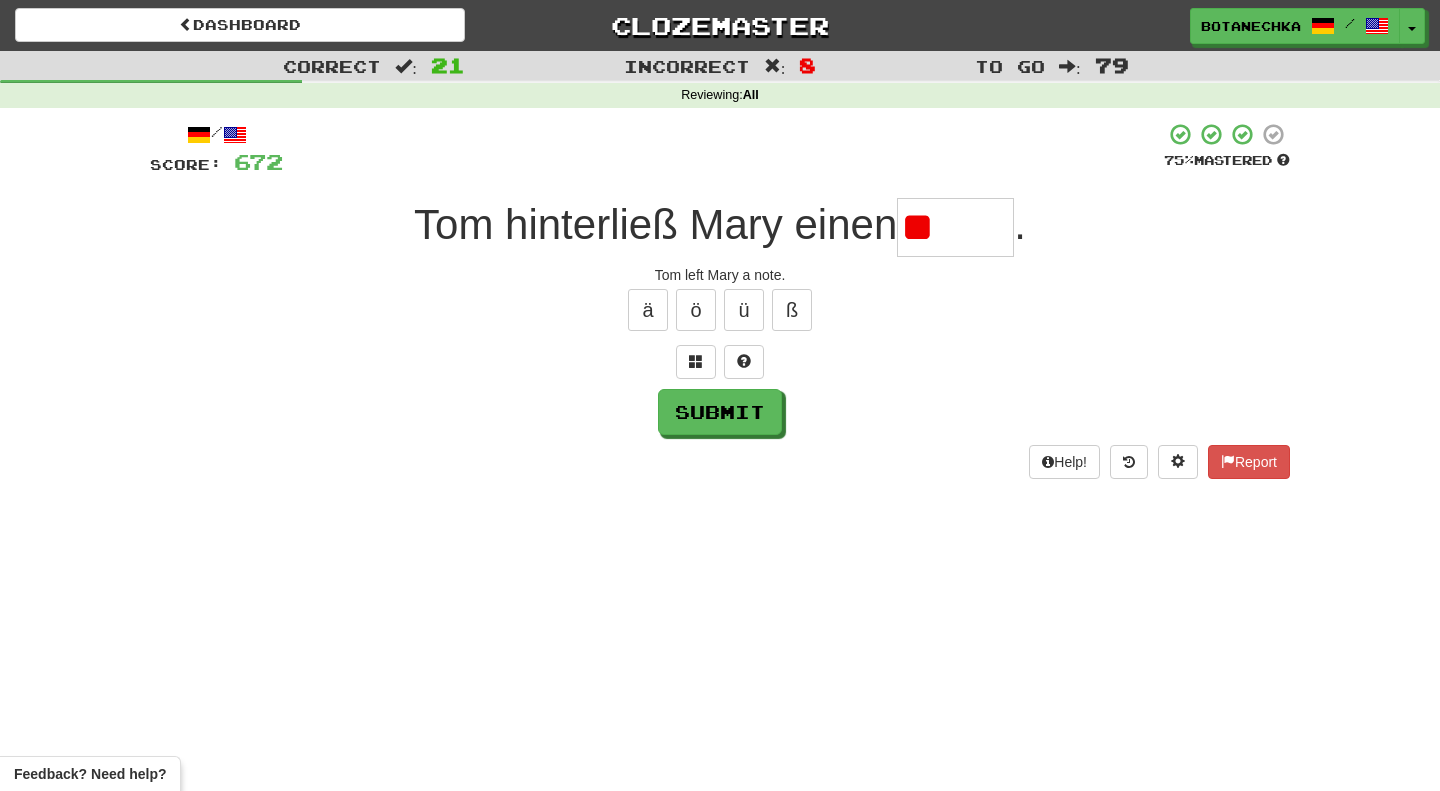 type on "*" 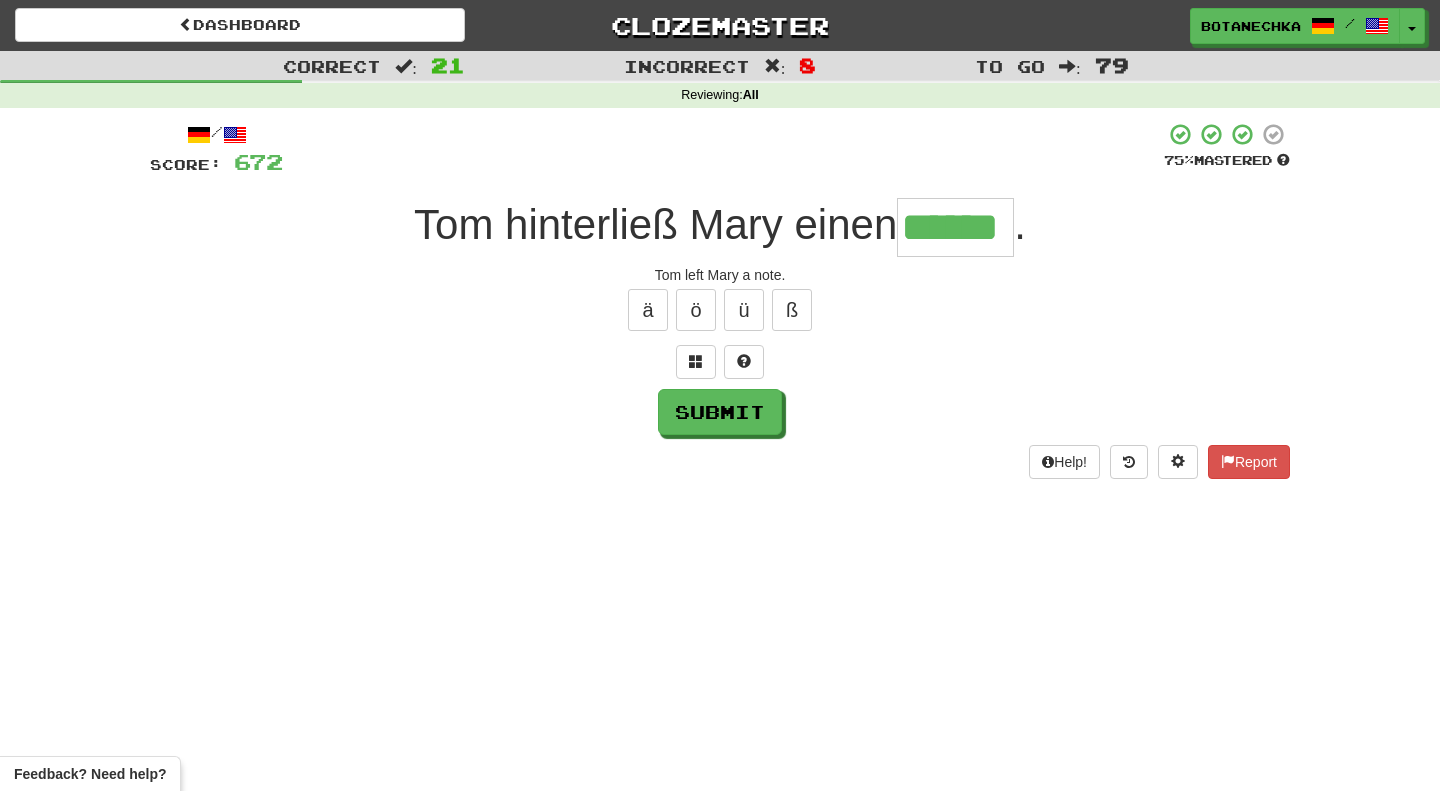 type on "******" 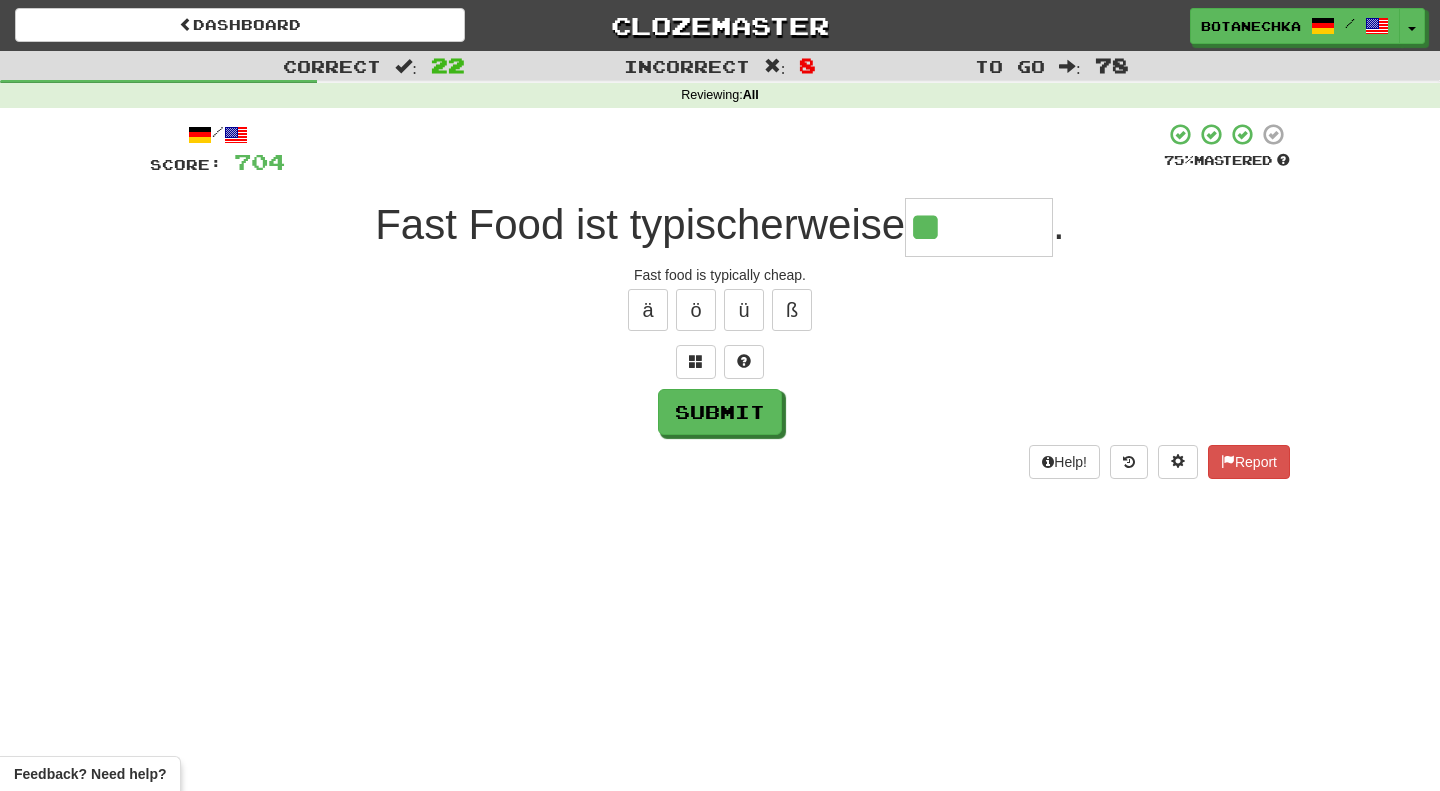 type on "*" 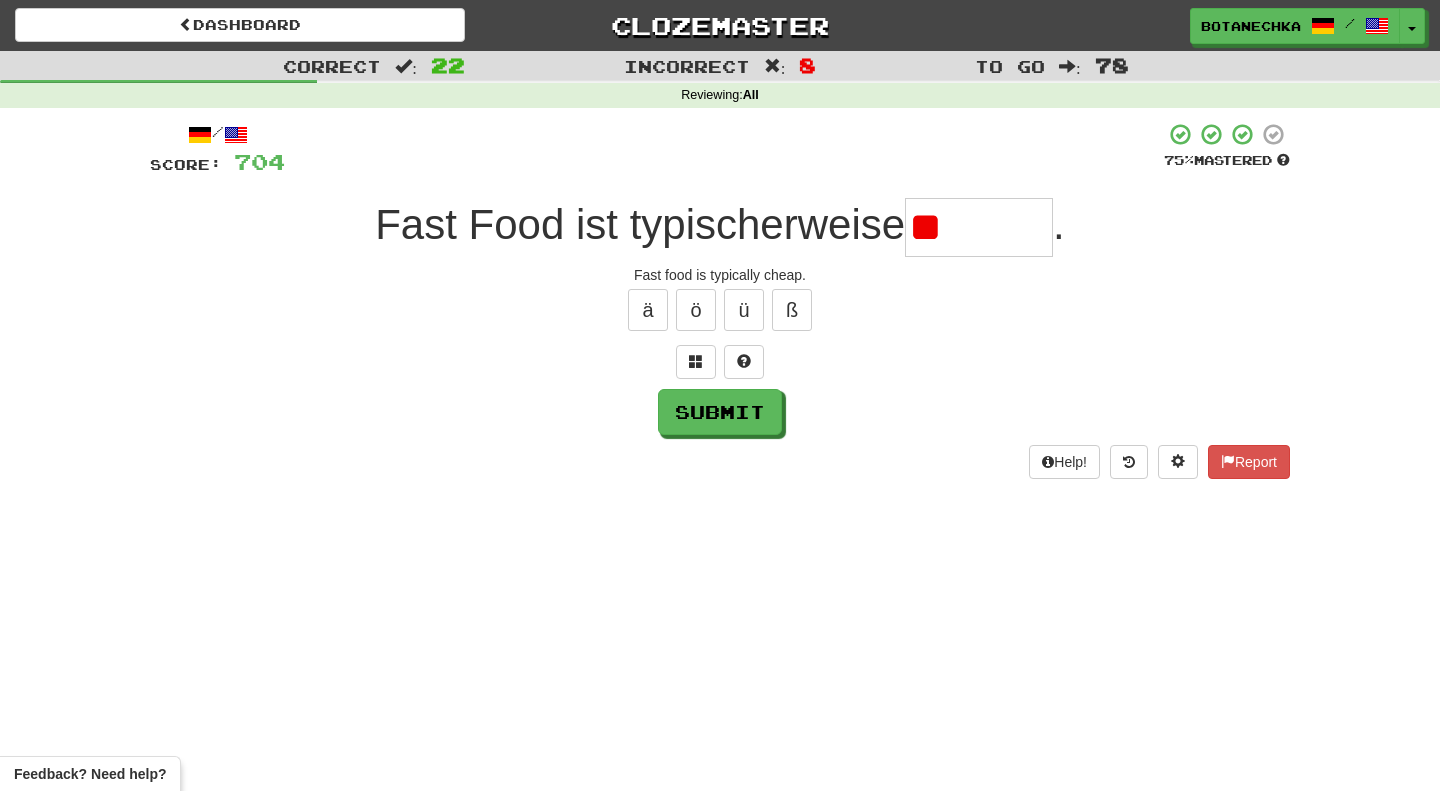 type on "*" 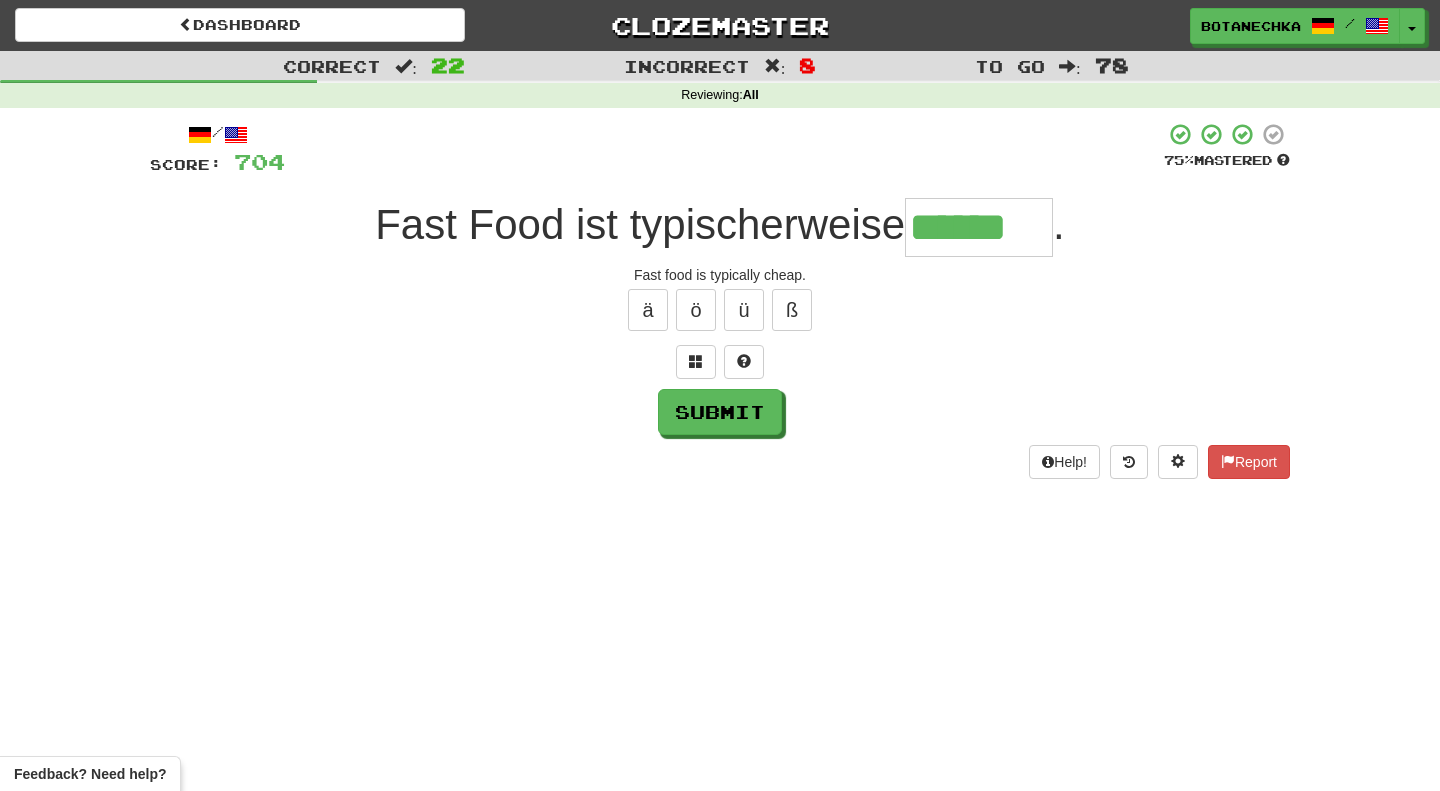 type on "*******" 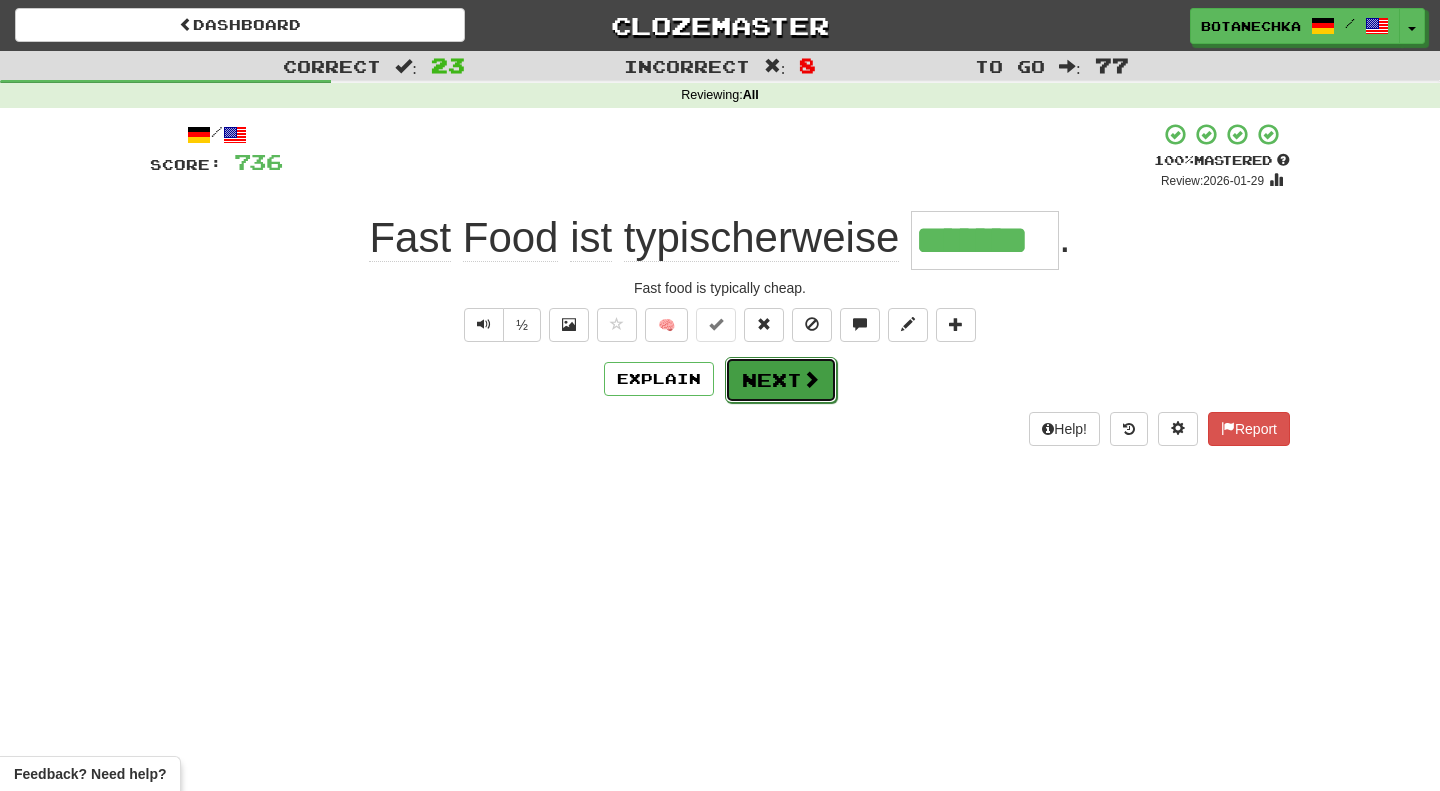 click on "Next" at bounding box center (781, 380) 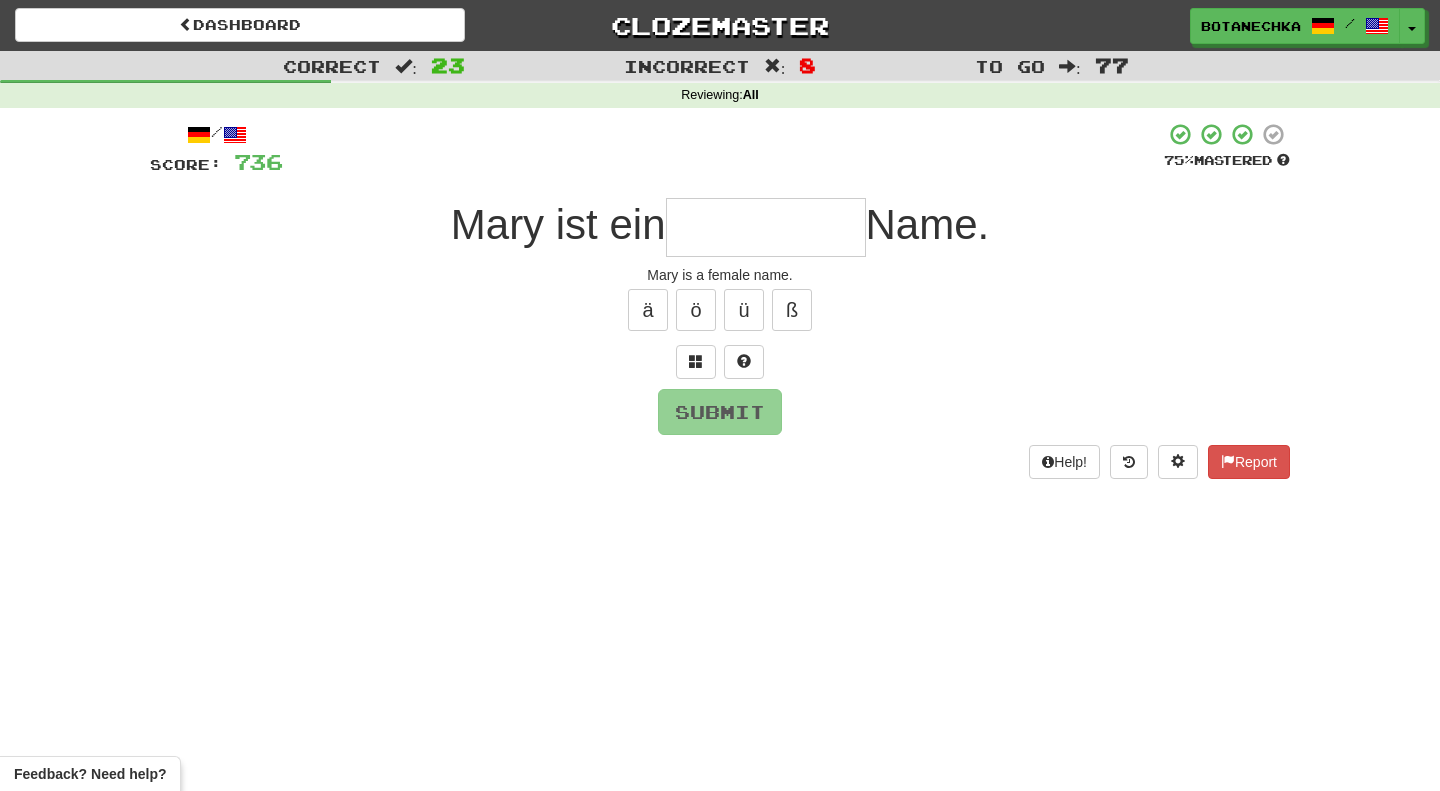 click at bounding box center (766, 227) 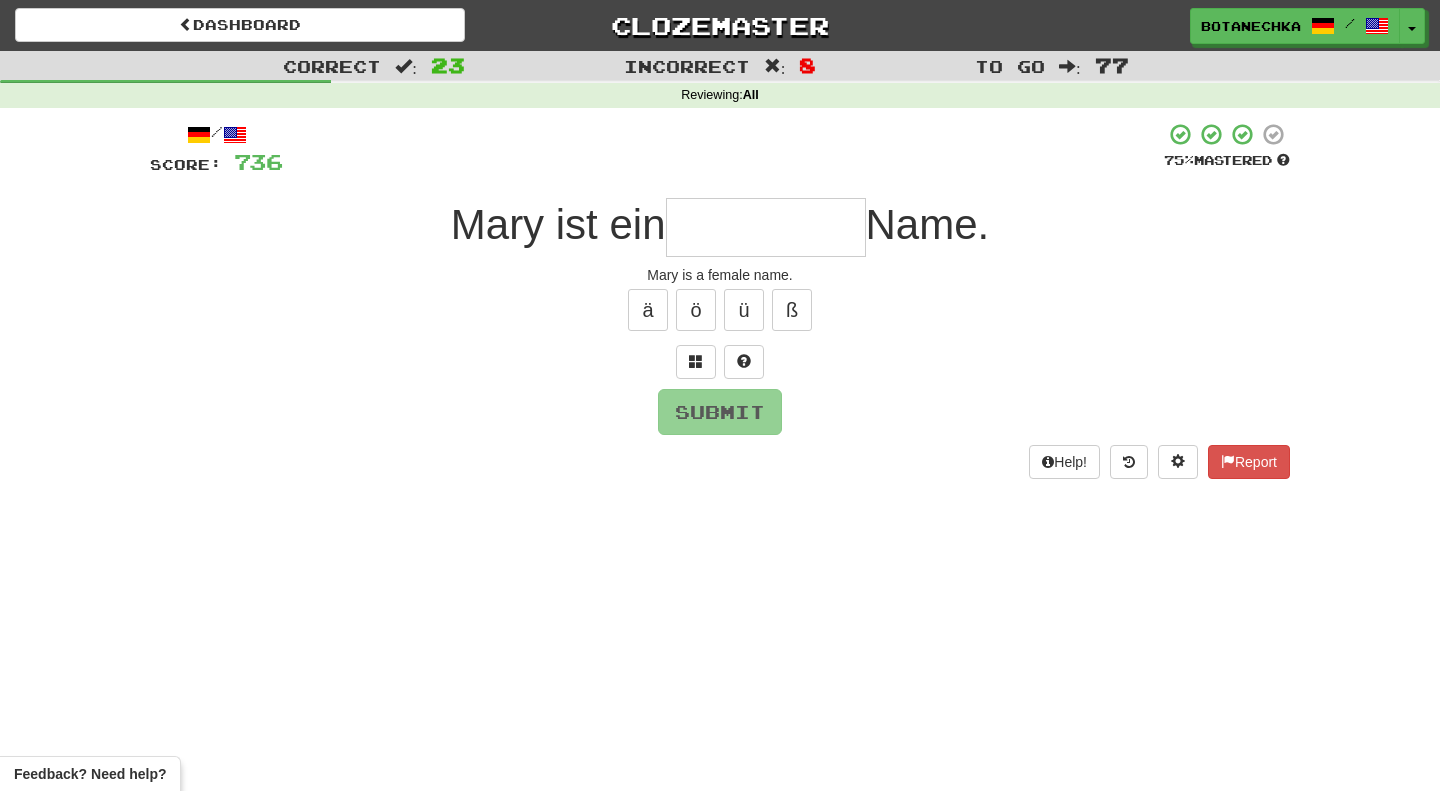 type on "*" 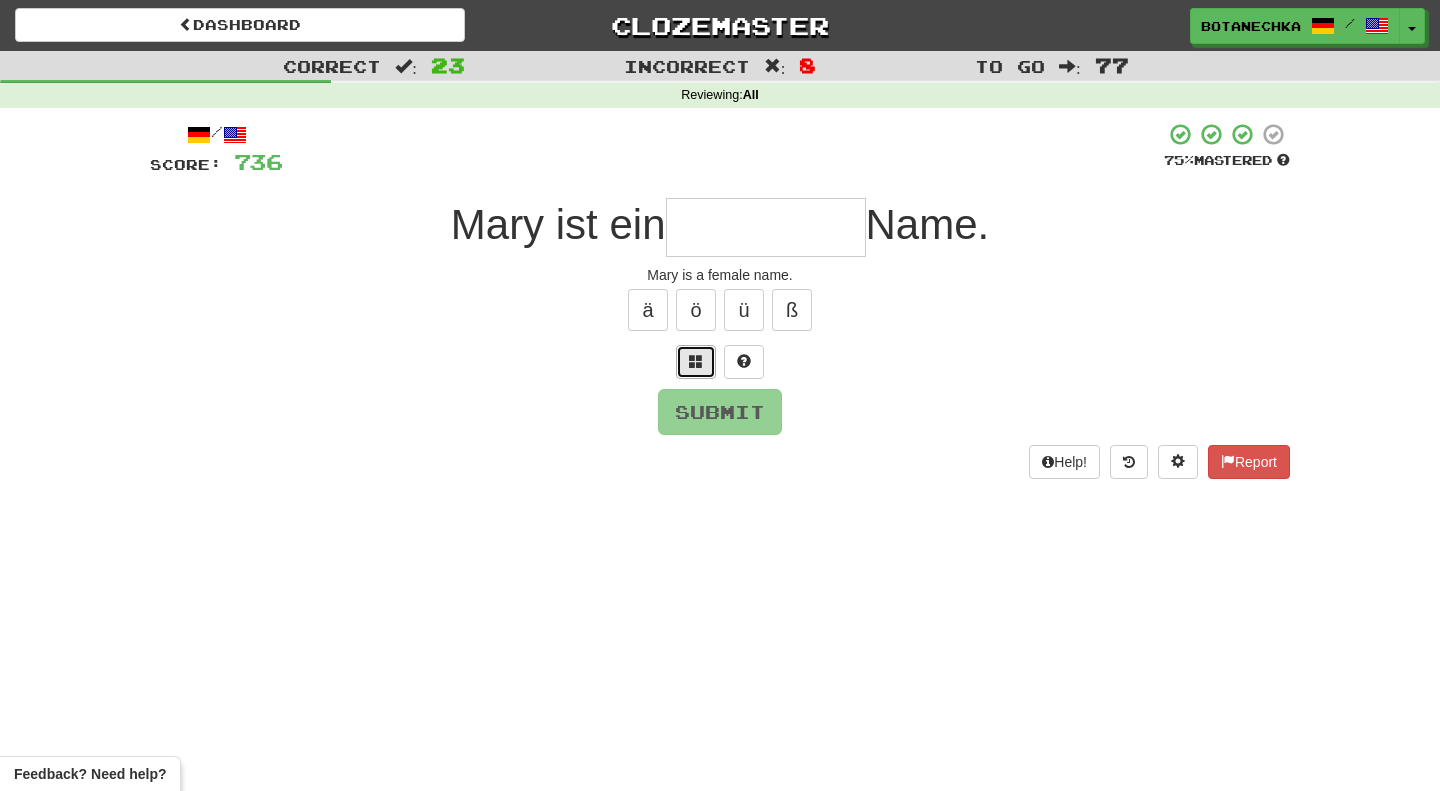 click at bounding box center [696, 362] 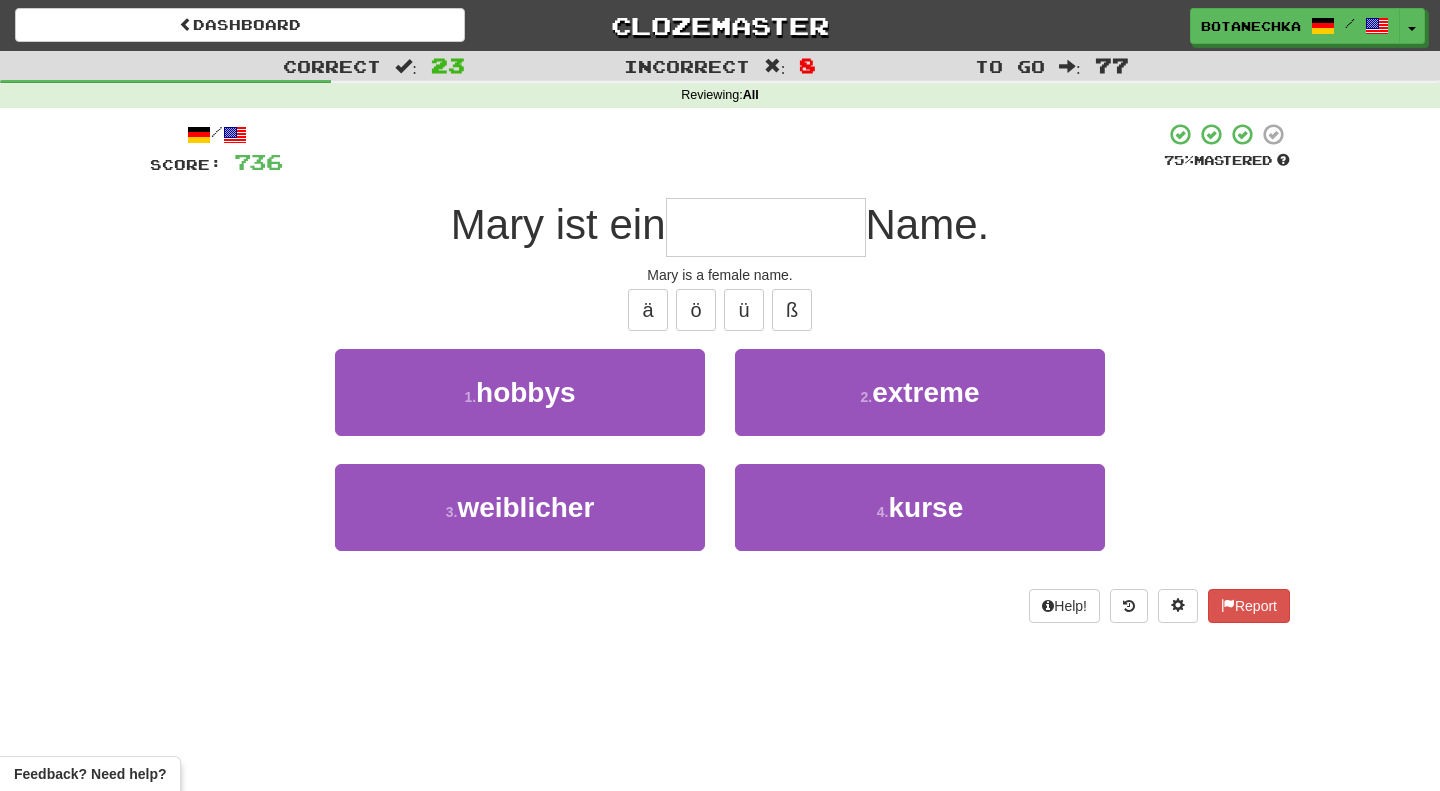 click at bounding box center [766, 227] 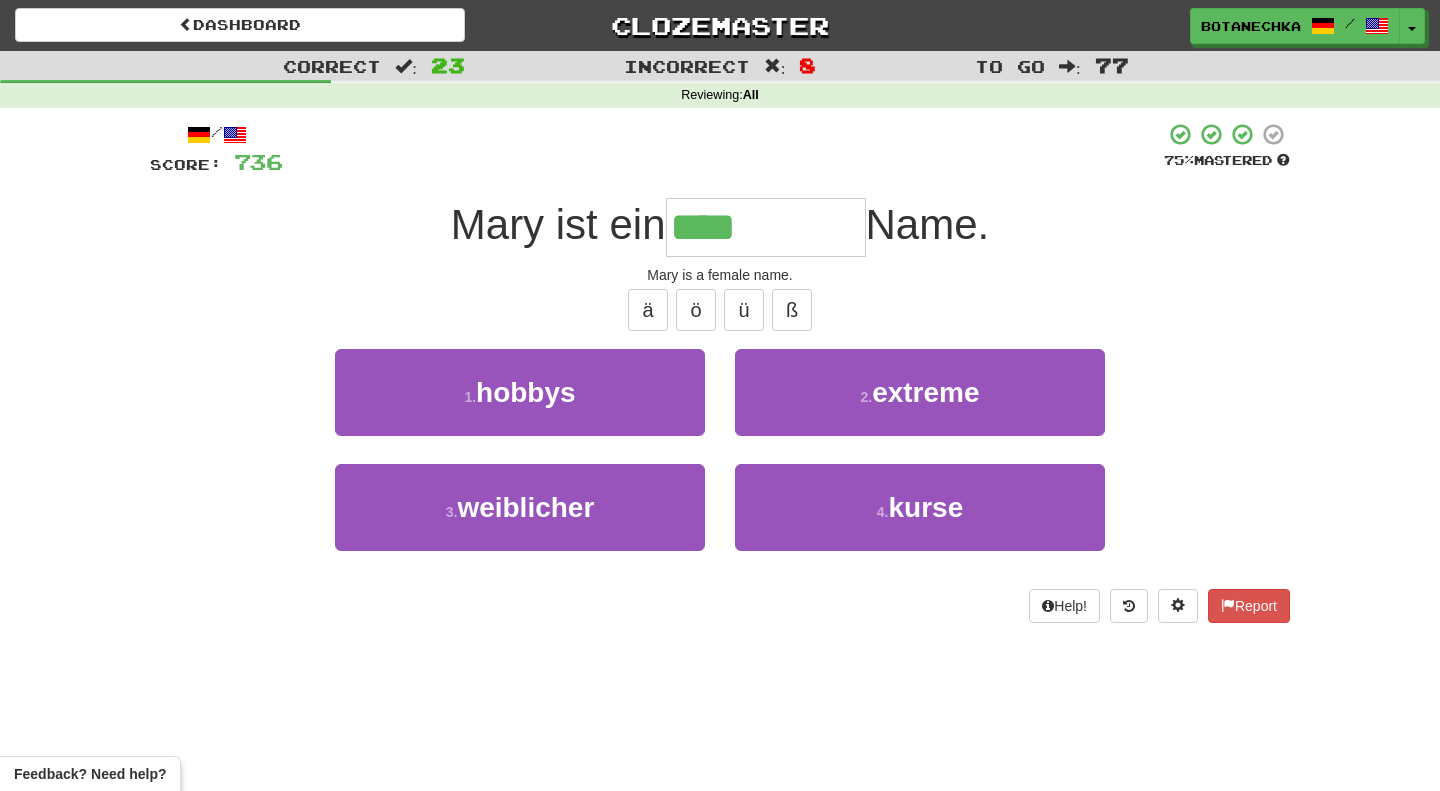type on "**********" 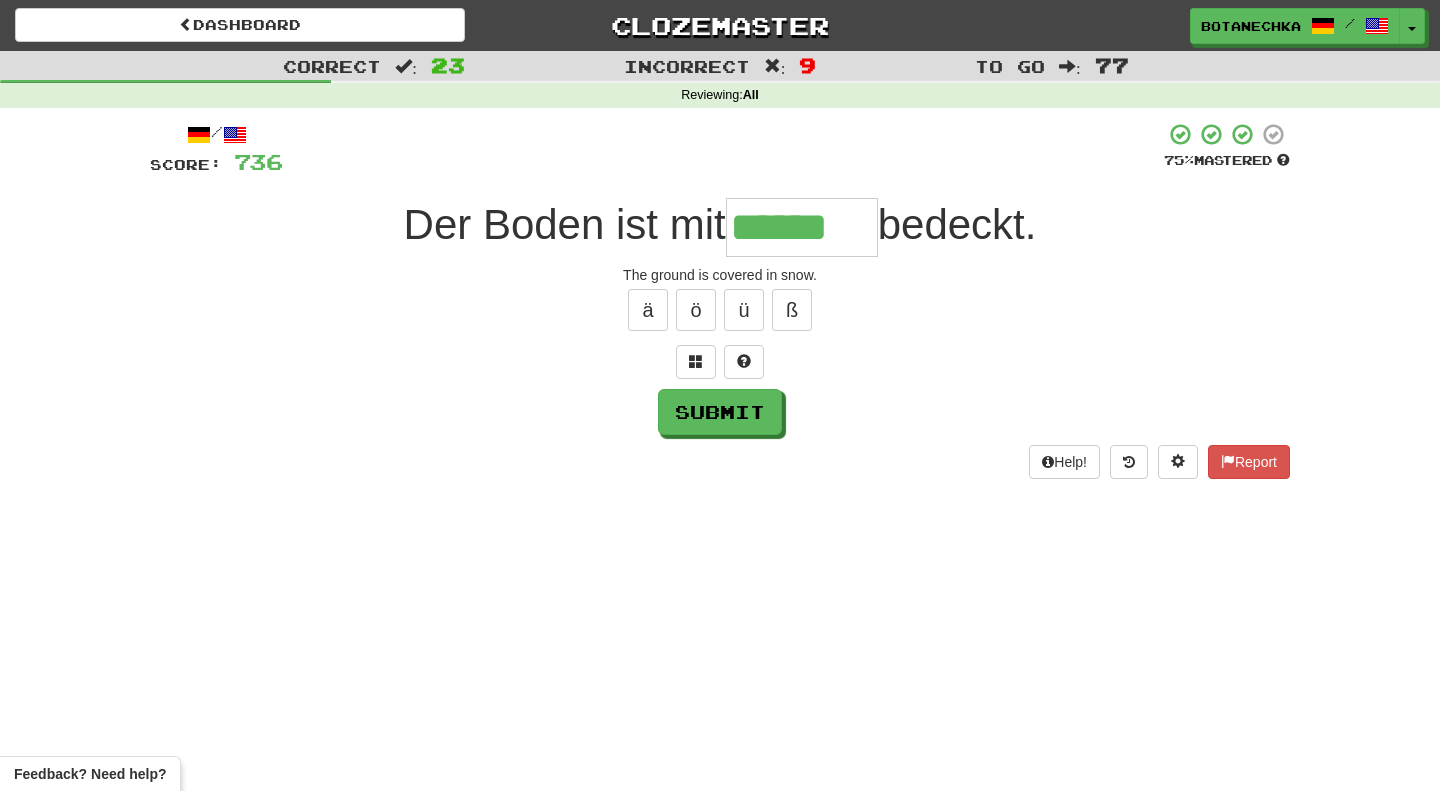 type on "******" 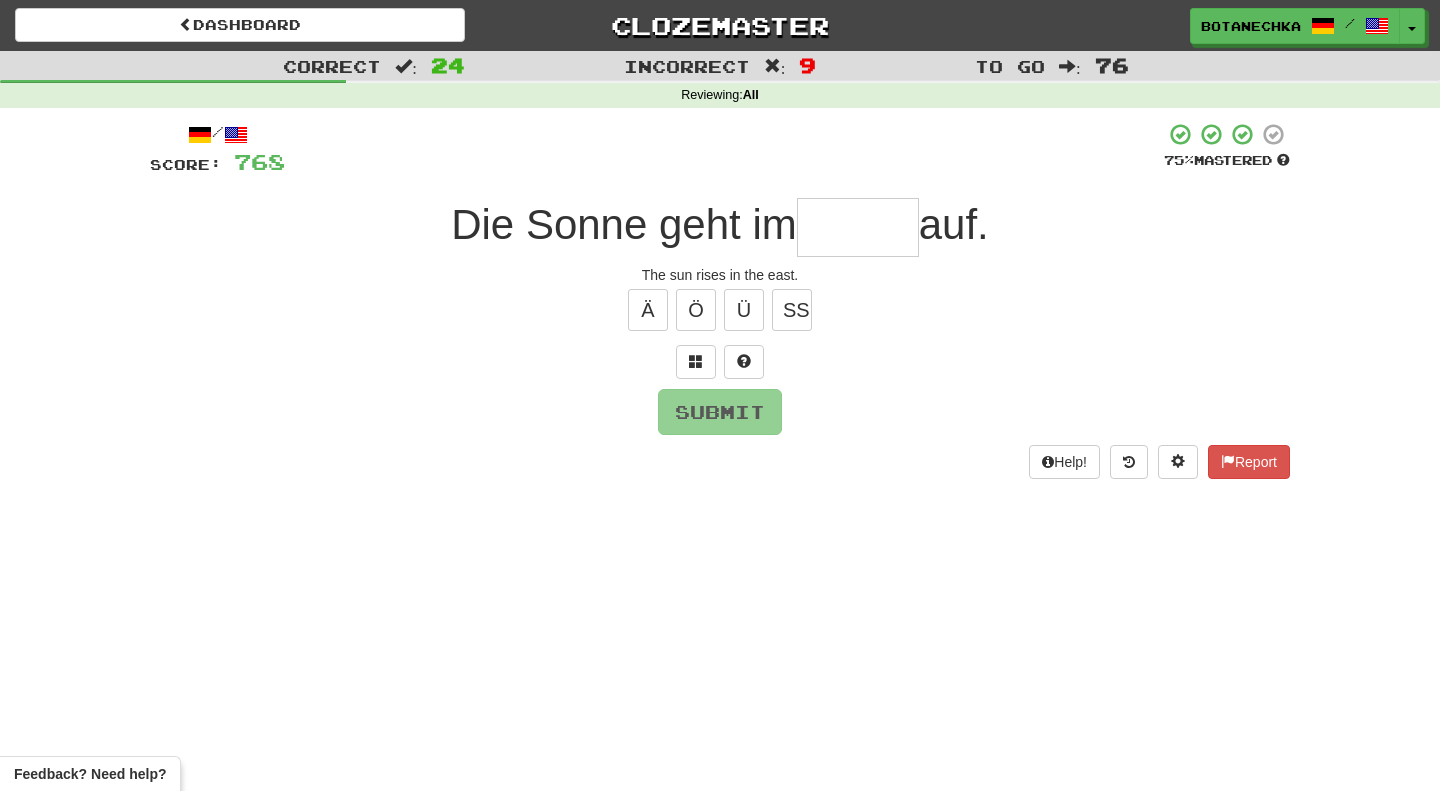 type on "*" 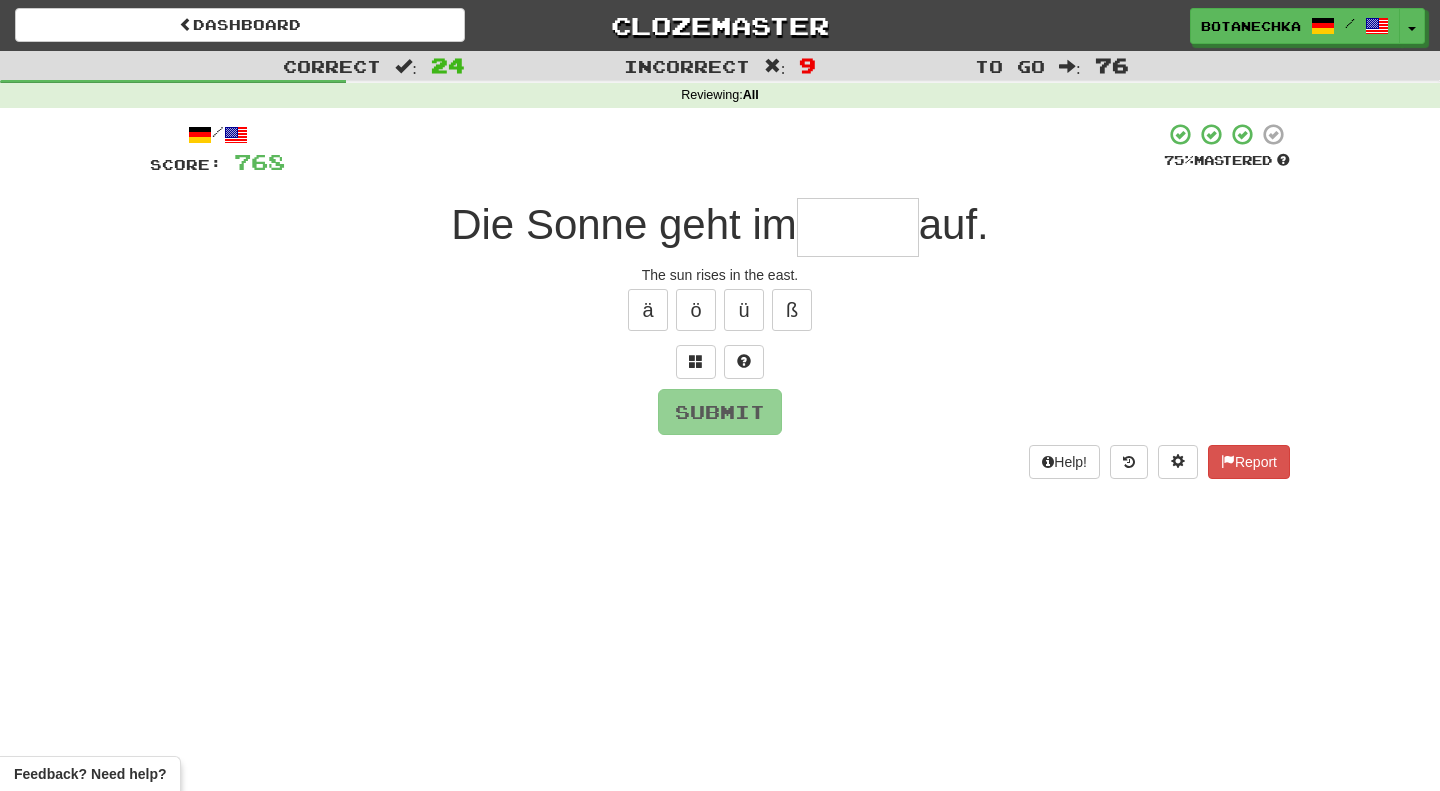 type on "*" 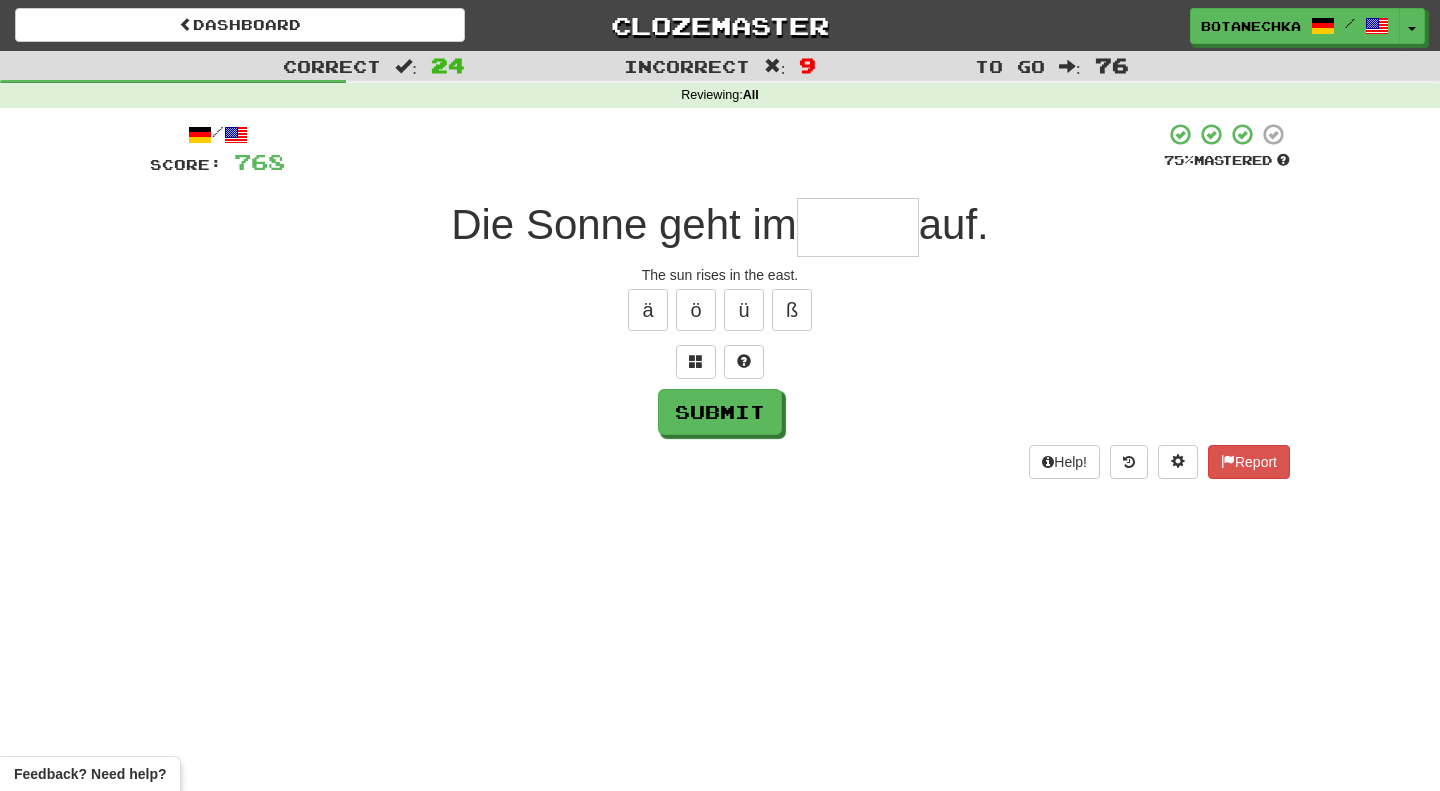 type on "*" 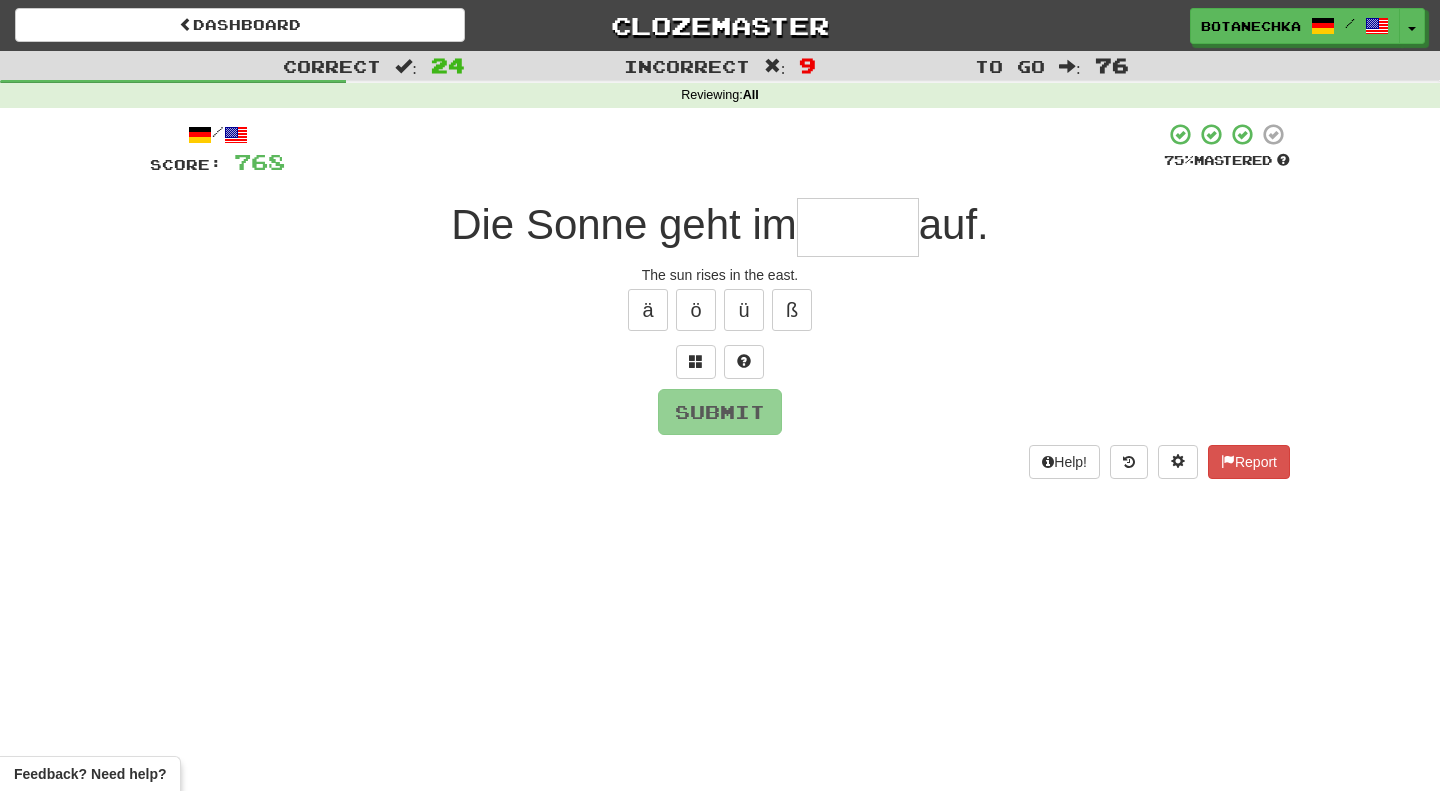 type on "*" 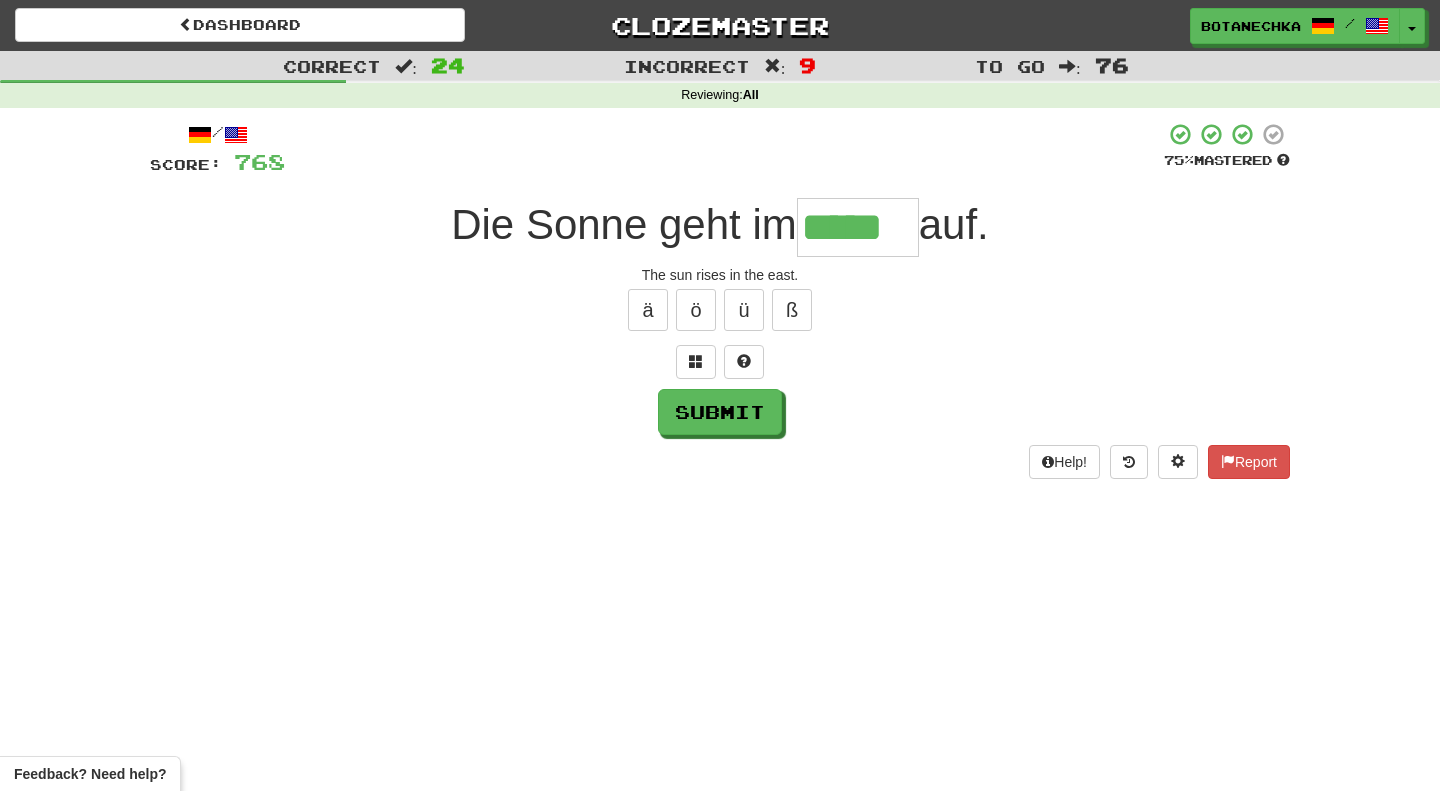type on "*****" 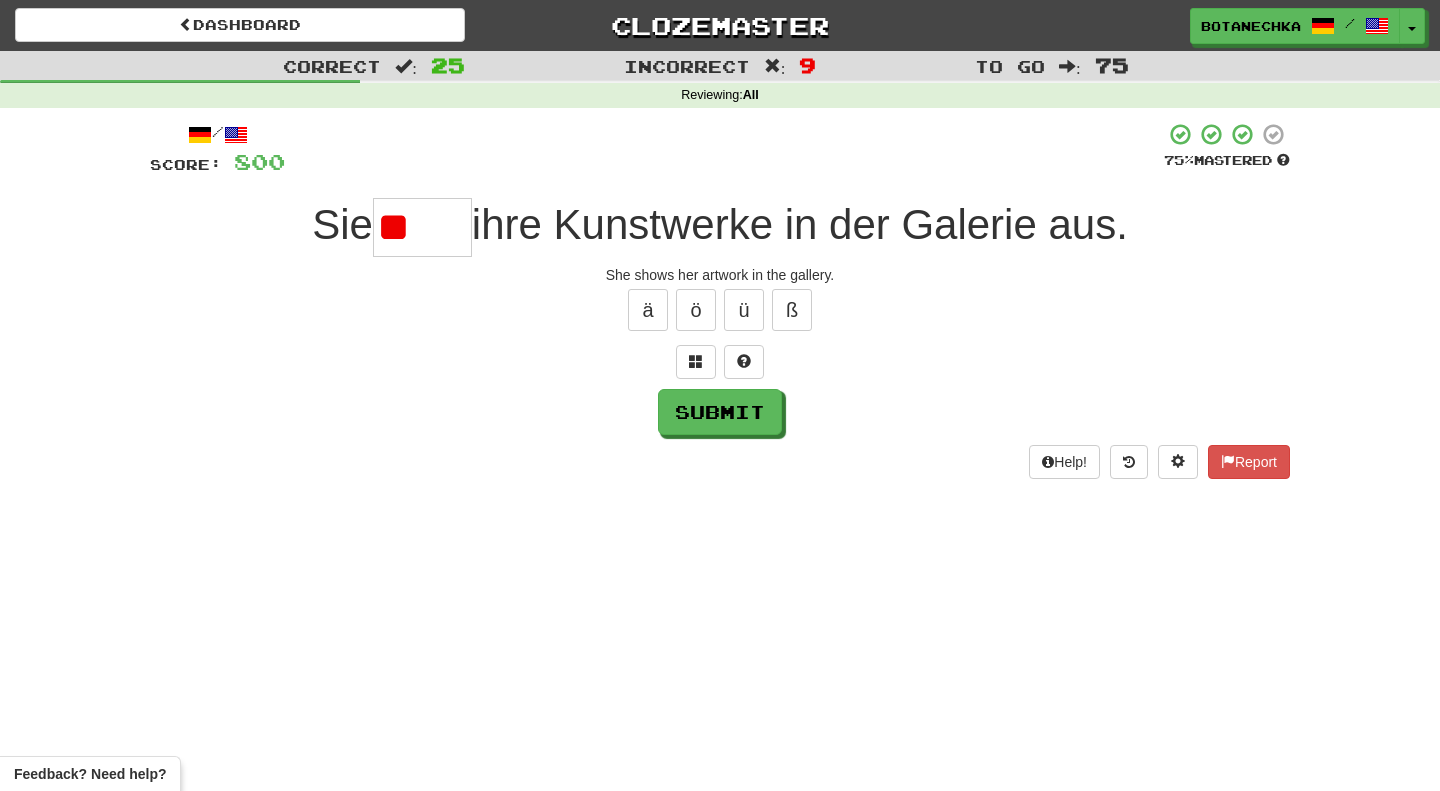 type on "*" 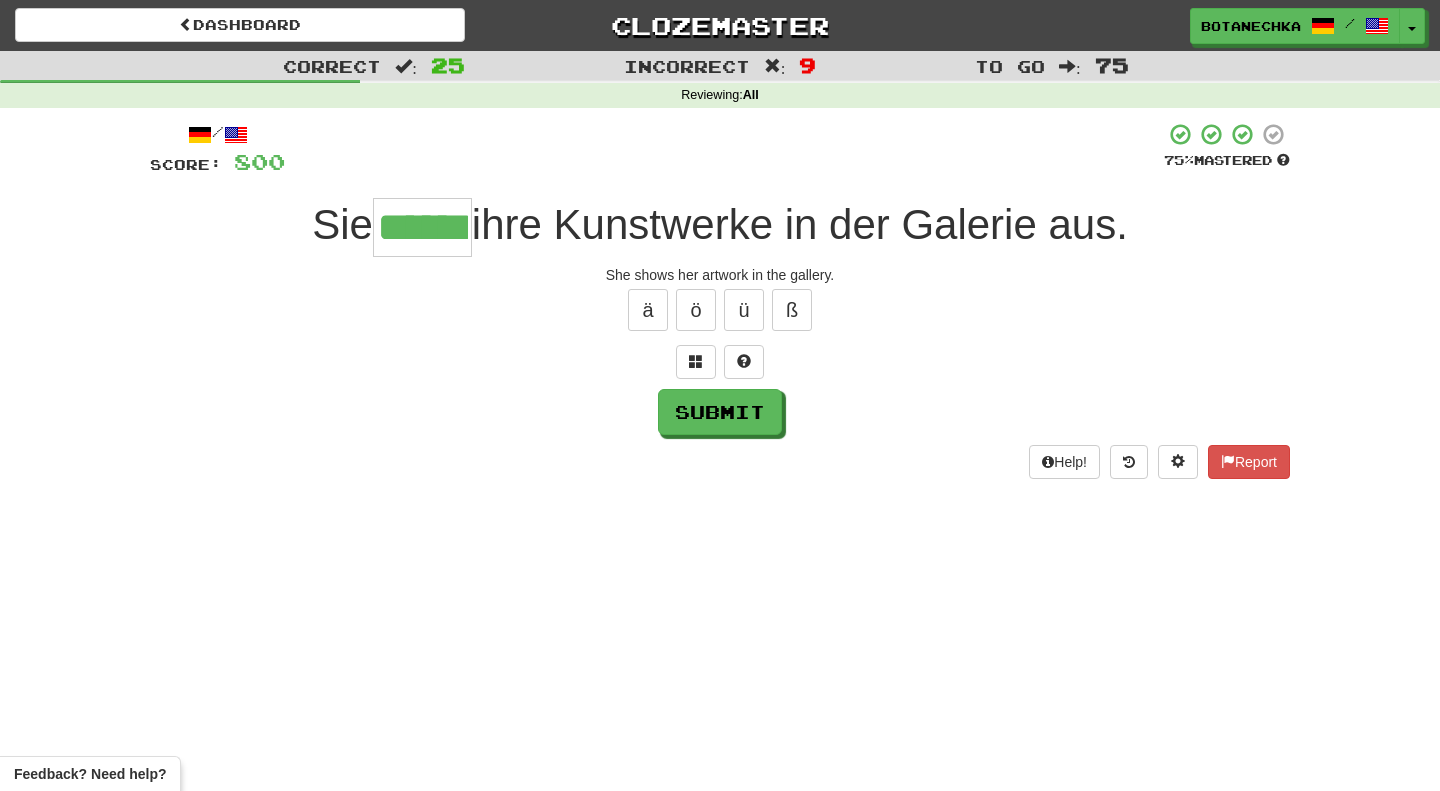 type on "******" 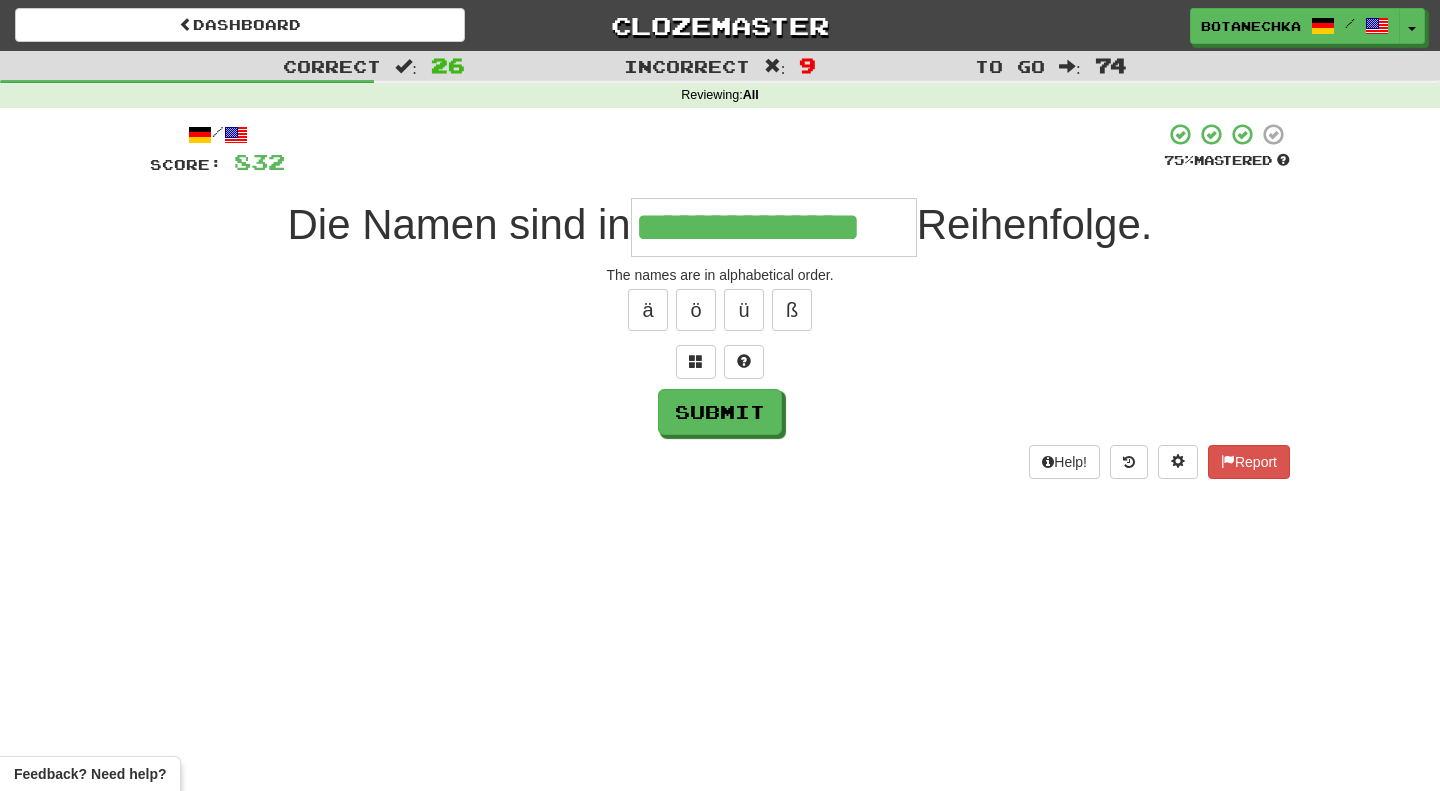 type on "**********" 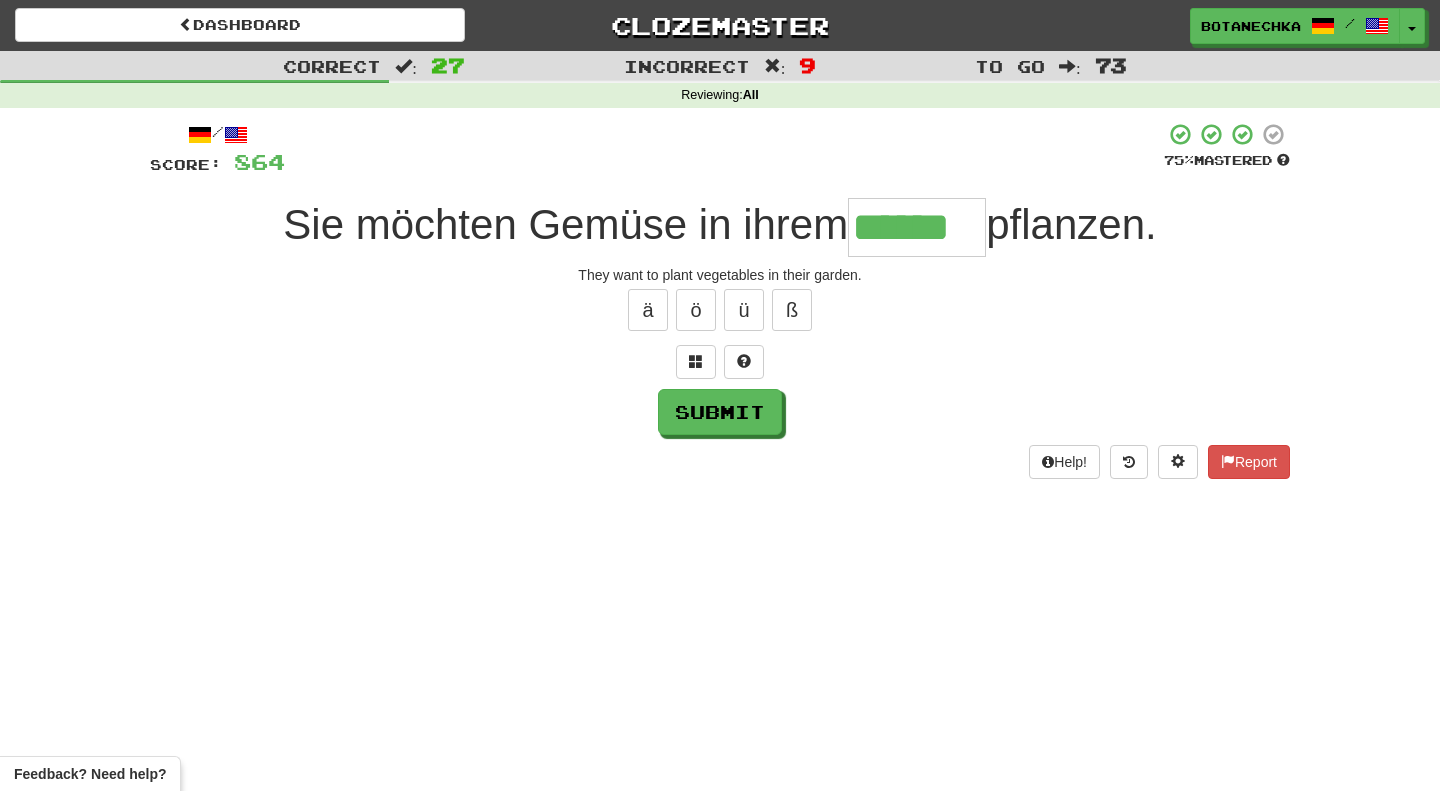 type on "******" 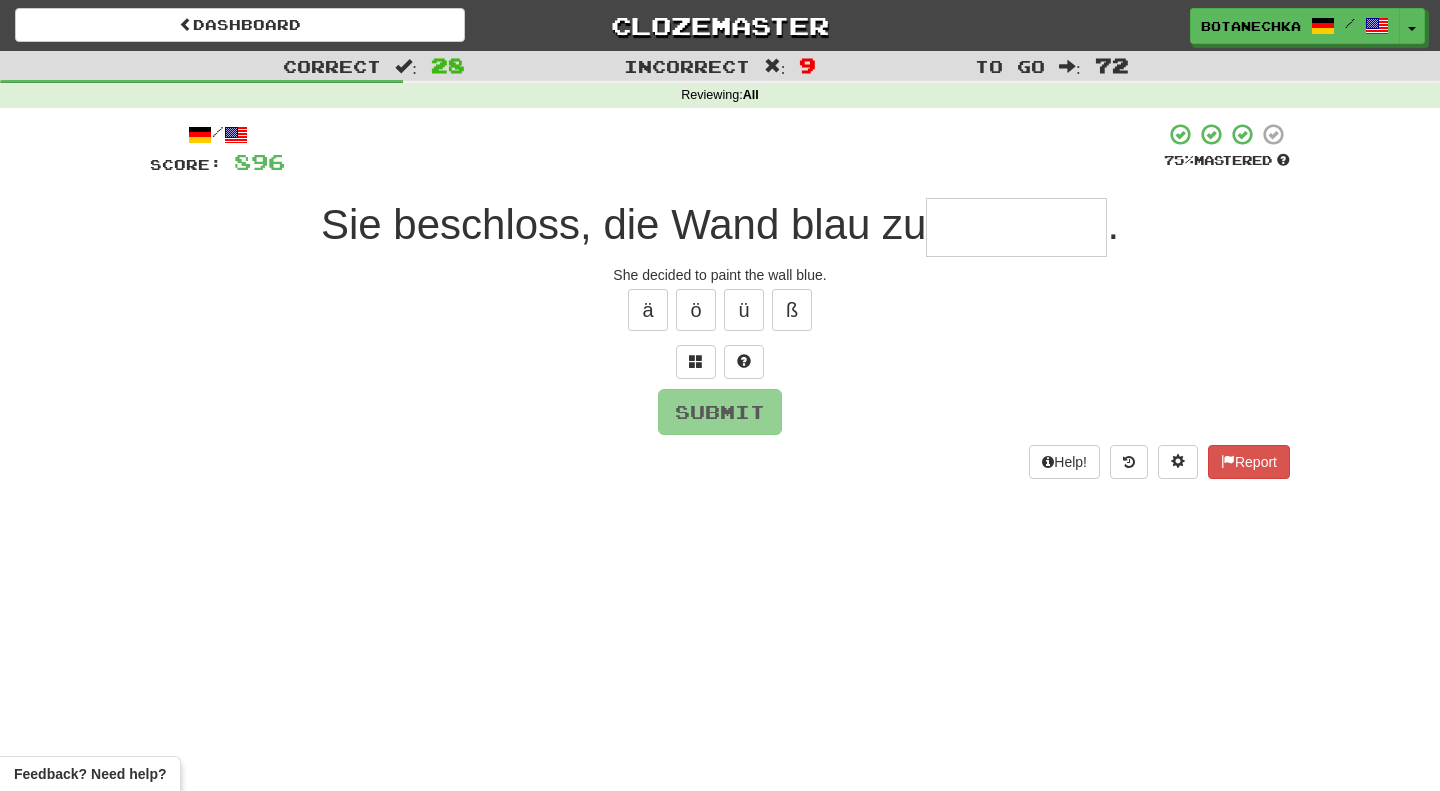 type on "*" 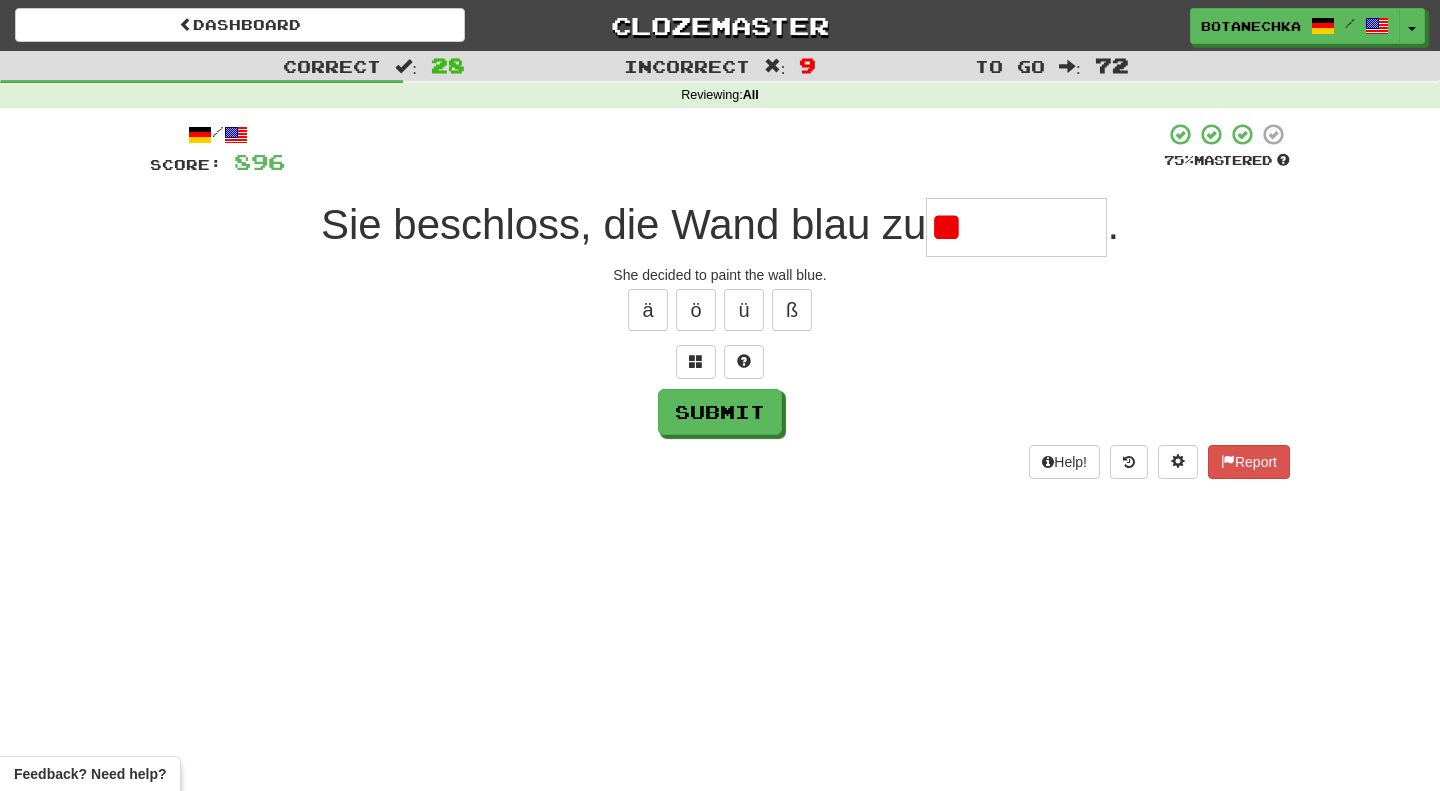 type on "*" 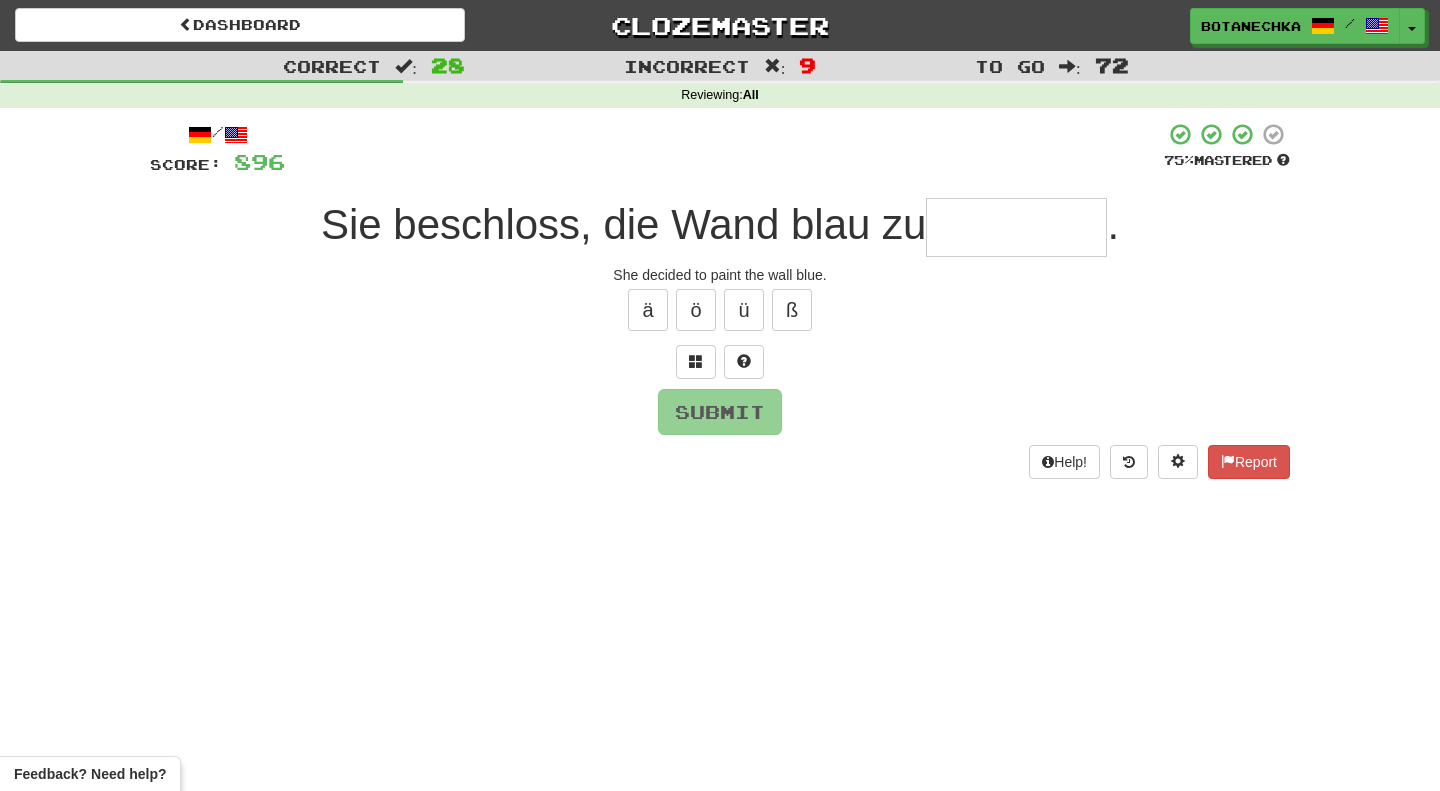 type on "*" 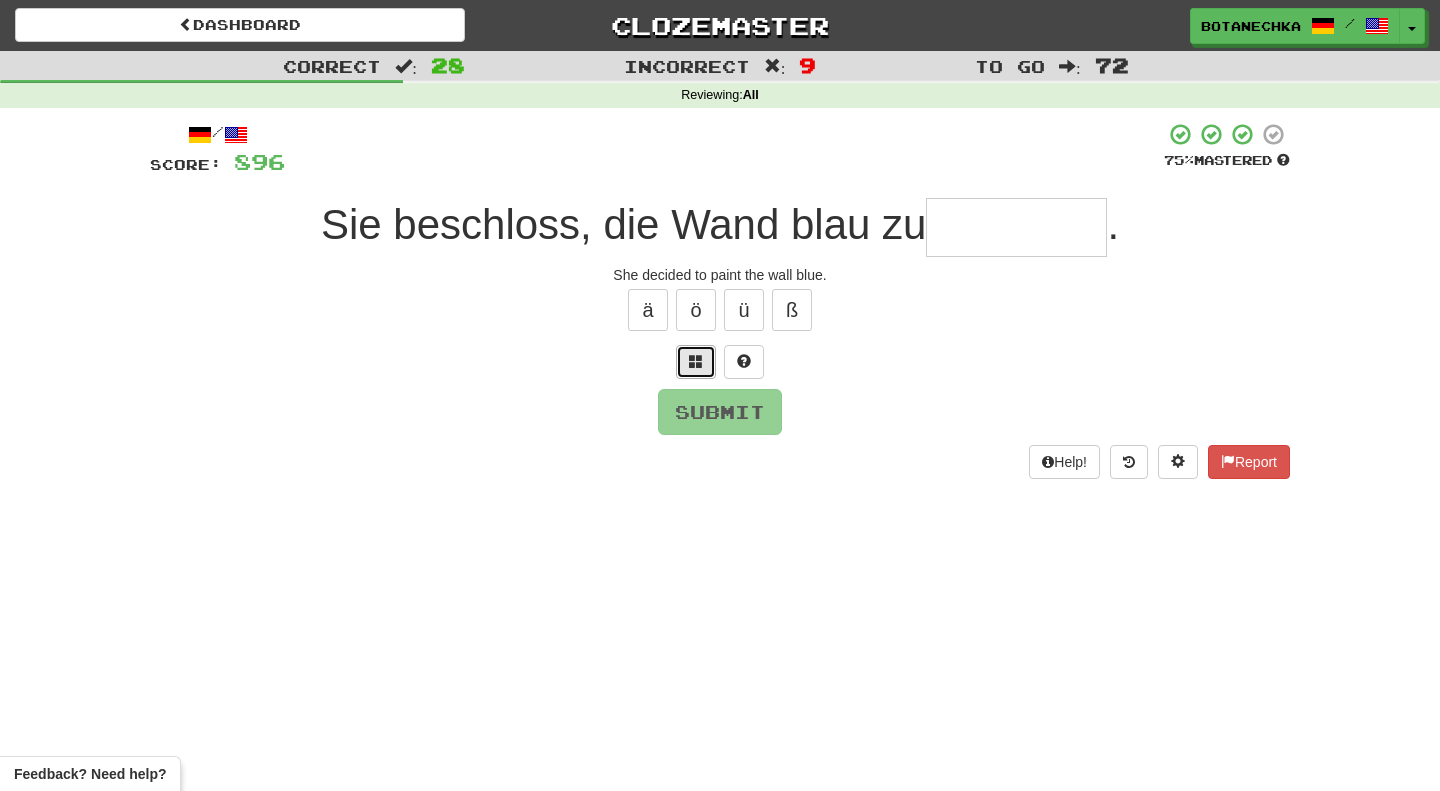 click at bounding box center [696, 362] 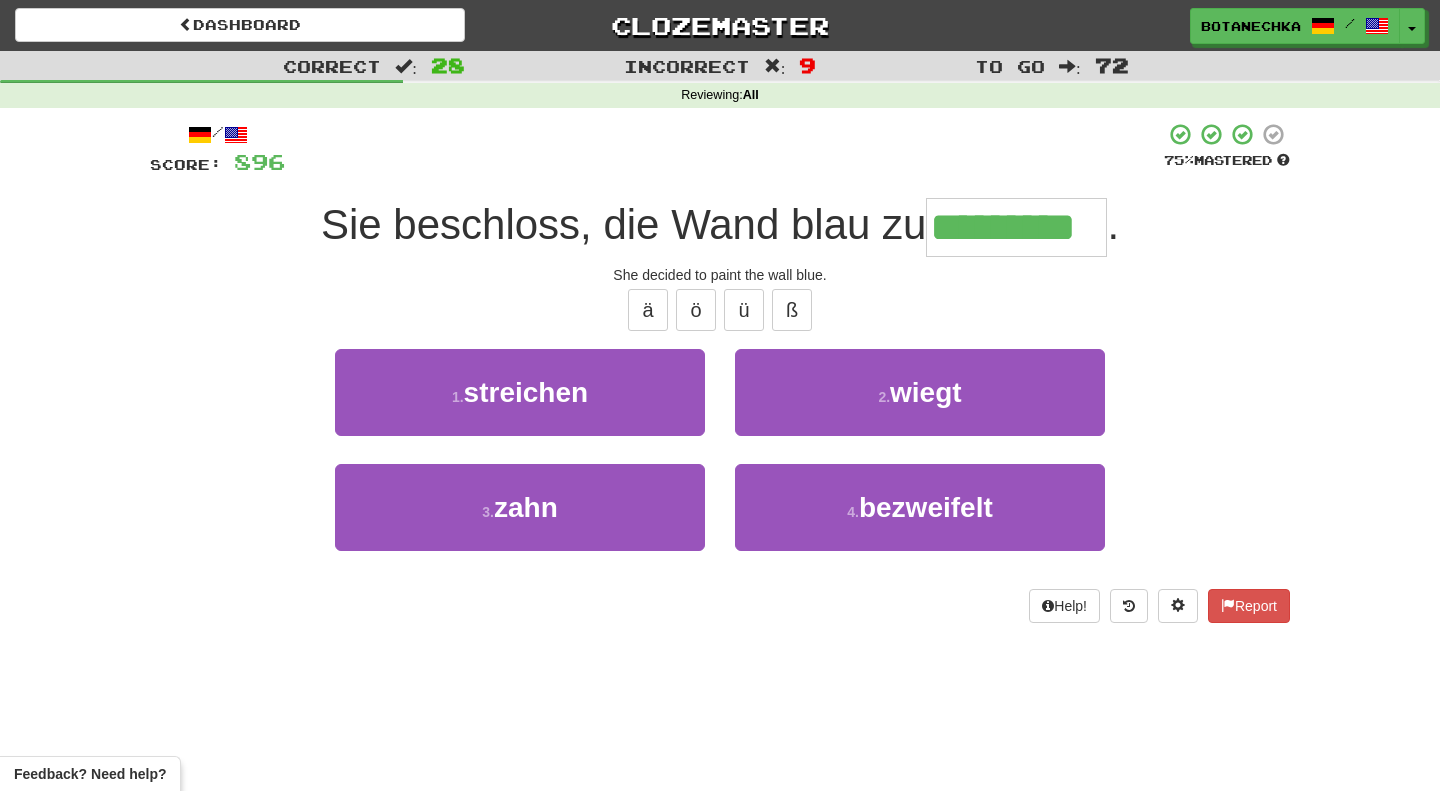 type on "*********" 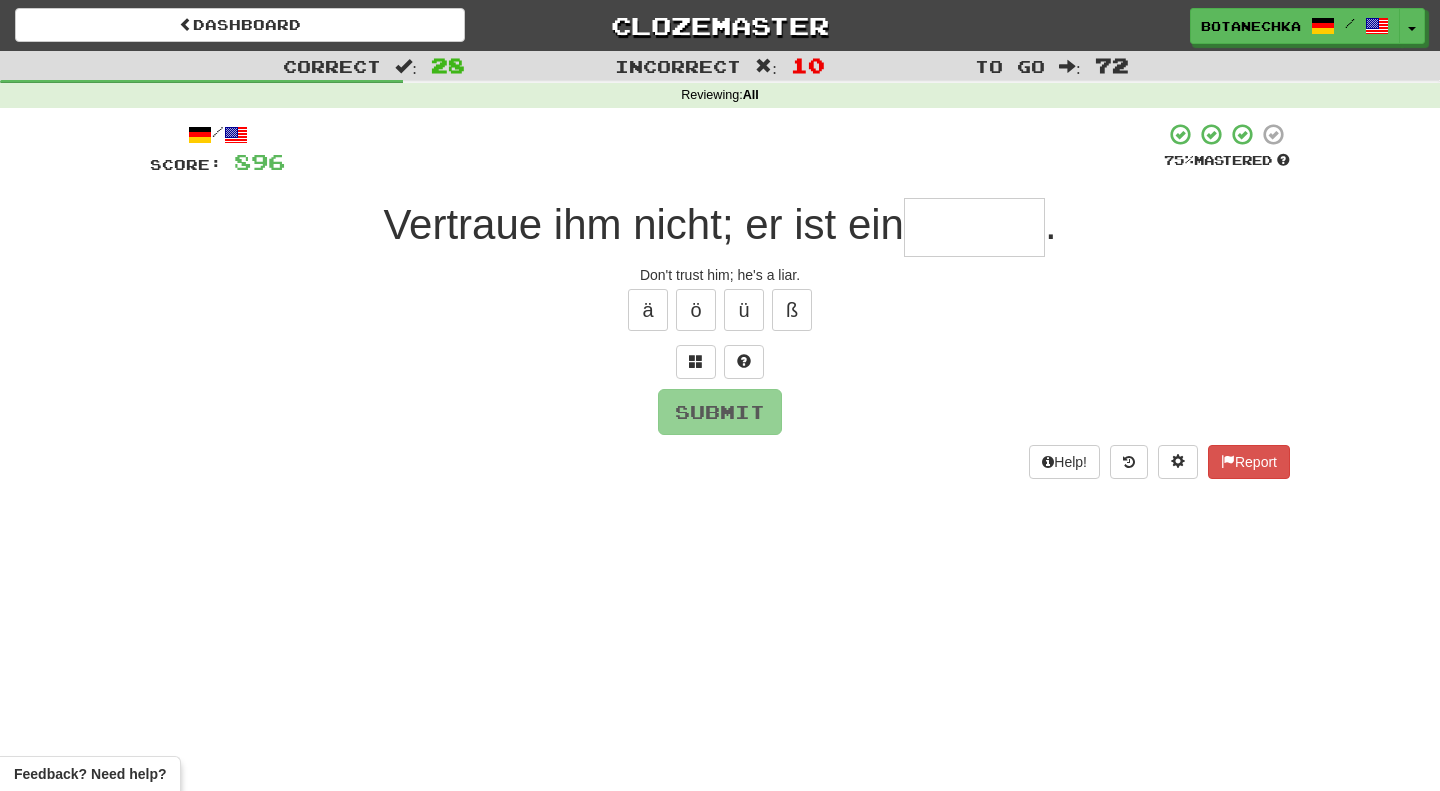 type on "*" 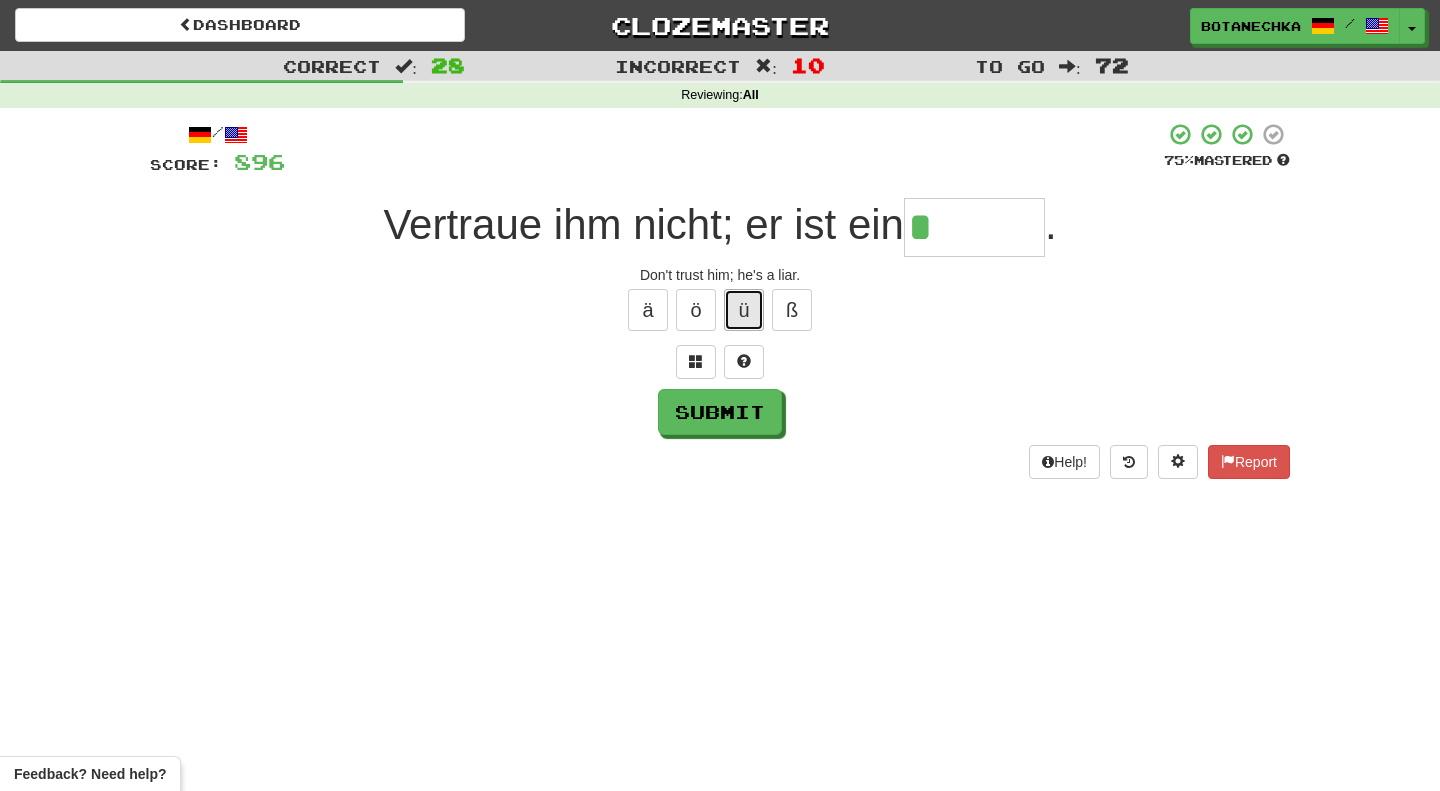 click on "ü" at bounding box center [744, 310] 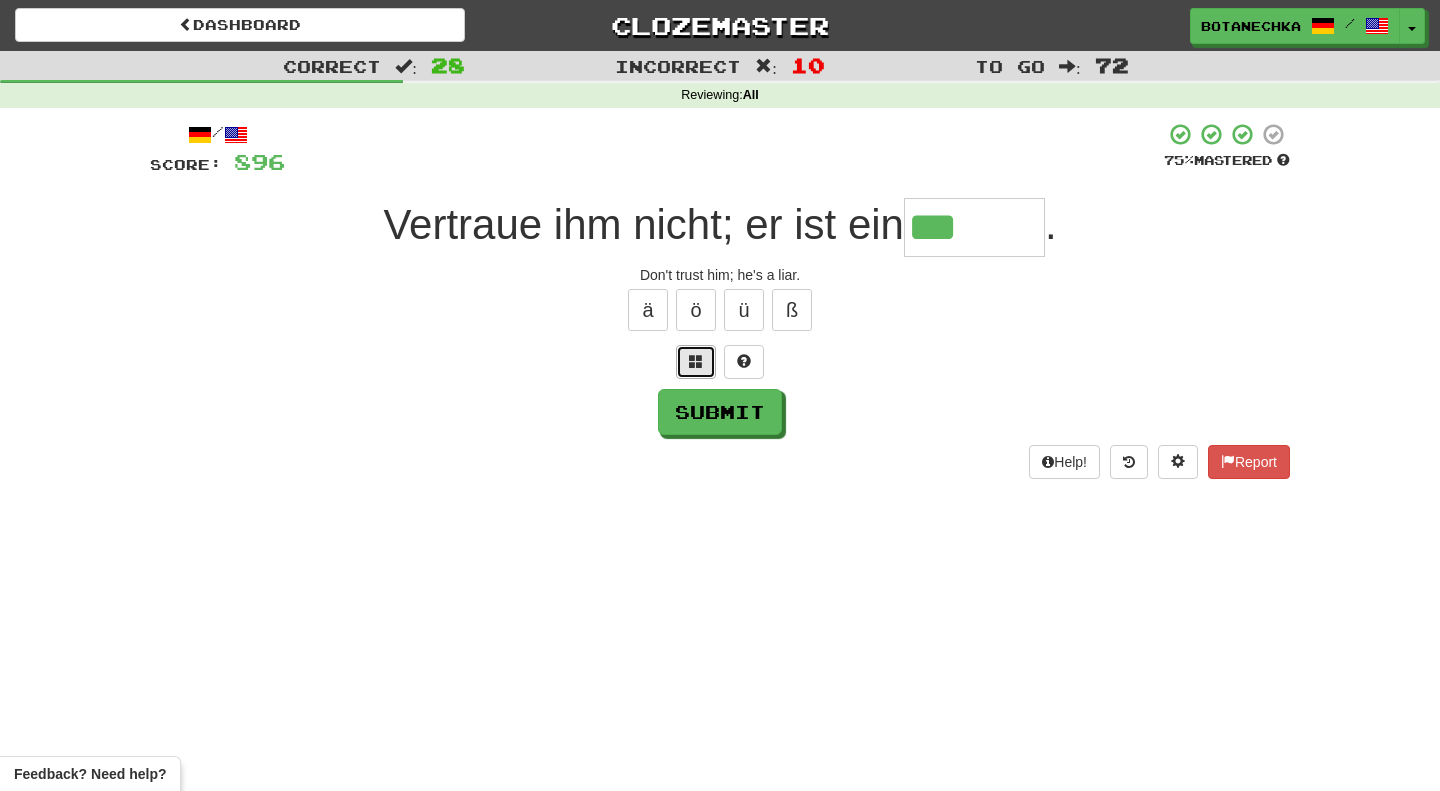 click at bounding box center [696, 361] 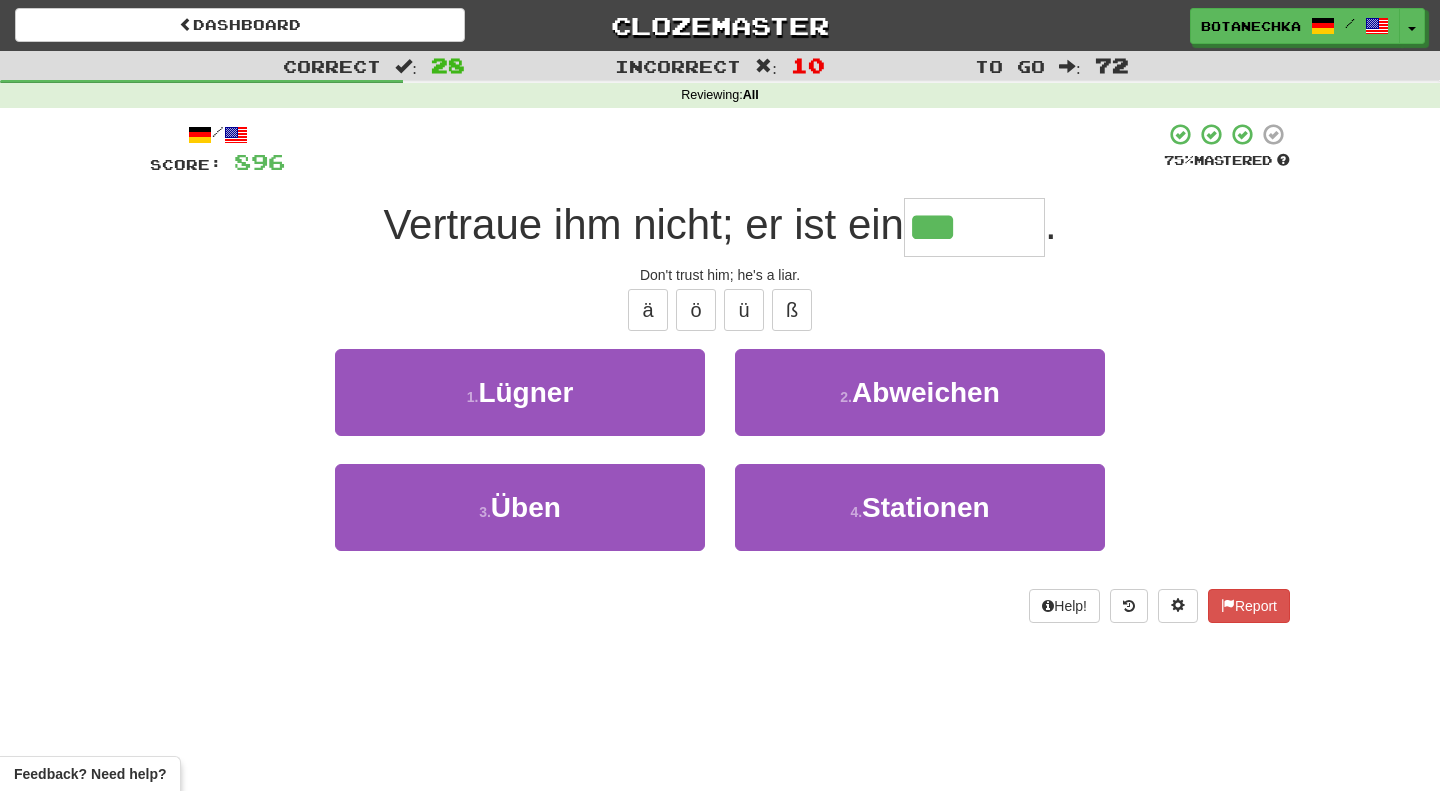 click on "***" at bounding box center [974, 227] 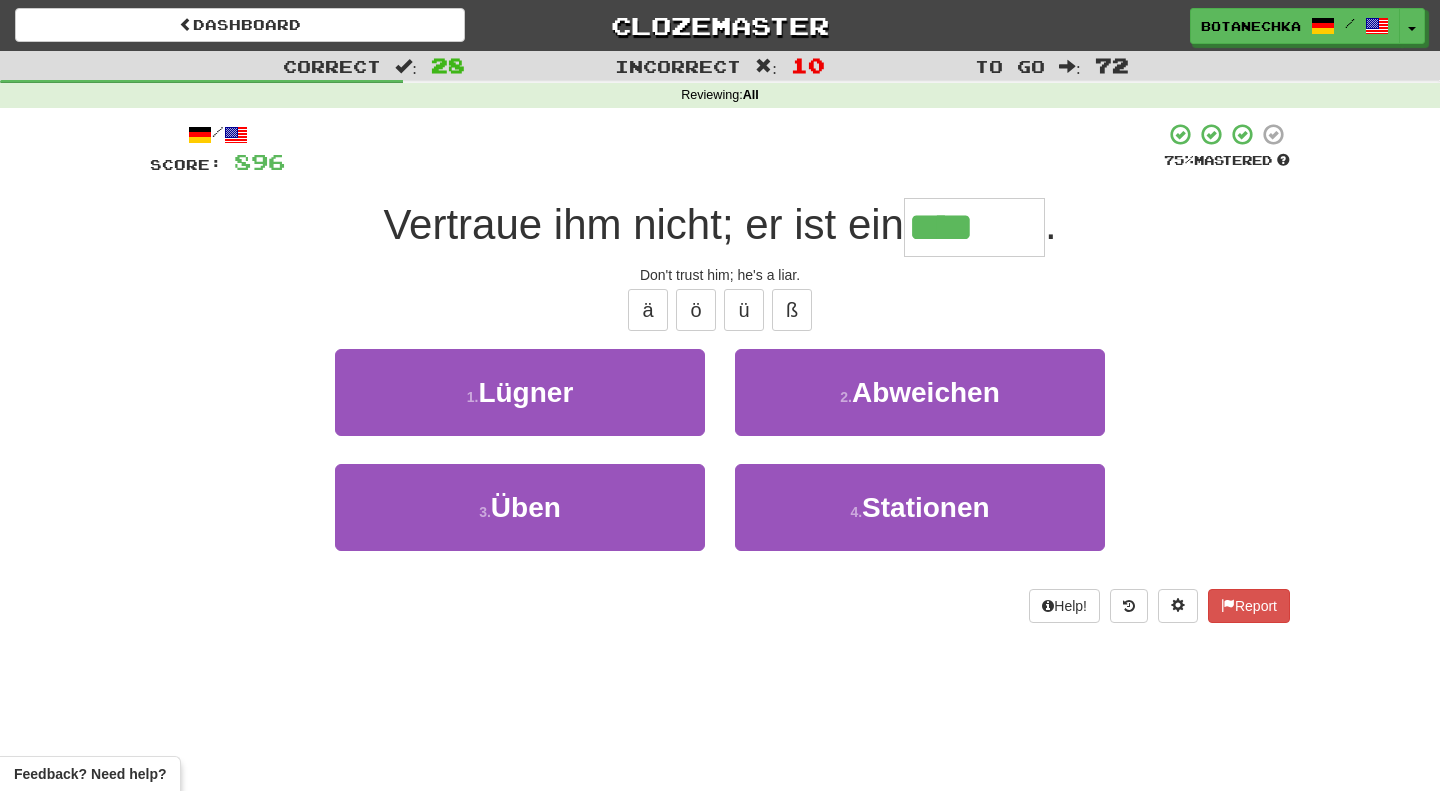type on "******" 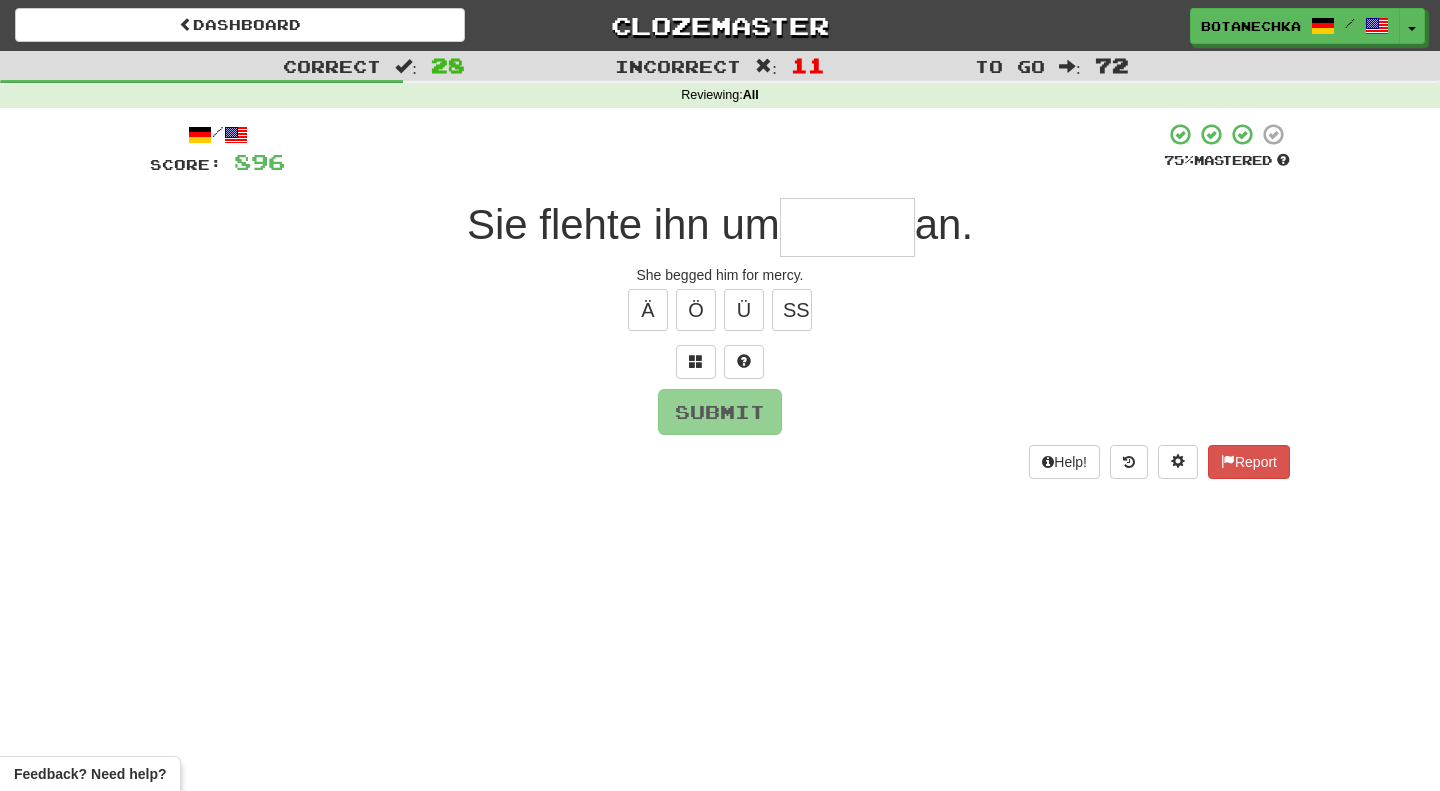 type on "*" 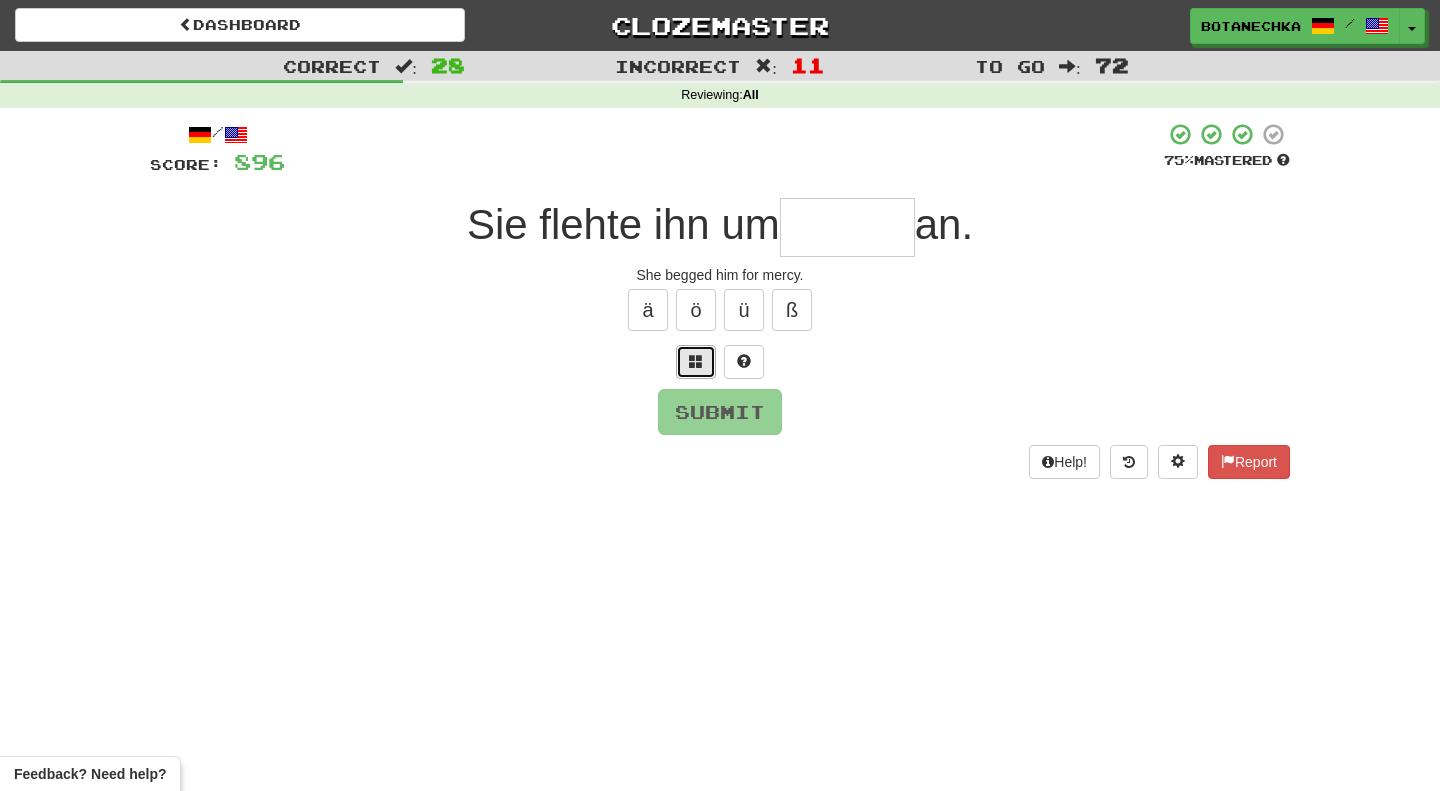 click at bounding box center (696, 362) 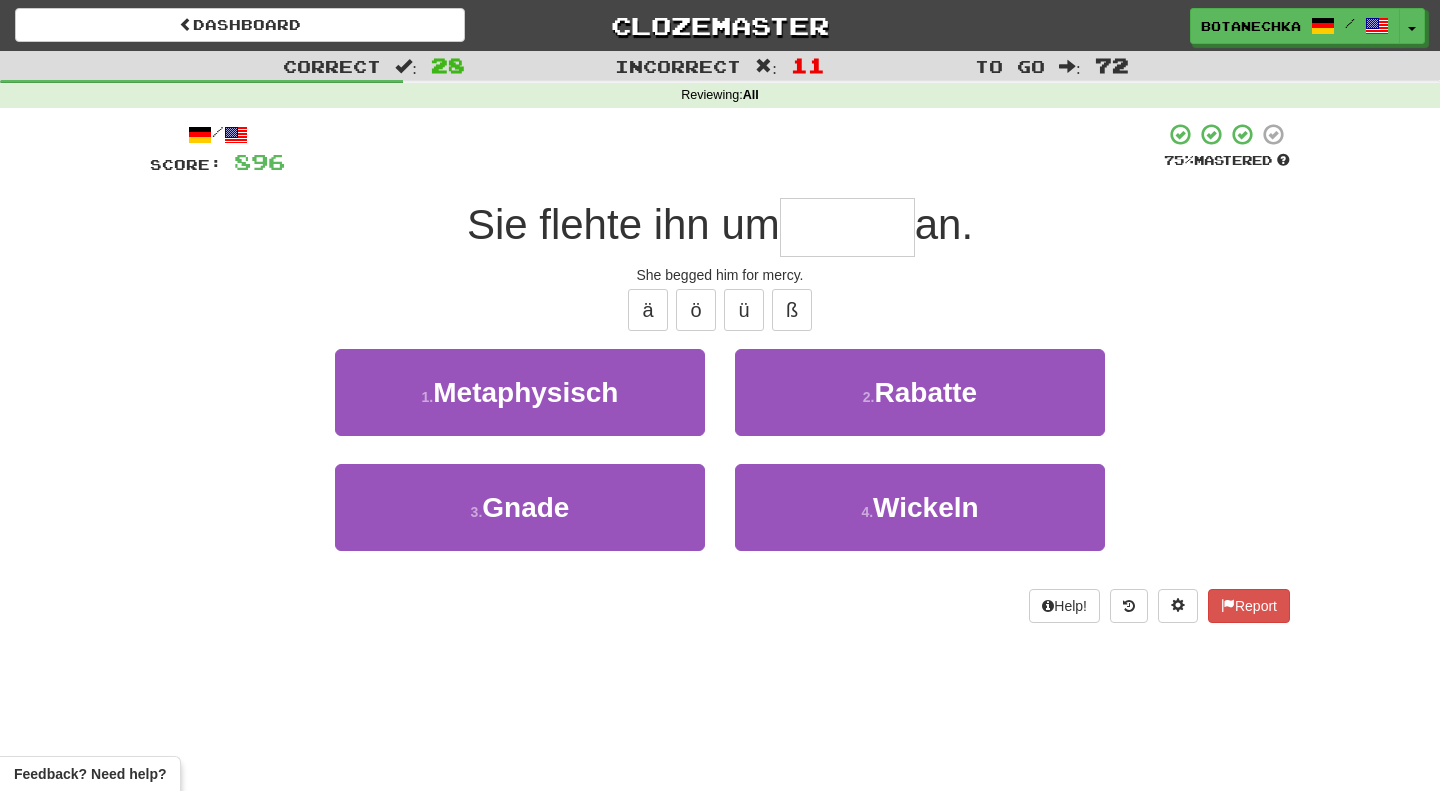 click at bounding box center (847, 227) 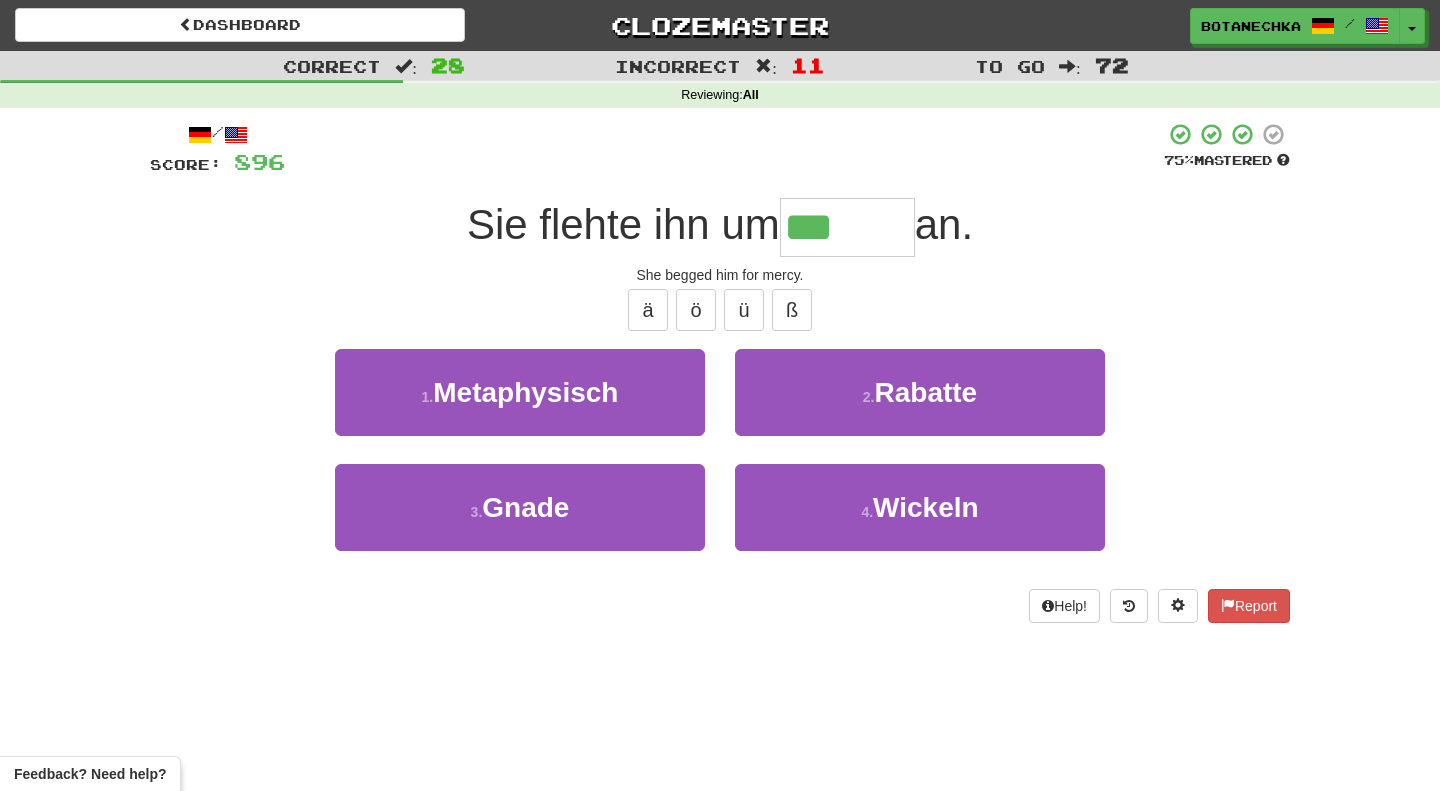 type on "*****" 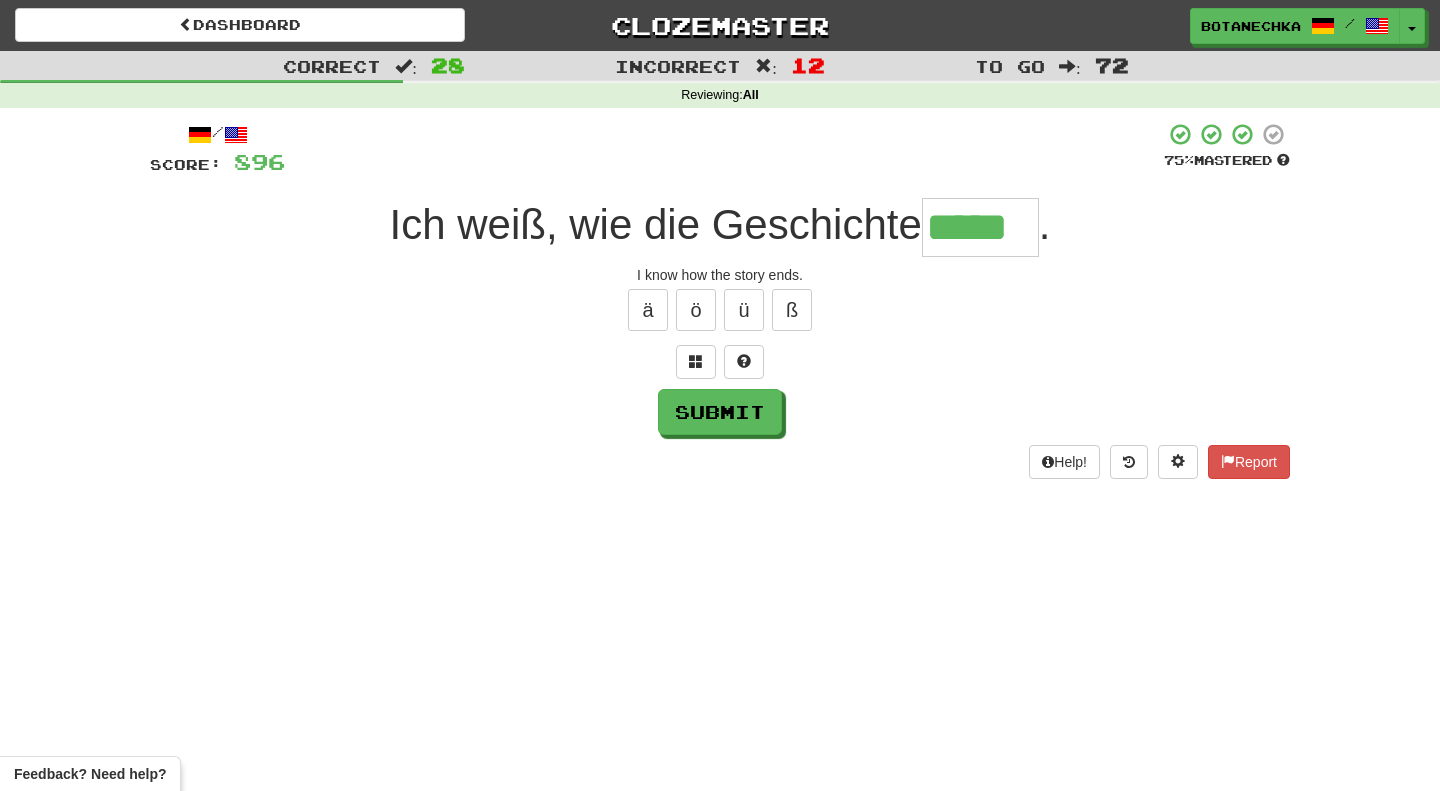 type on "*****" 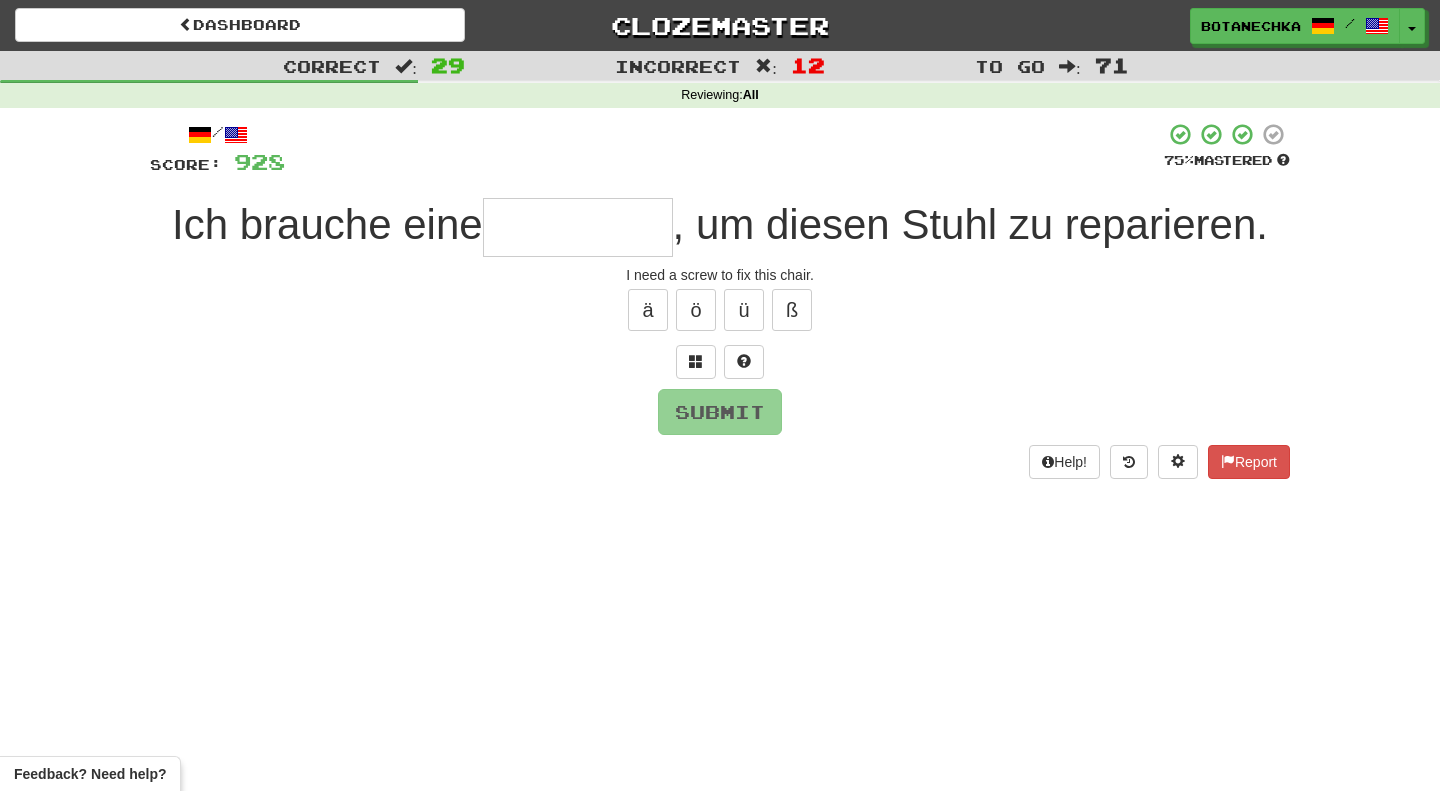 click at bounding box center (578, 227) 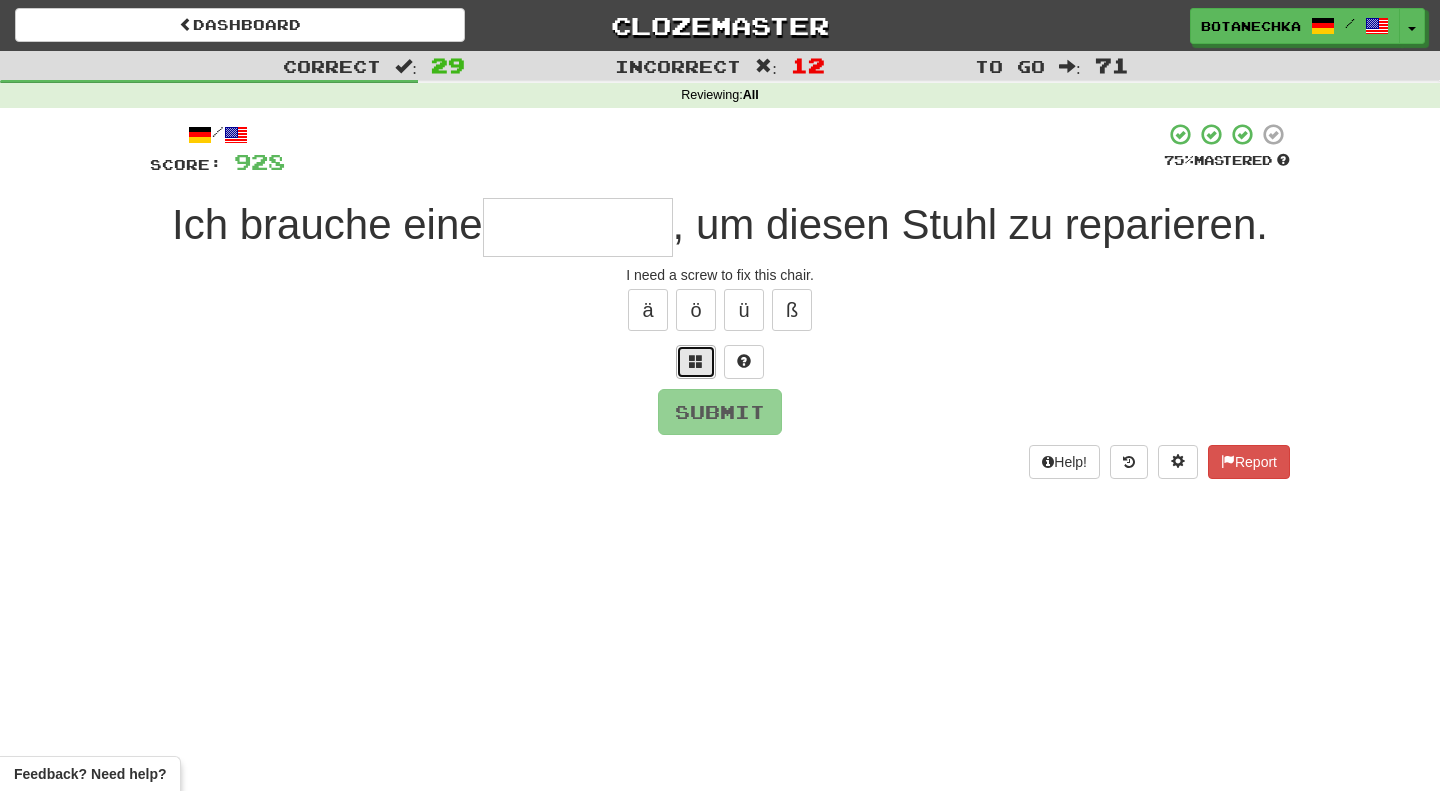 click at bounding box center (696, 361) 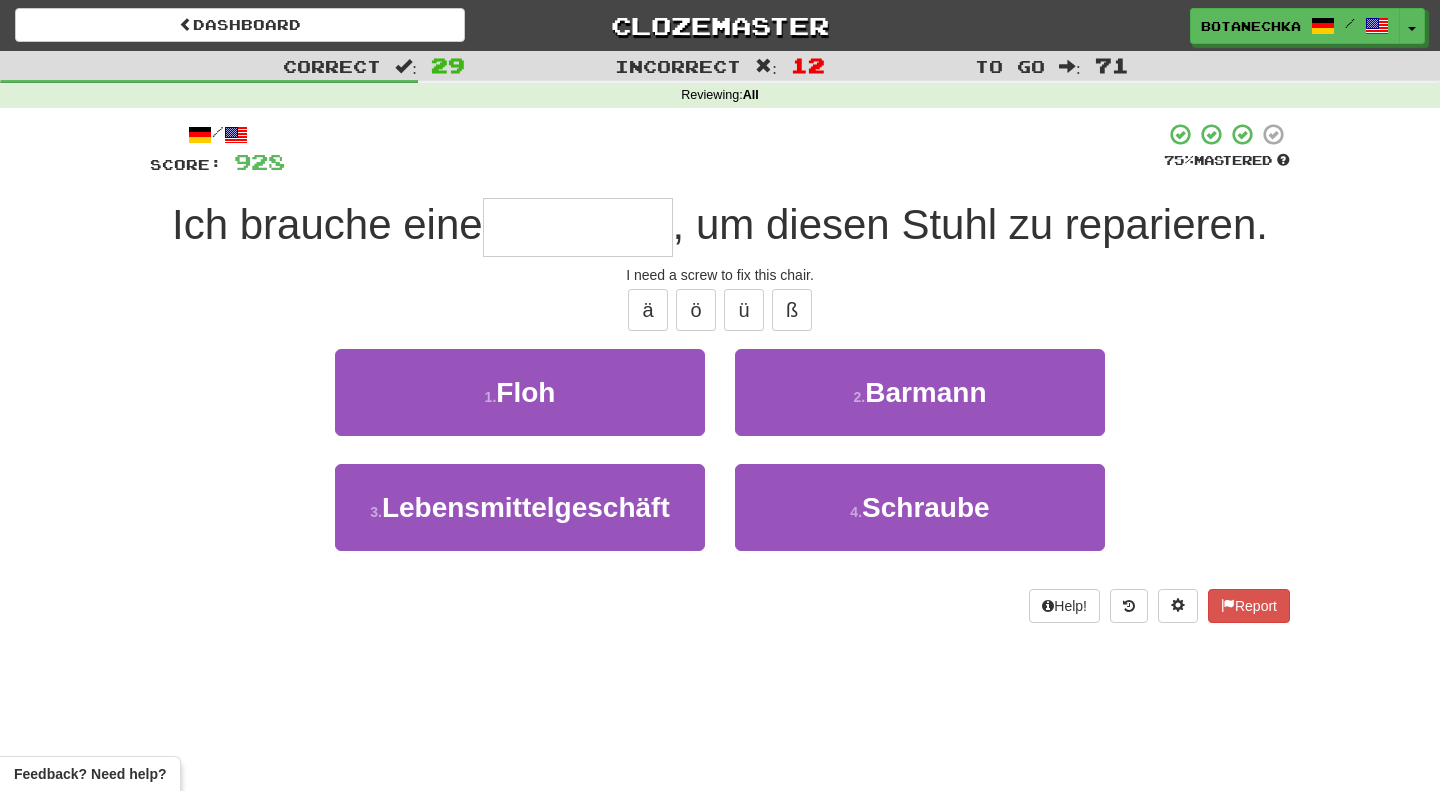 click at bounding box center [578, 227] 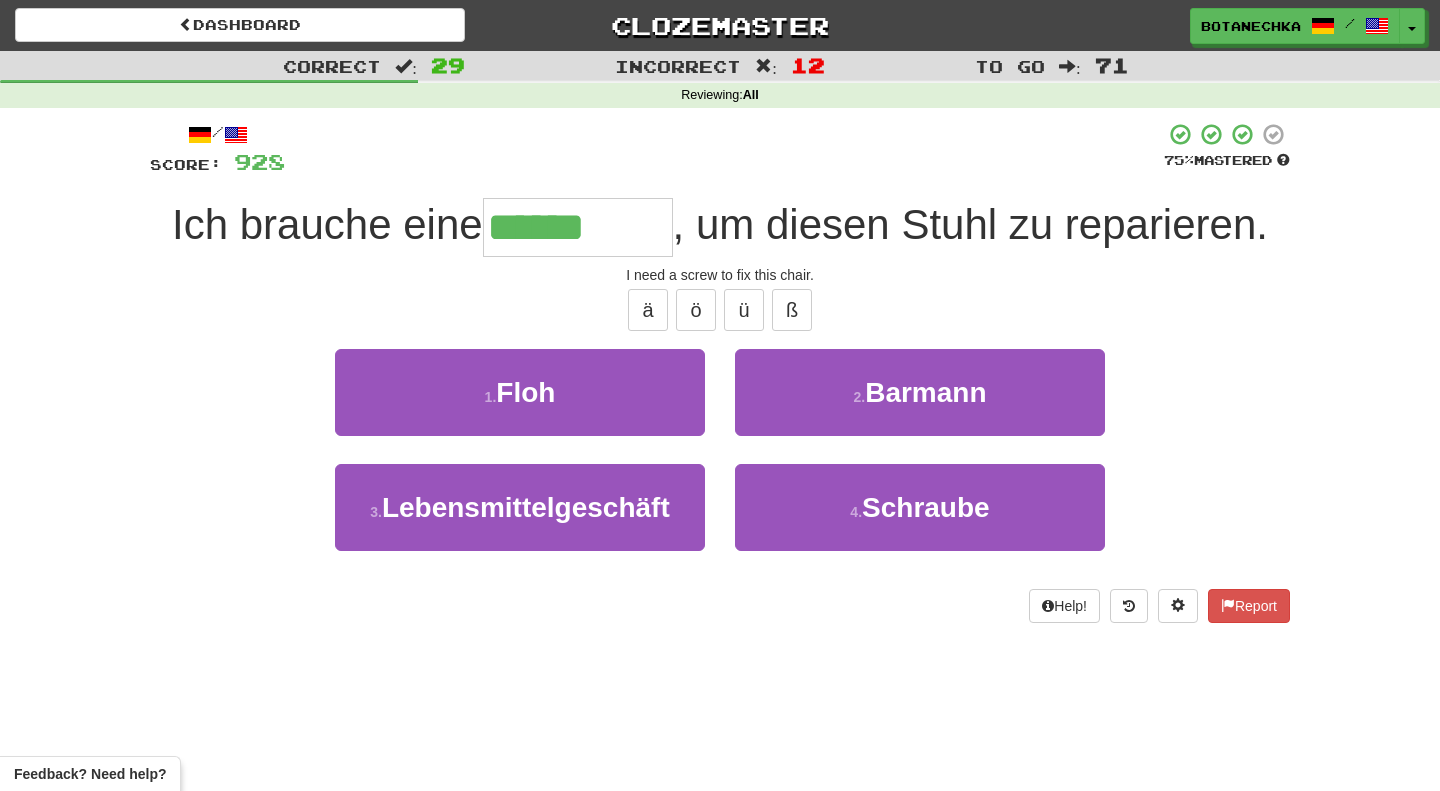 type on "********" 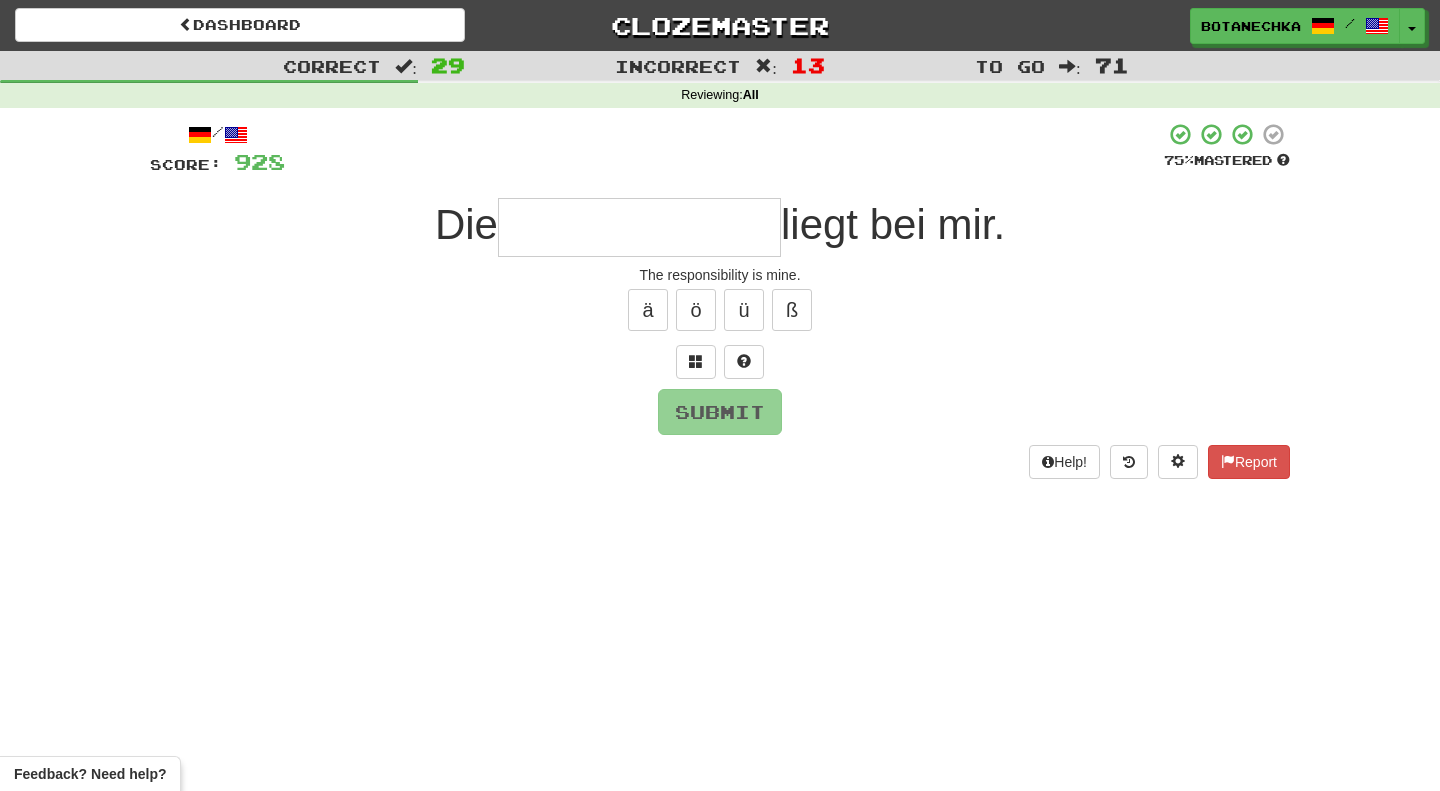 type on "*" 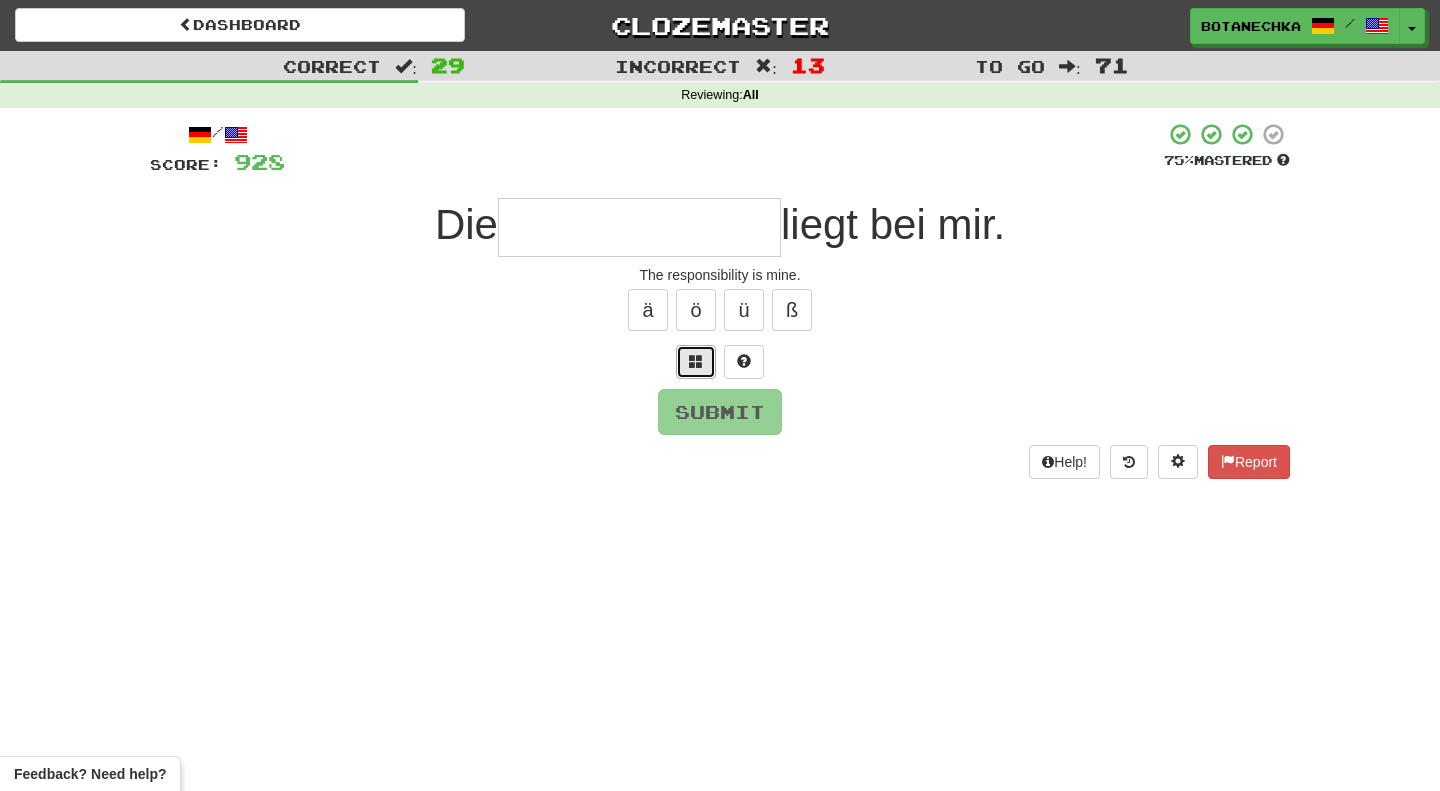 click at bounding box center (696, 362) 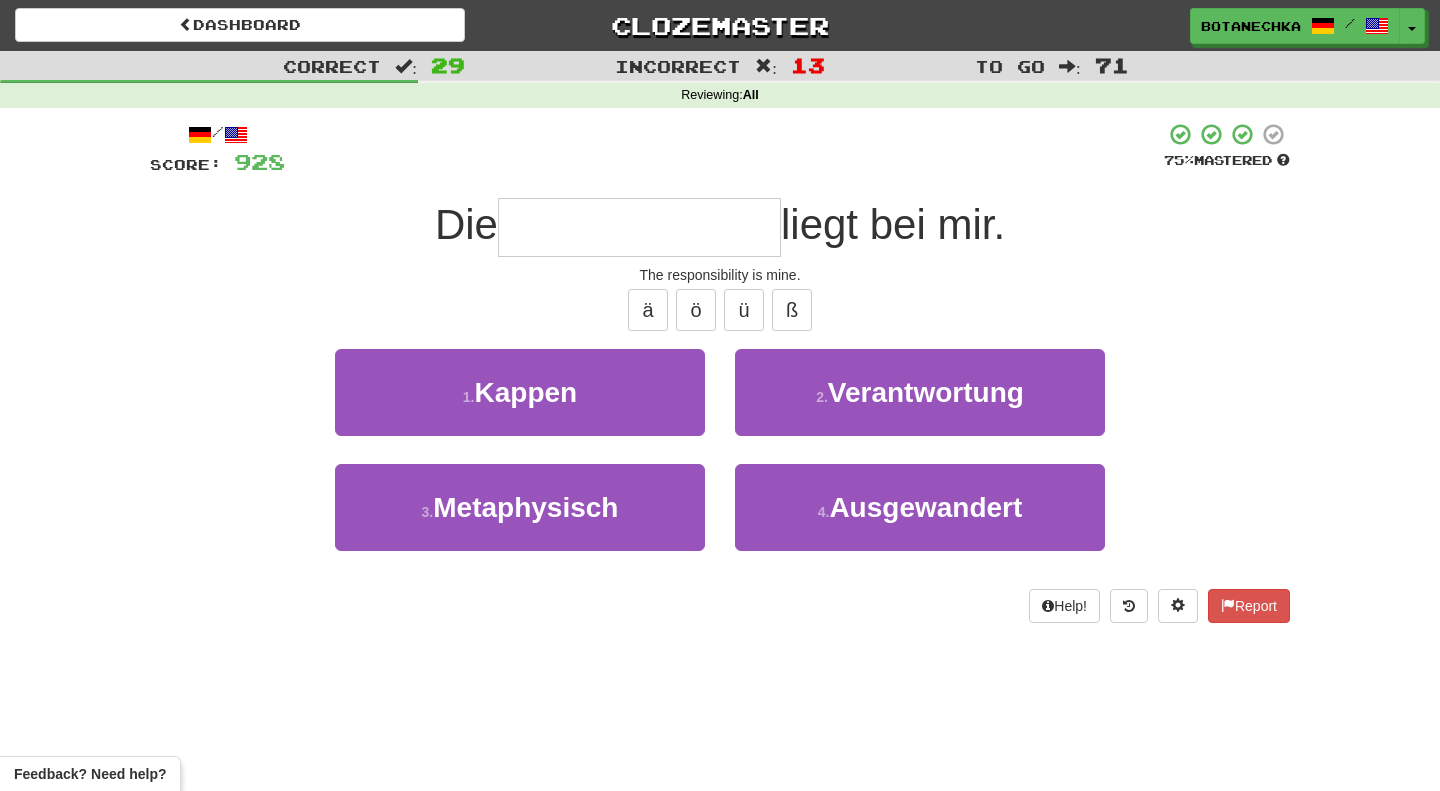 click at bounding box center [639, 227] 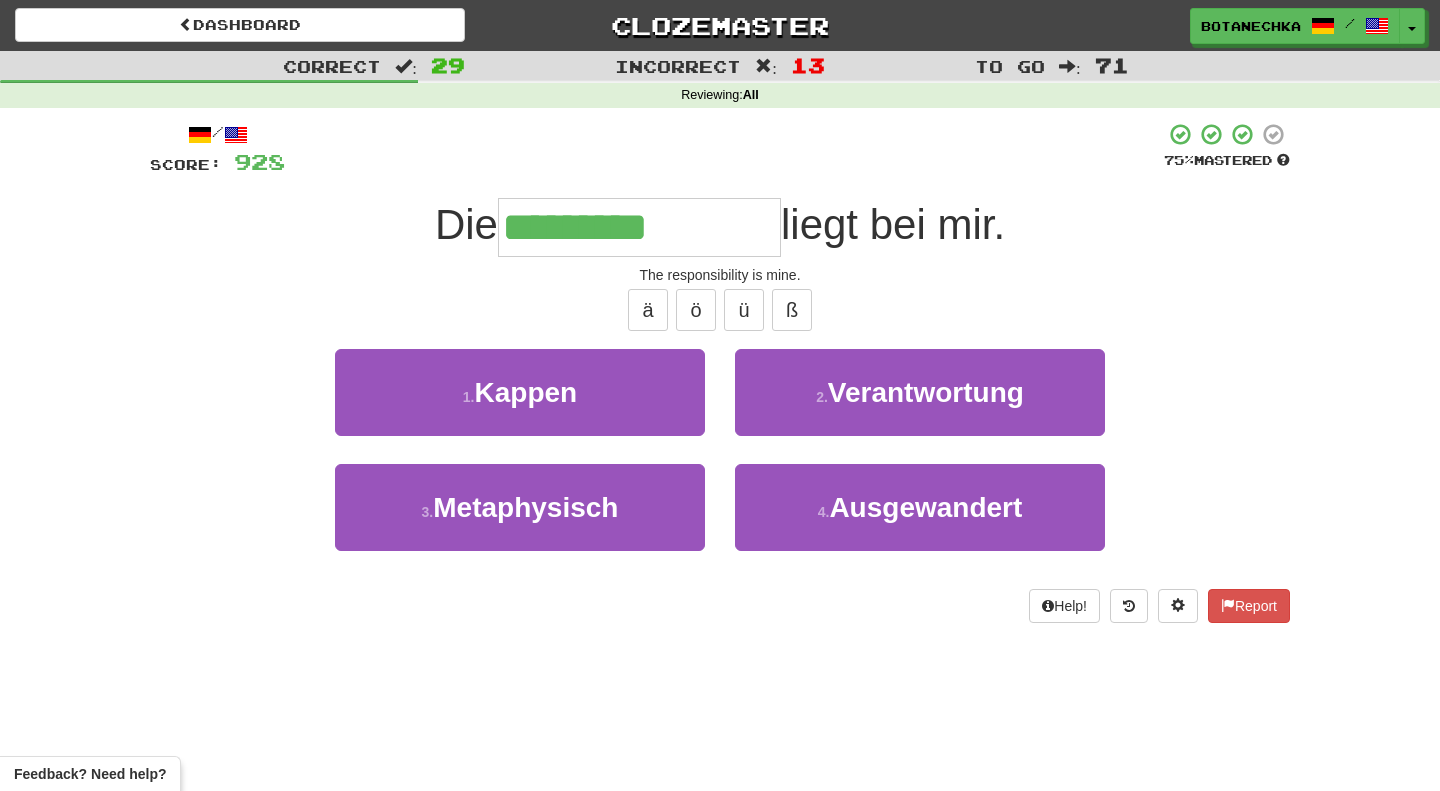 type on "**********" 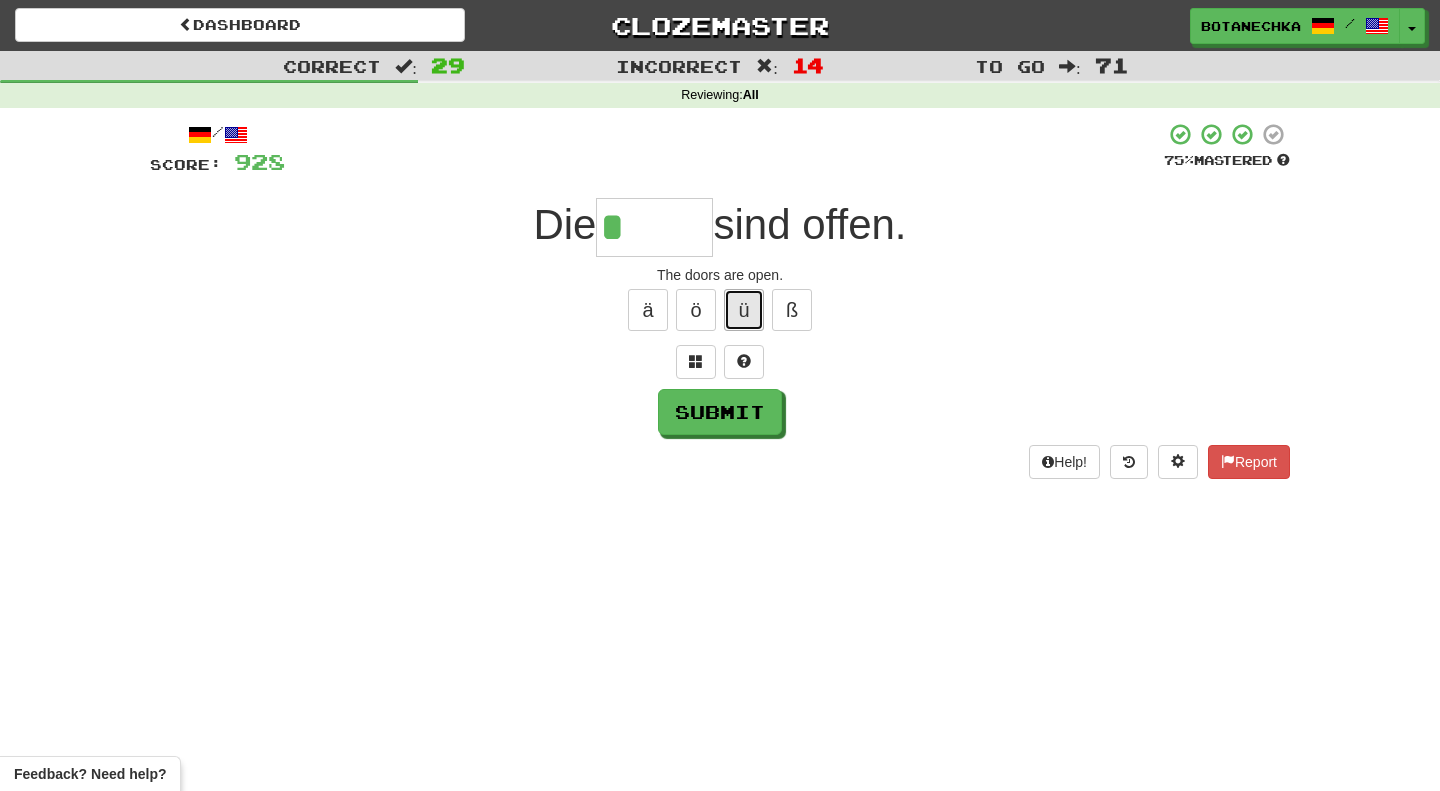 click on "ü" at bounding box center [744, 310] 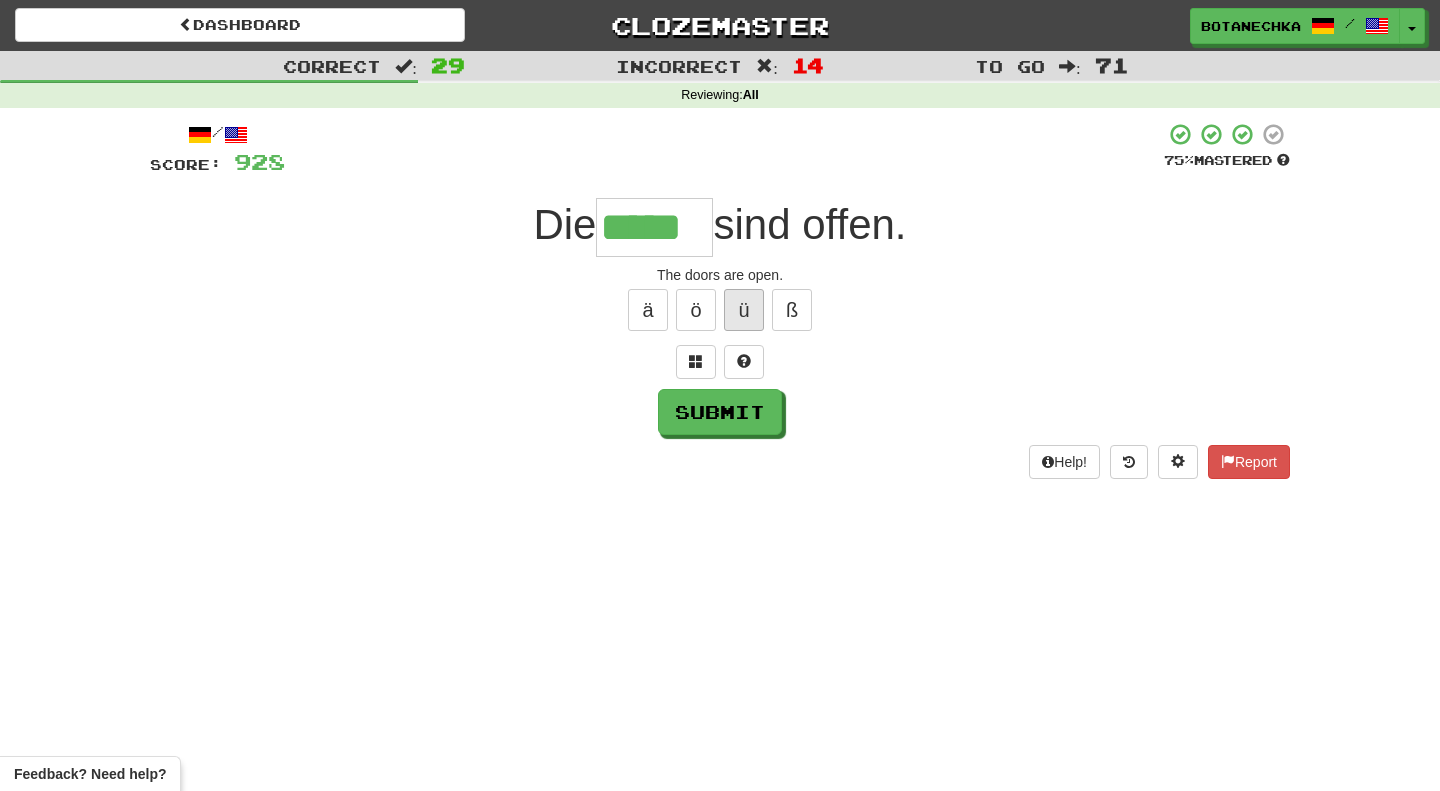 type on "*****" 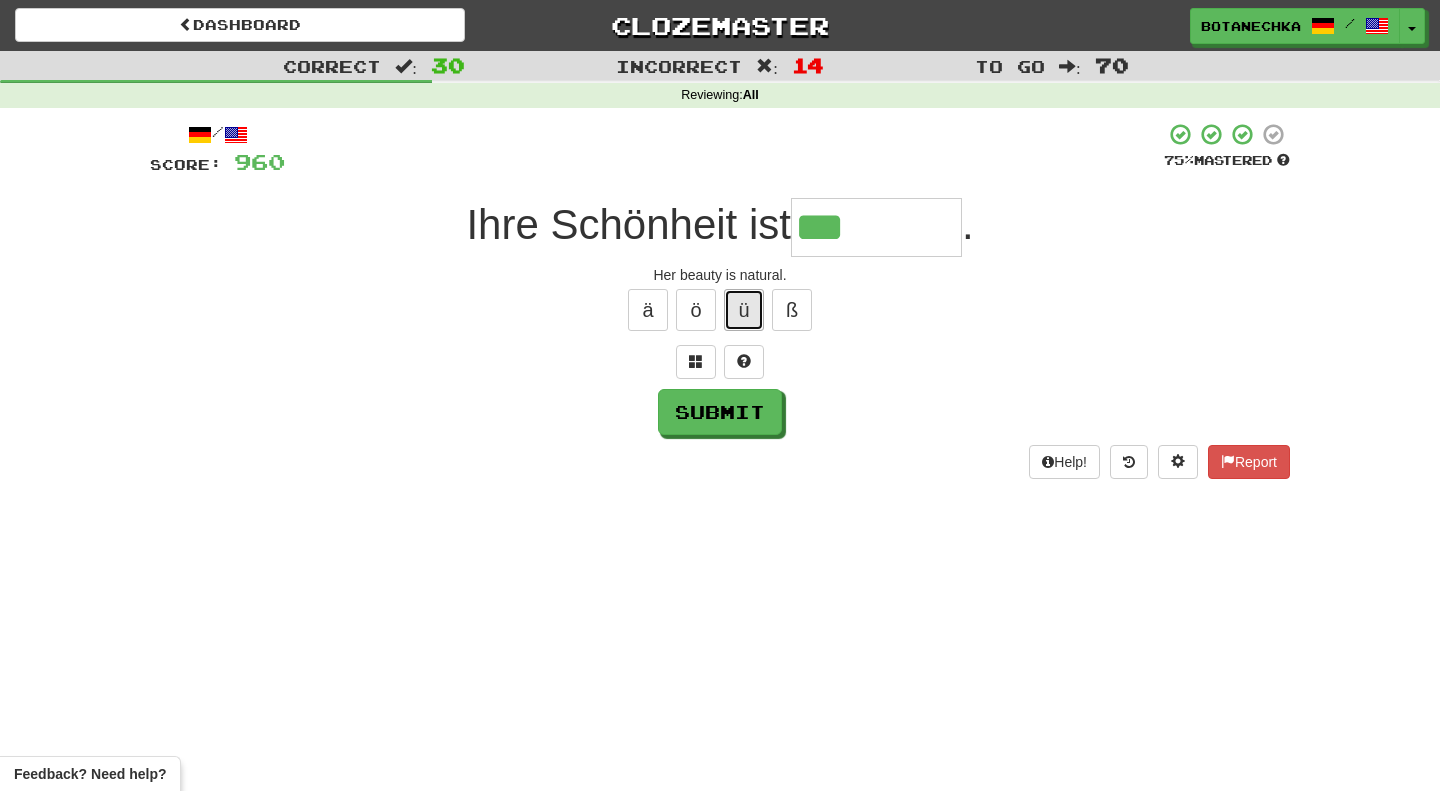 click on "ü" at bounding box center (744, 310) 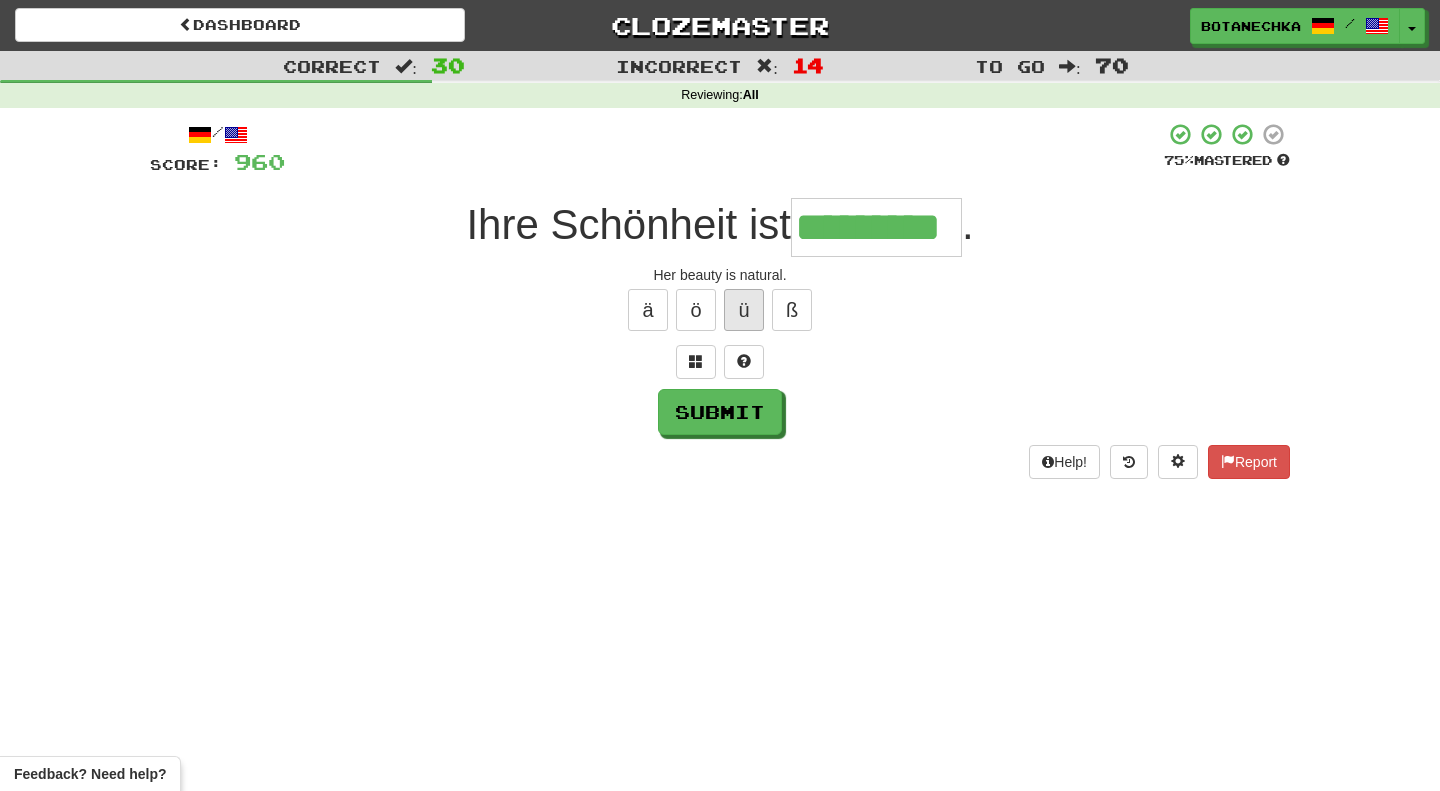 type on "*********" 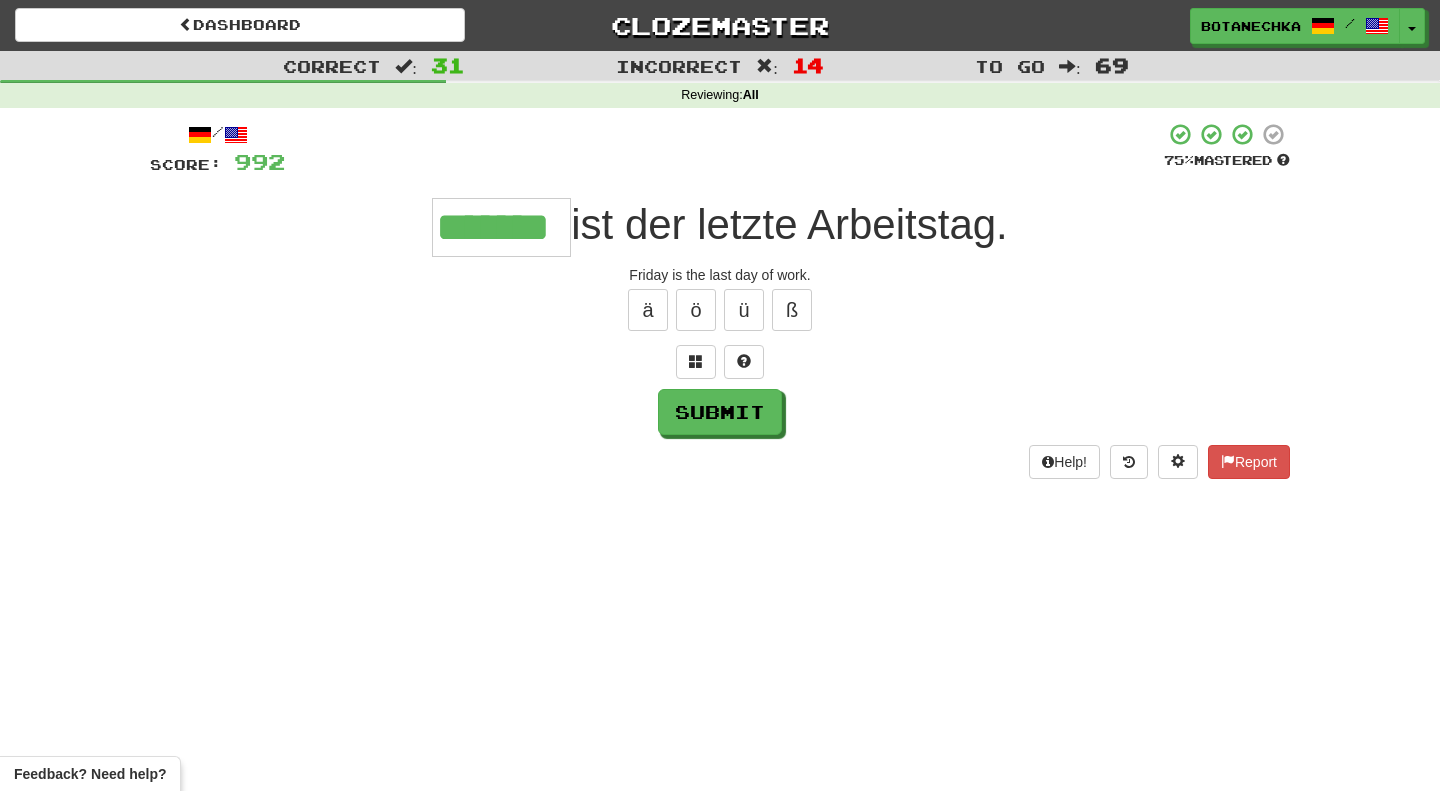 type on "*******" 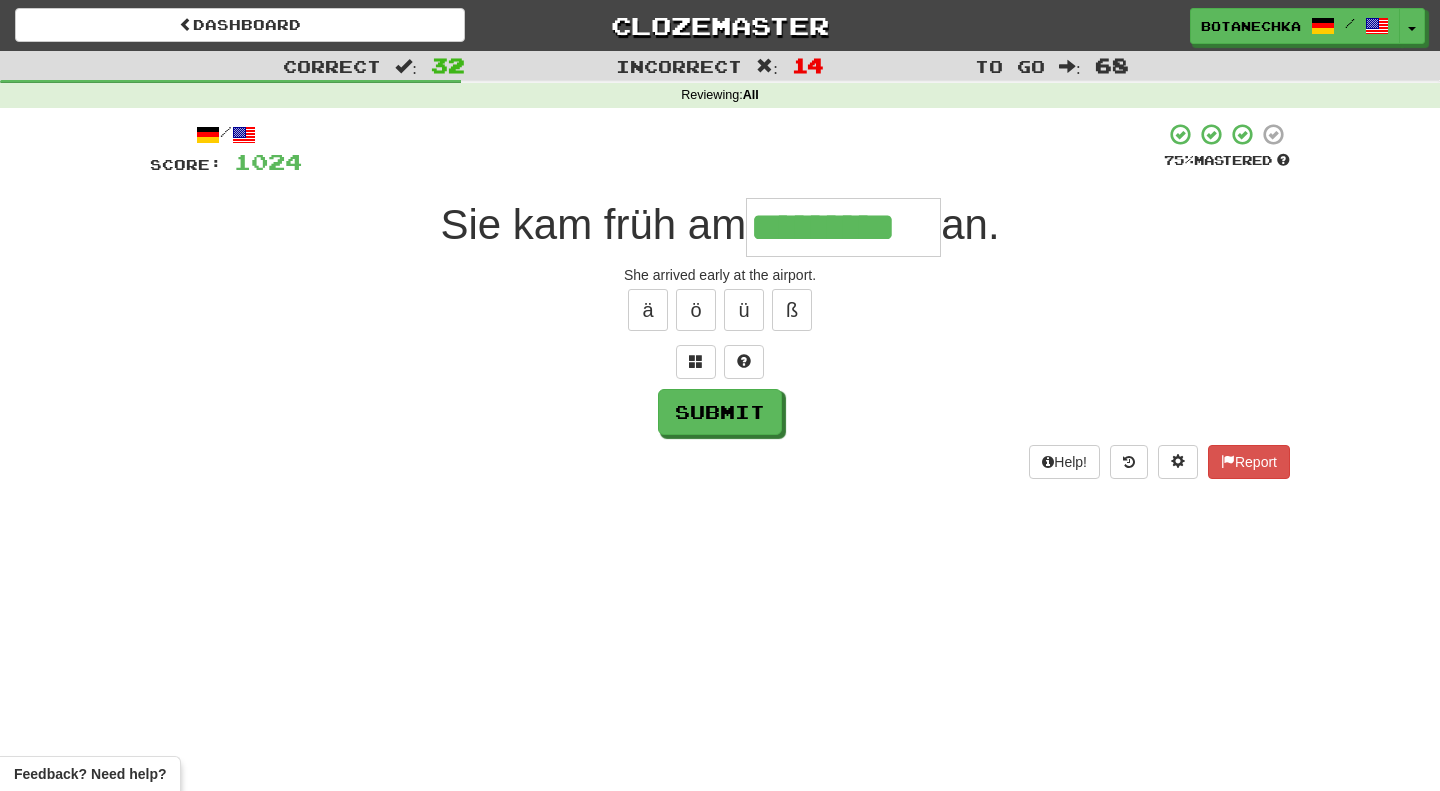 type on "*********" 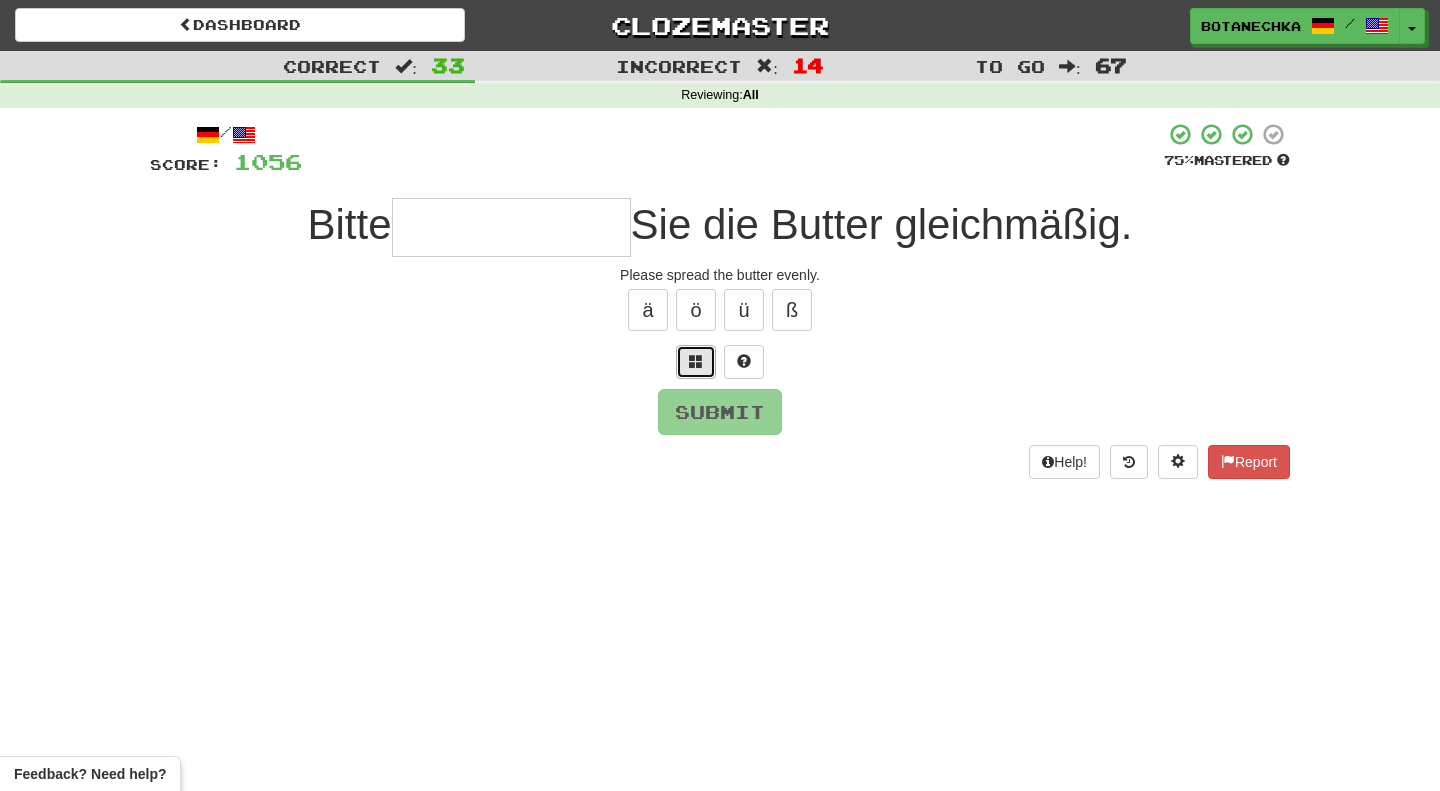 click at bounding box center (696, 362) 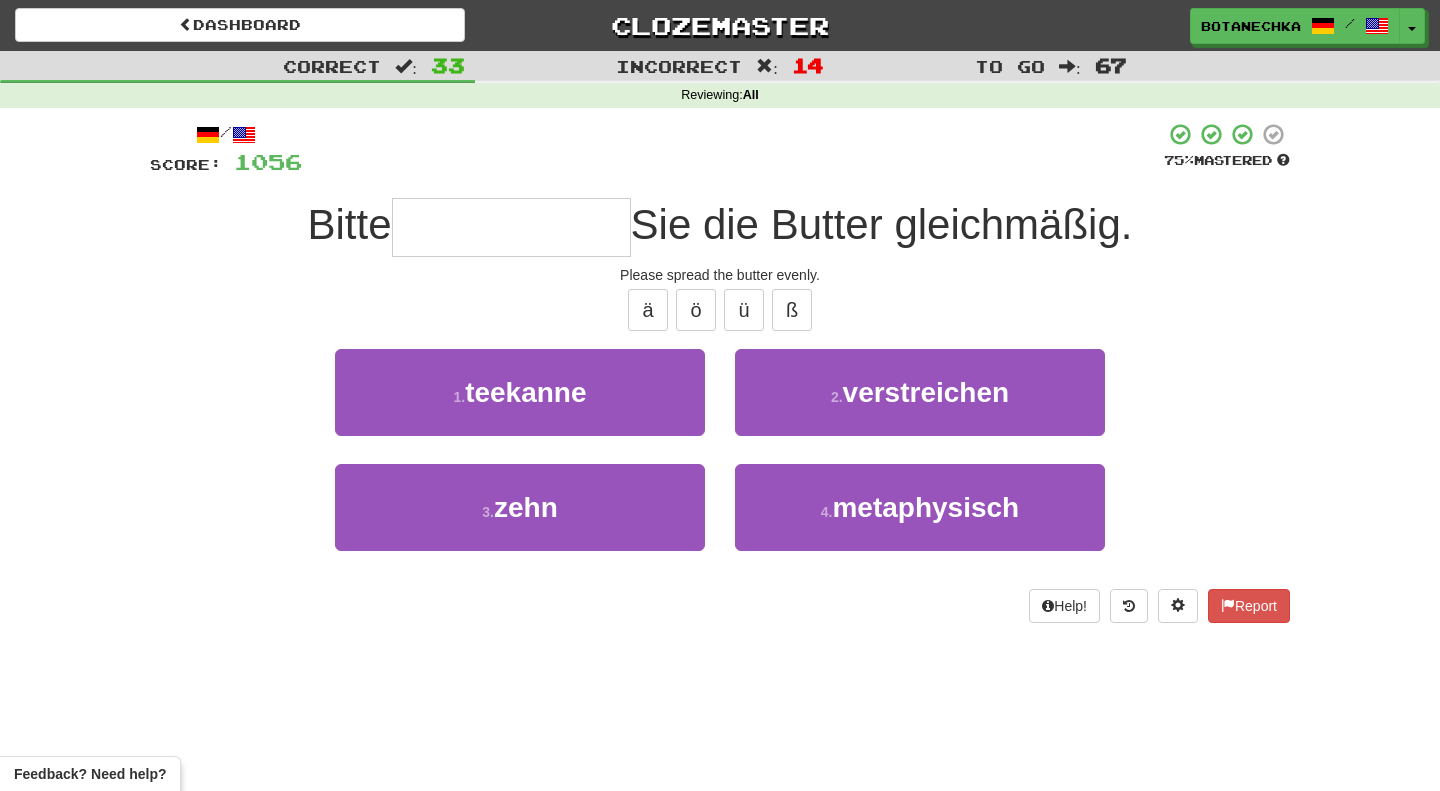 click at bounding box center (511, 227) 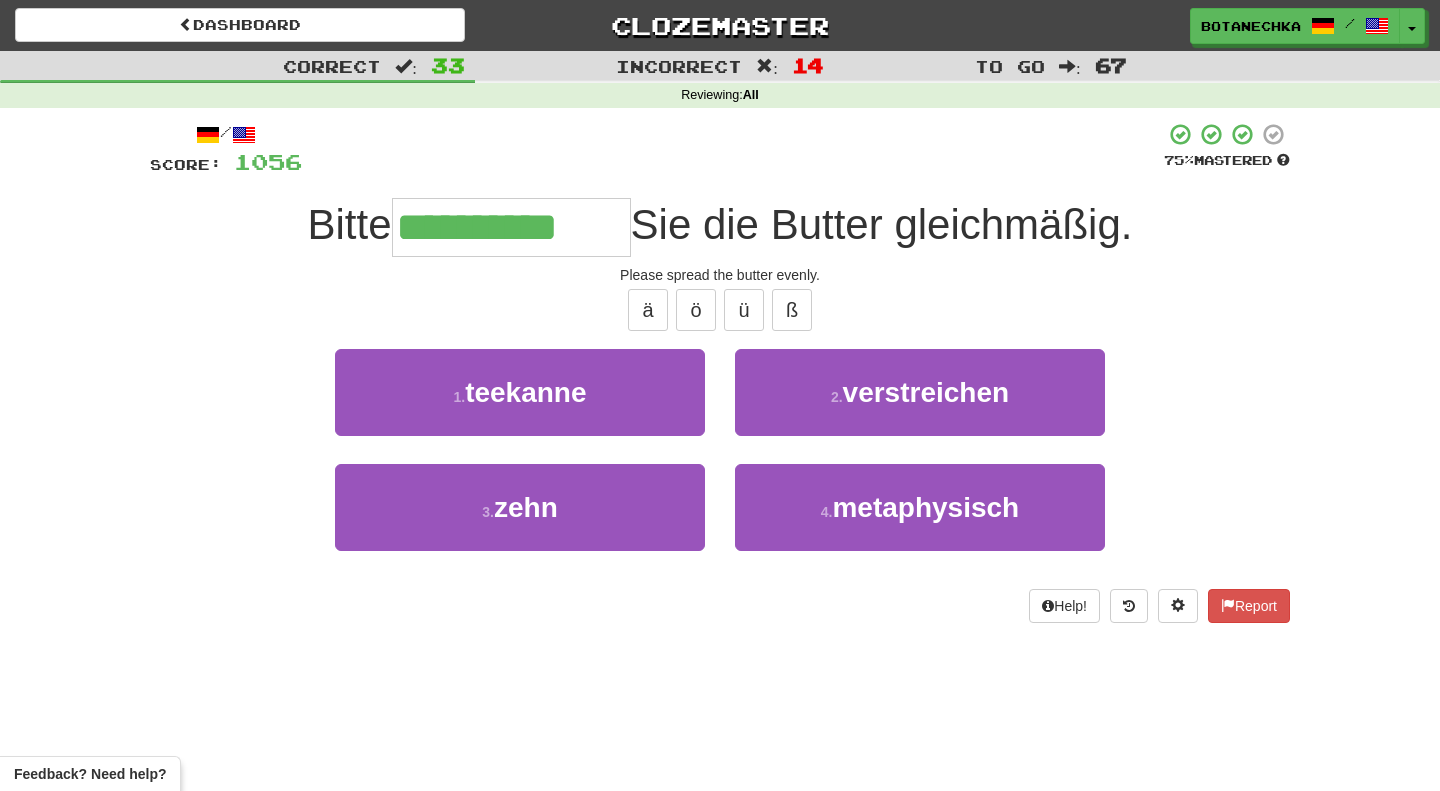 type on "**********" 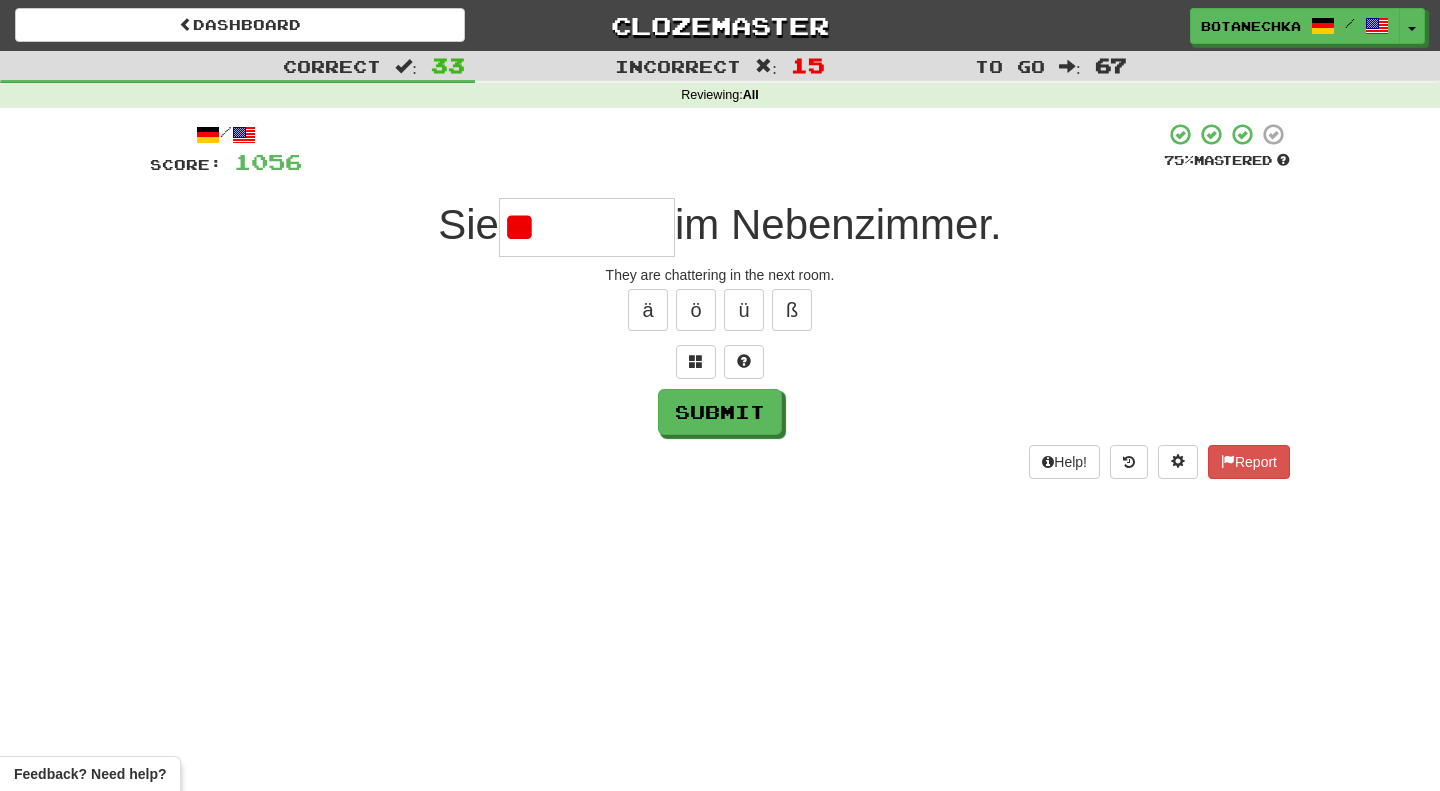 type on "*" 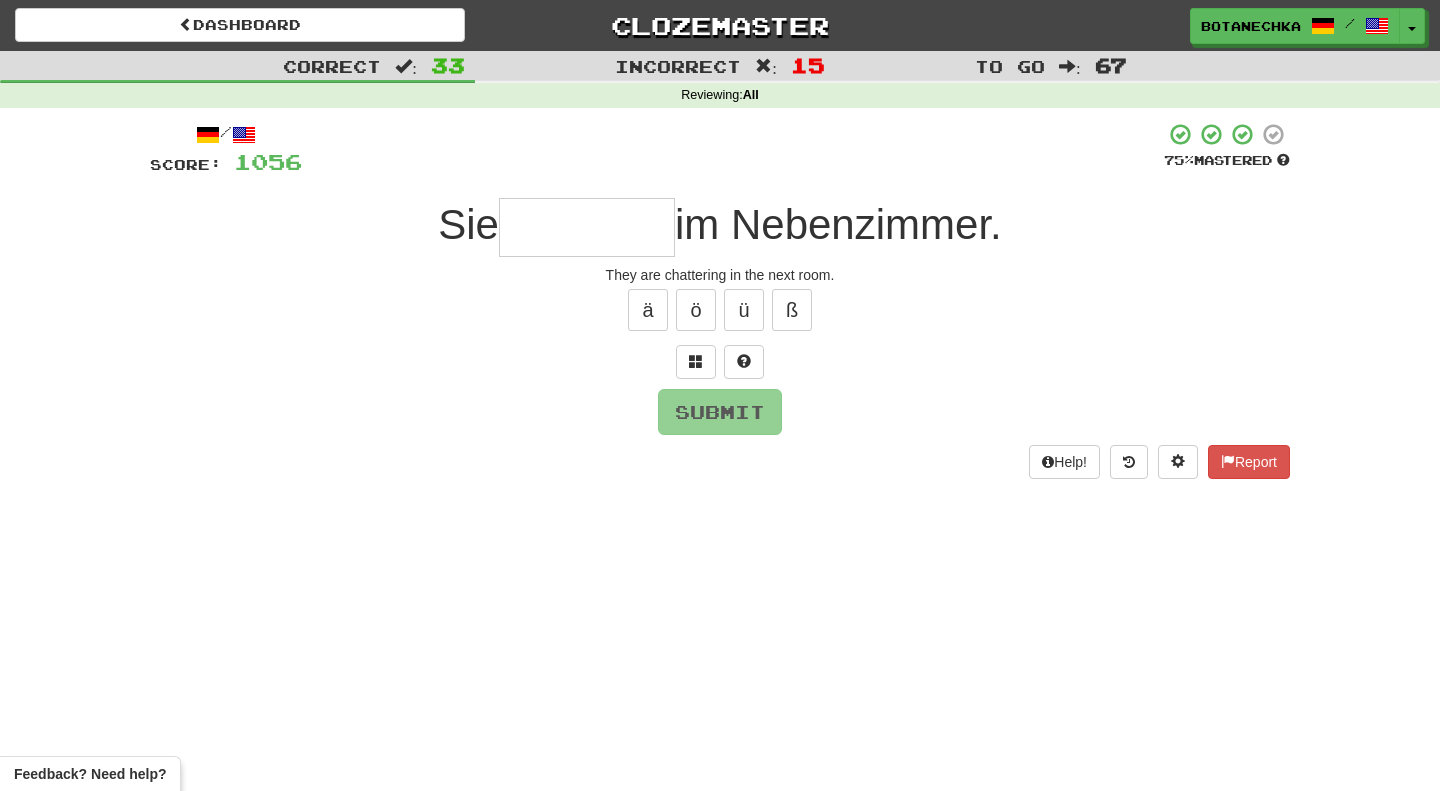 type on "*" 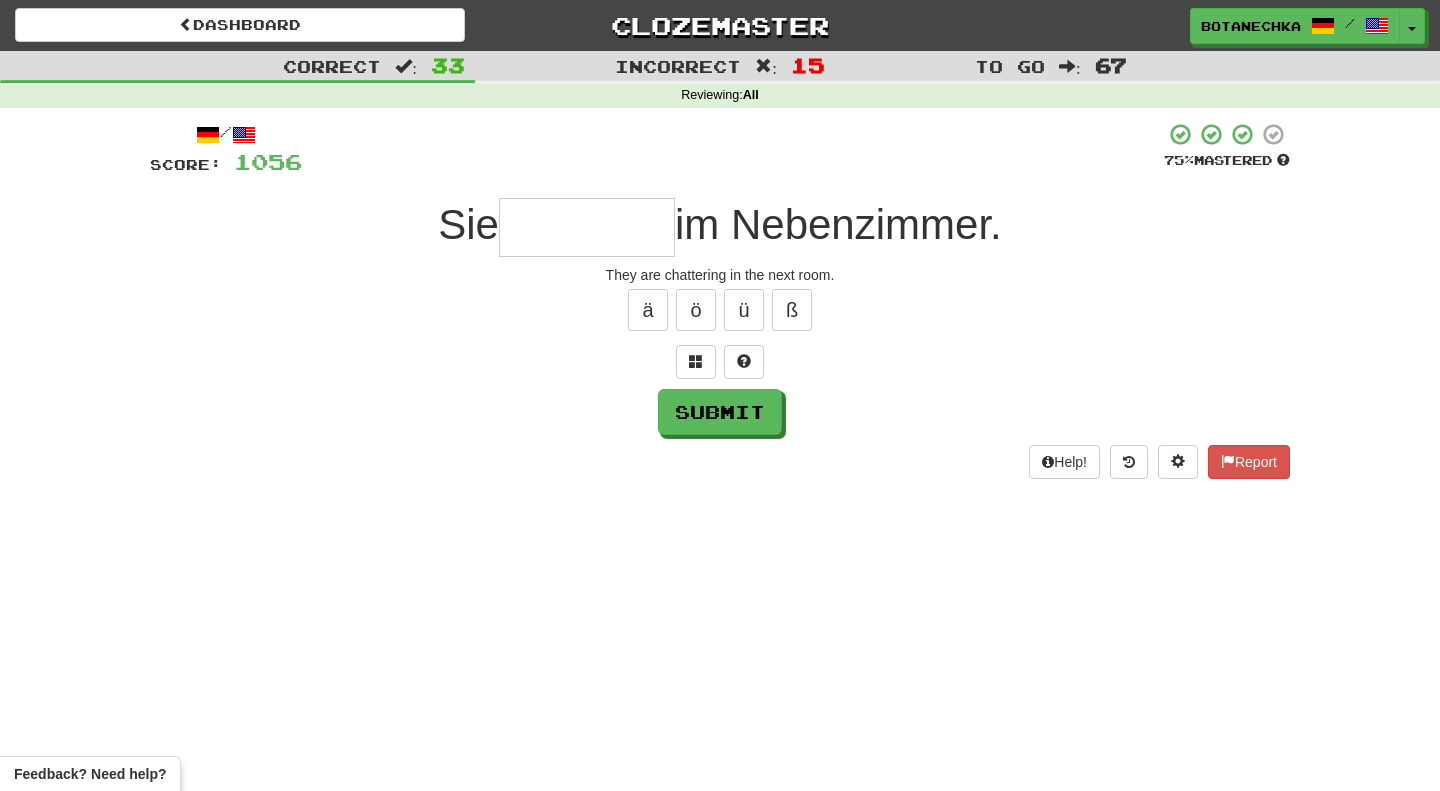 type on "*" 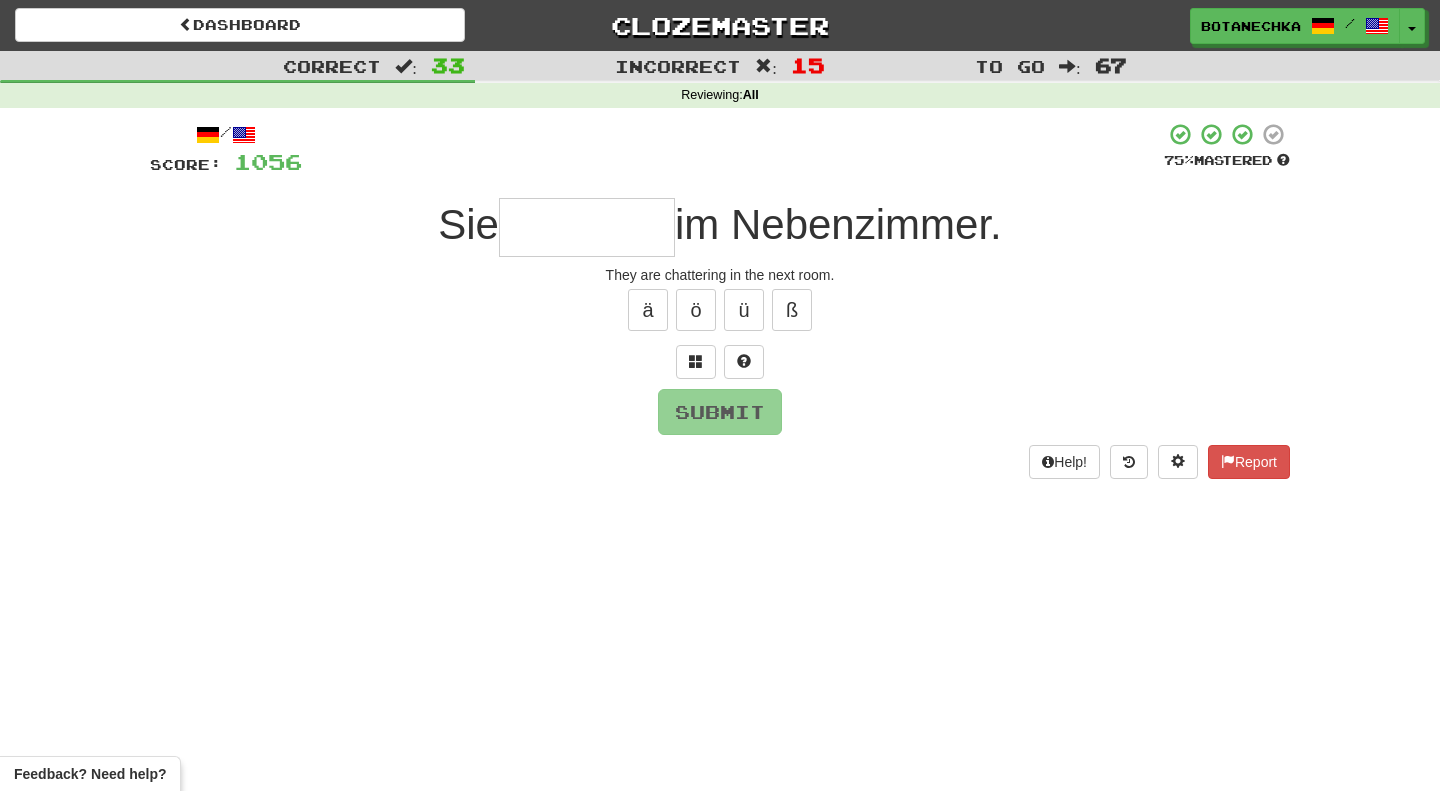 type on "*" 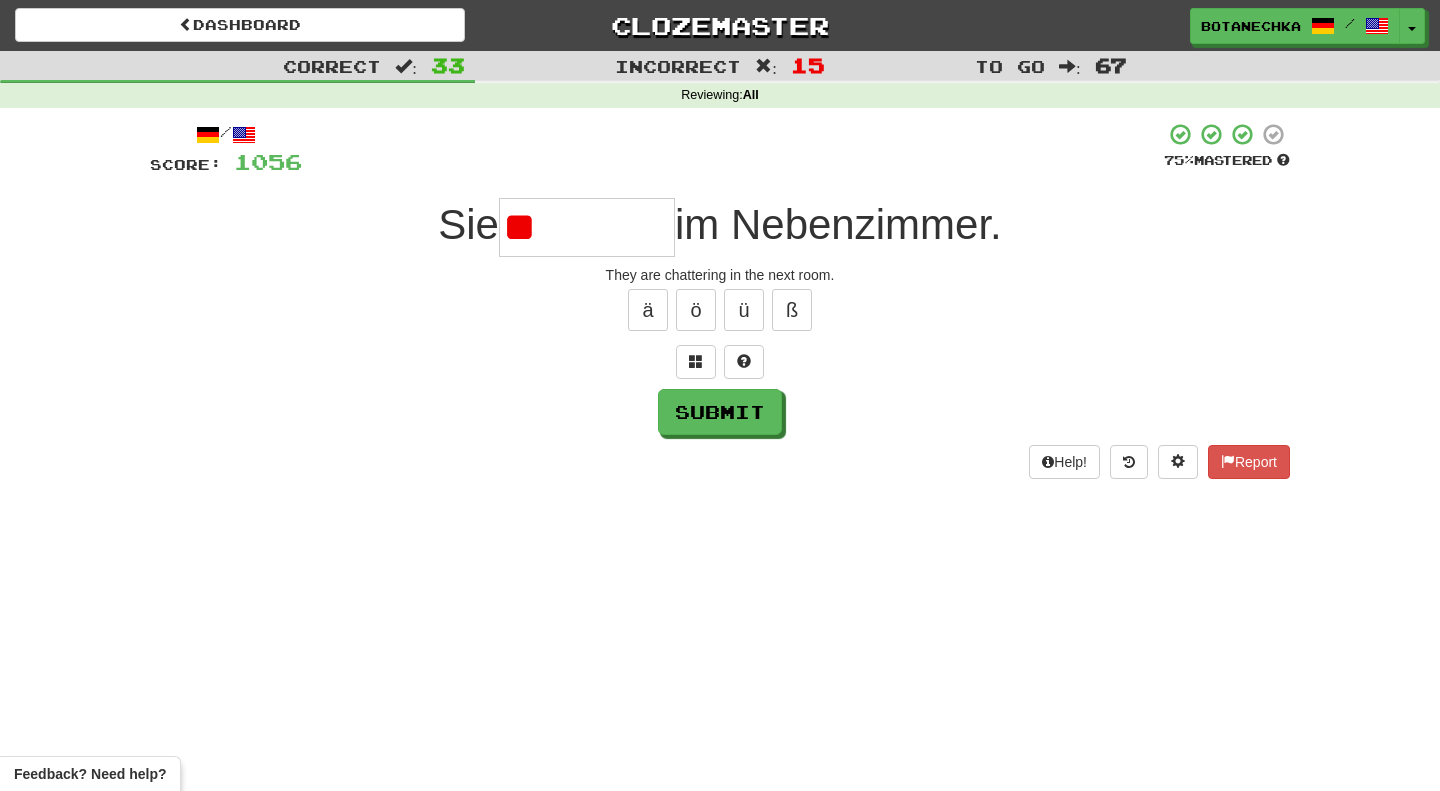 type on "*" 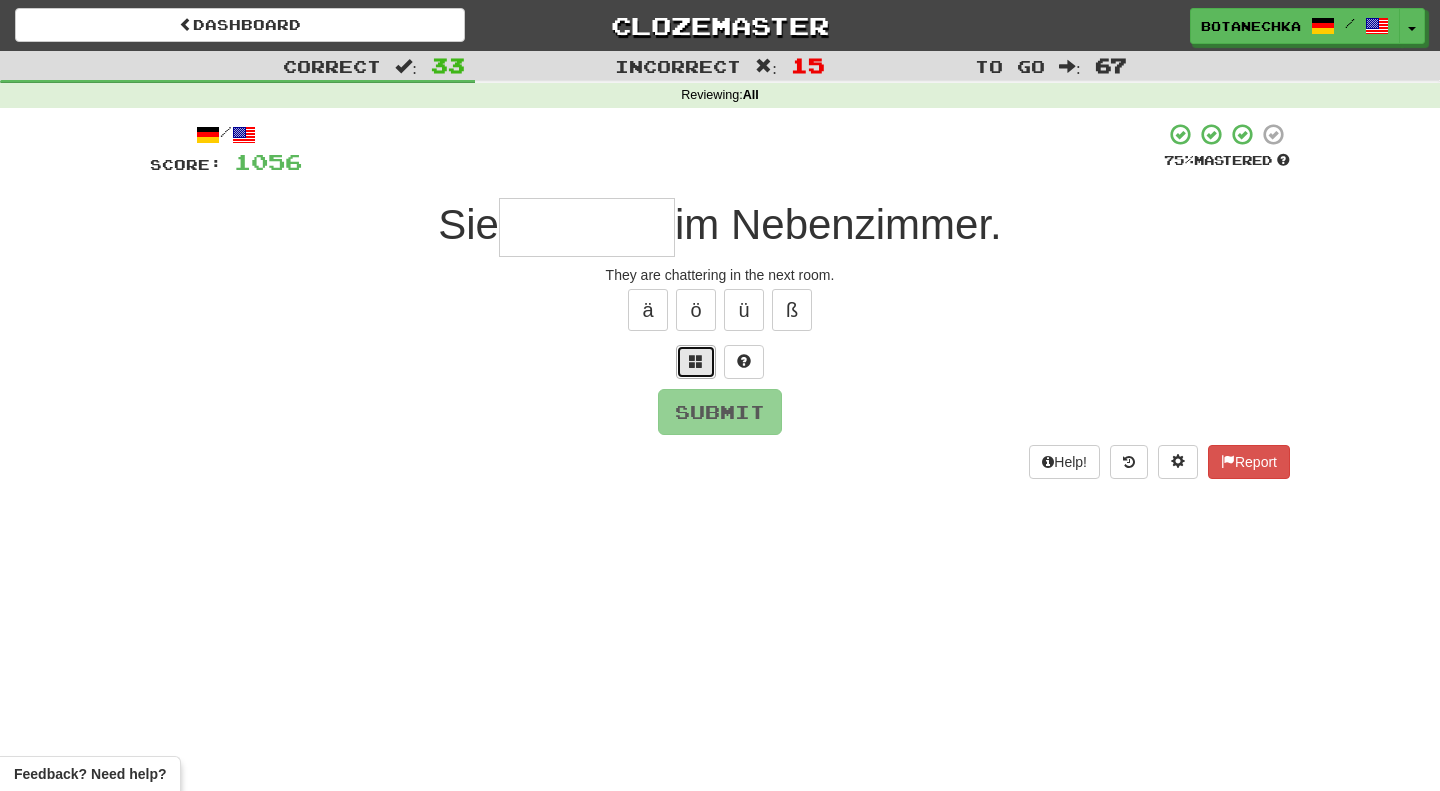click at bounding box center (696, 361) 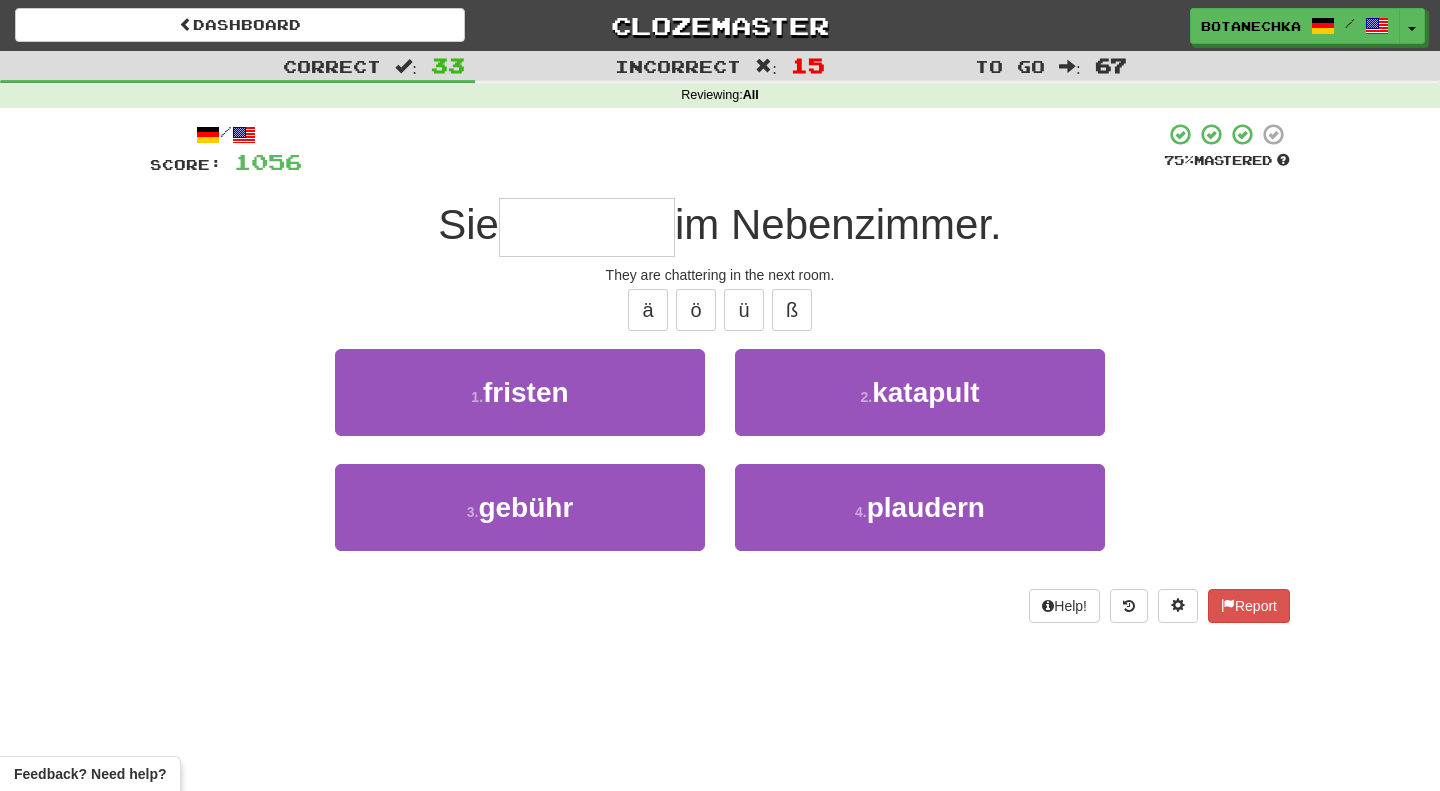 click at bounding box center [587, 227] 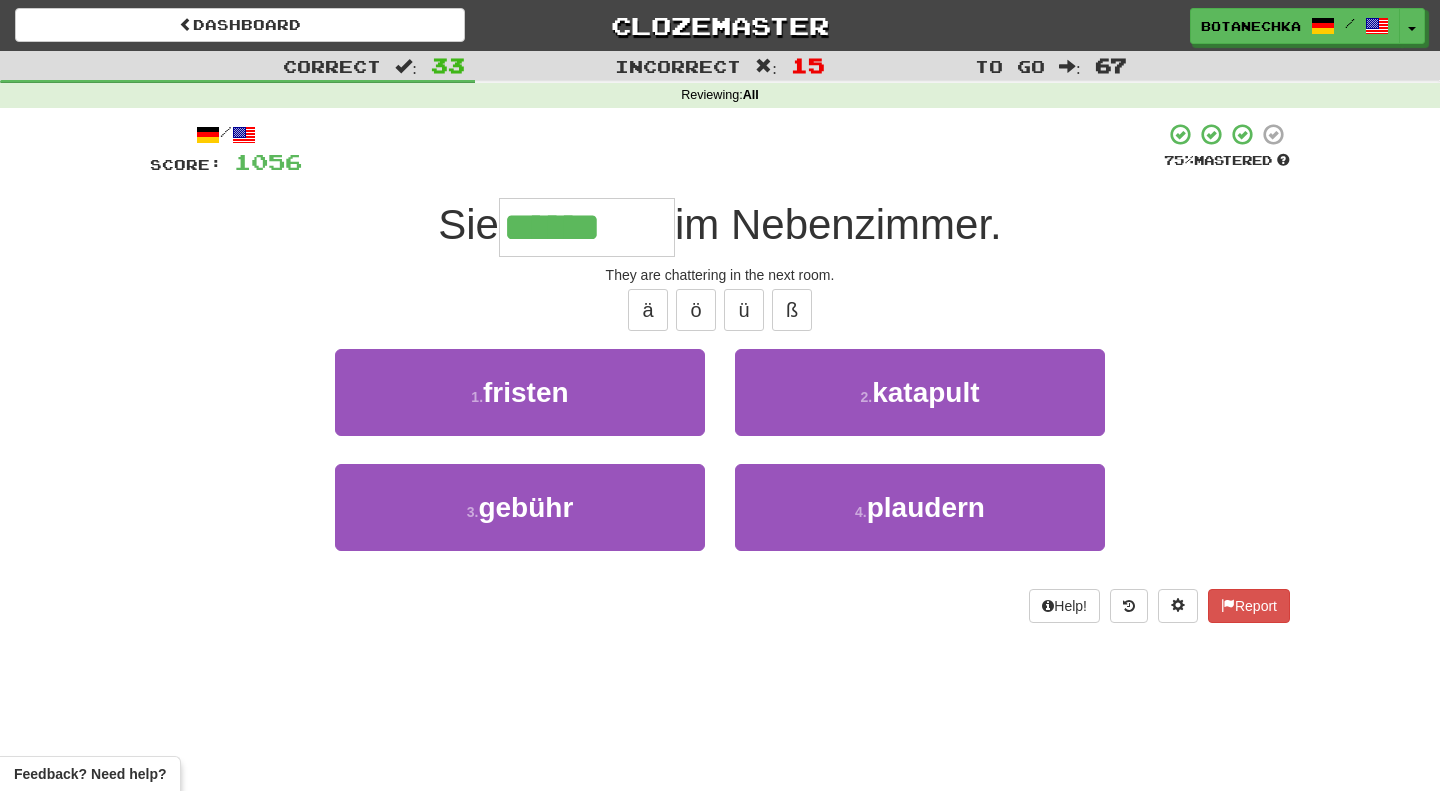 type on "********" 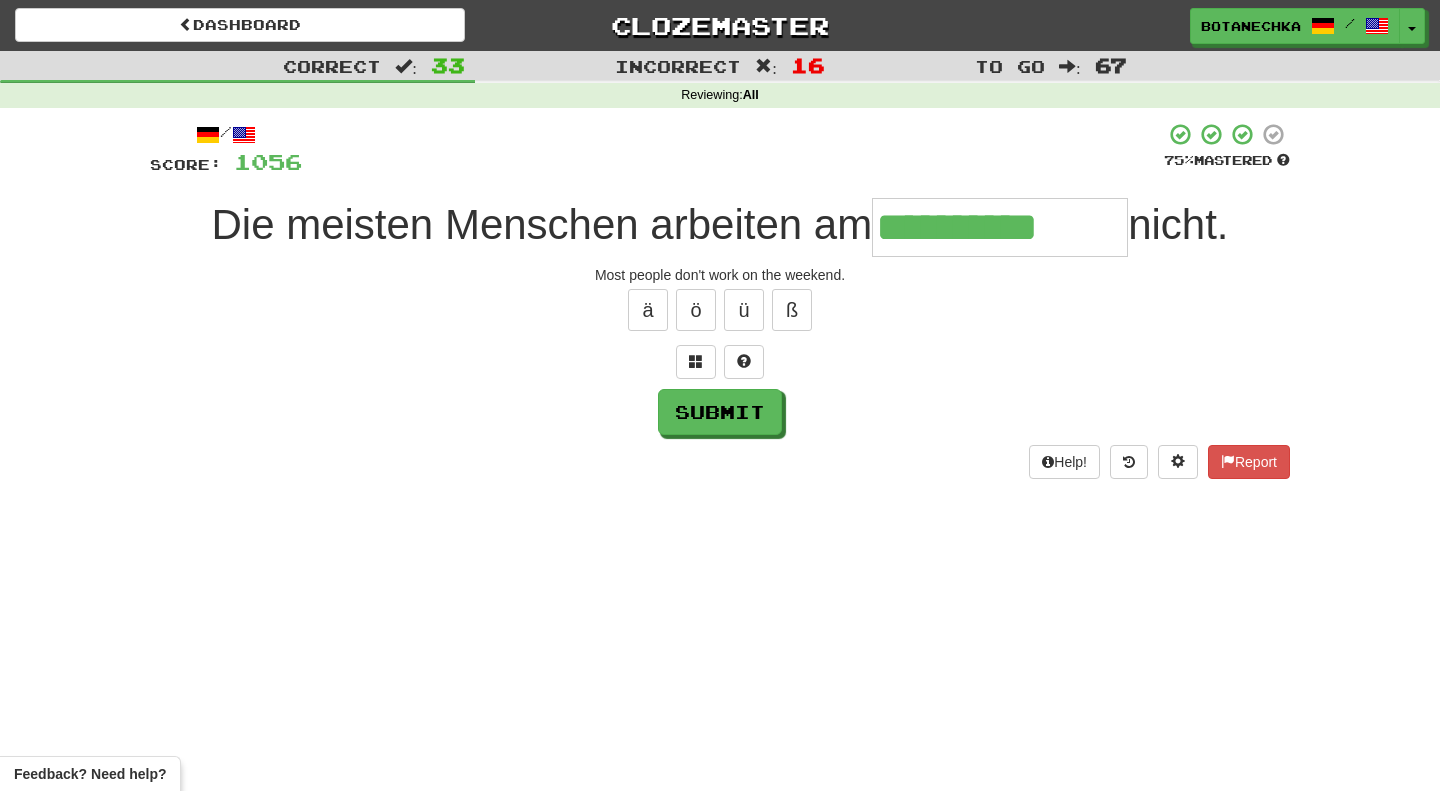 type on "**********" 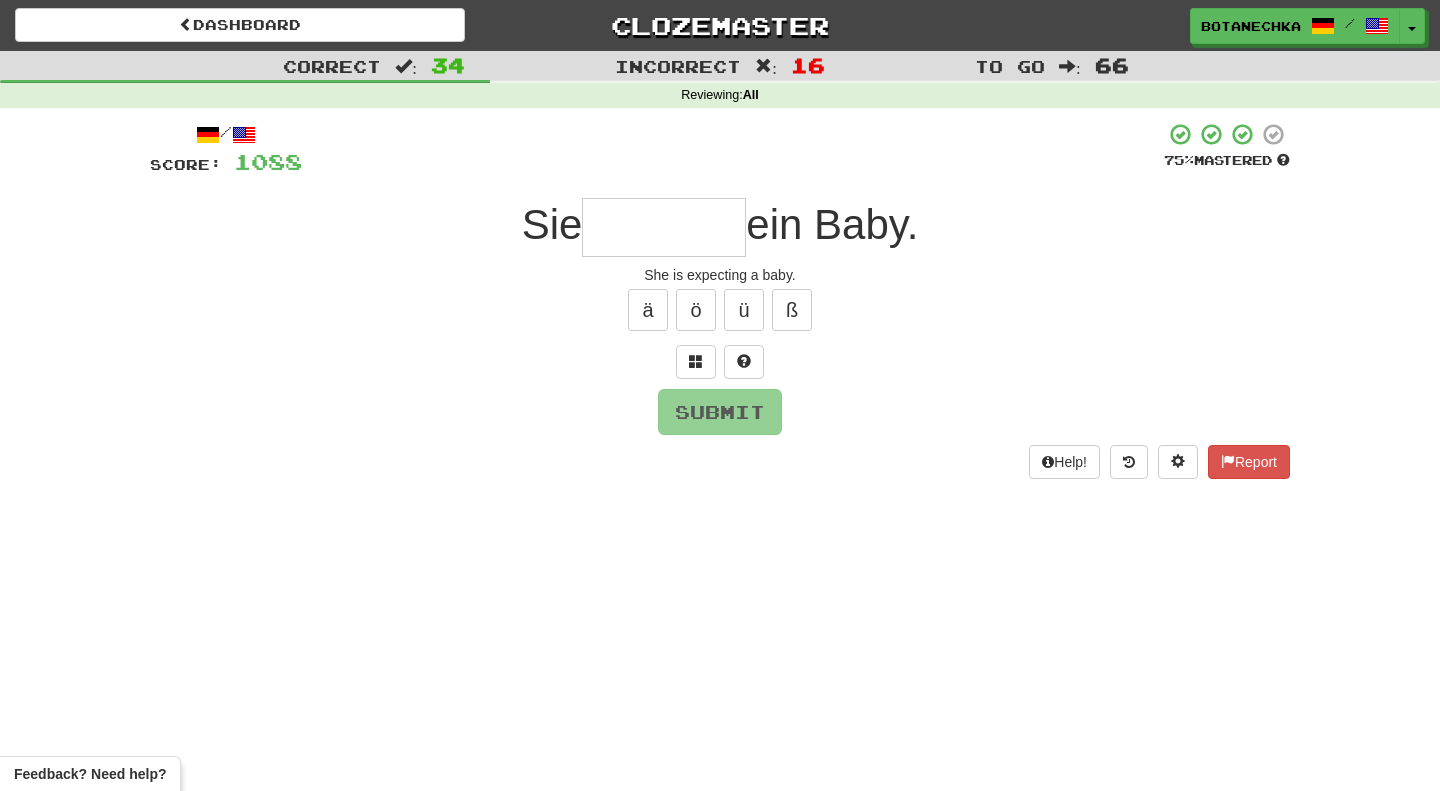type on "*" 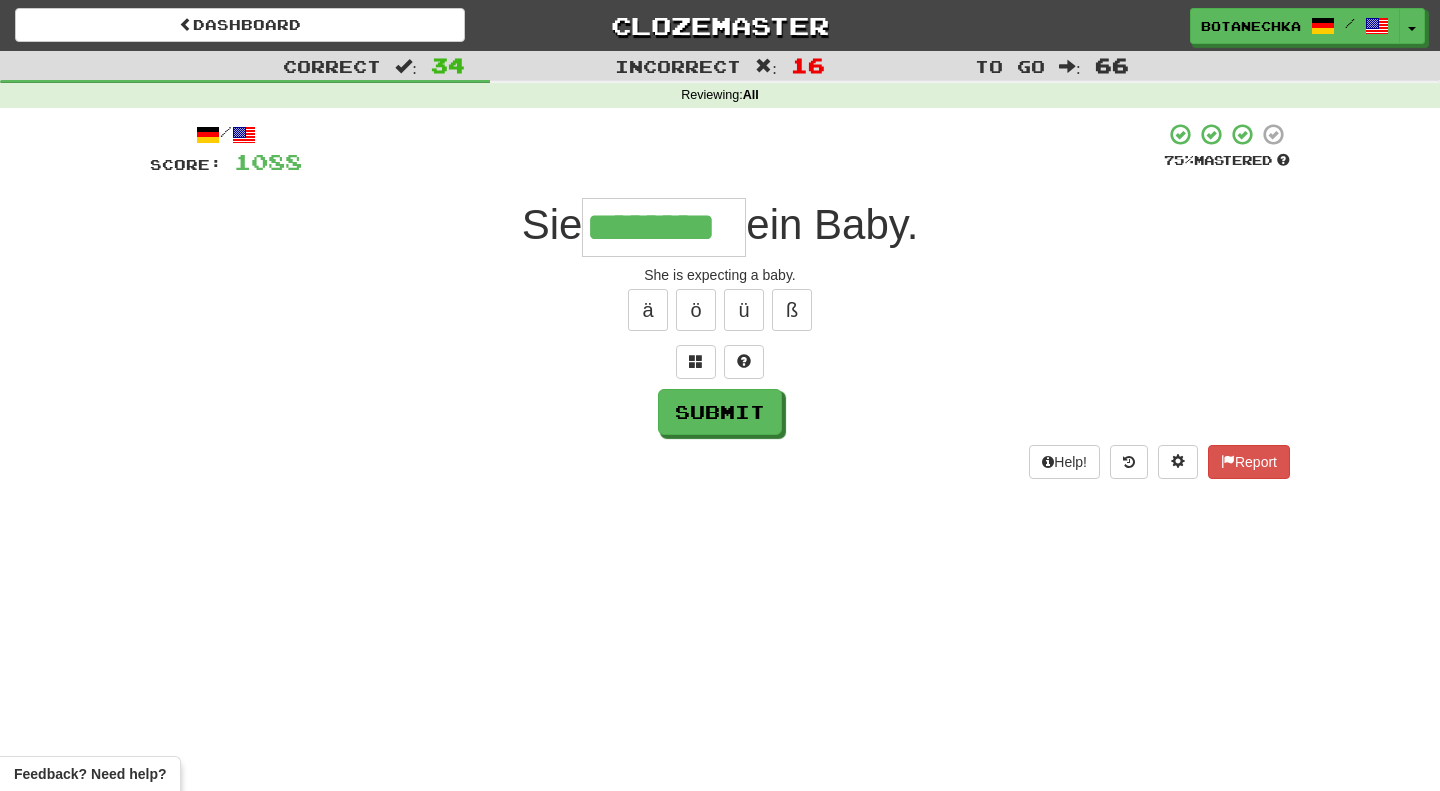 type on "********" 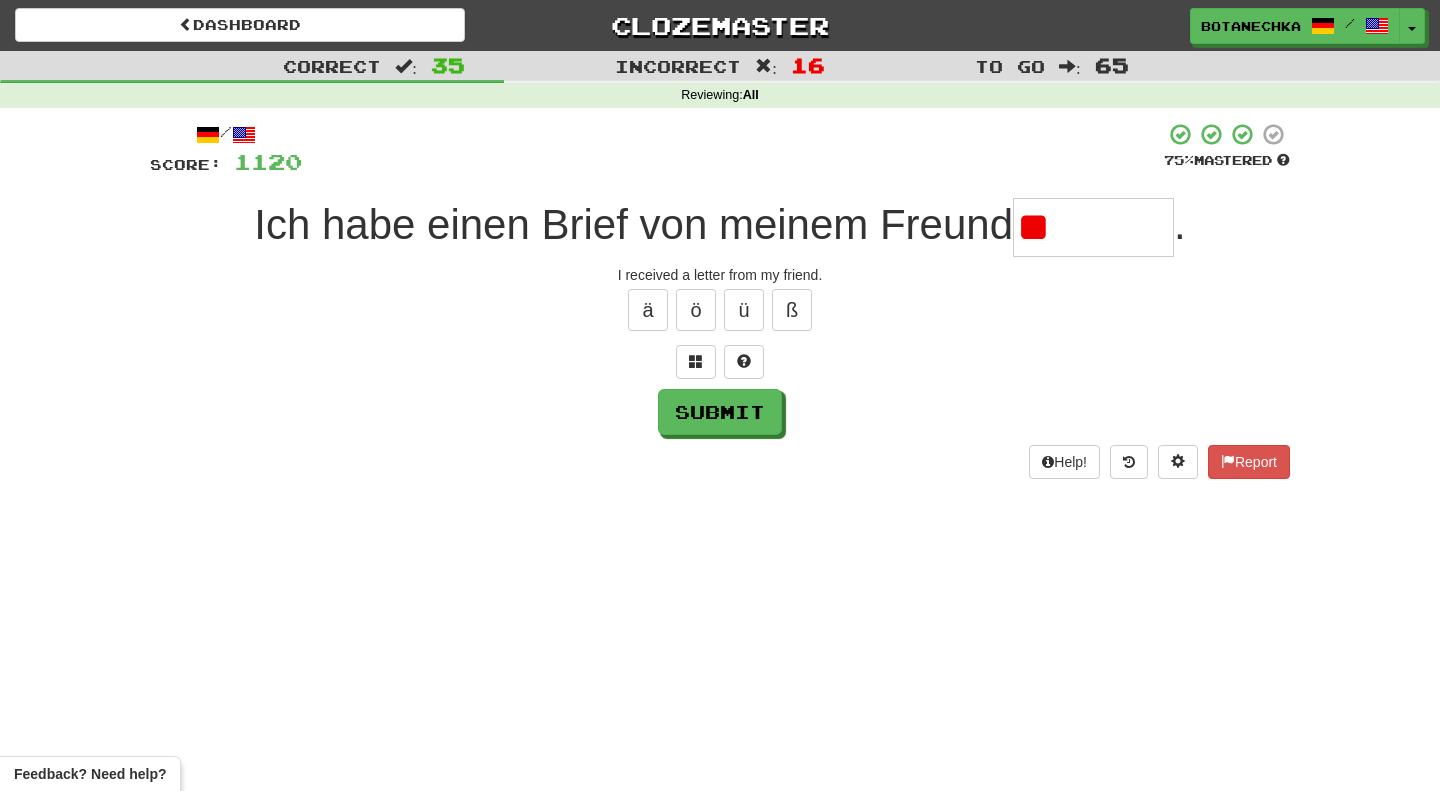 type on "*" 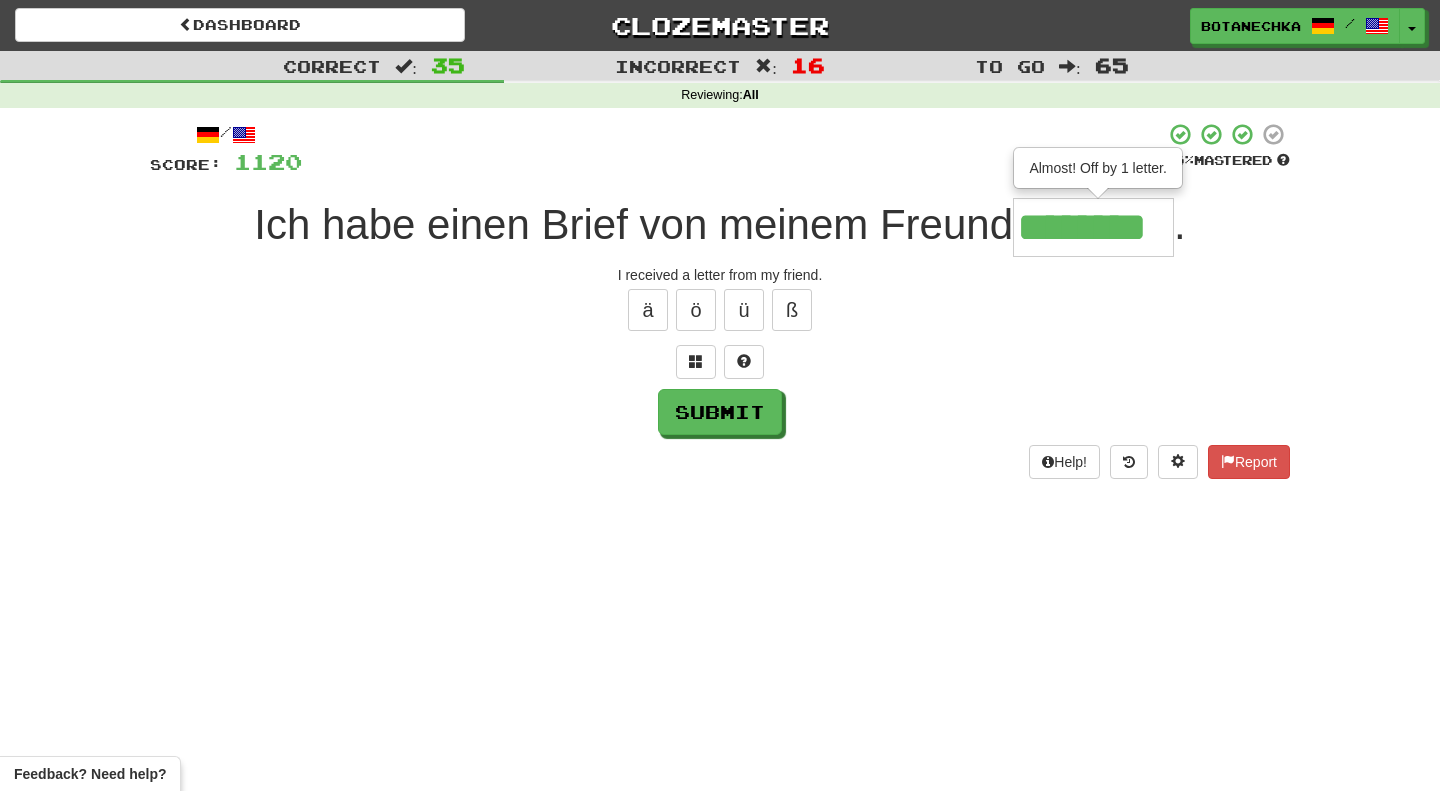 type on "********" 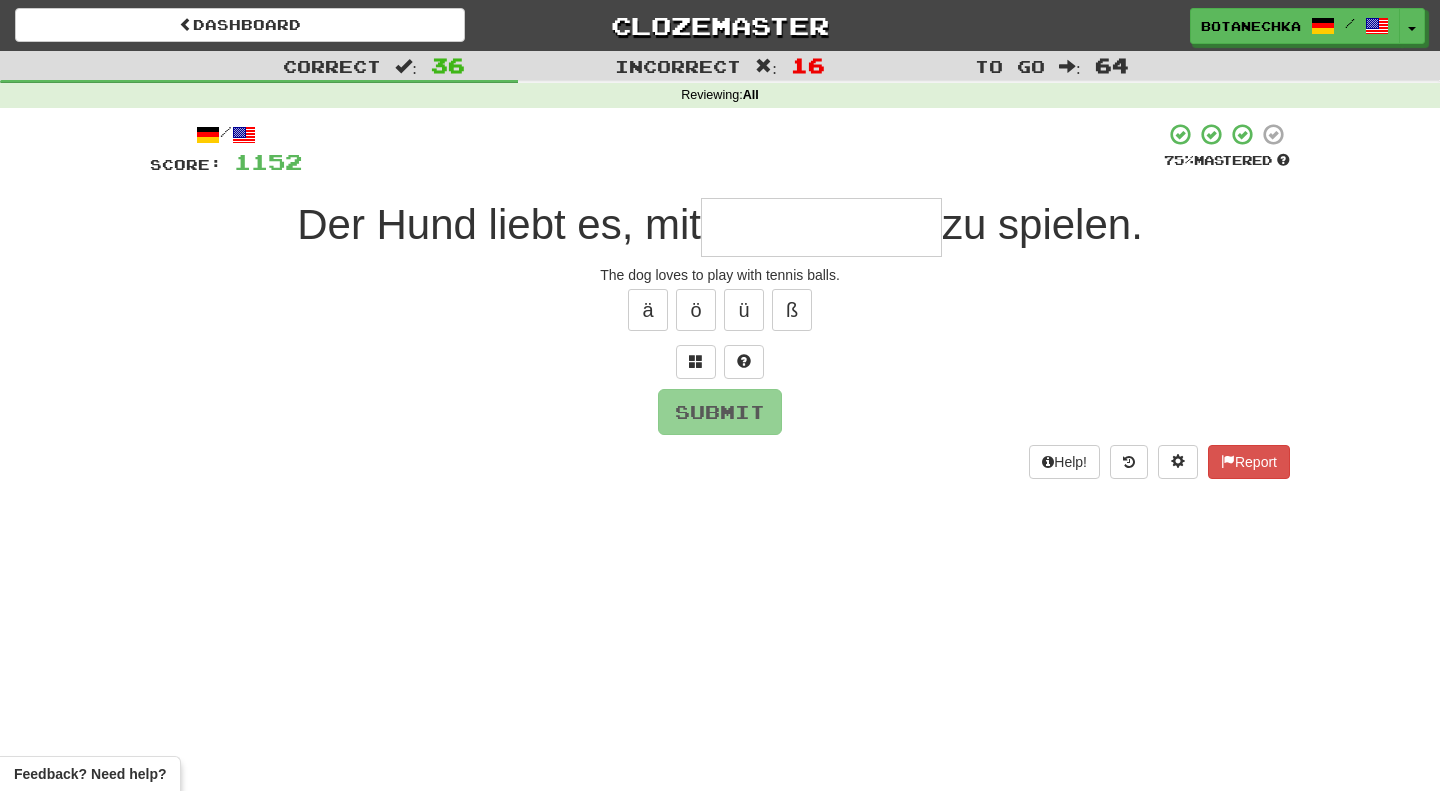 click at bounding box center [821, 227] 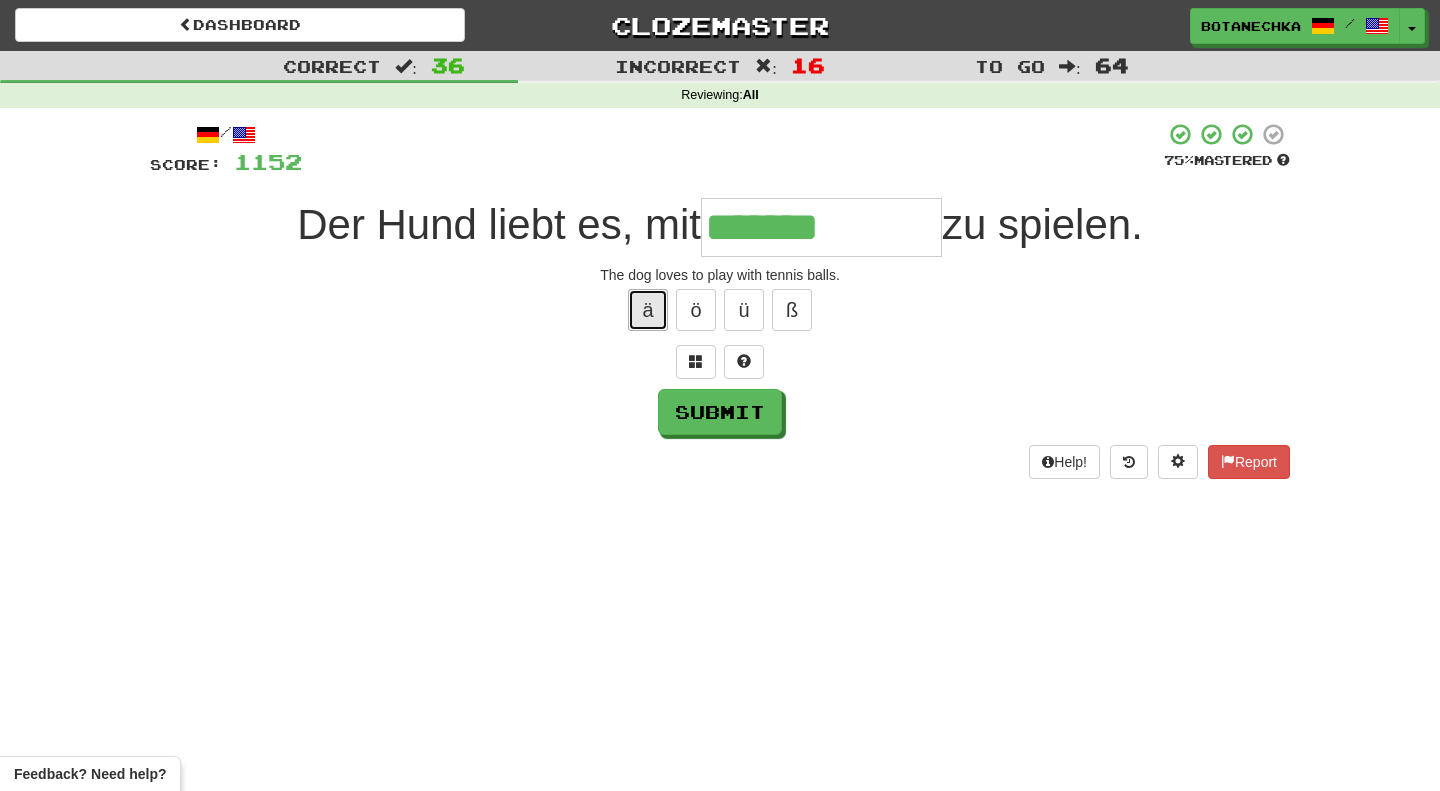 click on "ä" at bounding box center [648, 310] 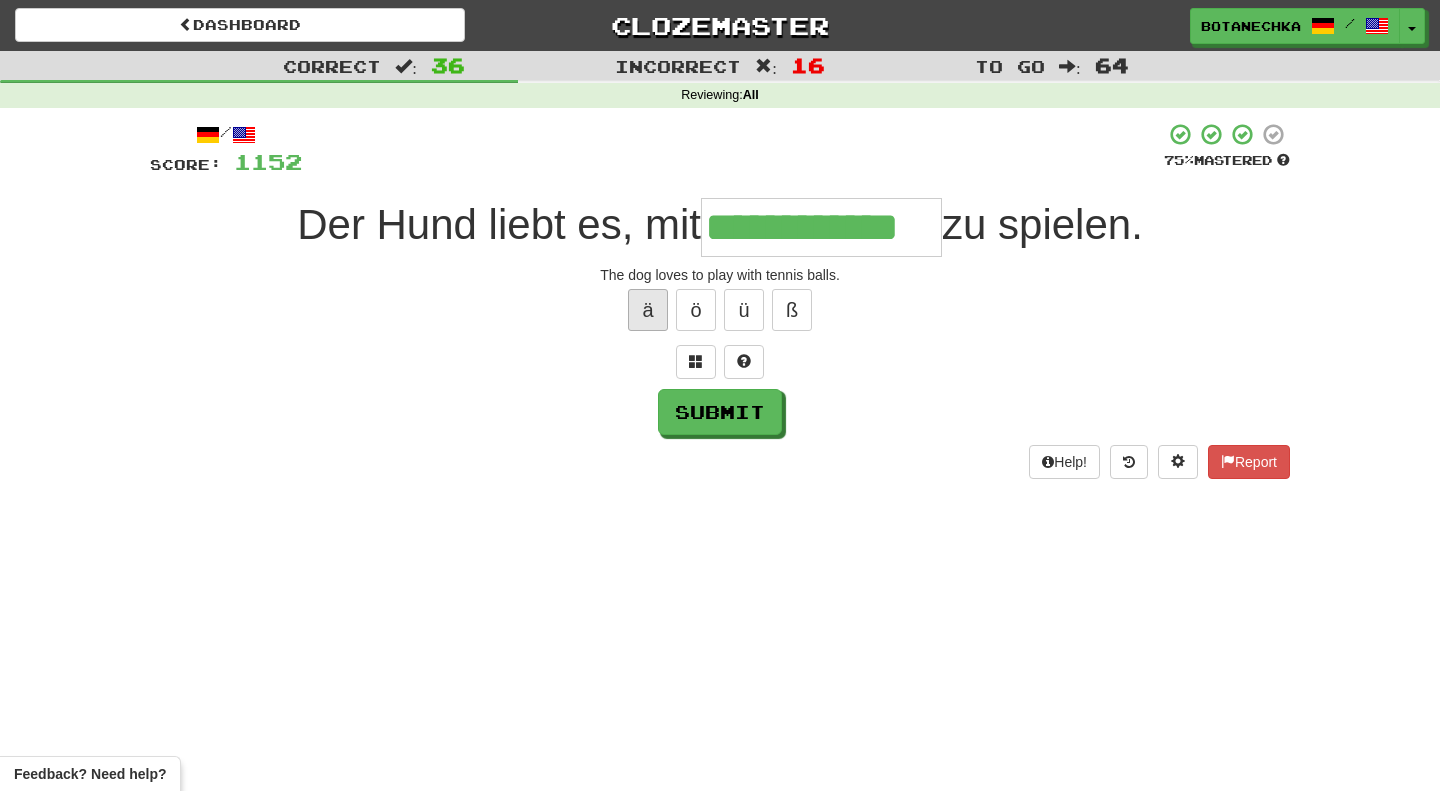 type on "**********" 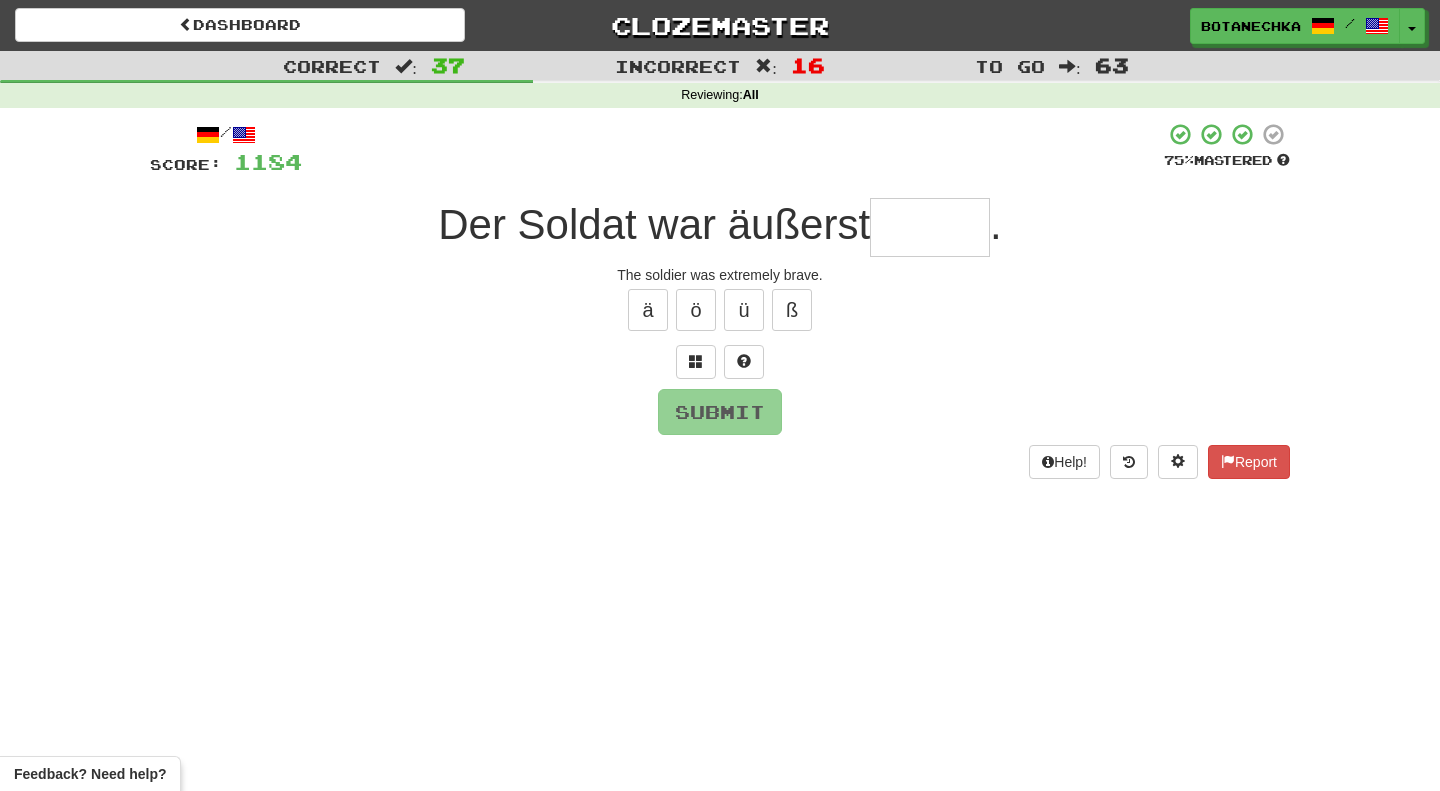 type on "*" 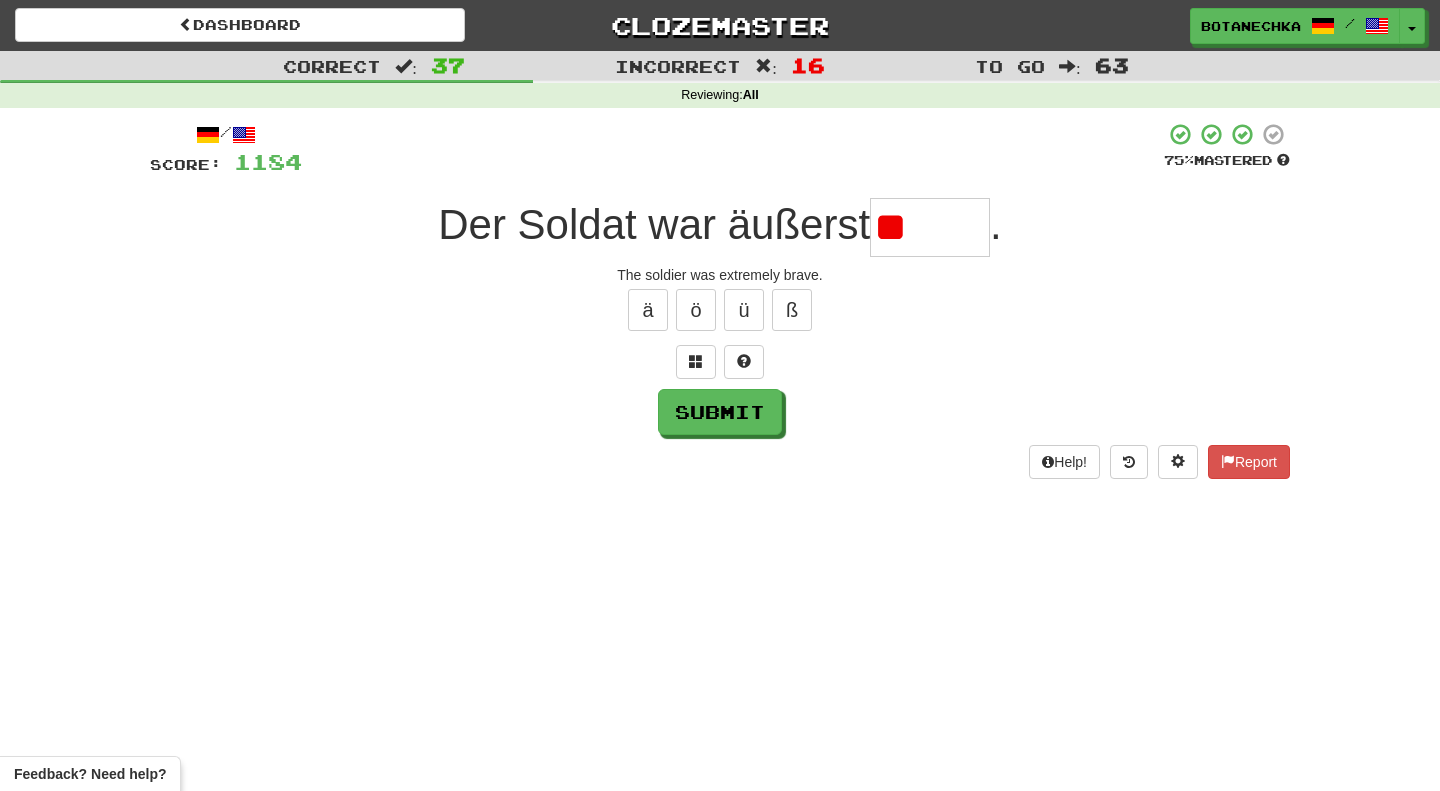 type on "*" 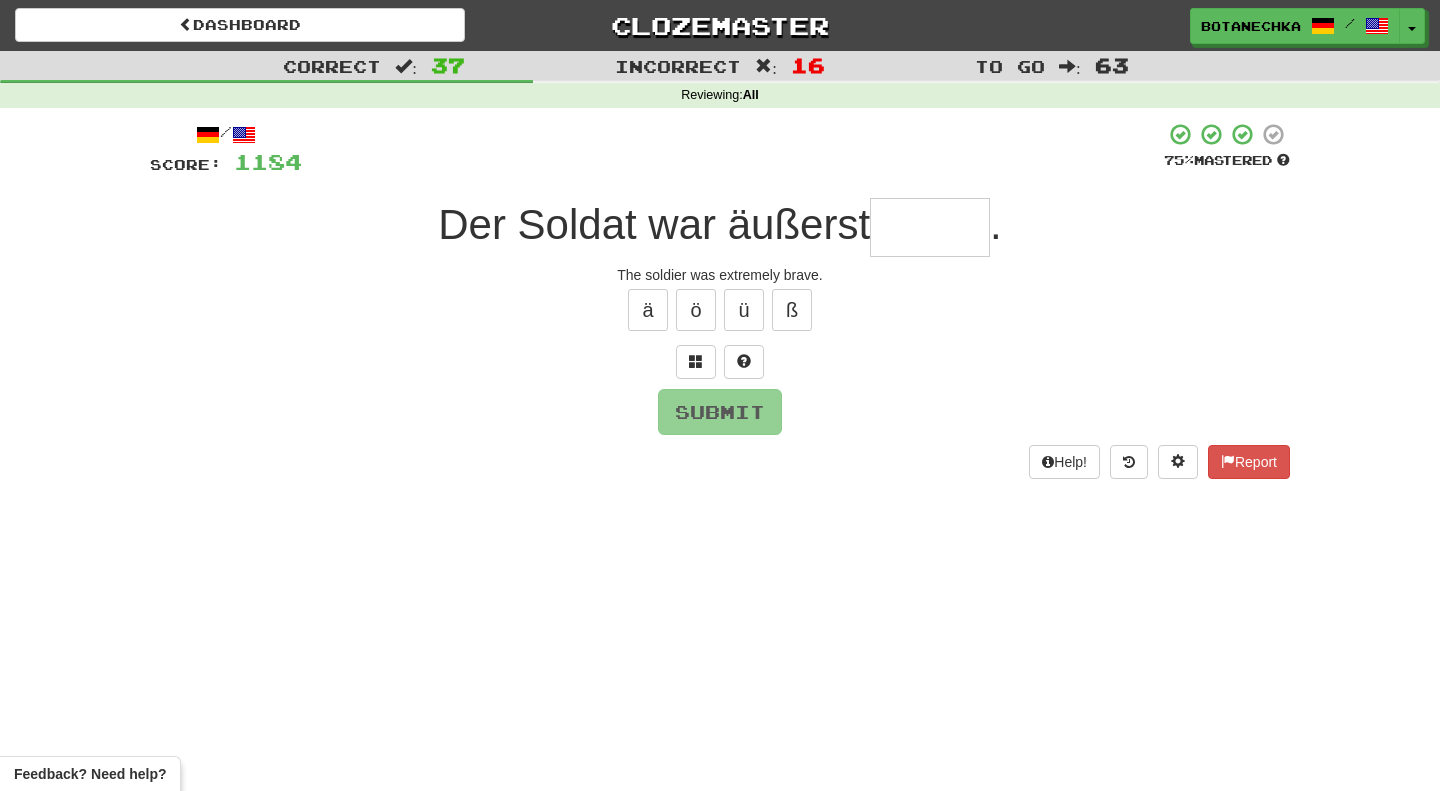 type on "*" 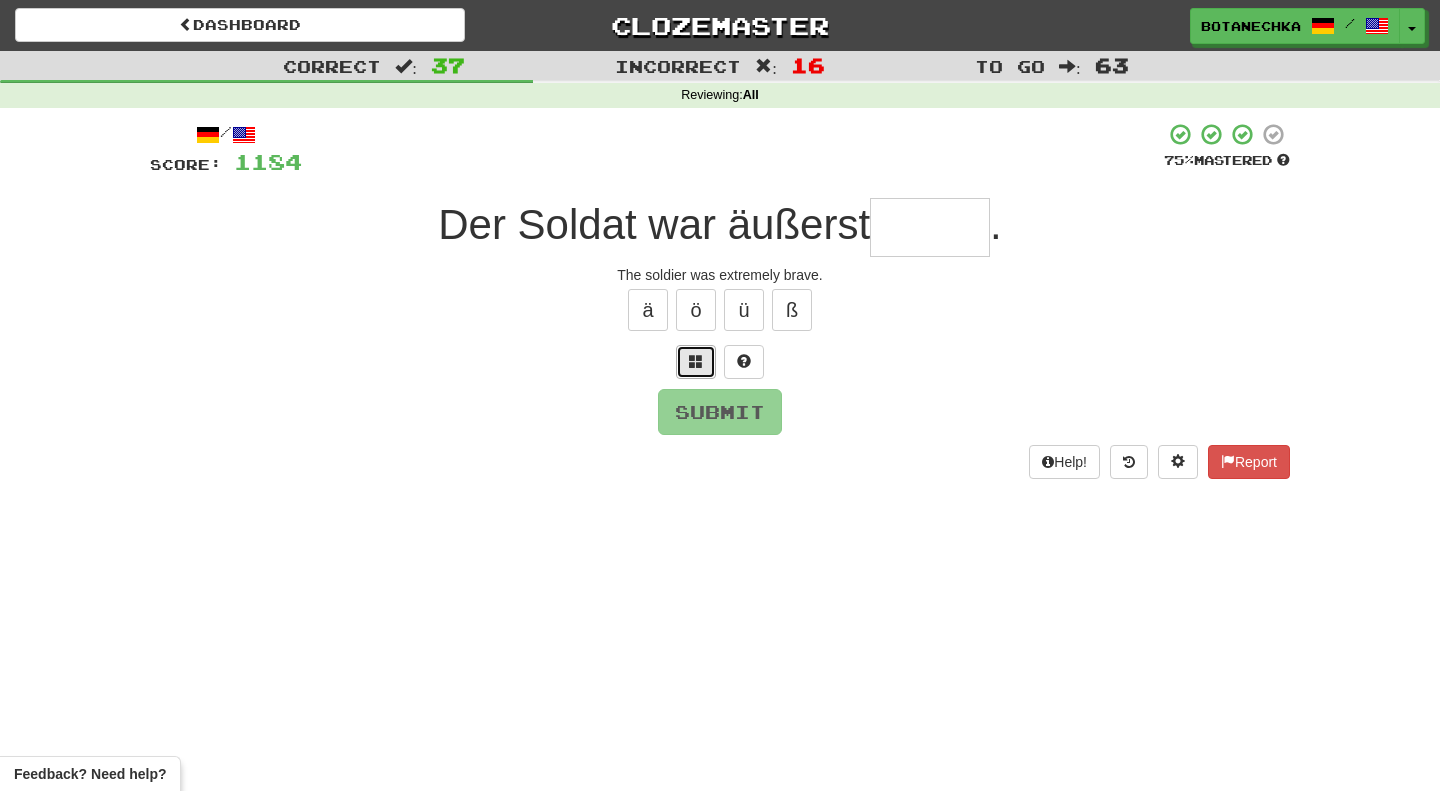 click at bounding box center [696, 362] 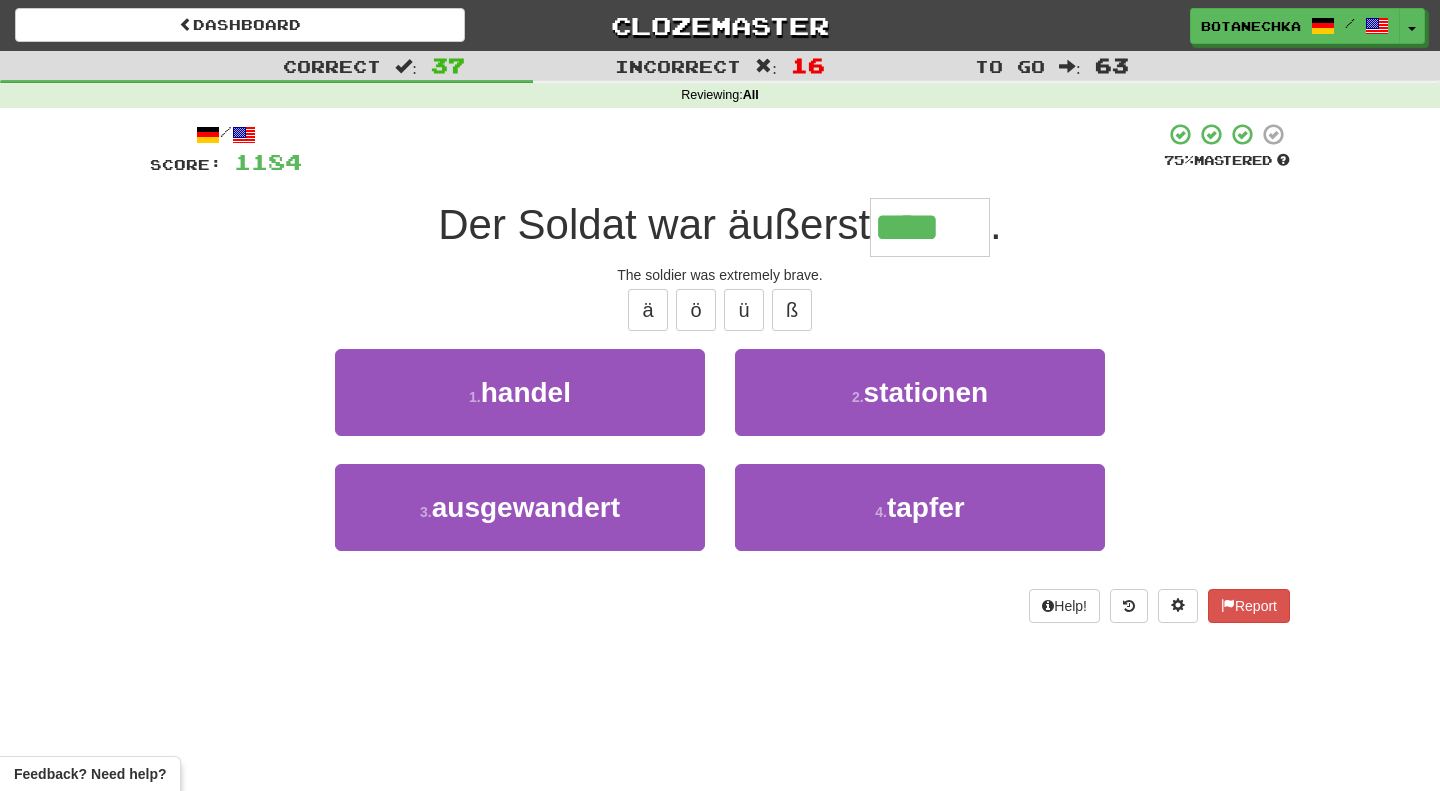 type on "******" 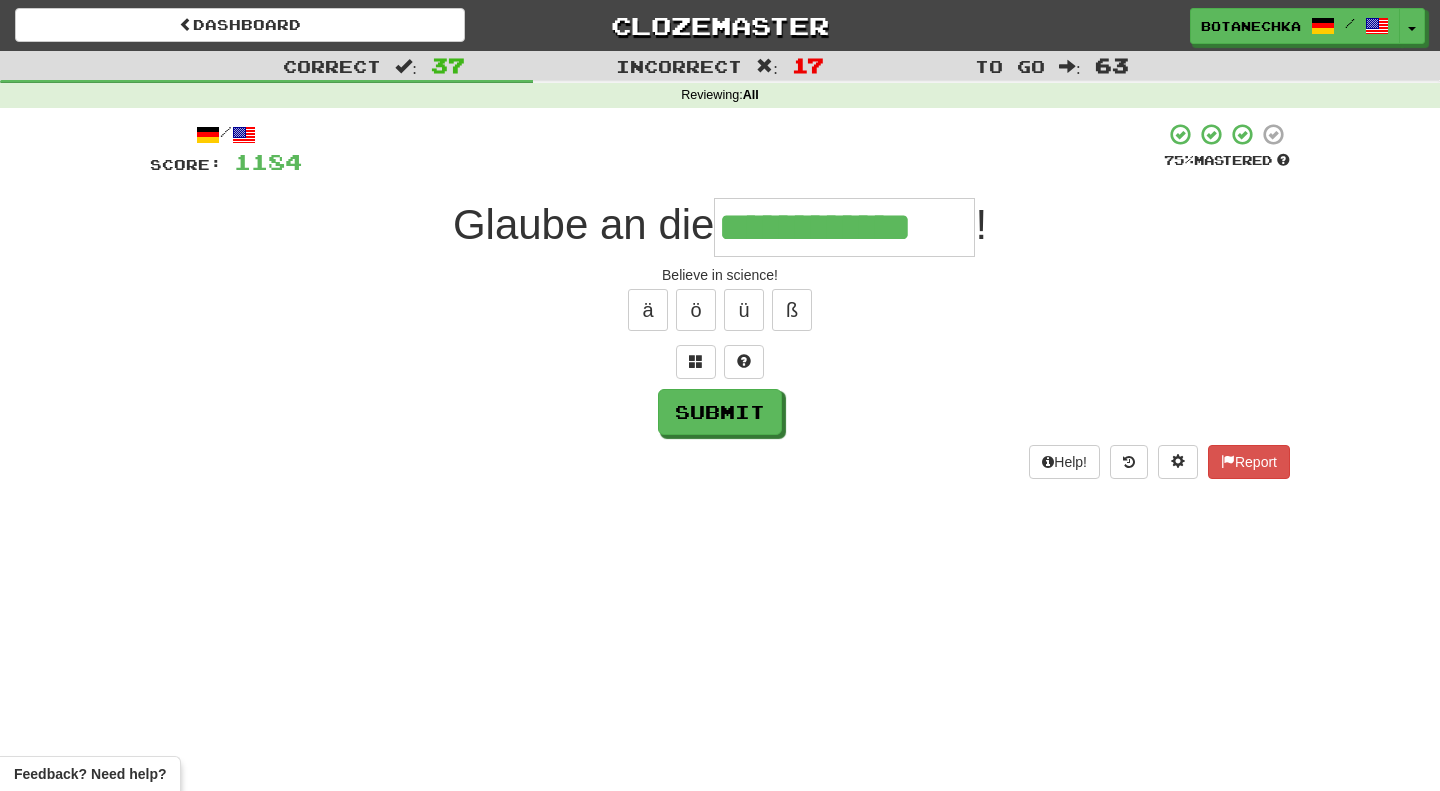 type on "**********" 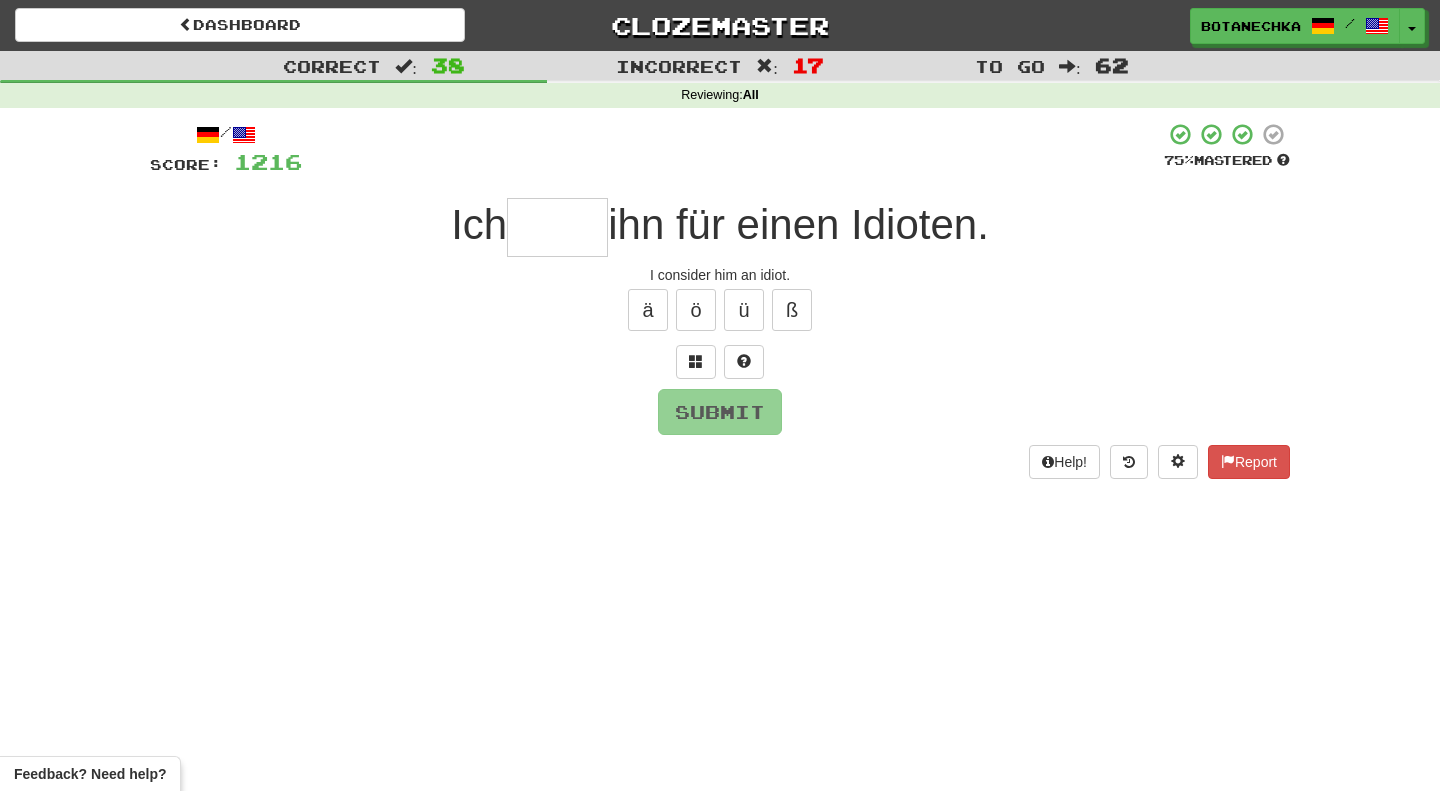 type on "*" 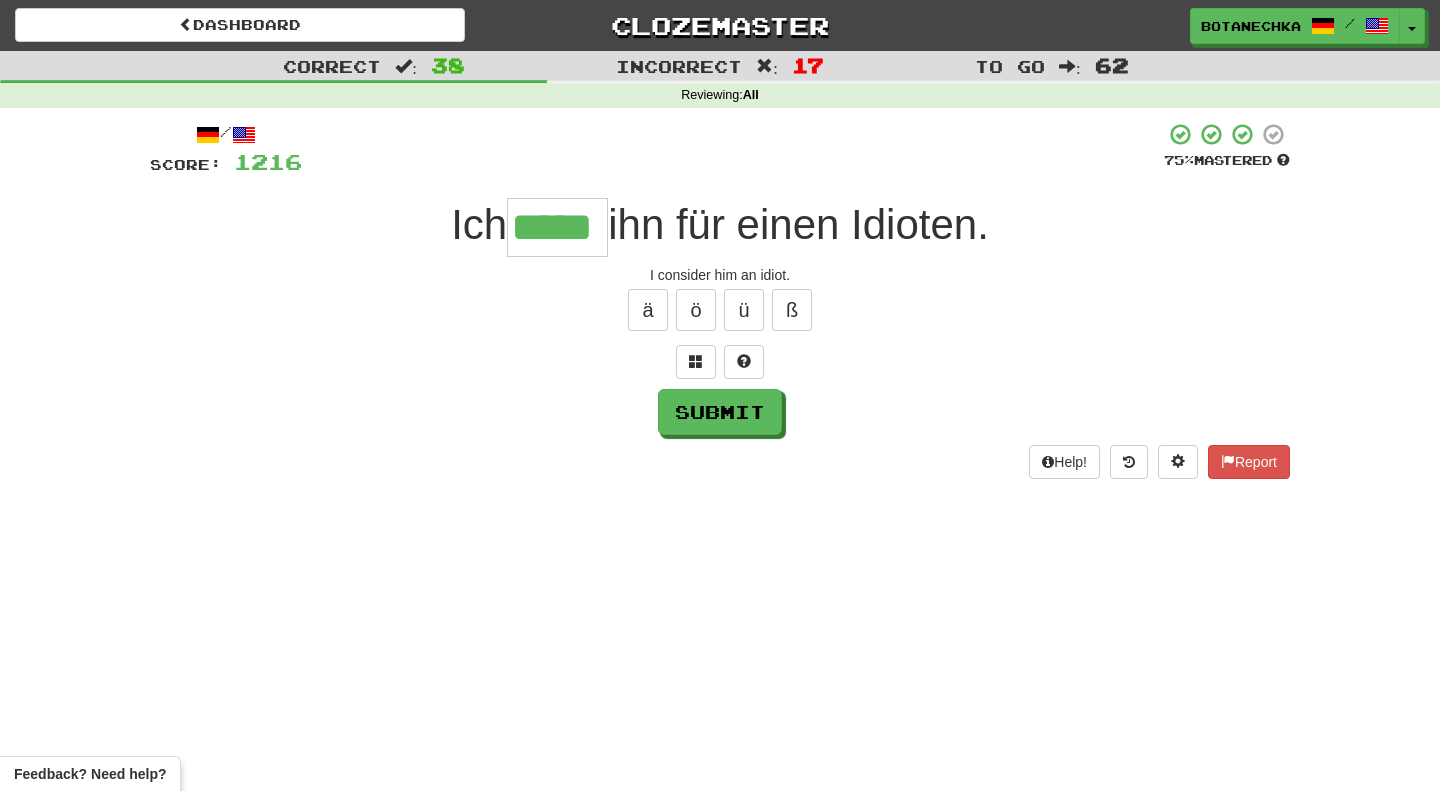 type on "*****" 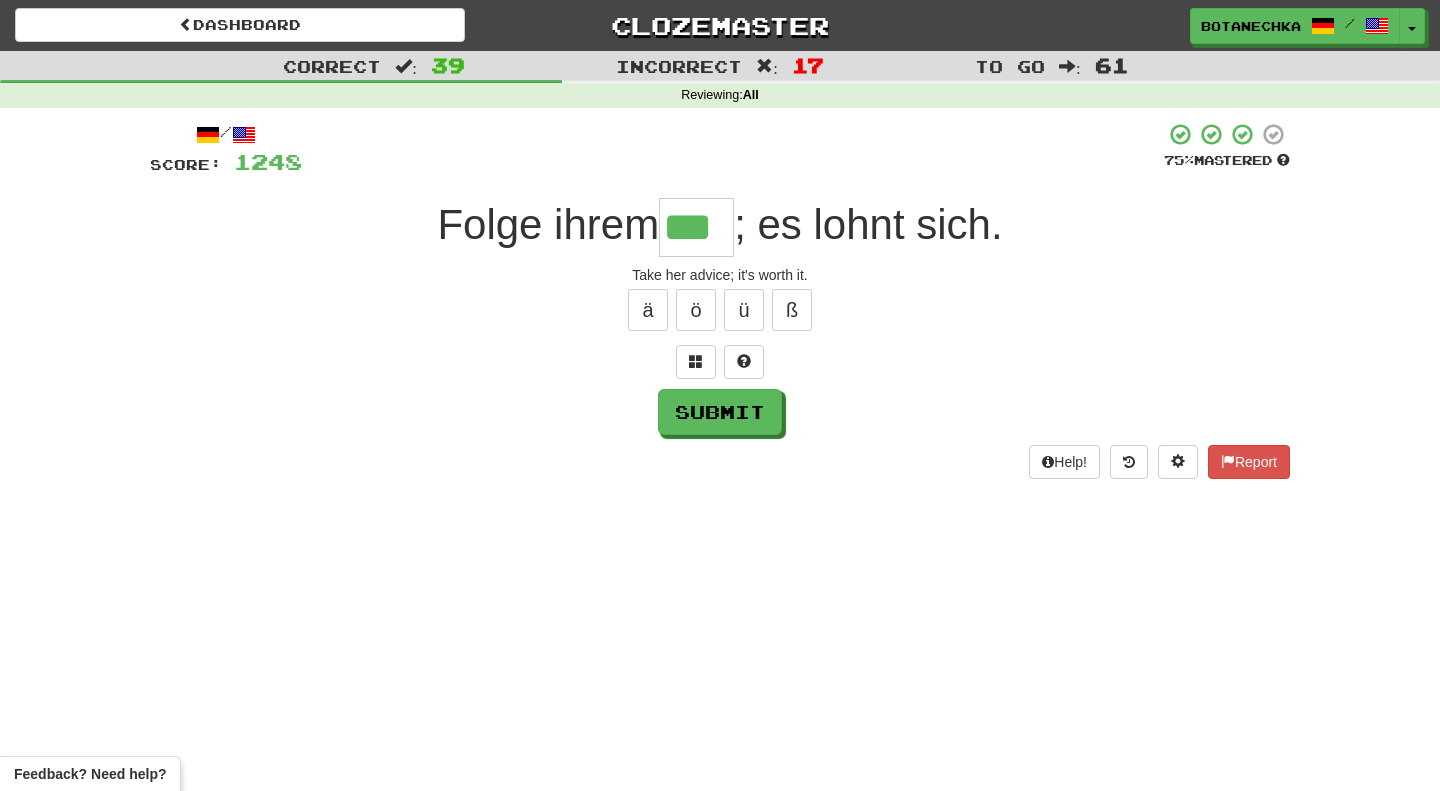 type on "***" 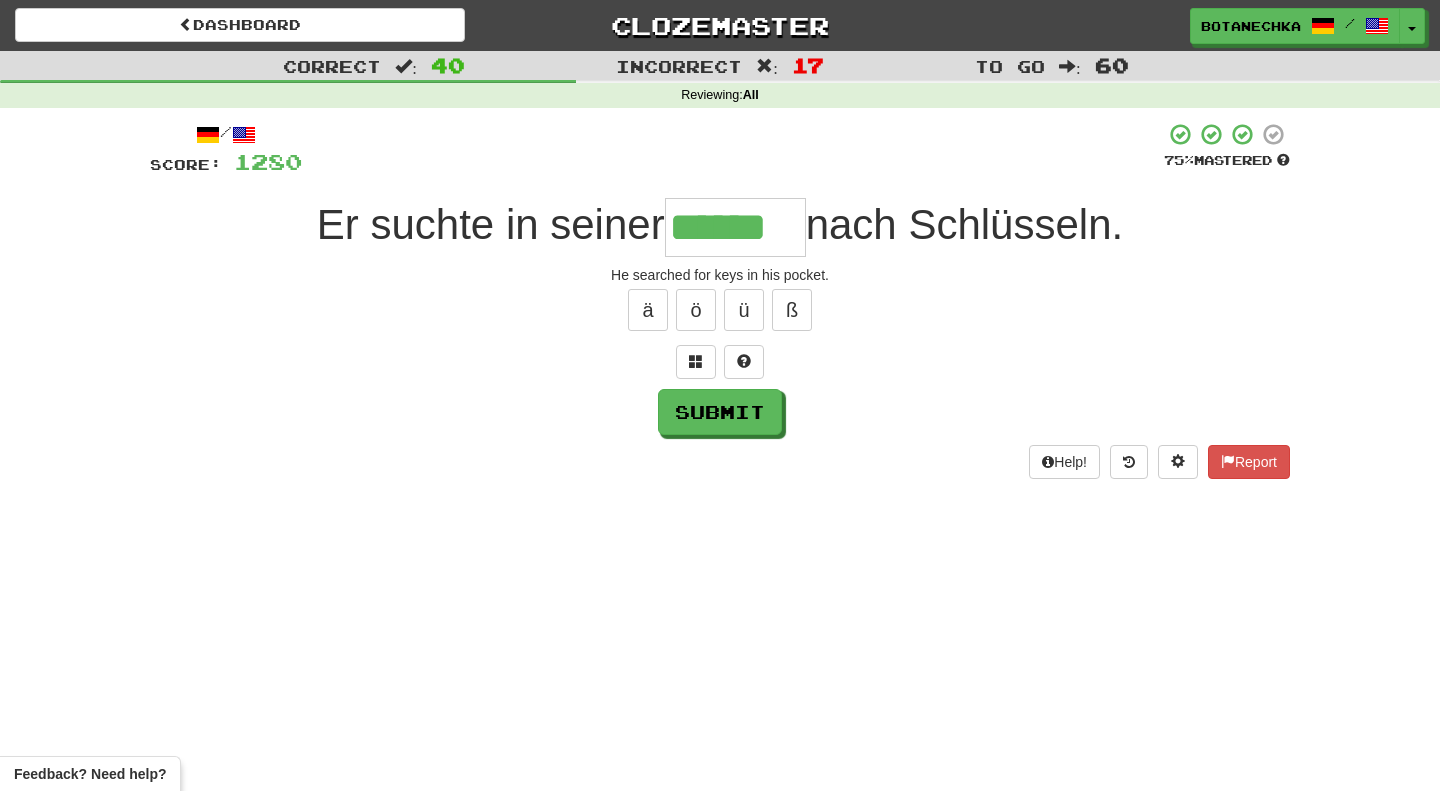 type on "******" 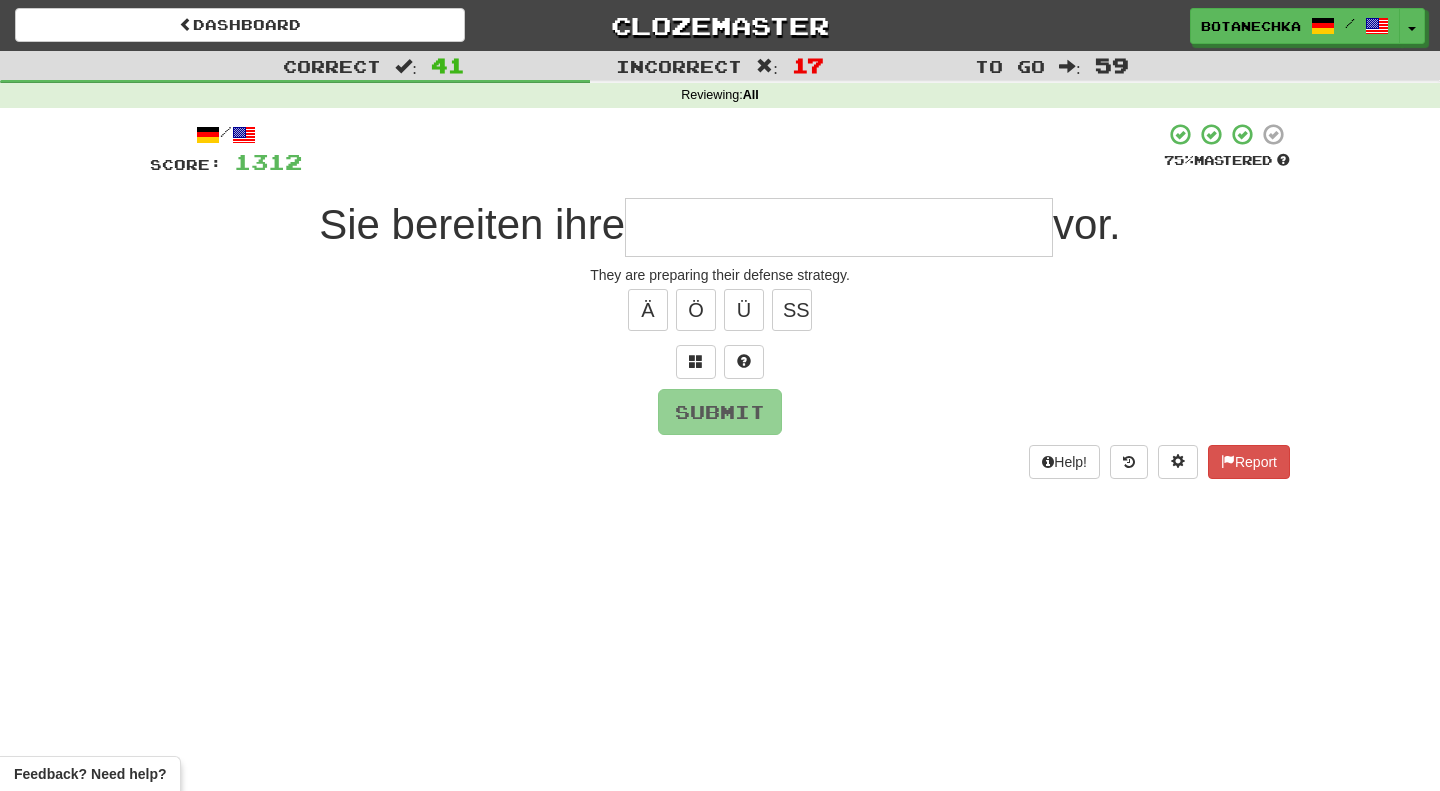 type on "*" 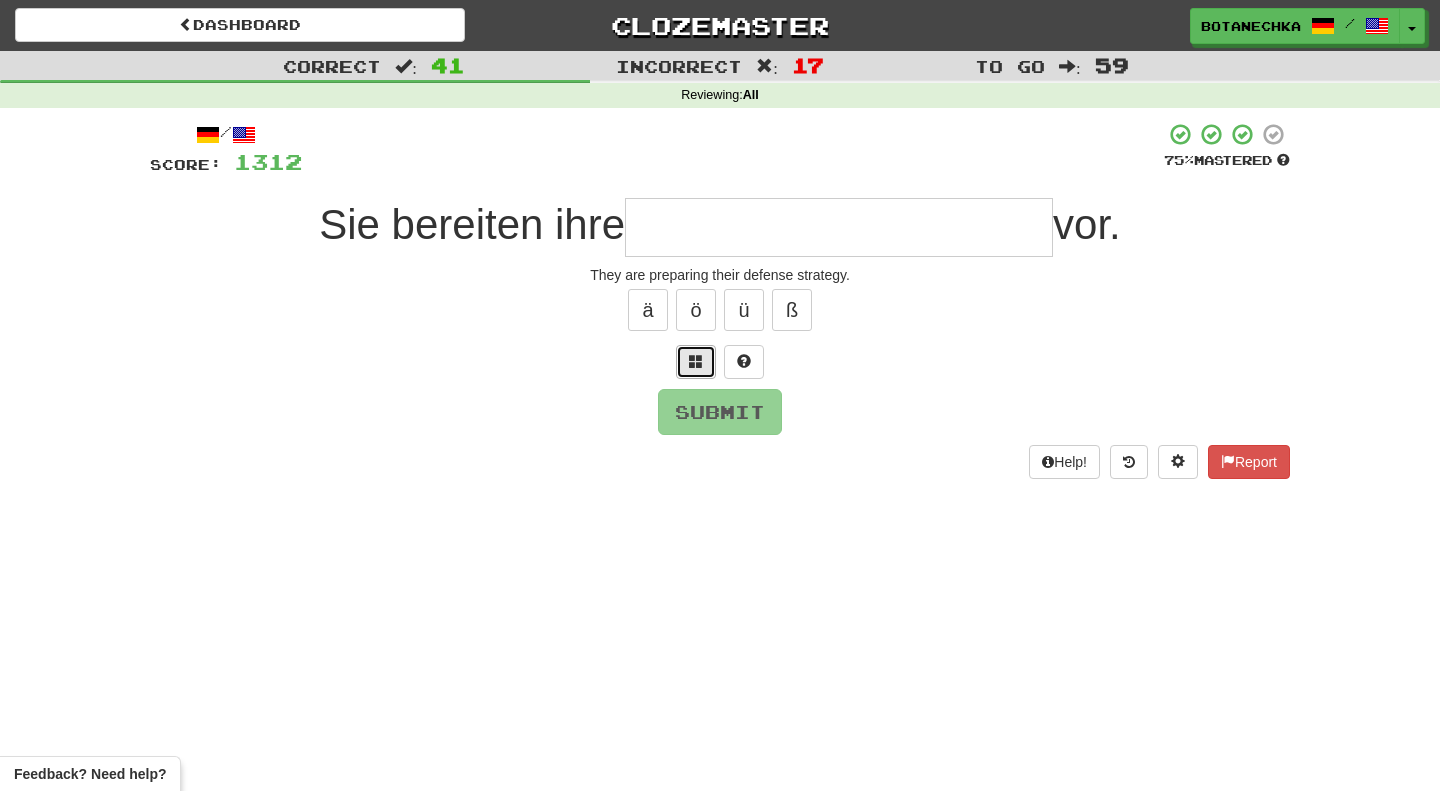 click at bounding box center (696, 362) 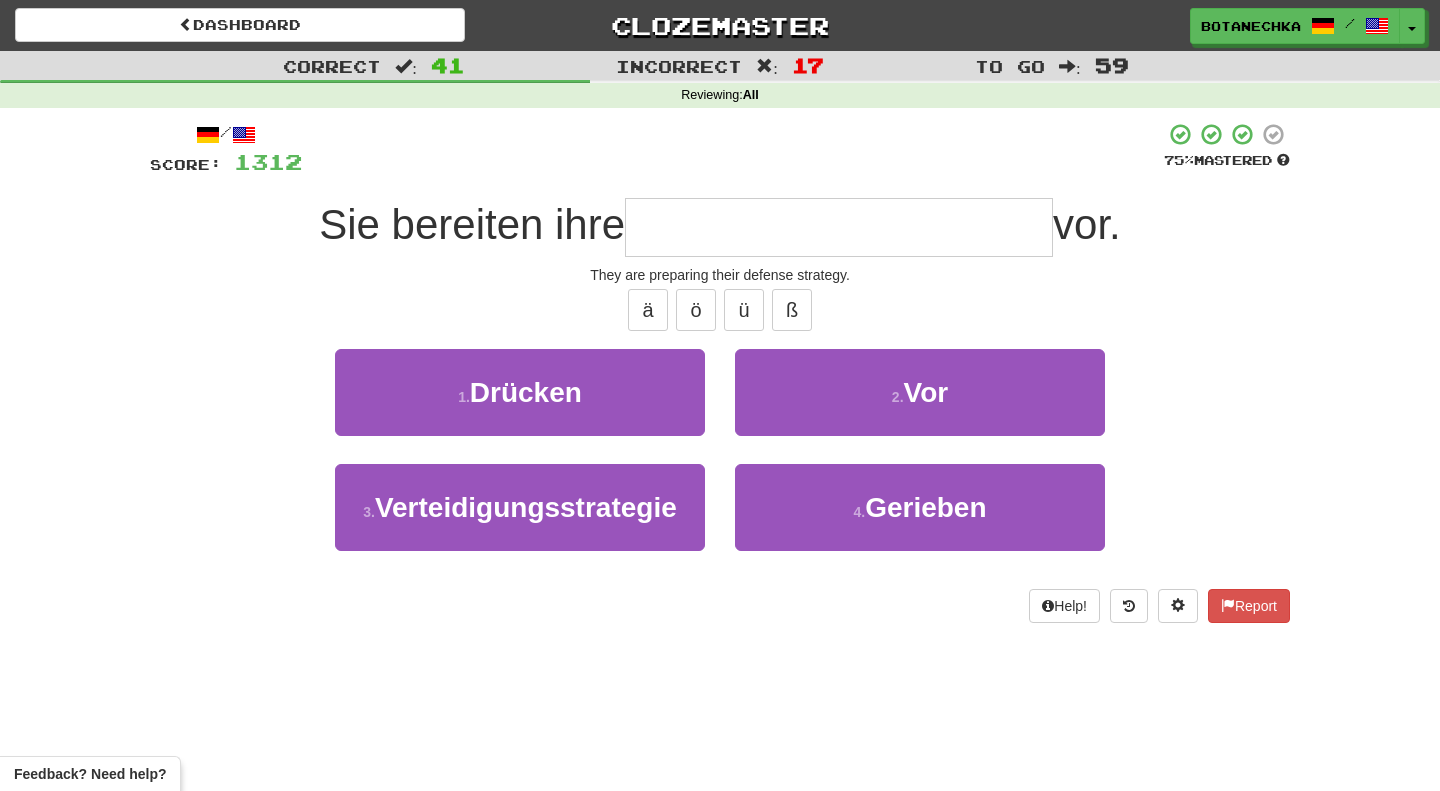 click at bounding box center [839, 227] 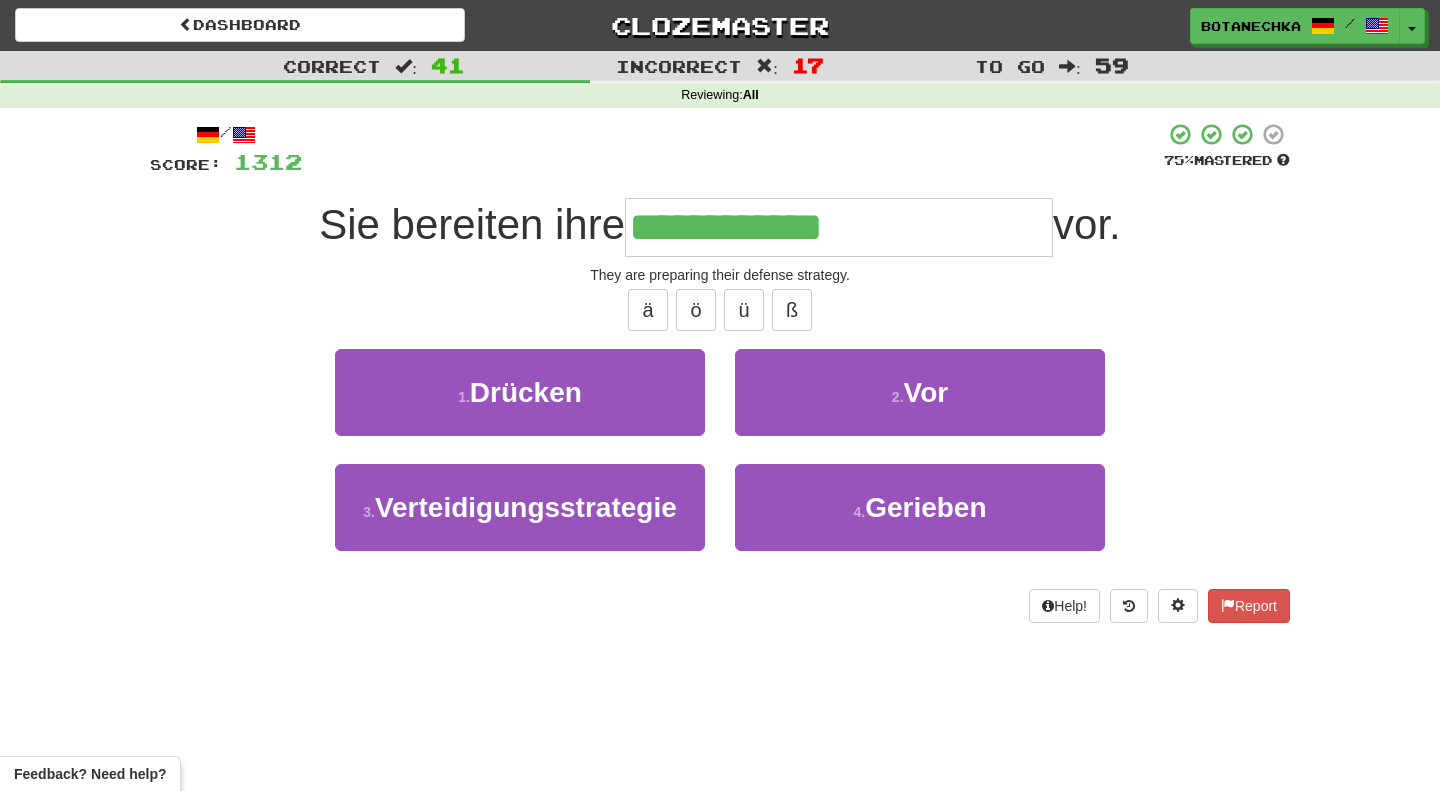 type on "**********" 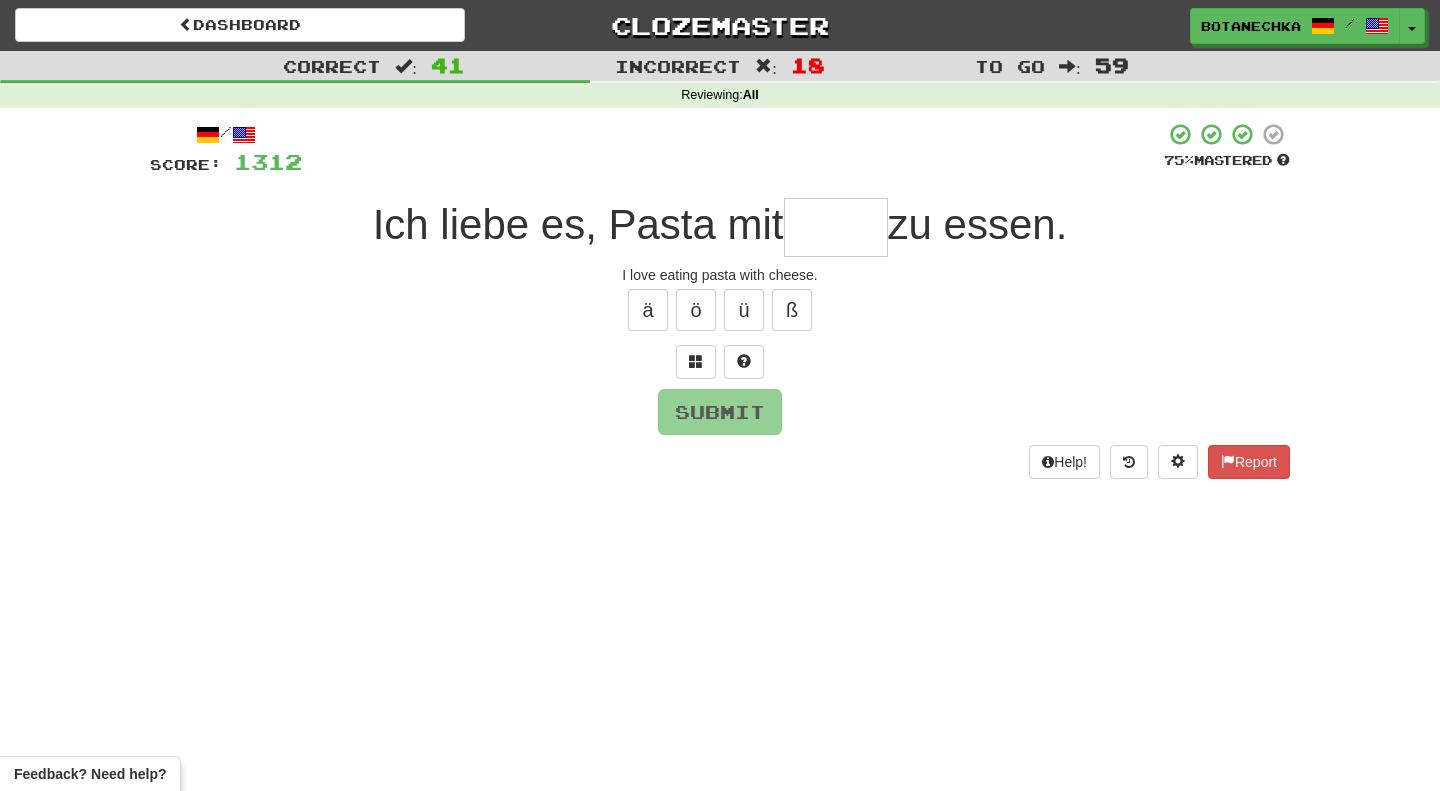click at bounding box center (836, 227) 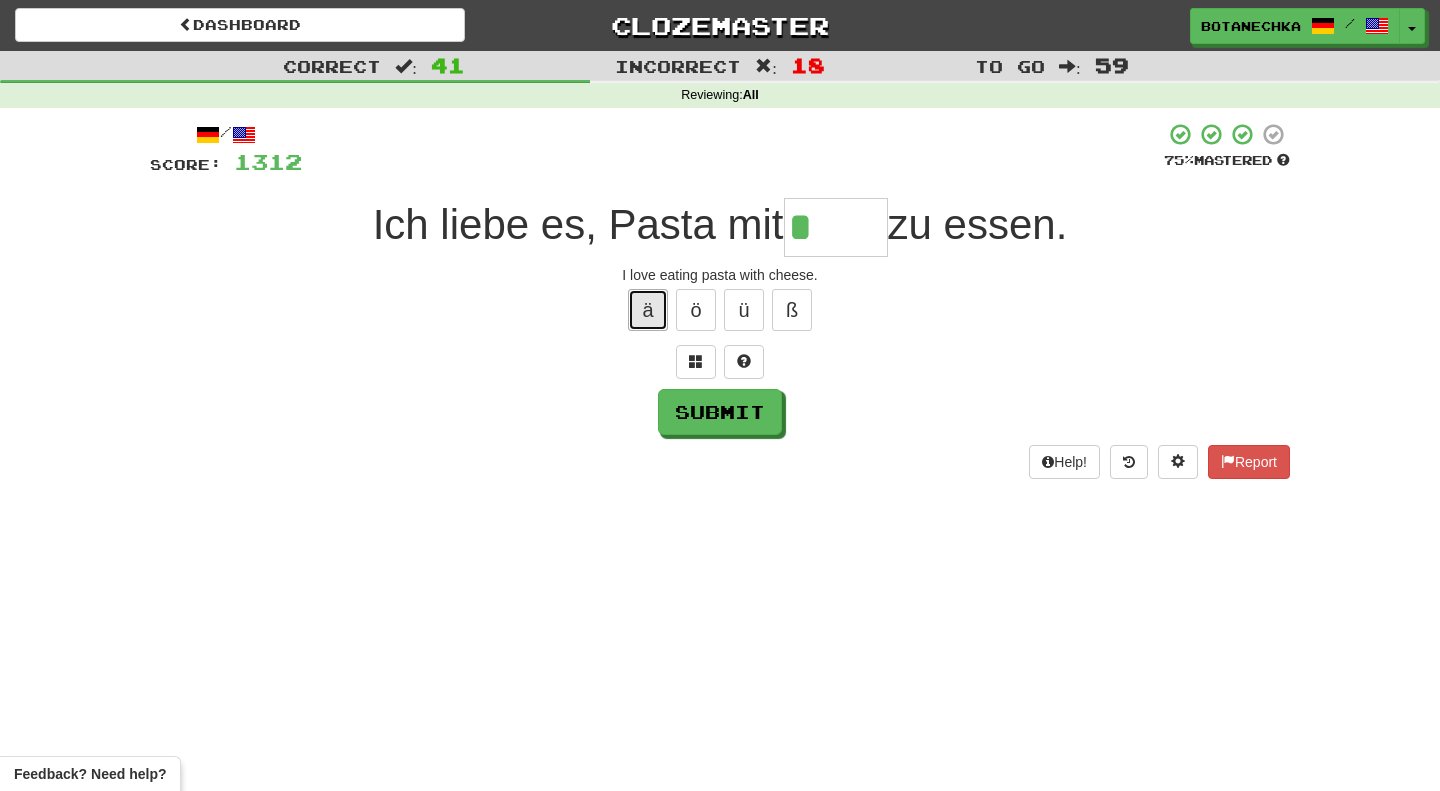 click on "ä" at bounding box center [648, 310] 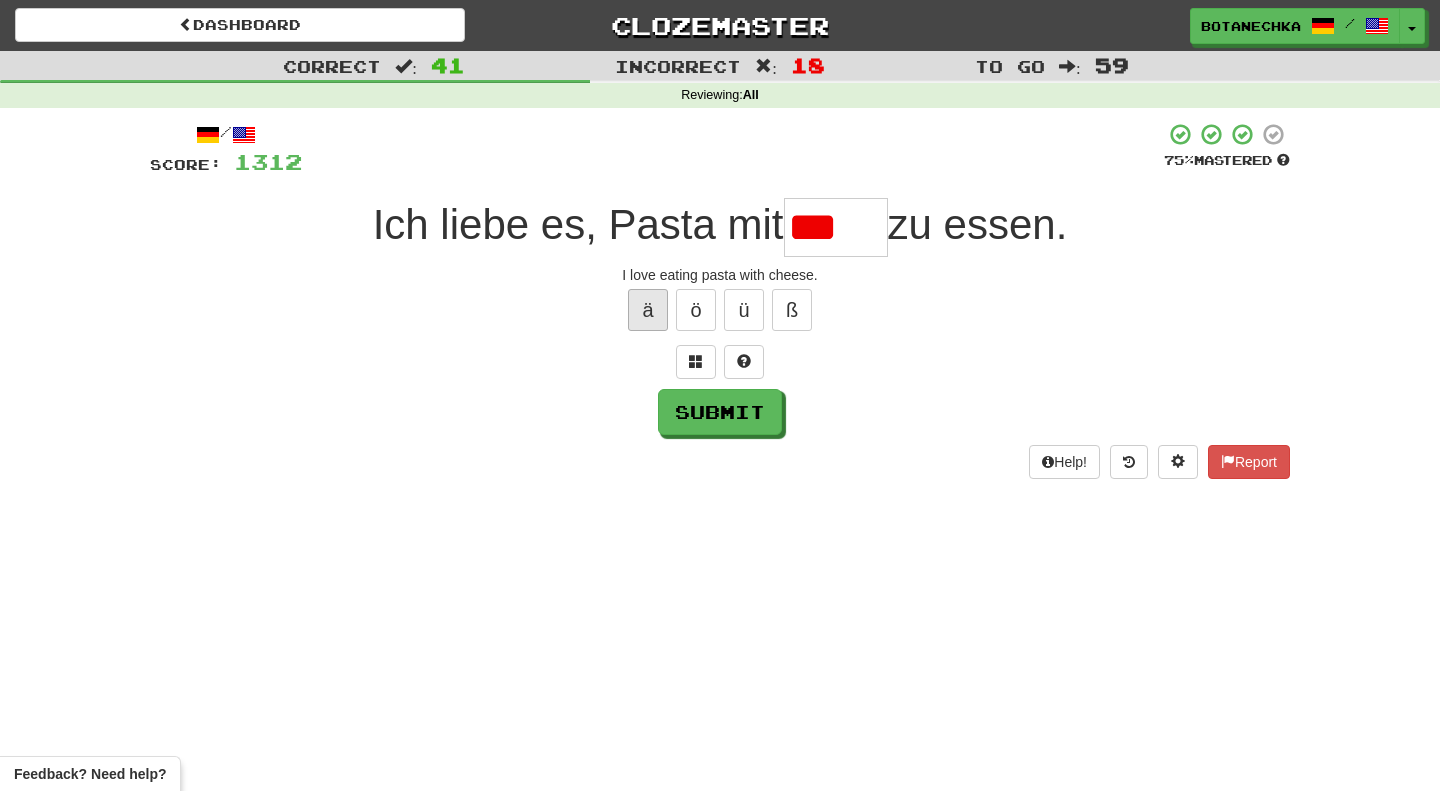 scroll, scrollTop: 0, scrollLeft: 0, axis: both 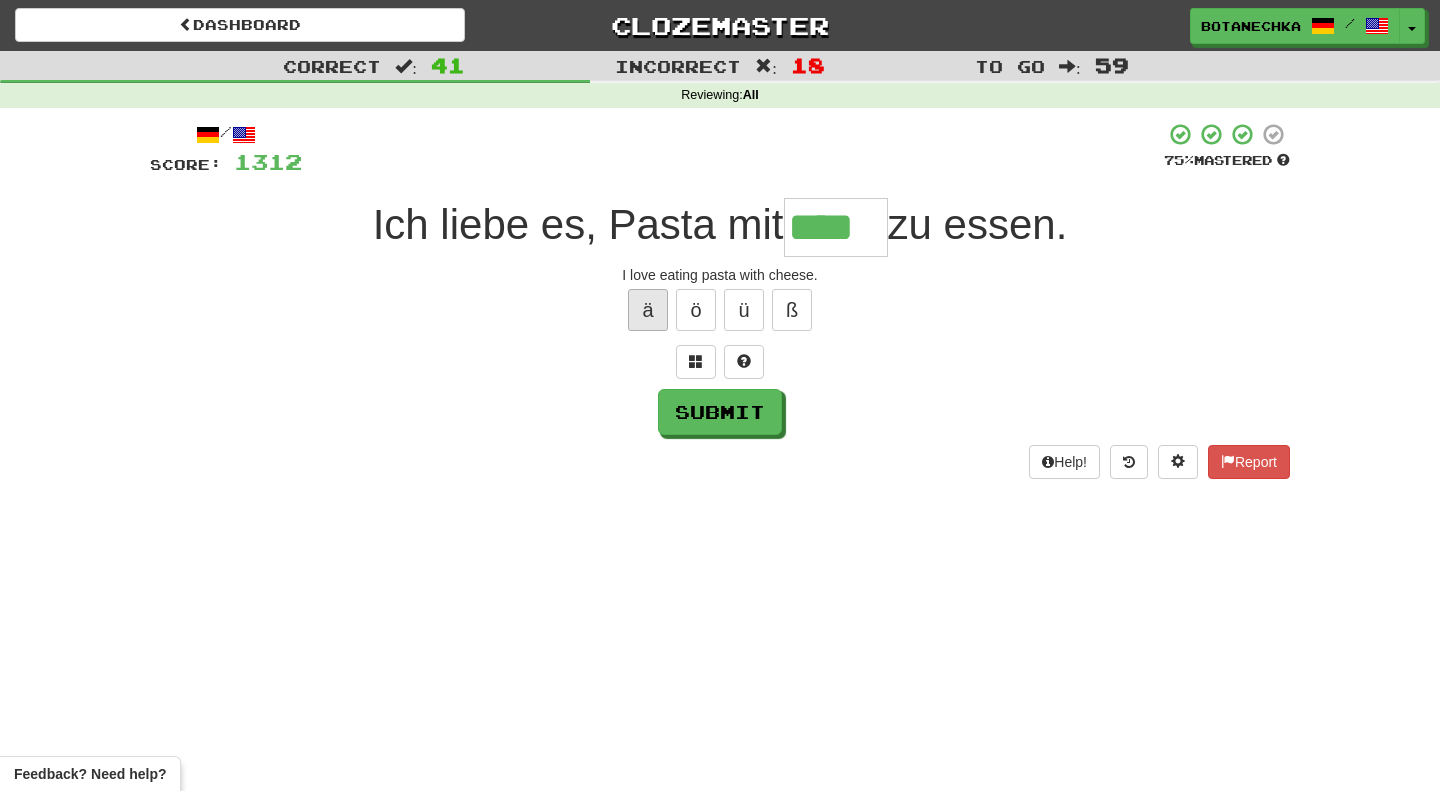 type on "****" 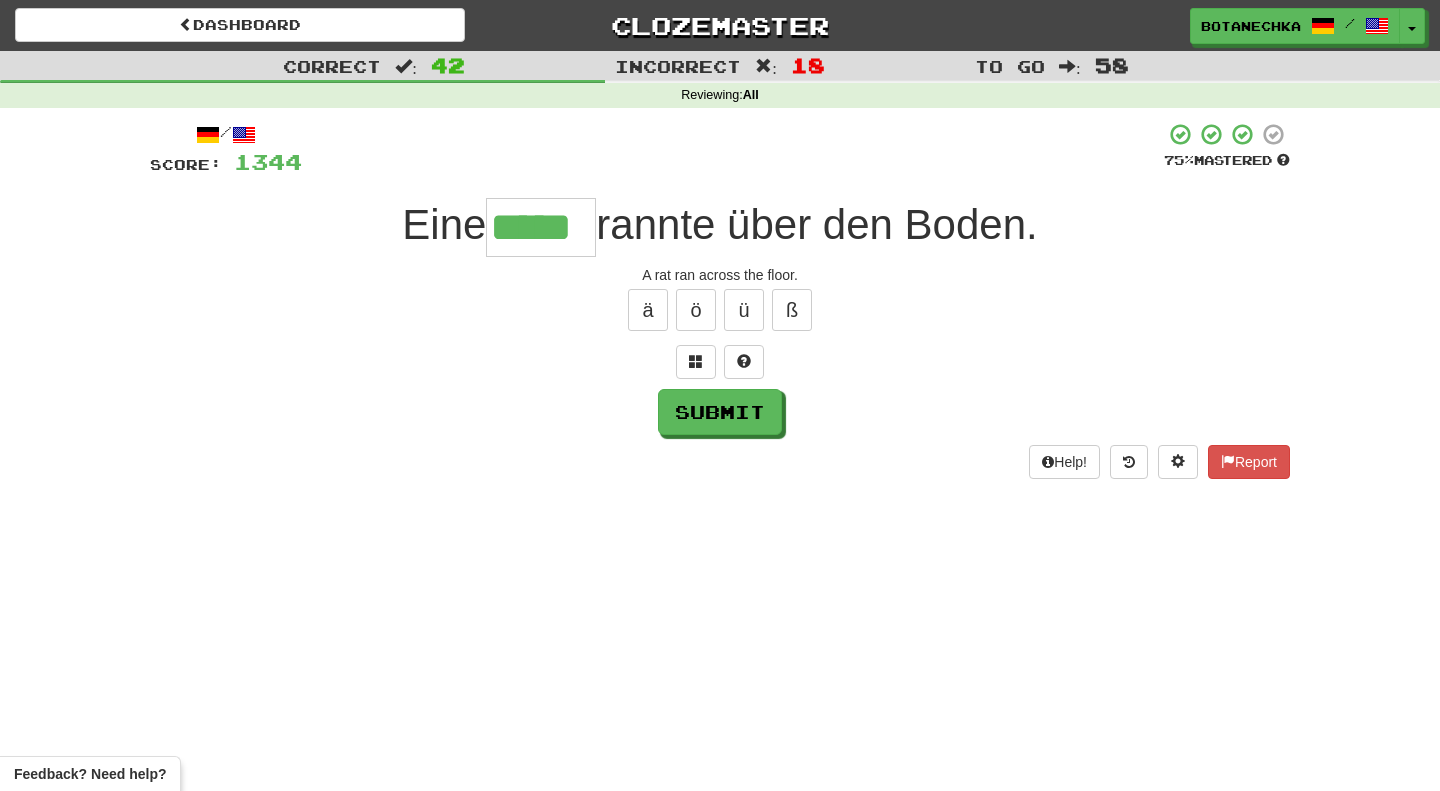 type on "*****" 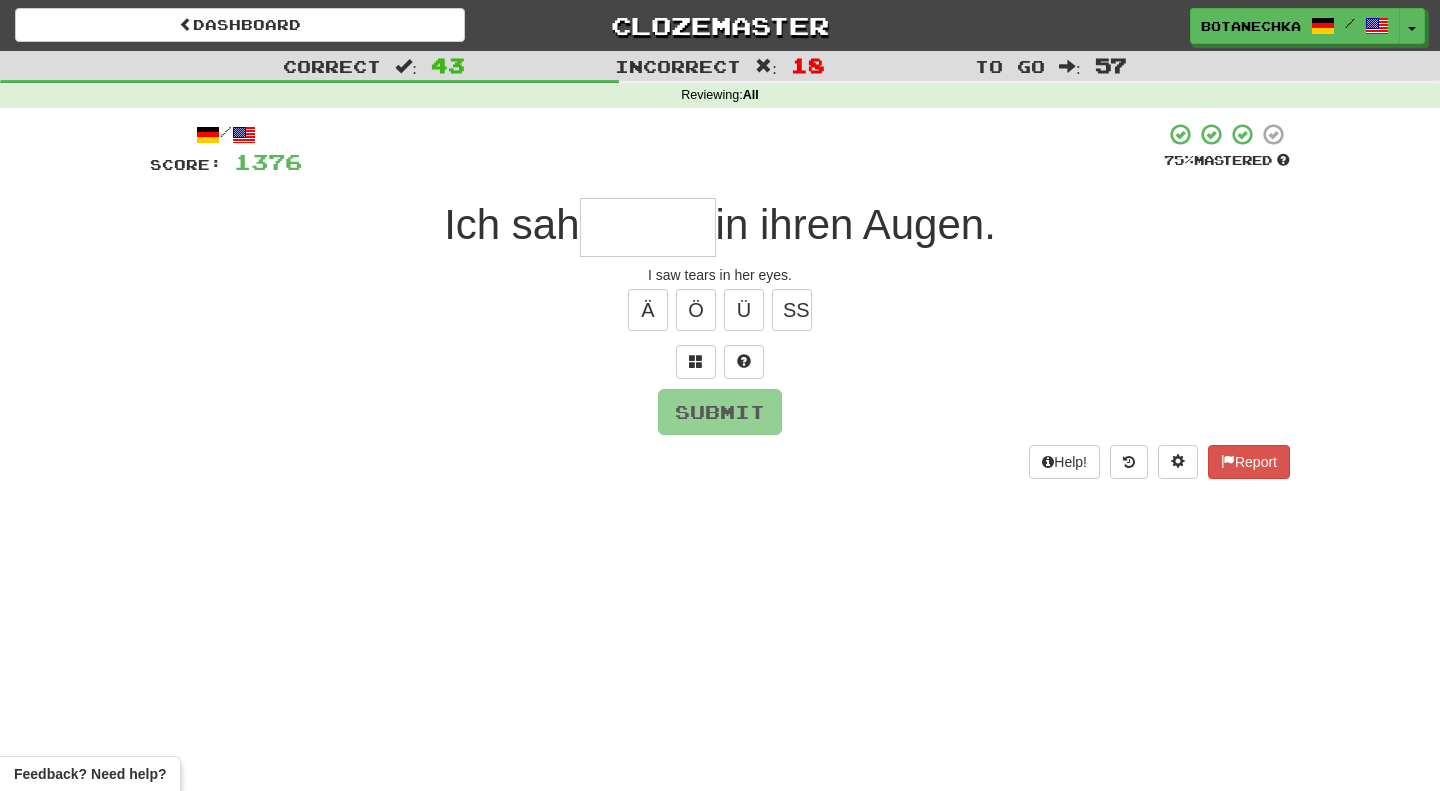 type on "*" 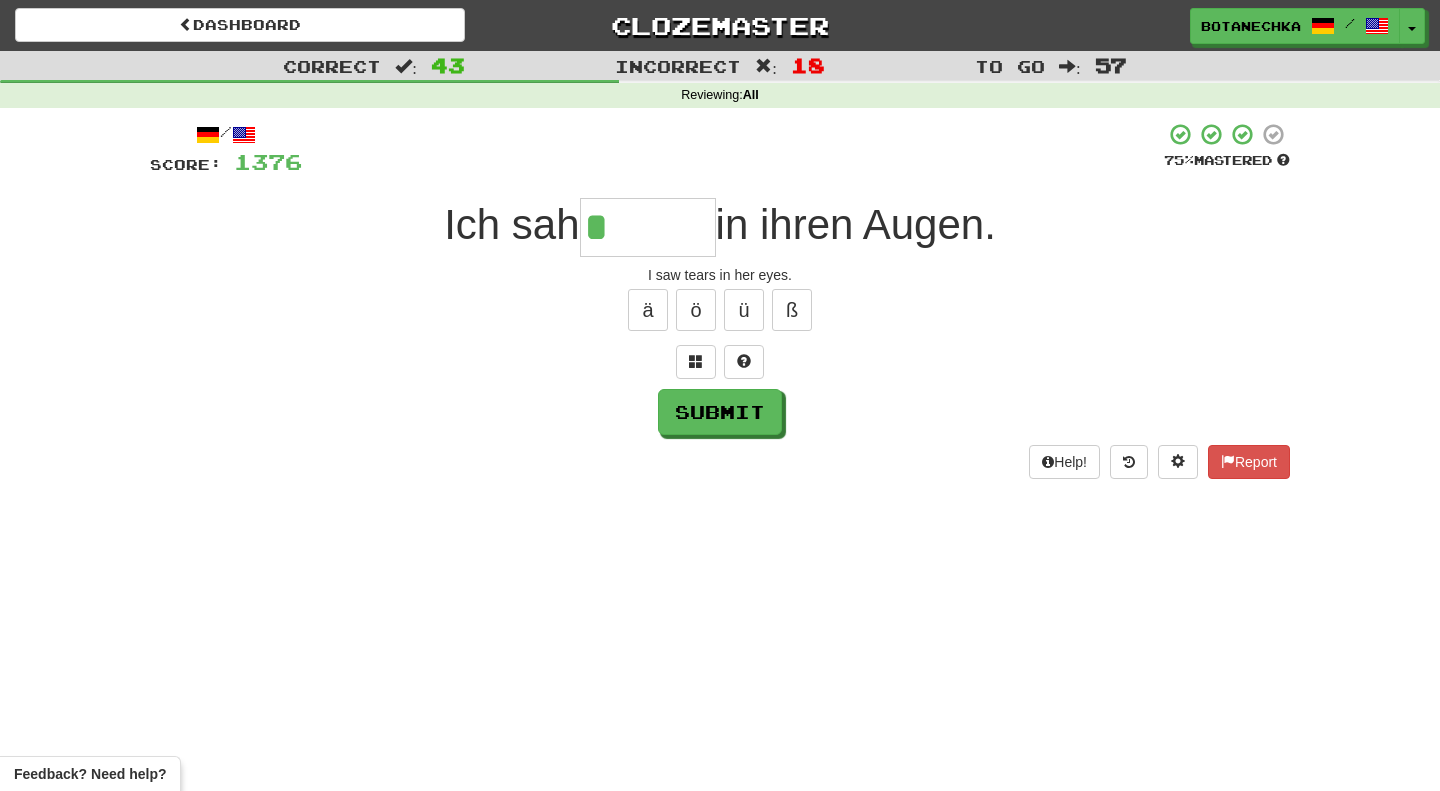 click on "ä ö ü ß" at bounding box center [720, 310] 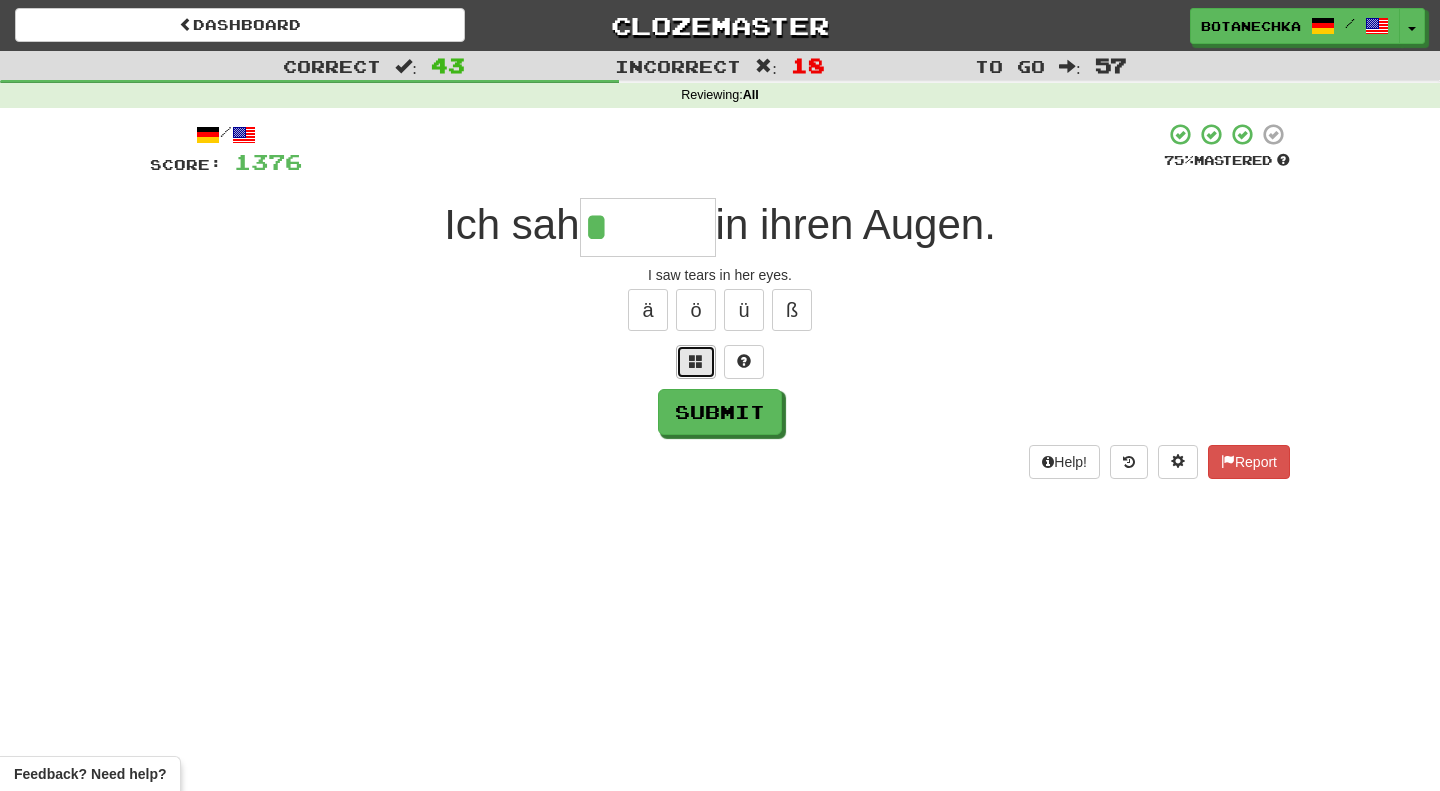 click at bounding box center (696, 362) 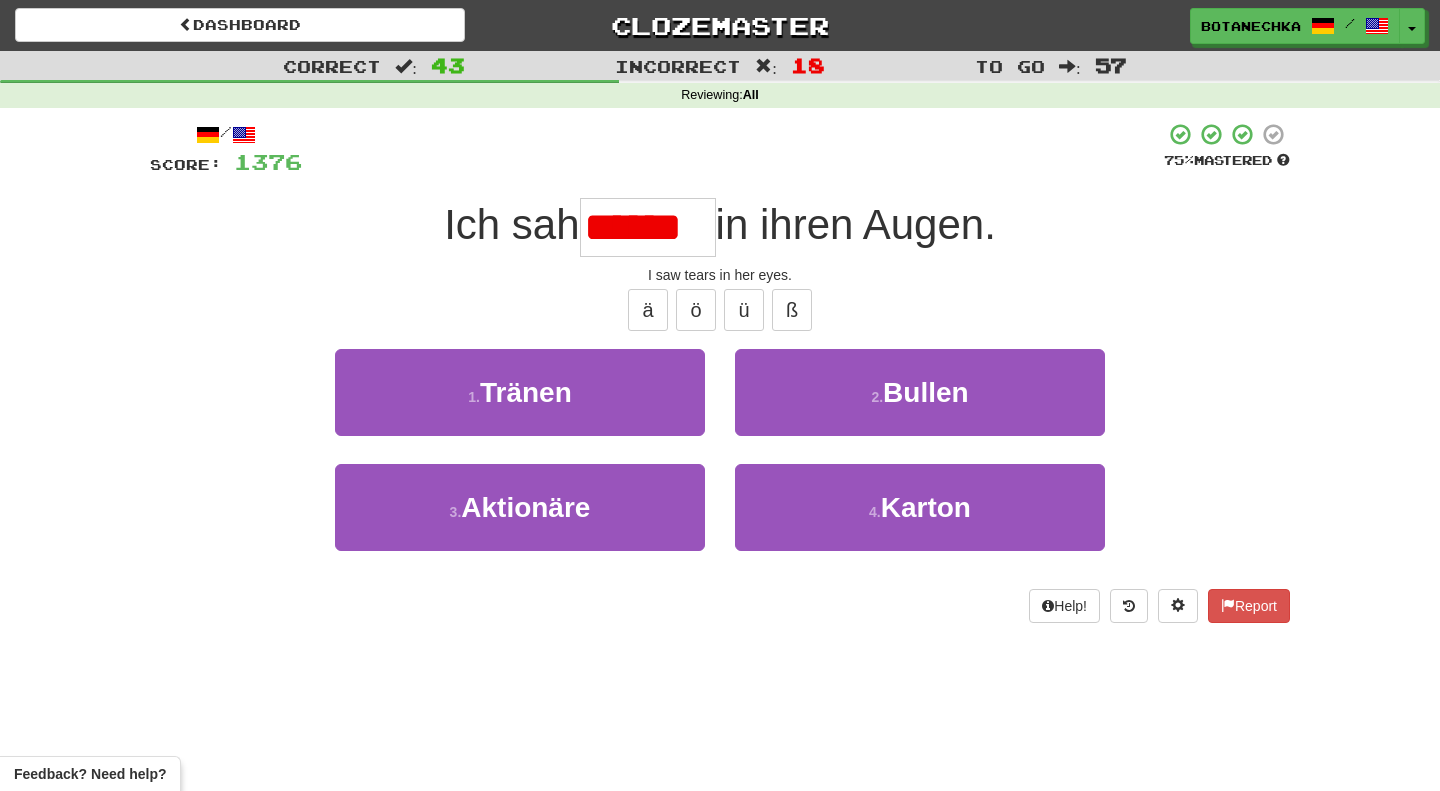 type on "******" 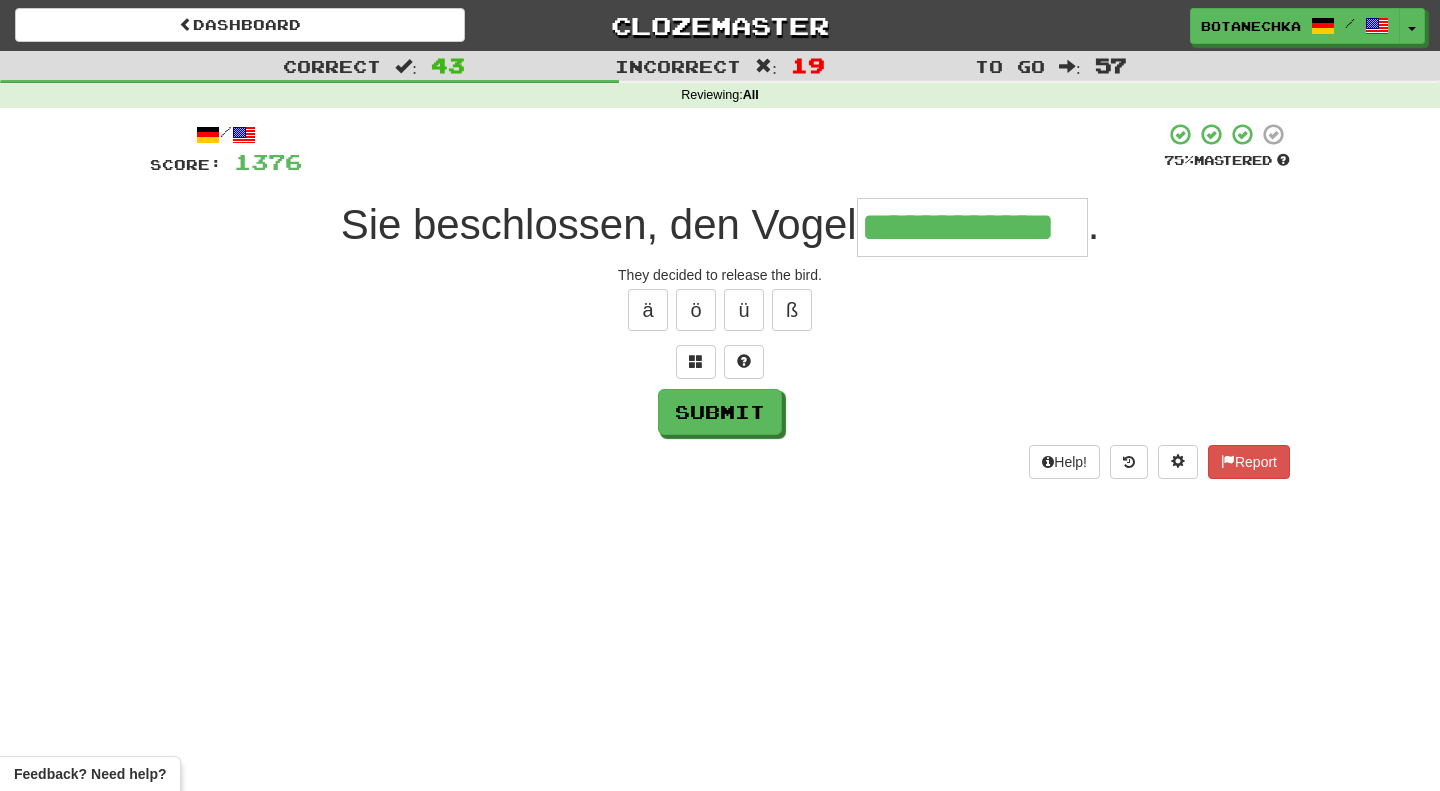 type on "**********" 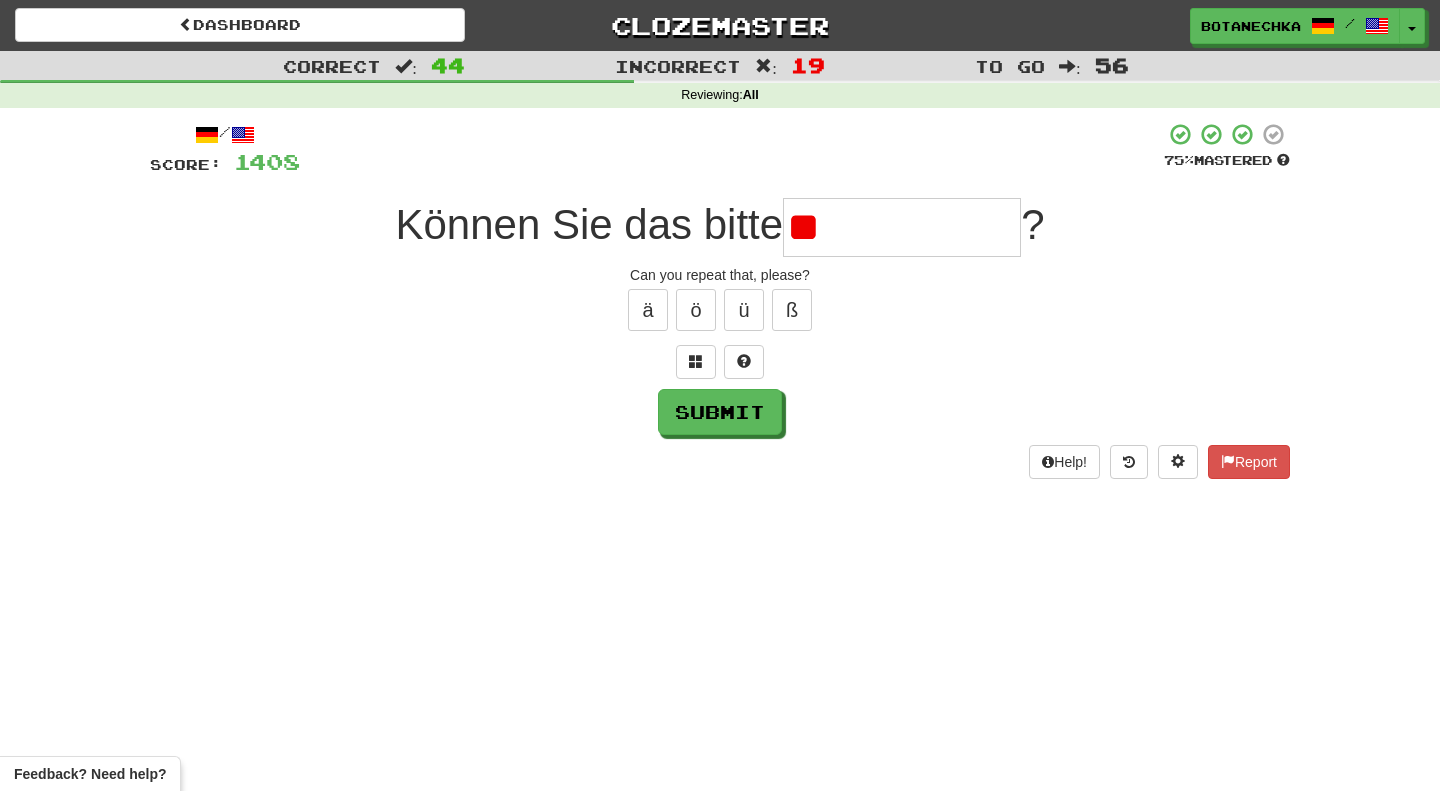 type on "*" 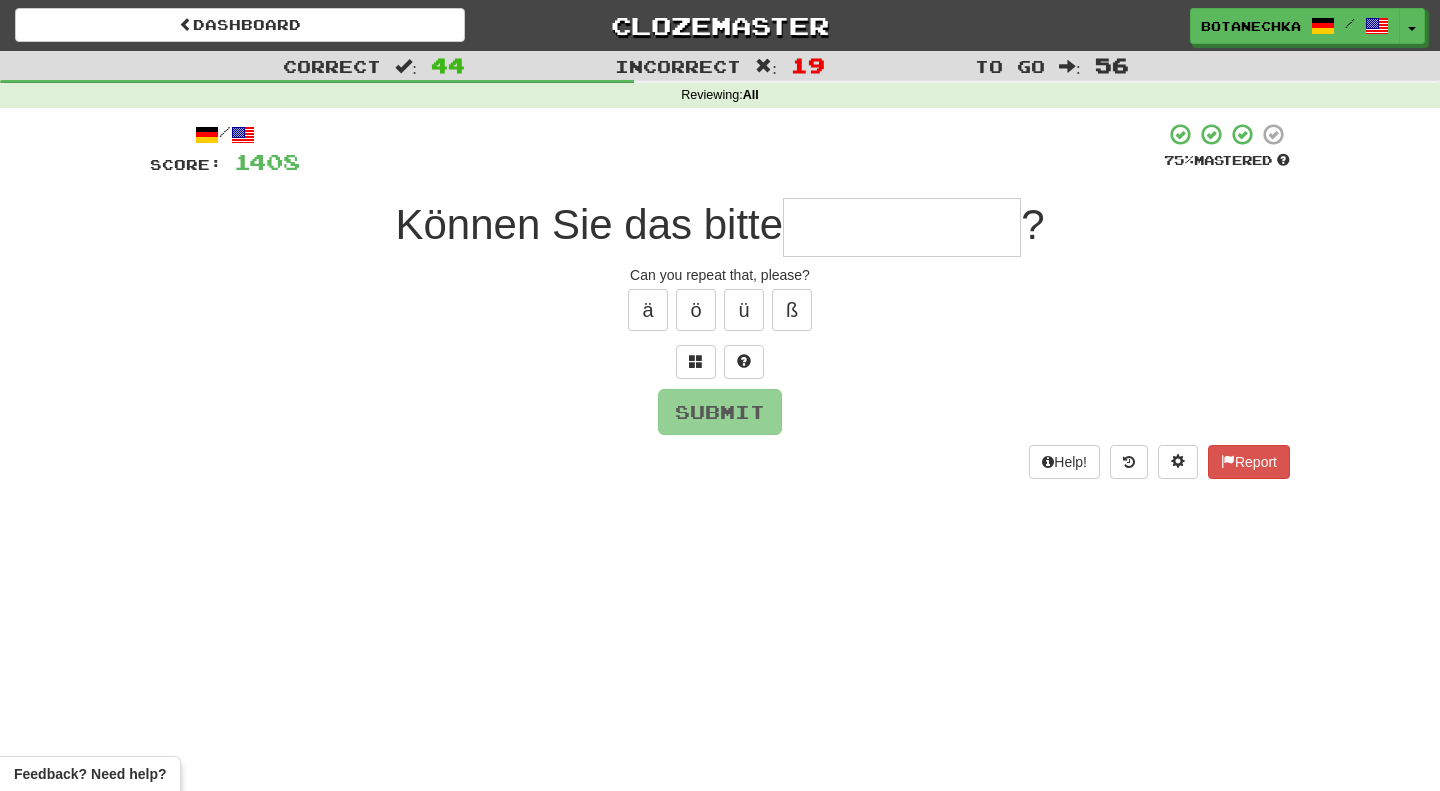 type on "*" 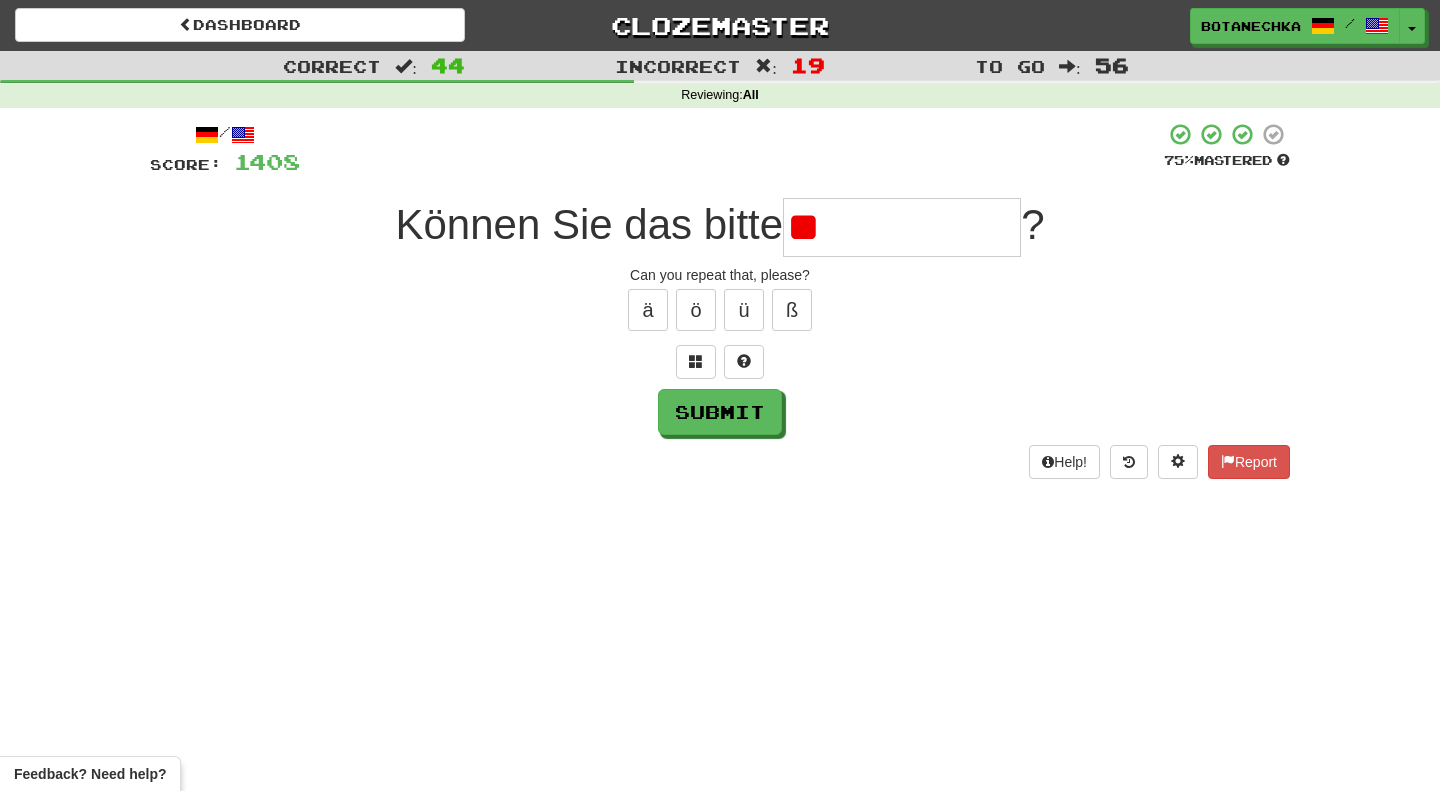 type on "*" 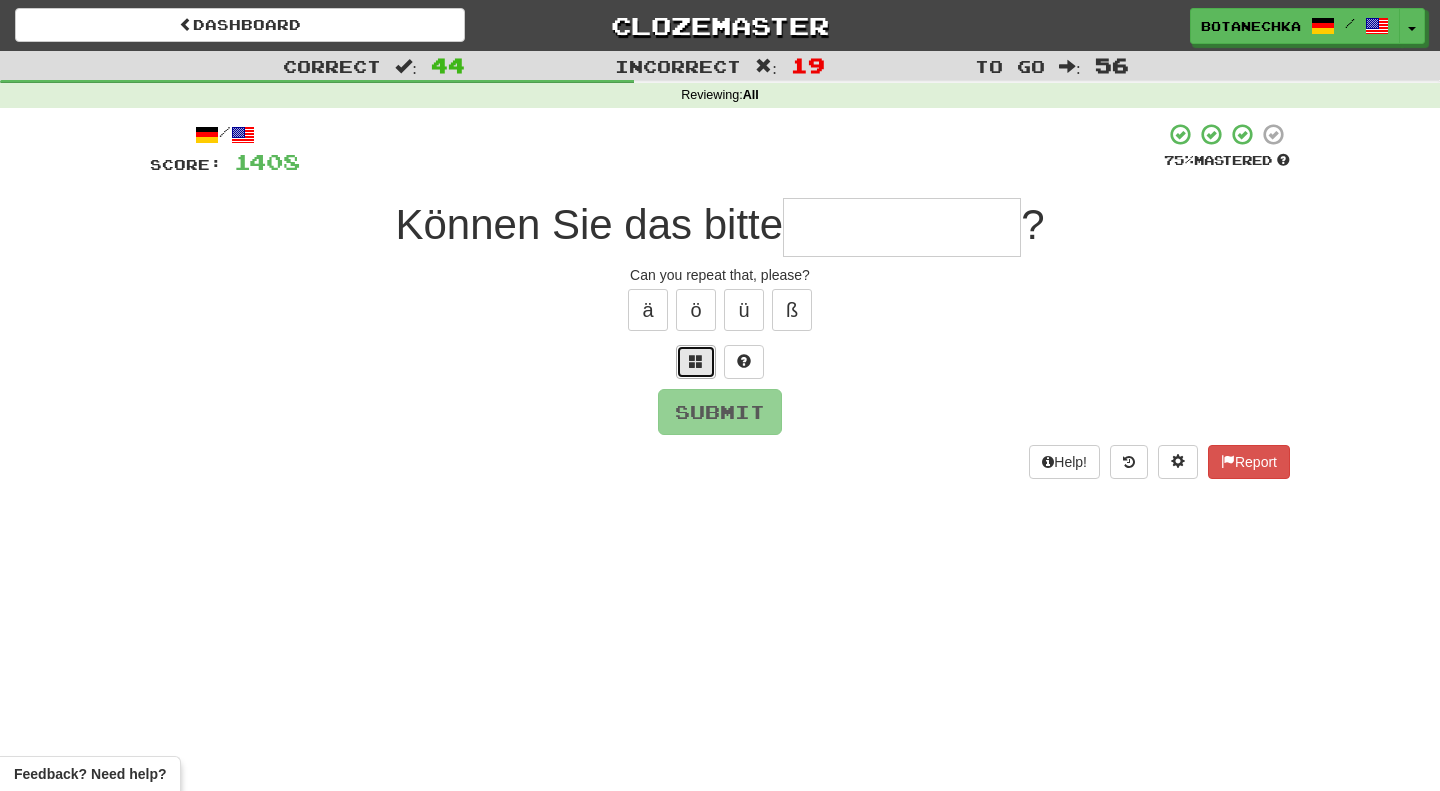 click at bounding box center (696, 361) 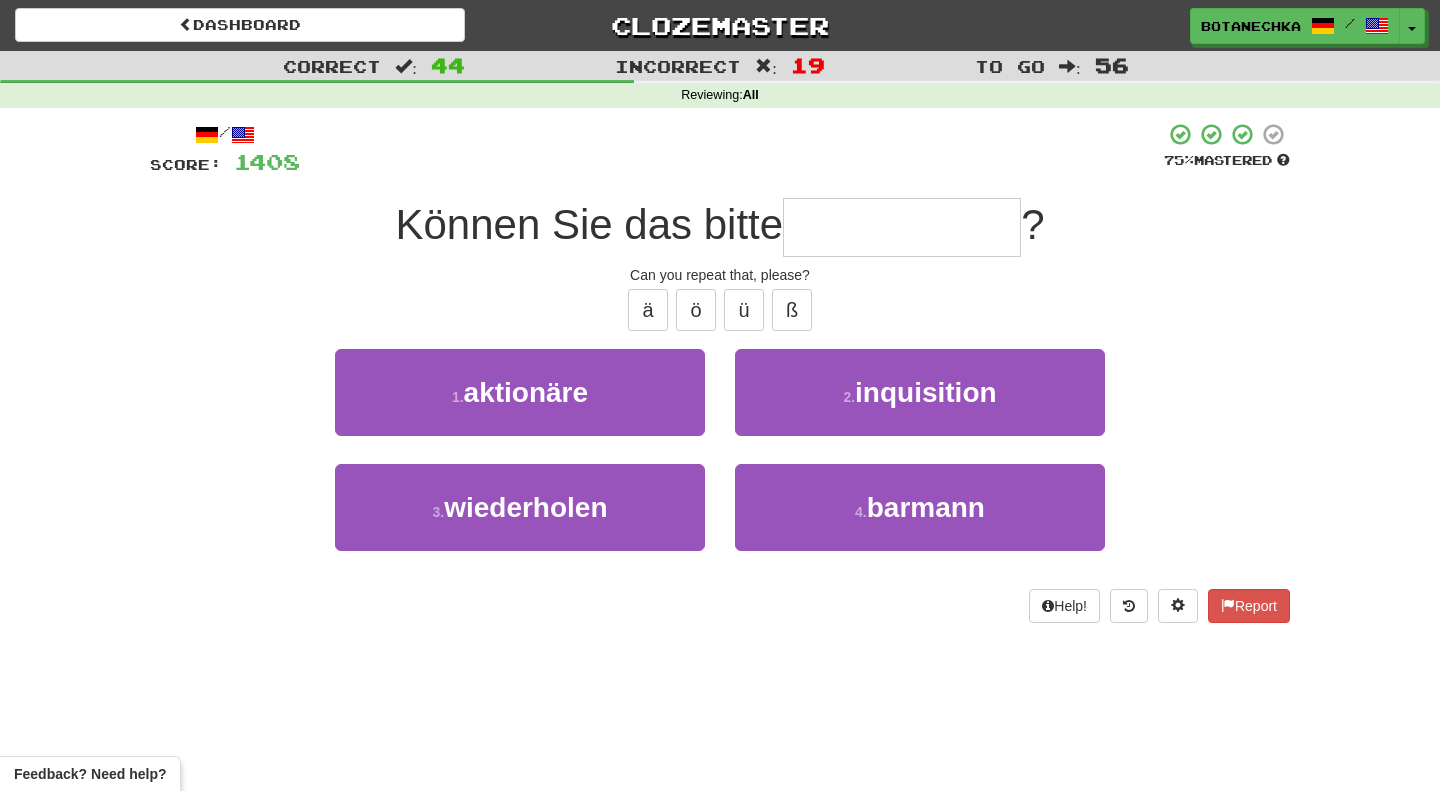 click at bounding box center [902, 227] 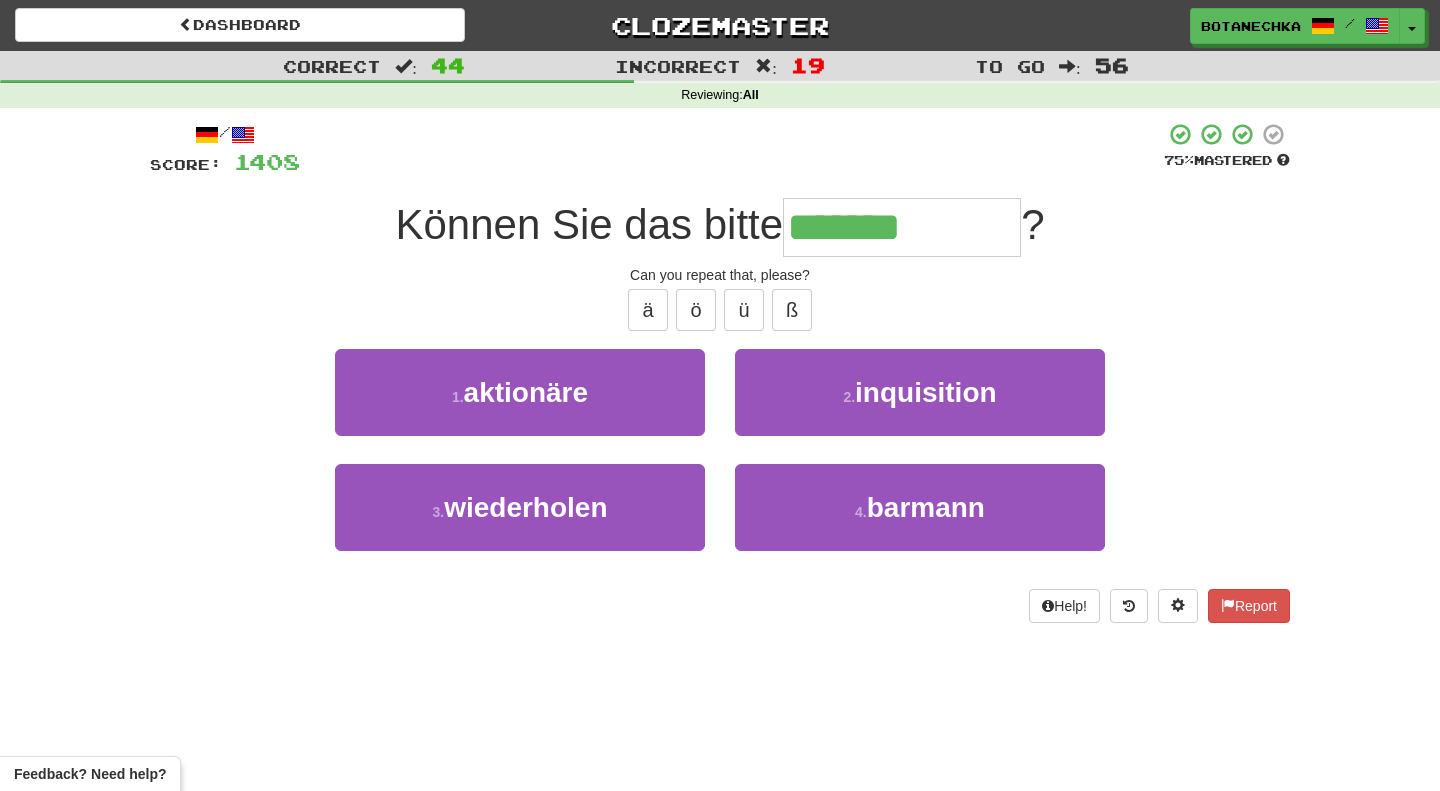 type on "**********" 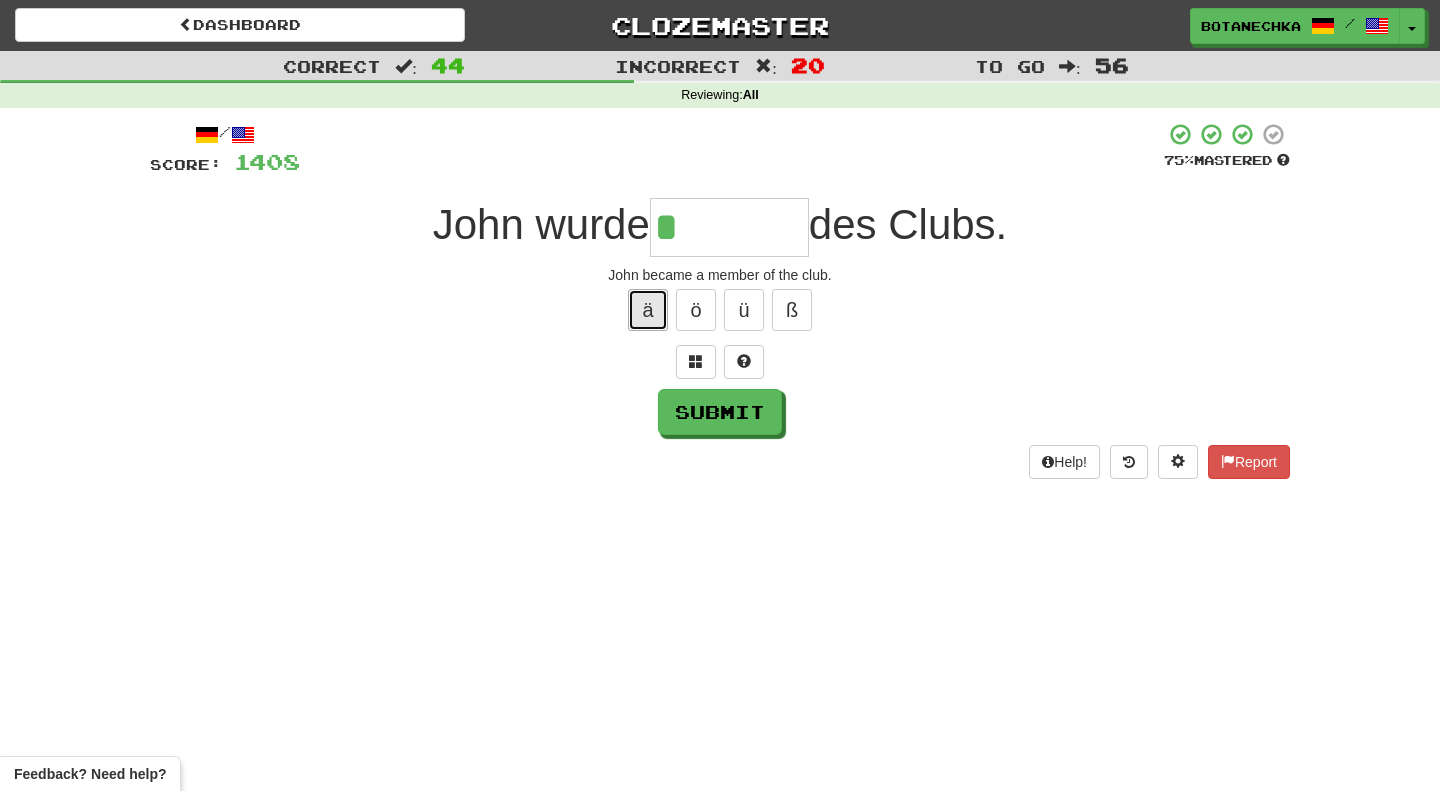 click on "ä" at bounding box center (648, 310) 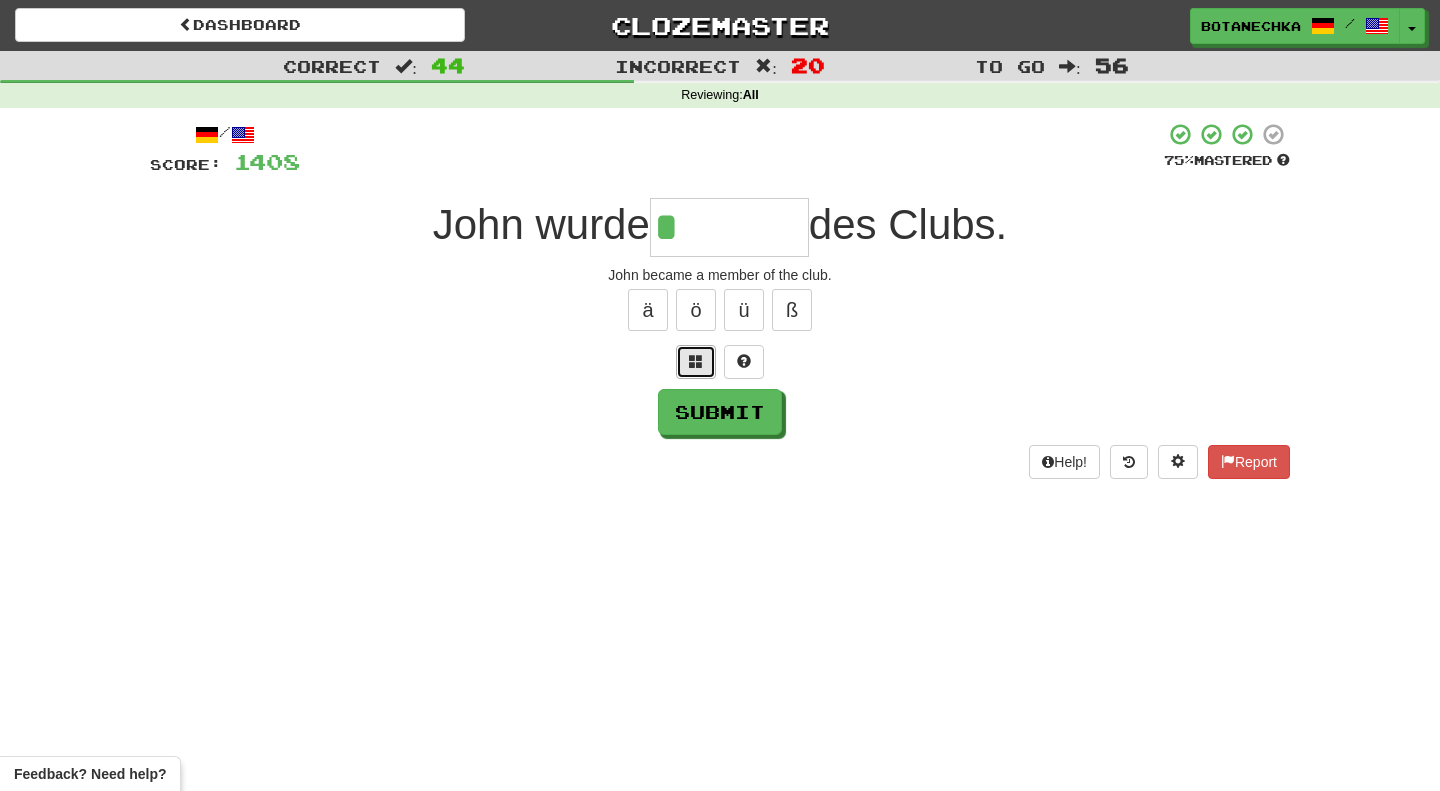 click at bounding box center [696, 362] 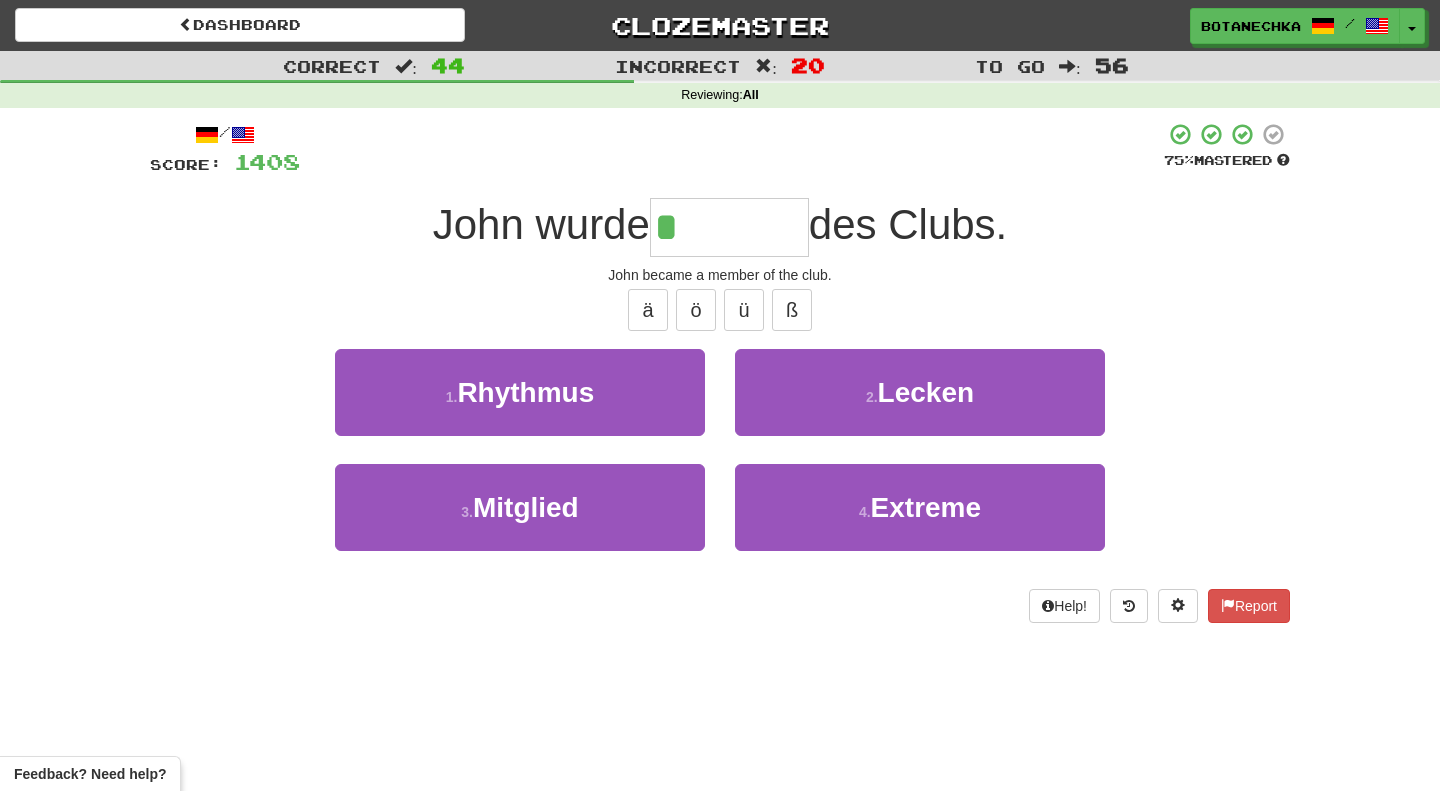 click on "*" at bounding box center [729, 227] 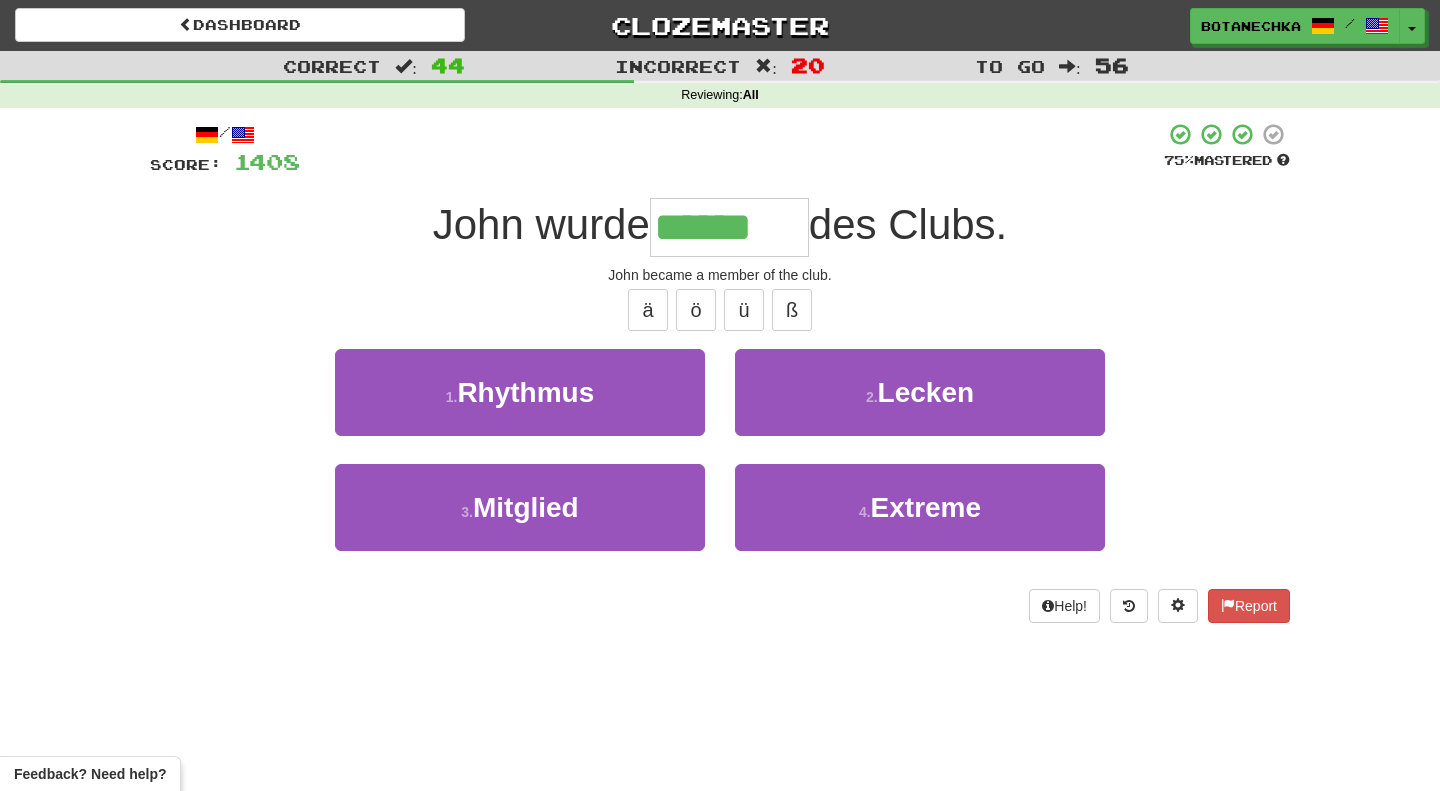 type on "********" 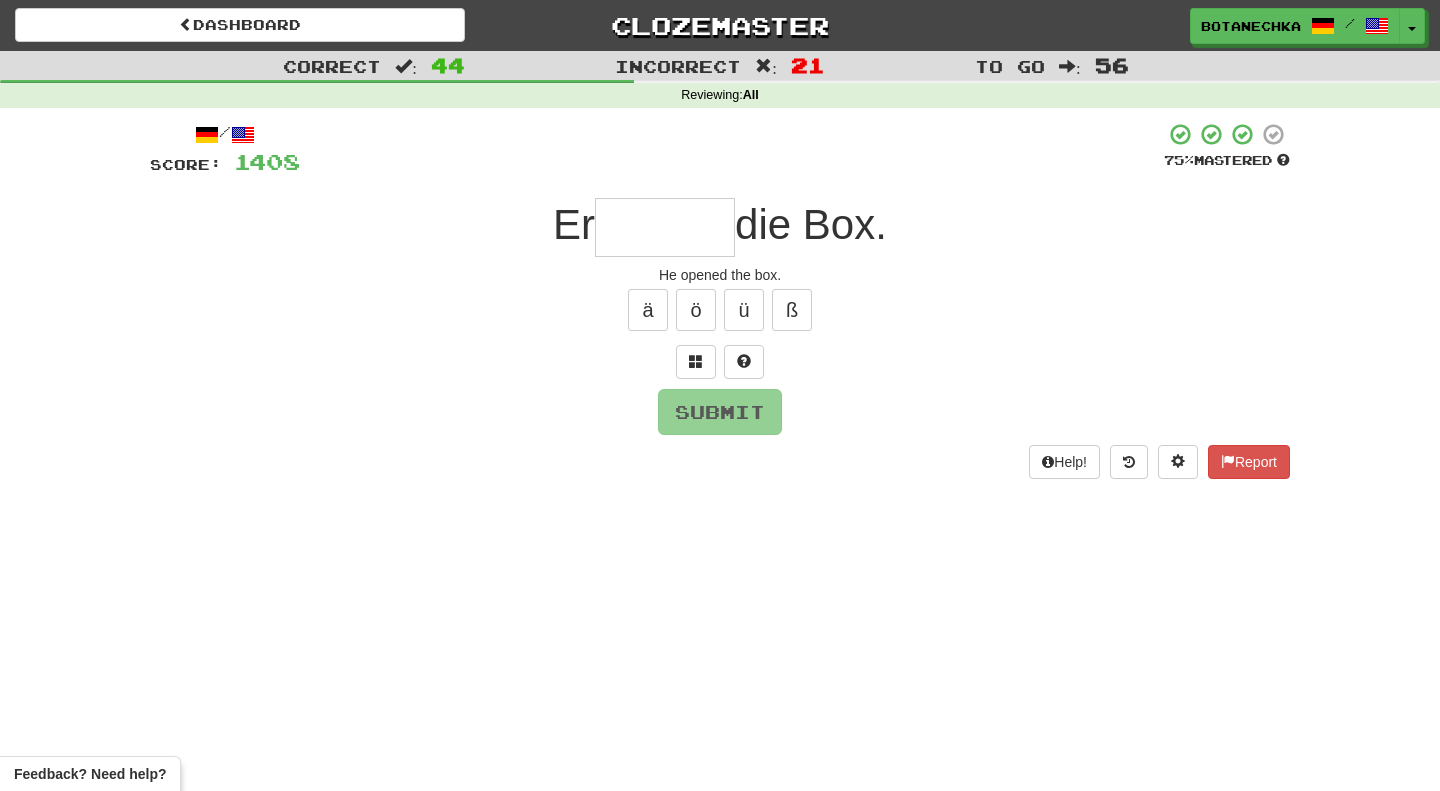type on "*" 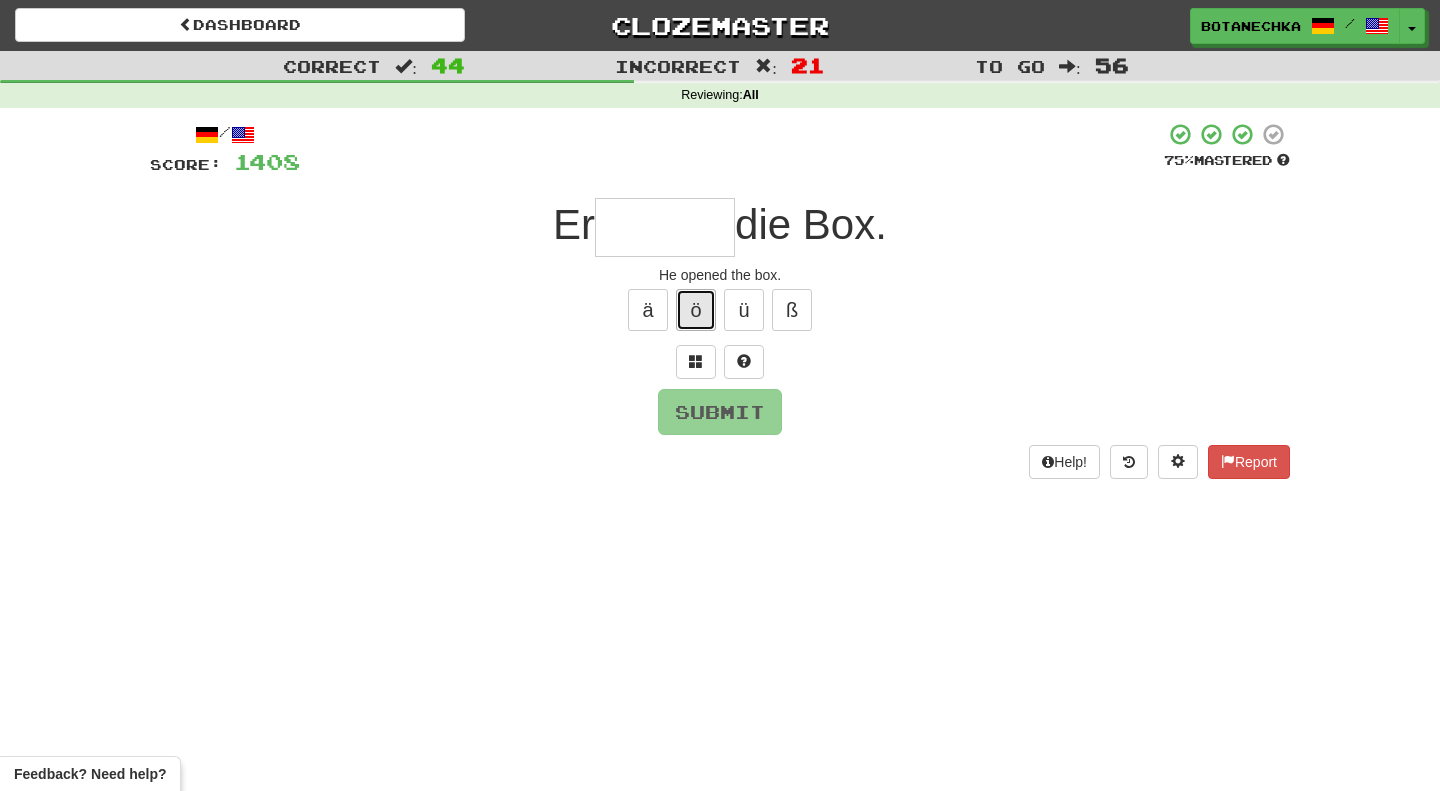 click on "ö" at bounding box center (696, 310) 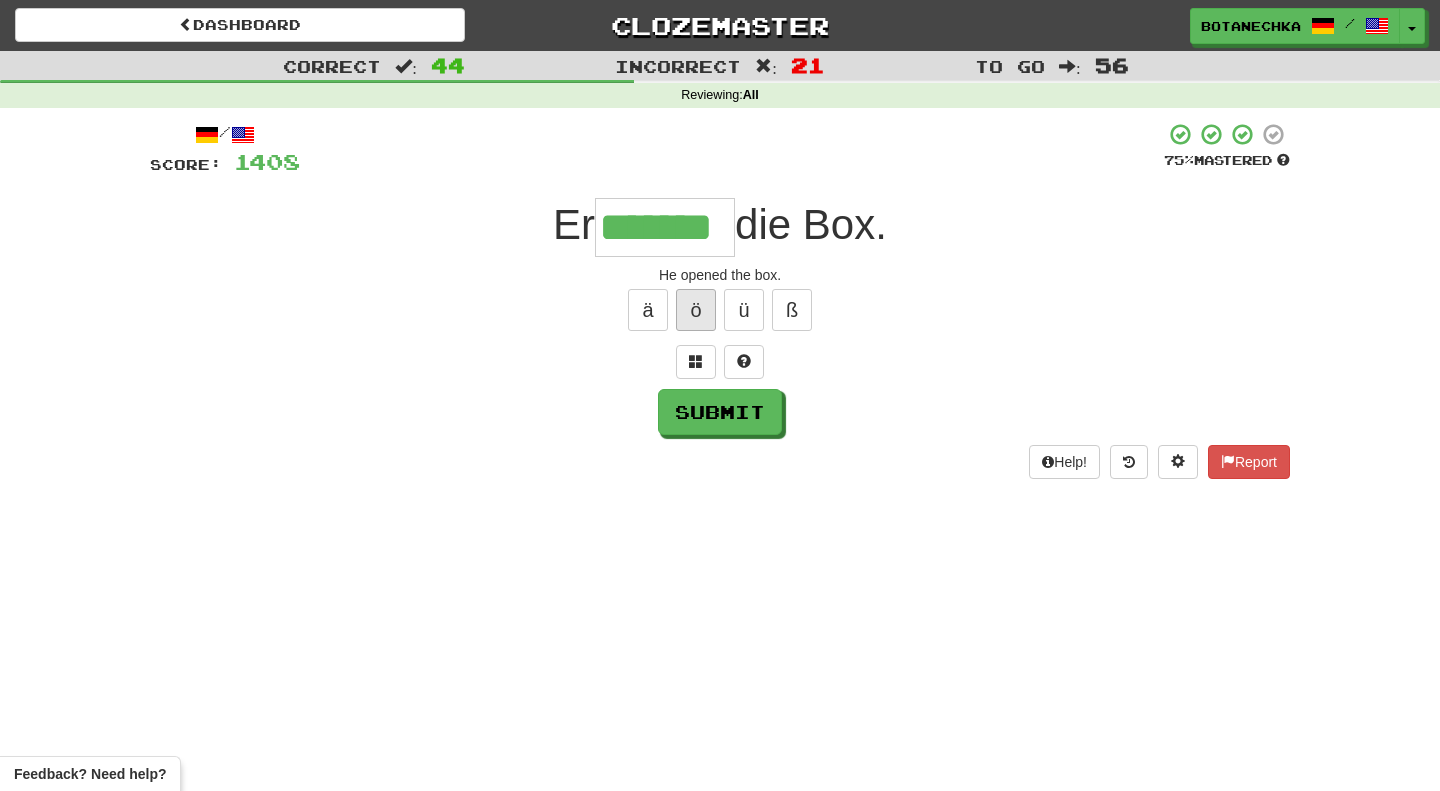 type on "*******" 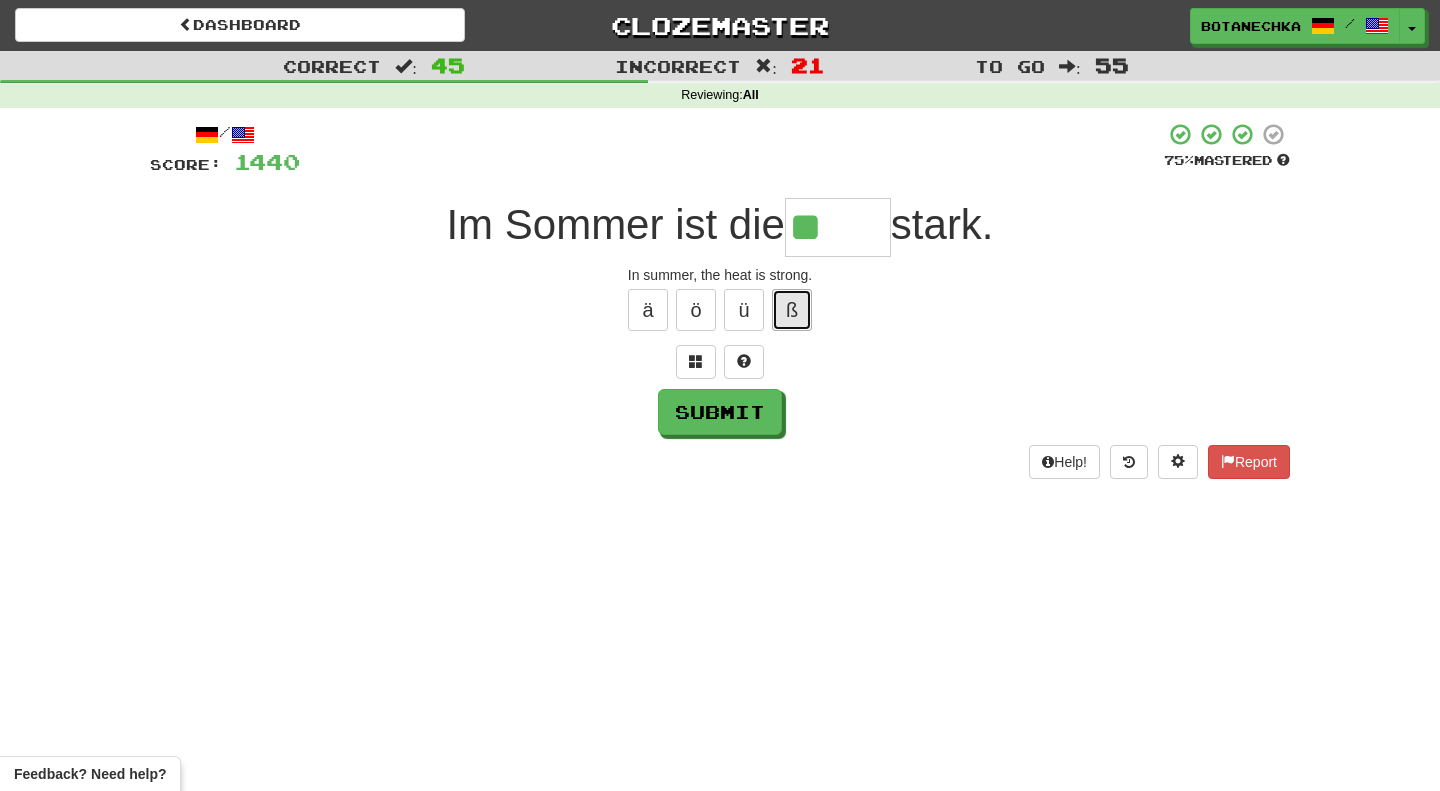 click on "ß" at bounding box center [792, 310] 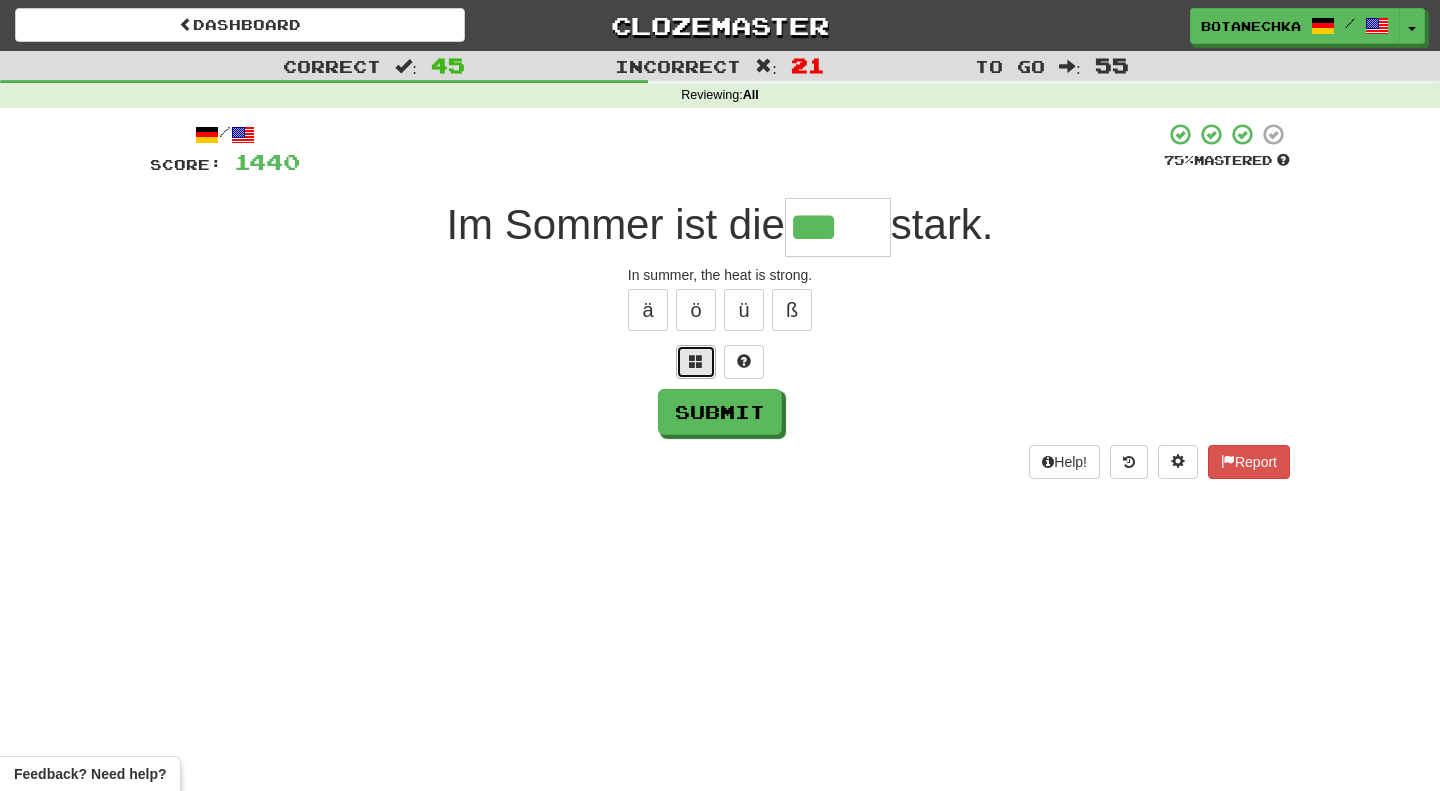 click at bounding box center [696, 362] 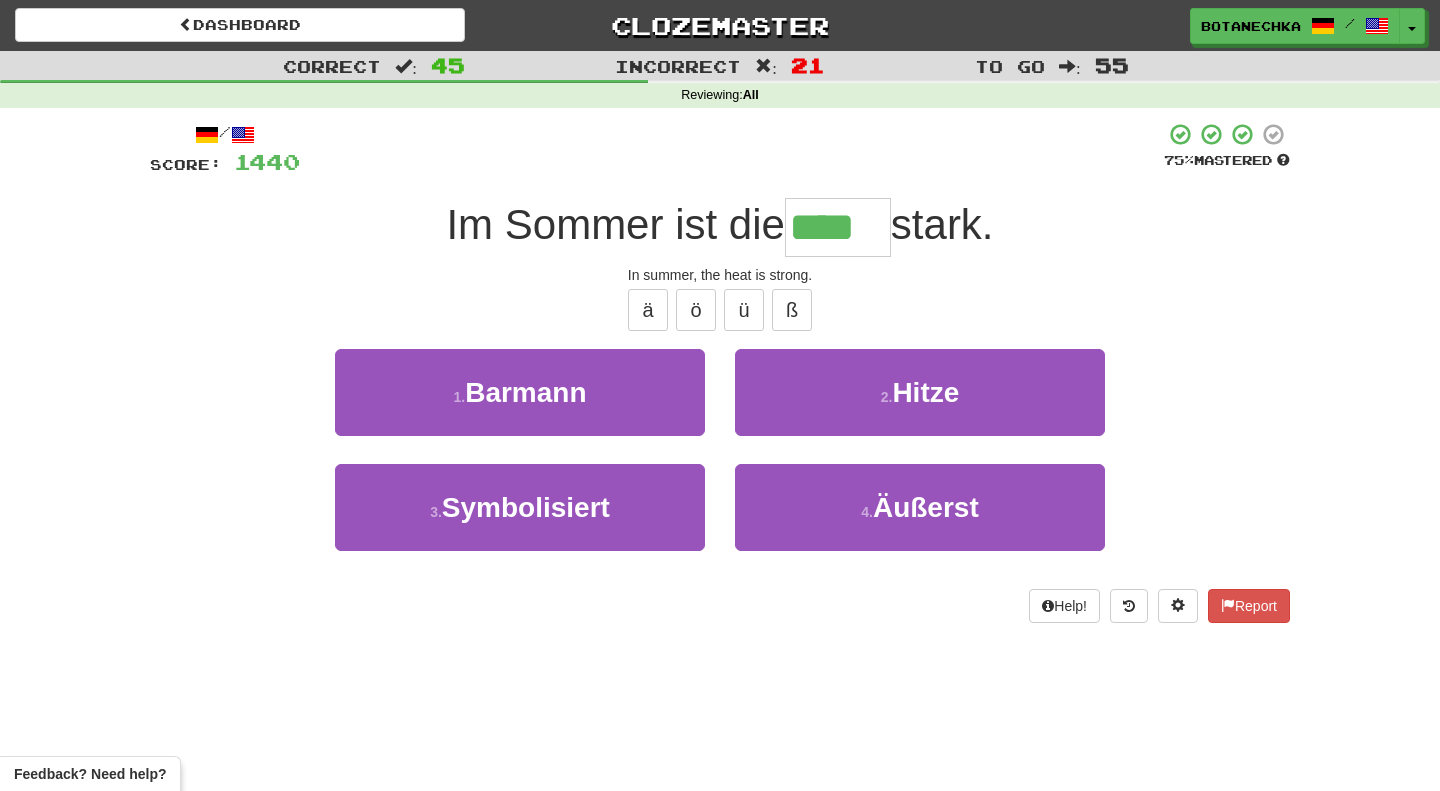 type on "*****" 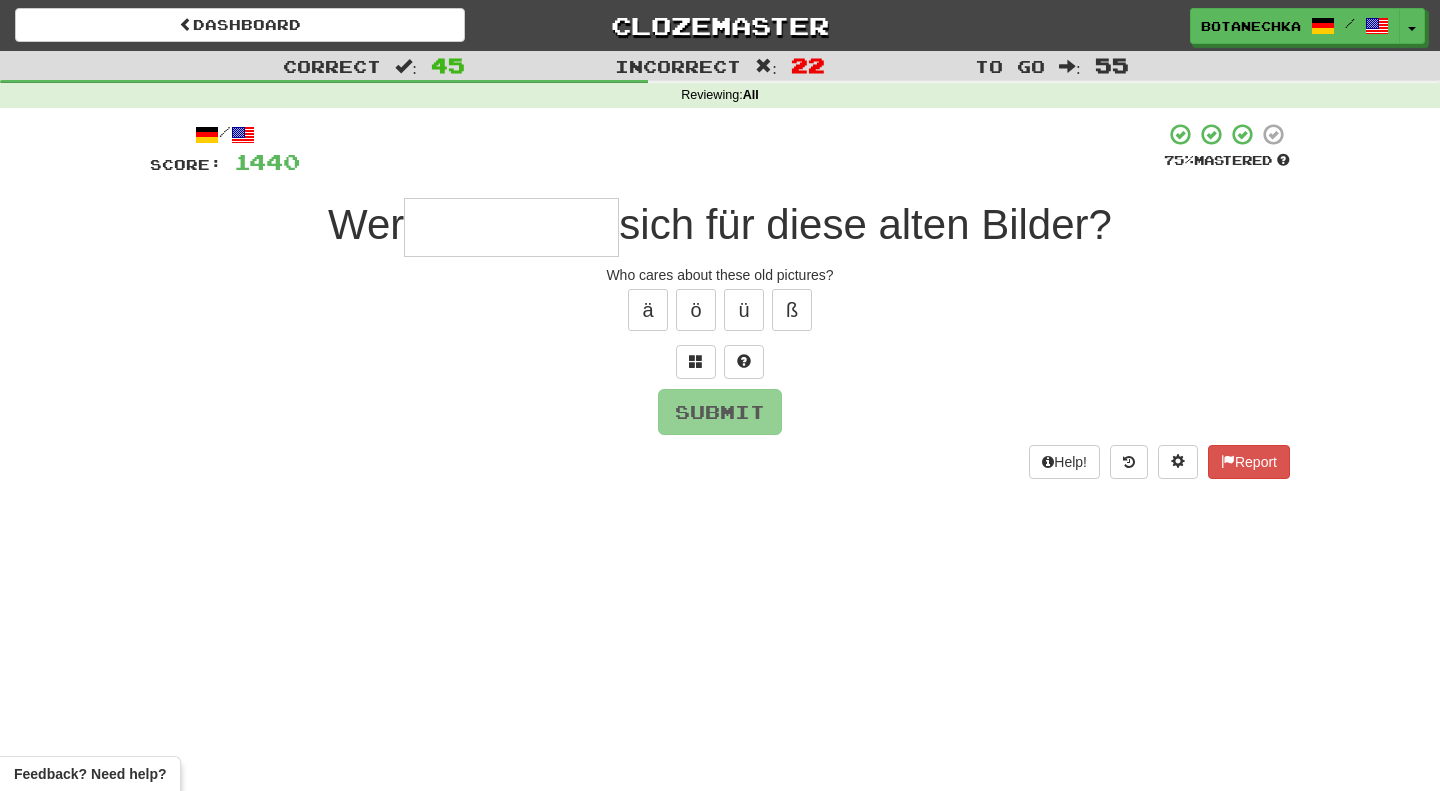 type on "*" 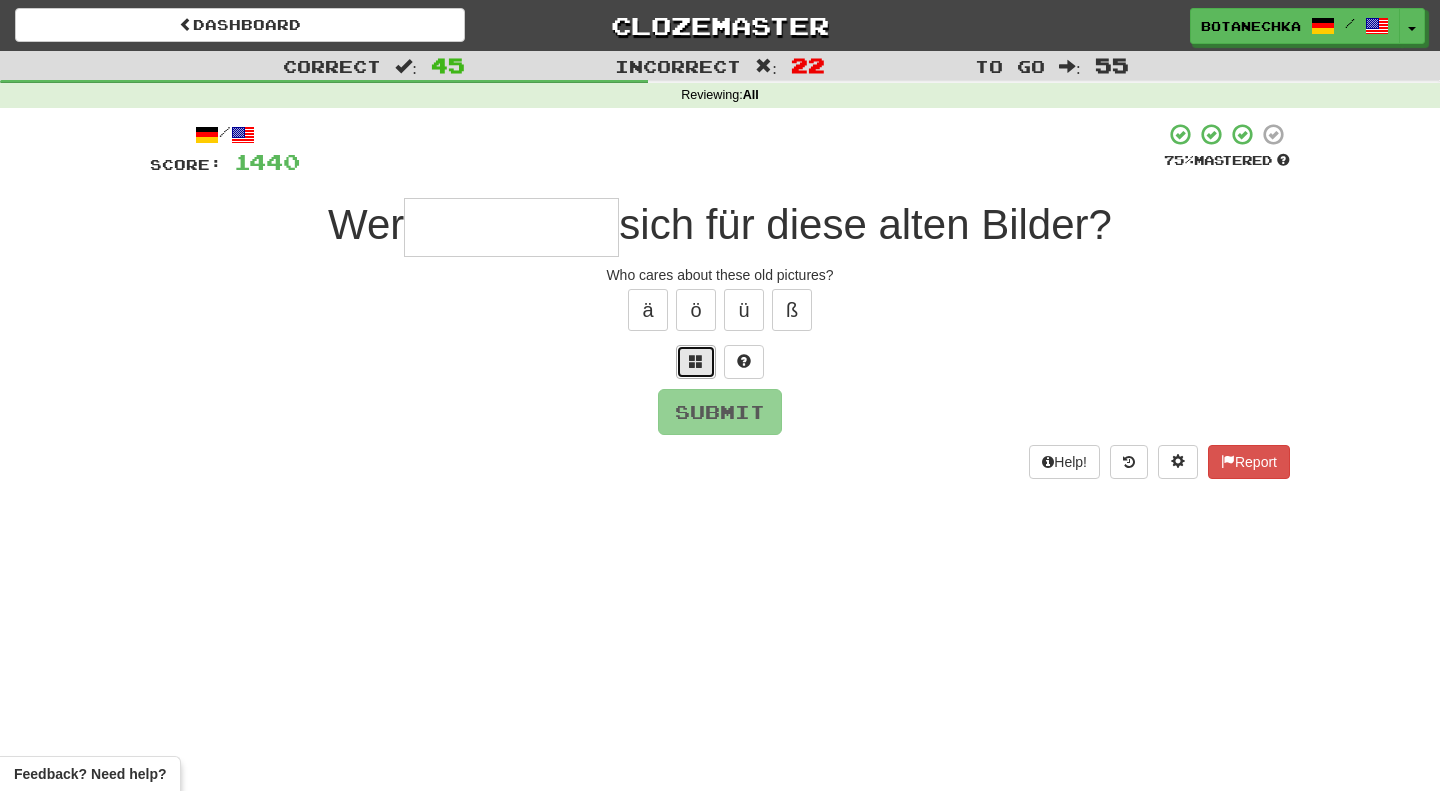 click at bounding box center [696, 362] 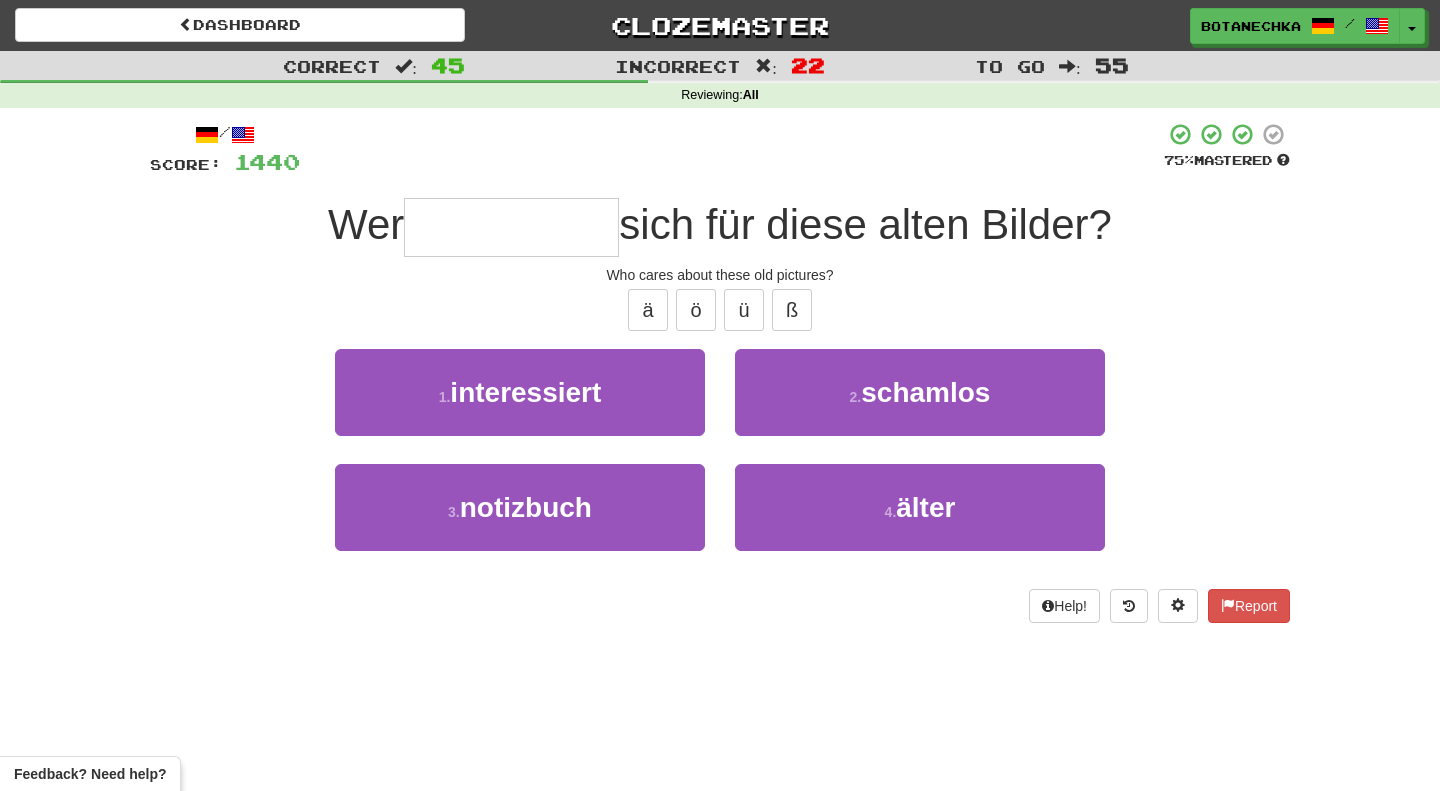 click at bounding box center (511, 227) 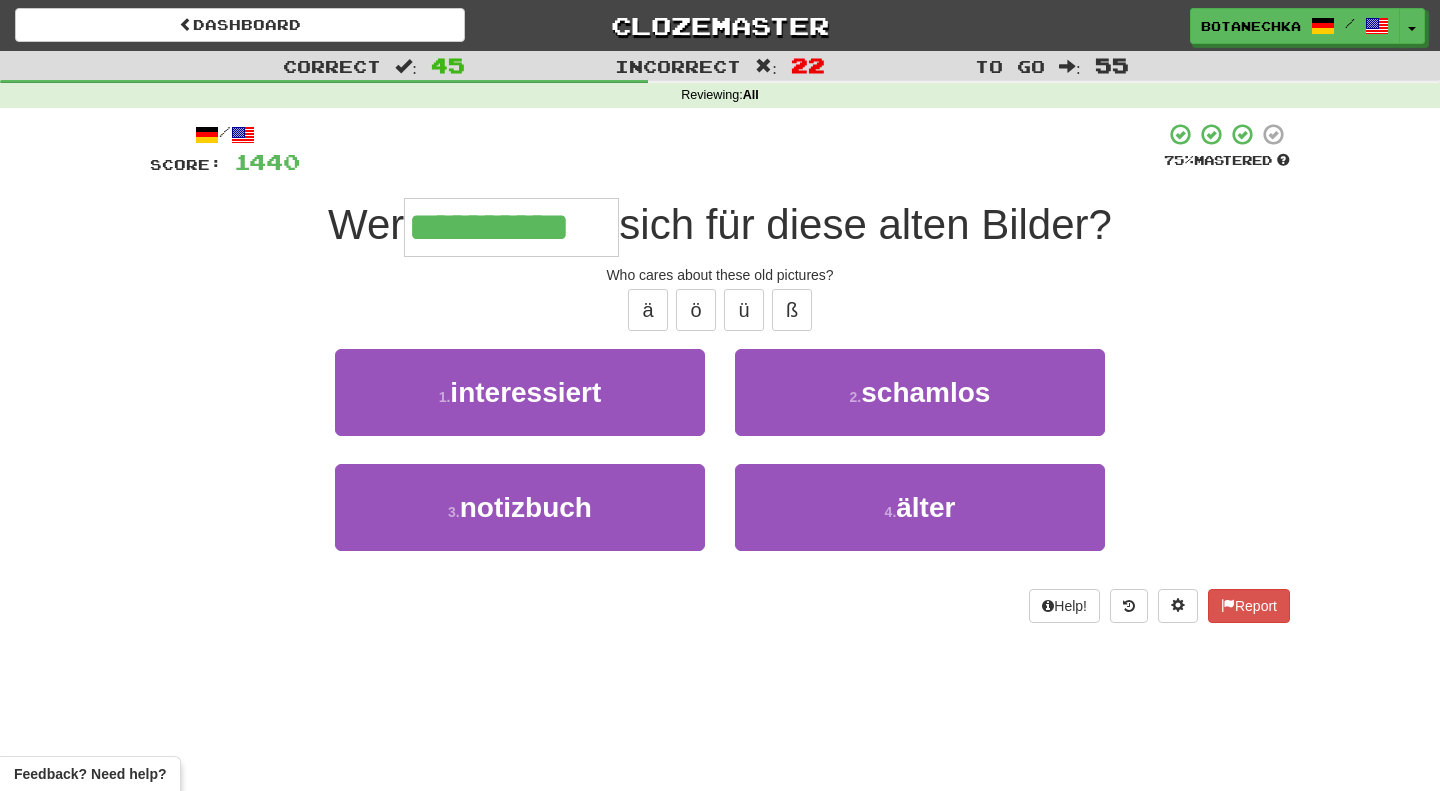 type on "**********" 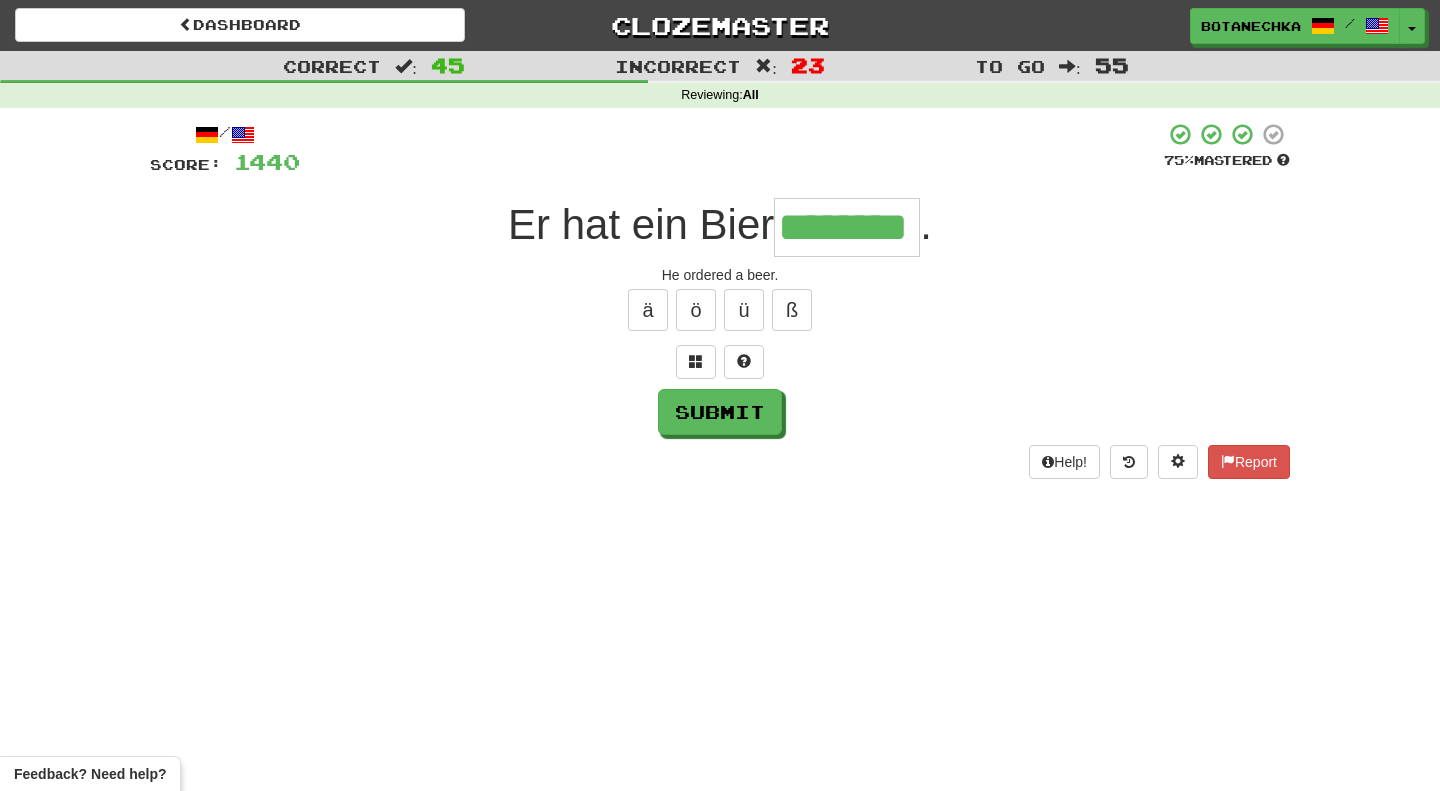 type on "********" 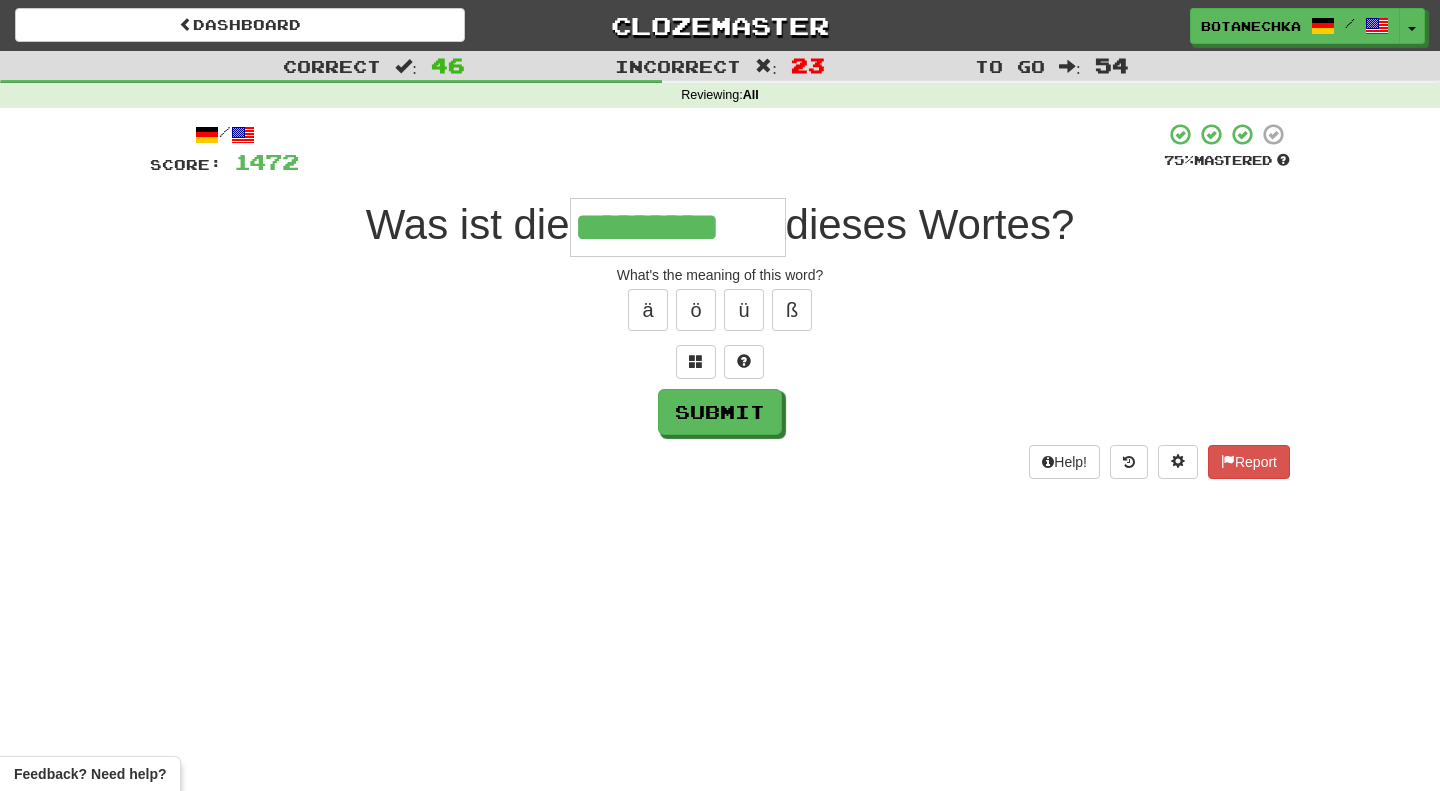 type on "*********" 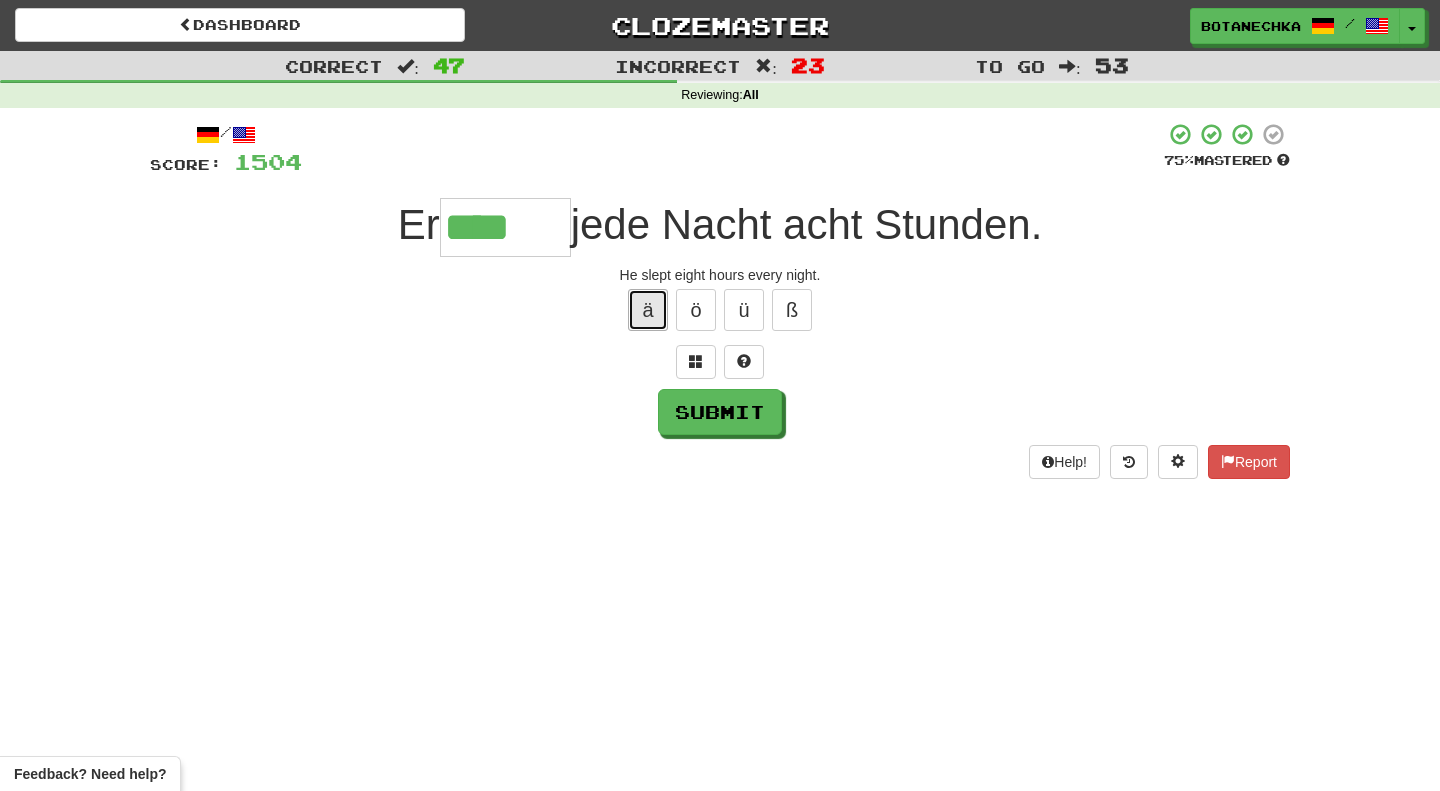 click on "ä" at bounding box center (648, 310) 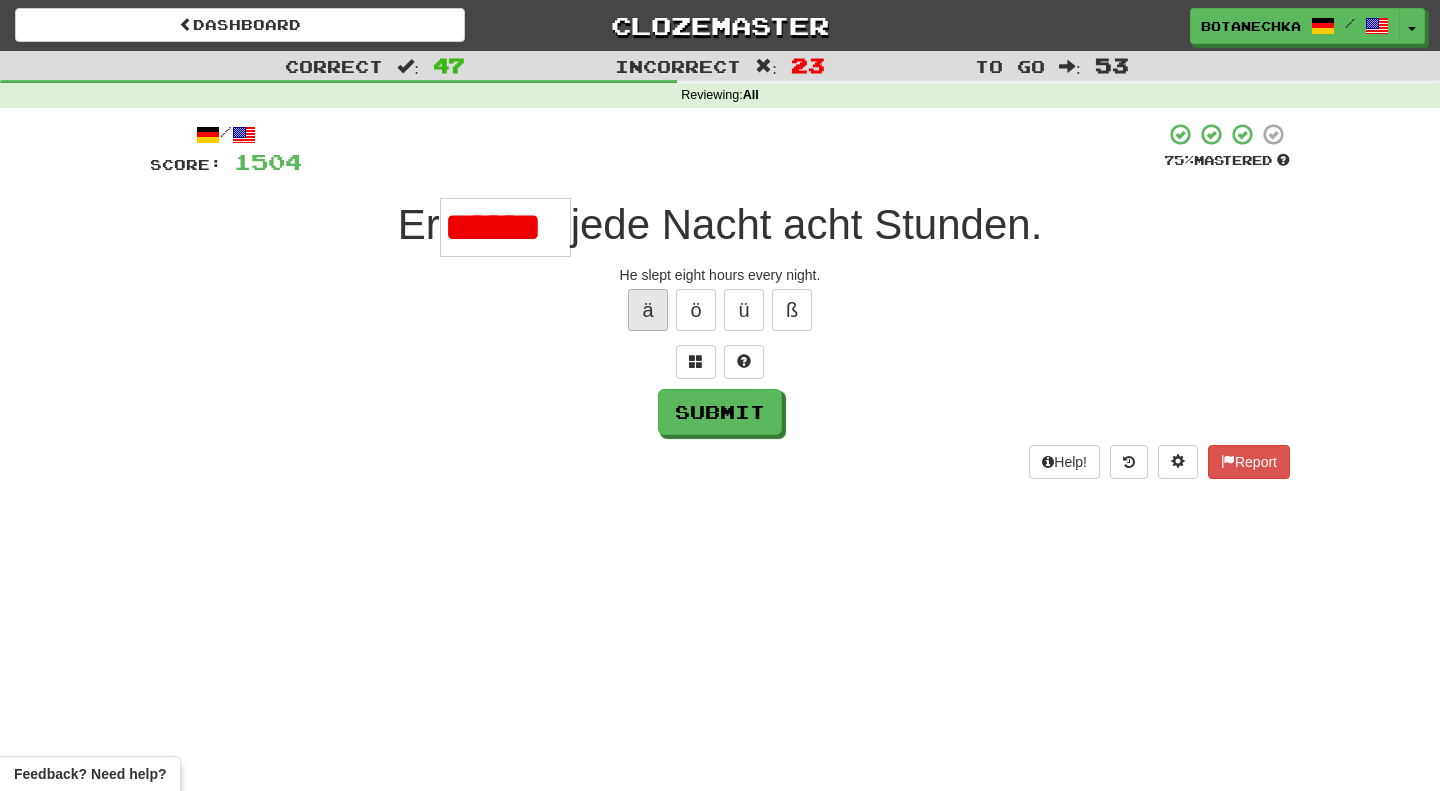 scroll, scrollTop: 0, scrollLeft: 0, axis: both 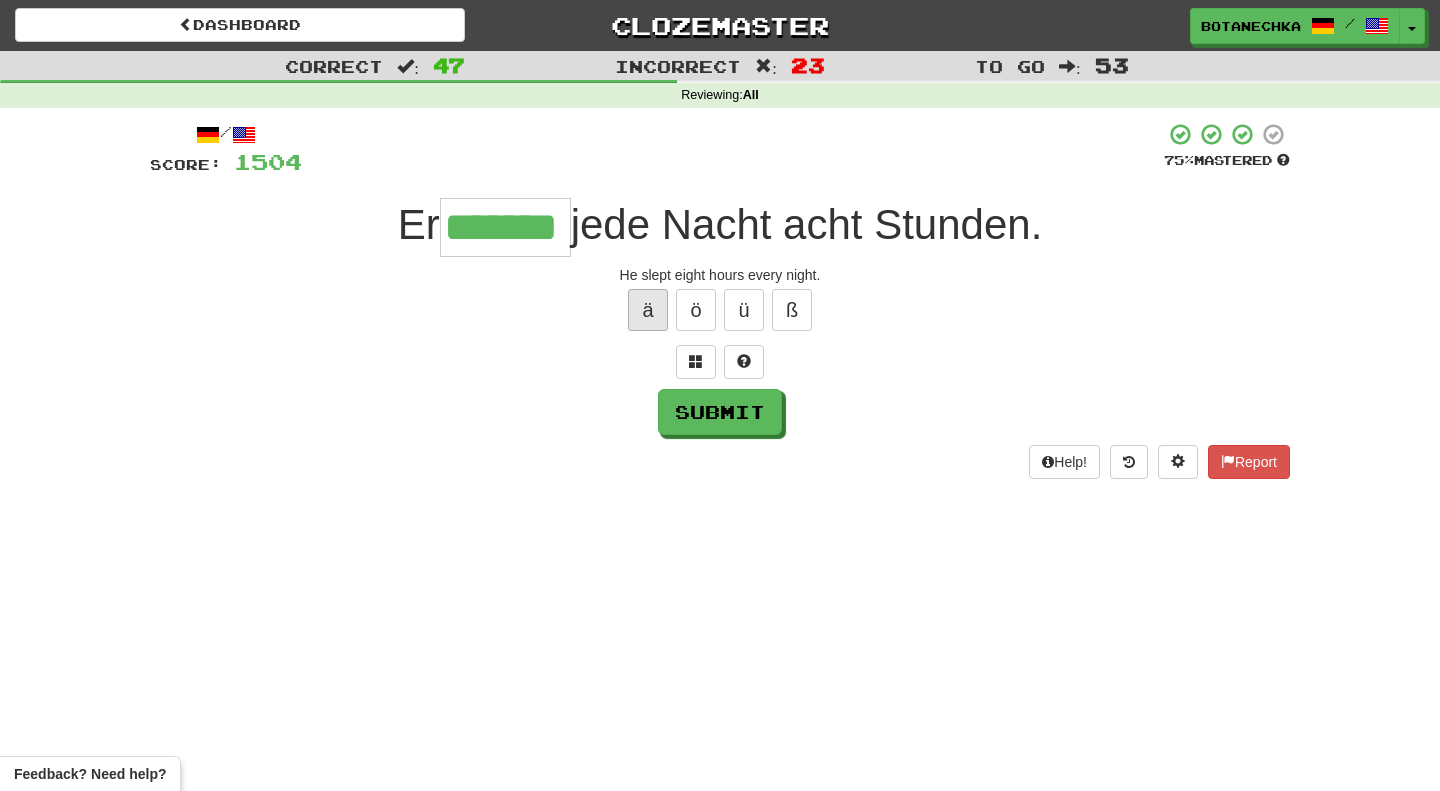 type on "*******" 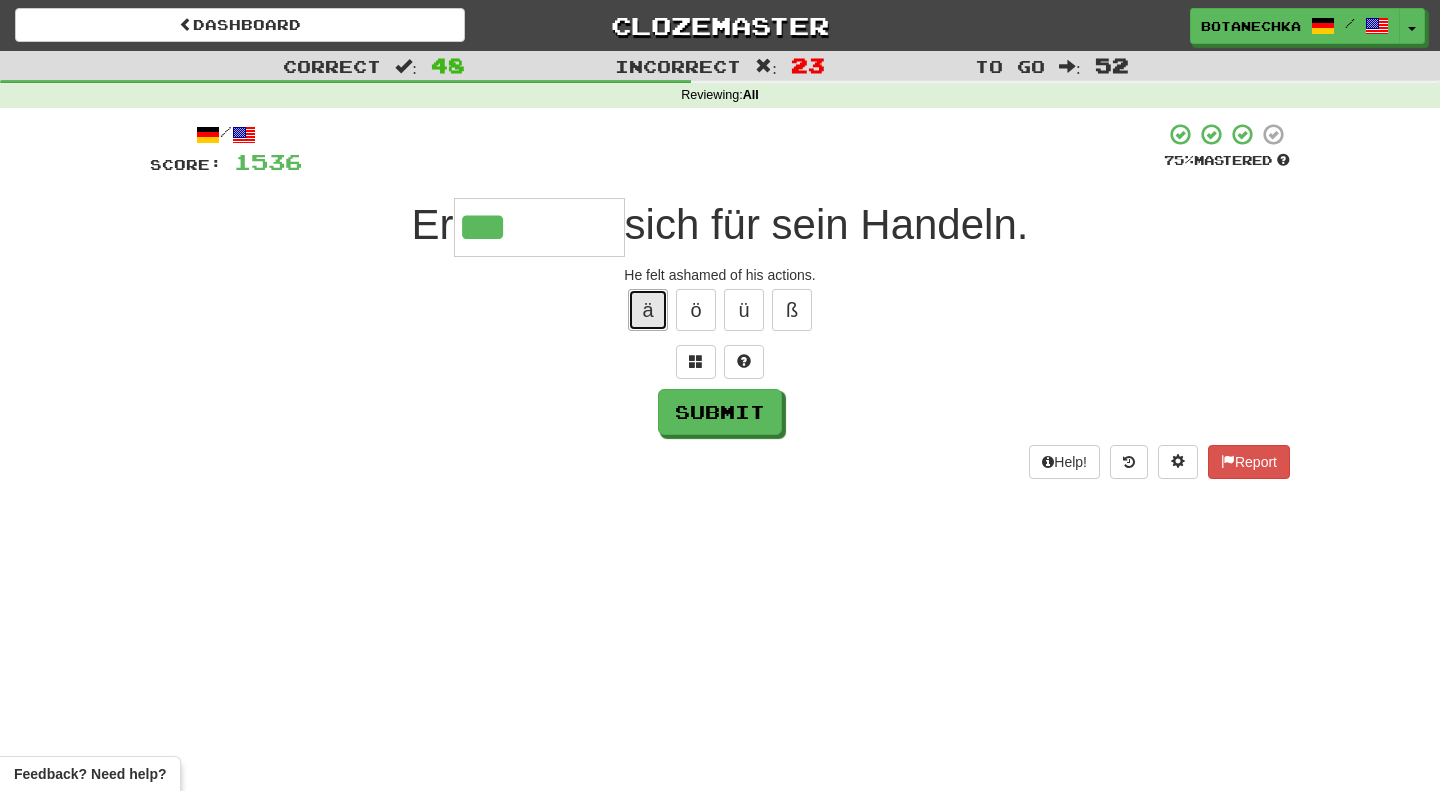 click on "ä" at bounding box center [648, 310] 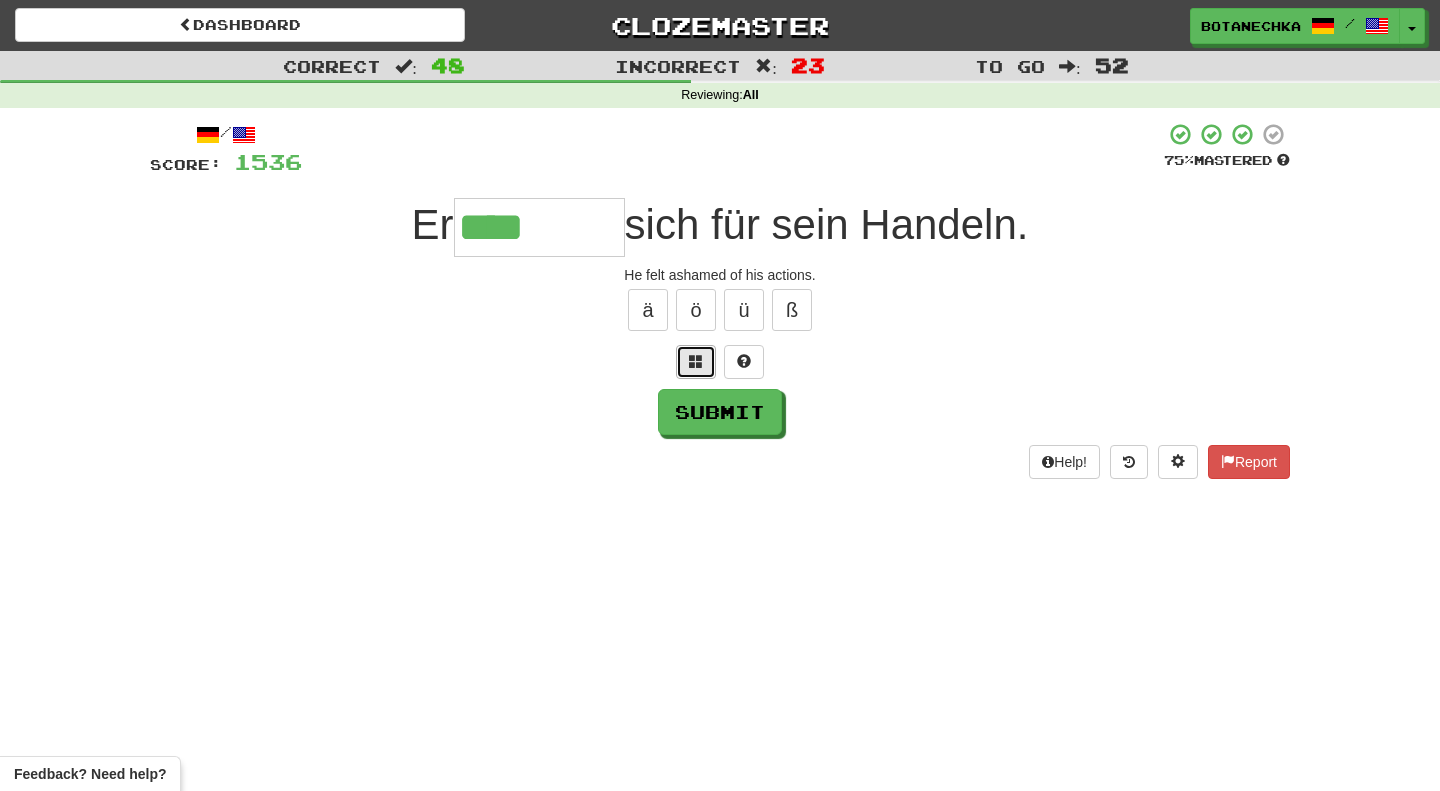 click at bounding box center [696, 361] 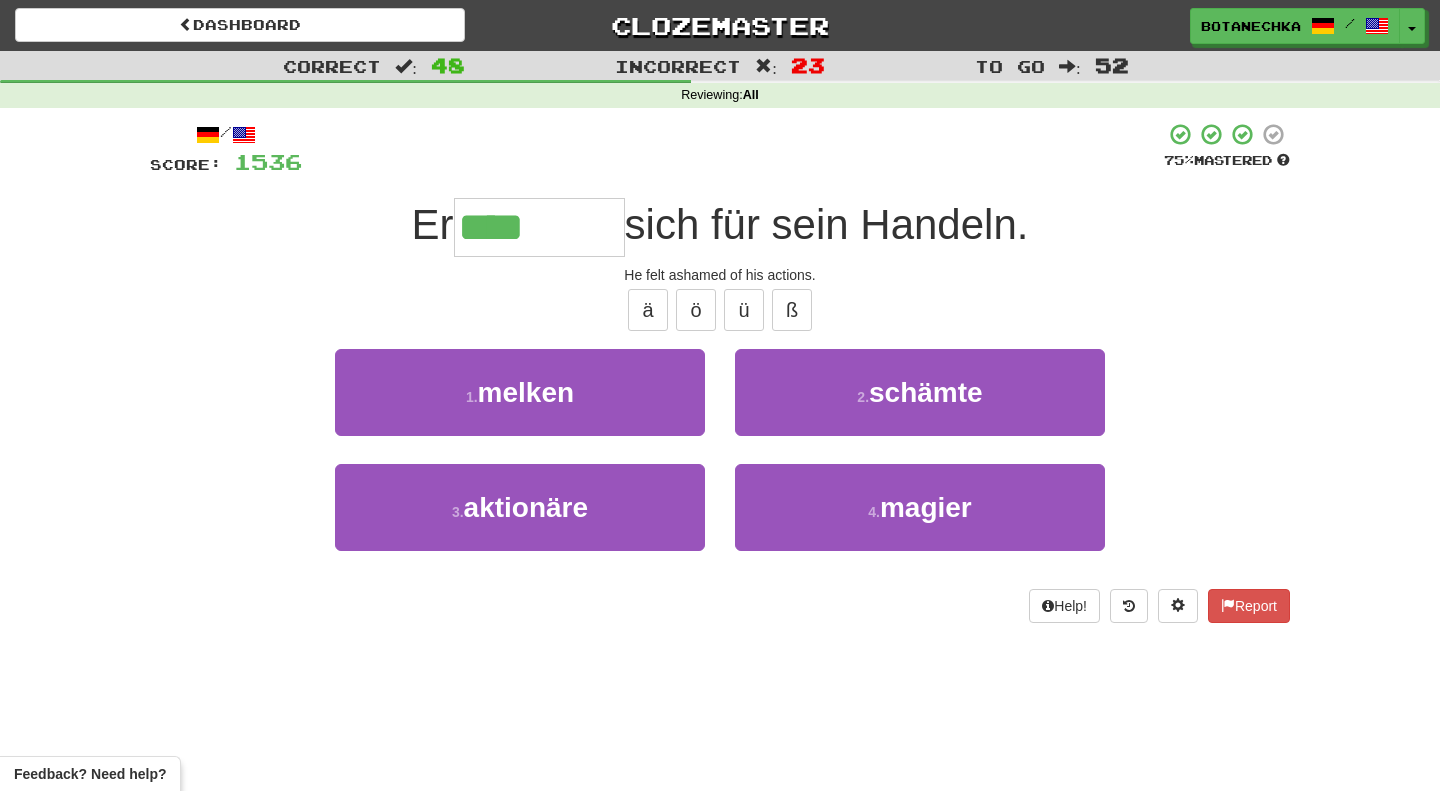 click on "****" at bounding box center [539, 227] 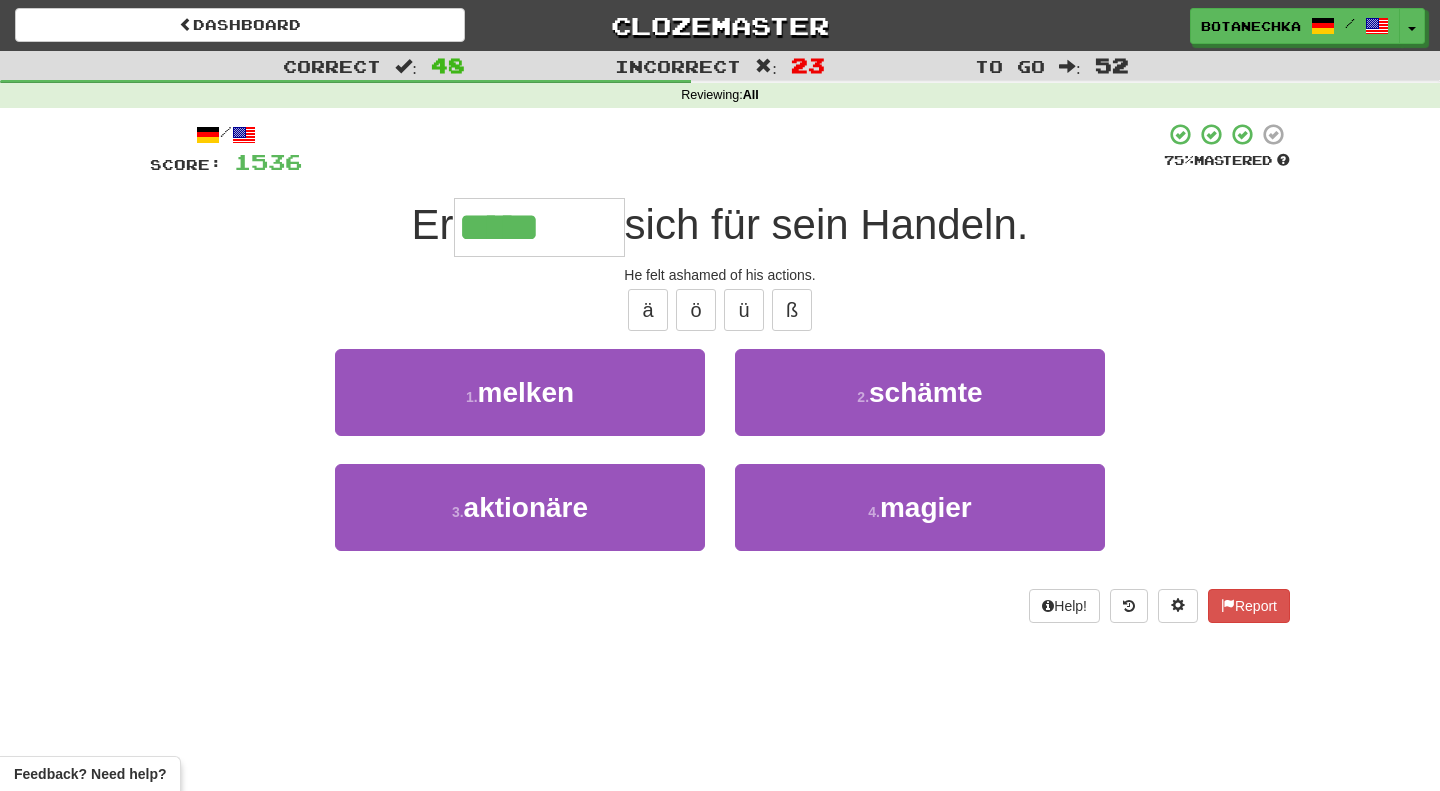 type on "*******" 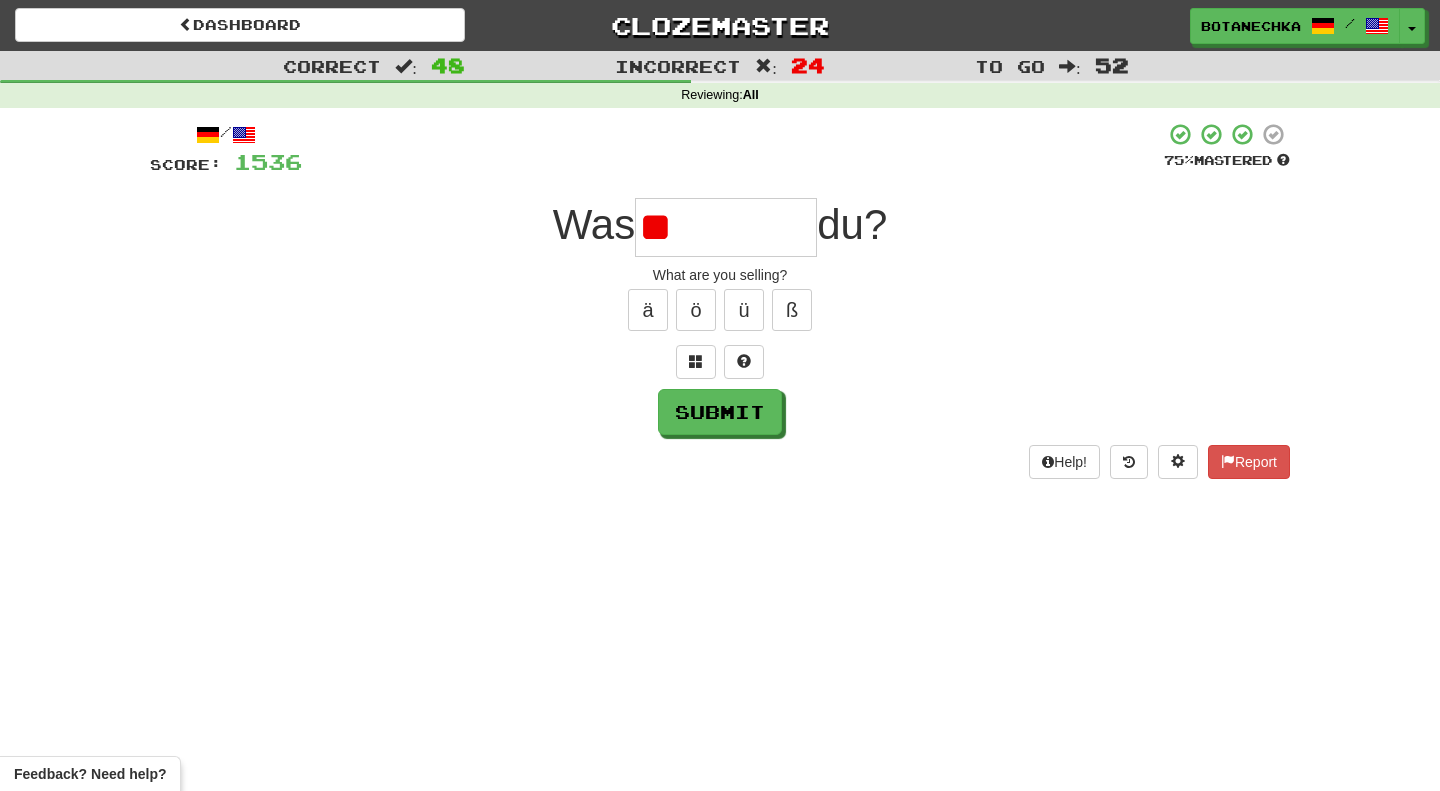 type on "*" 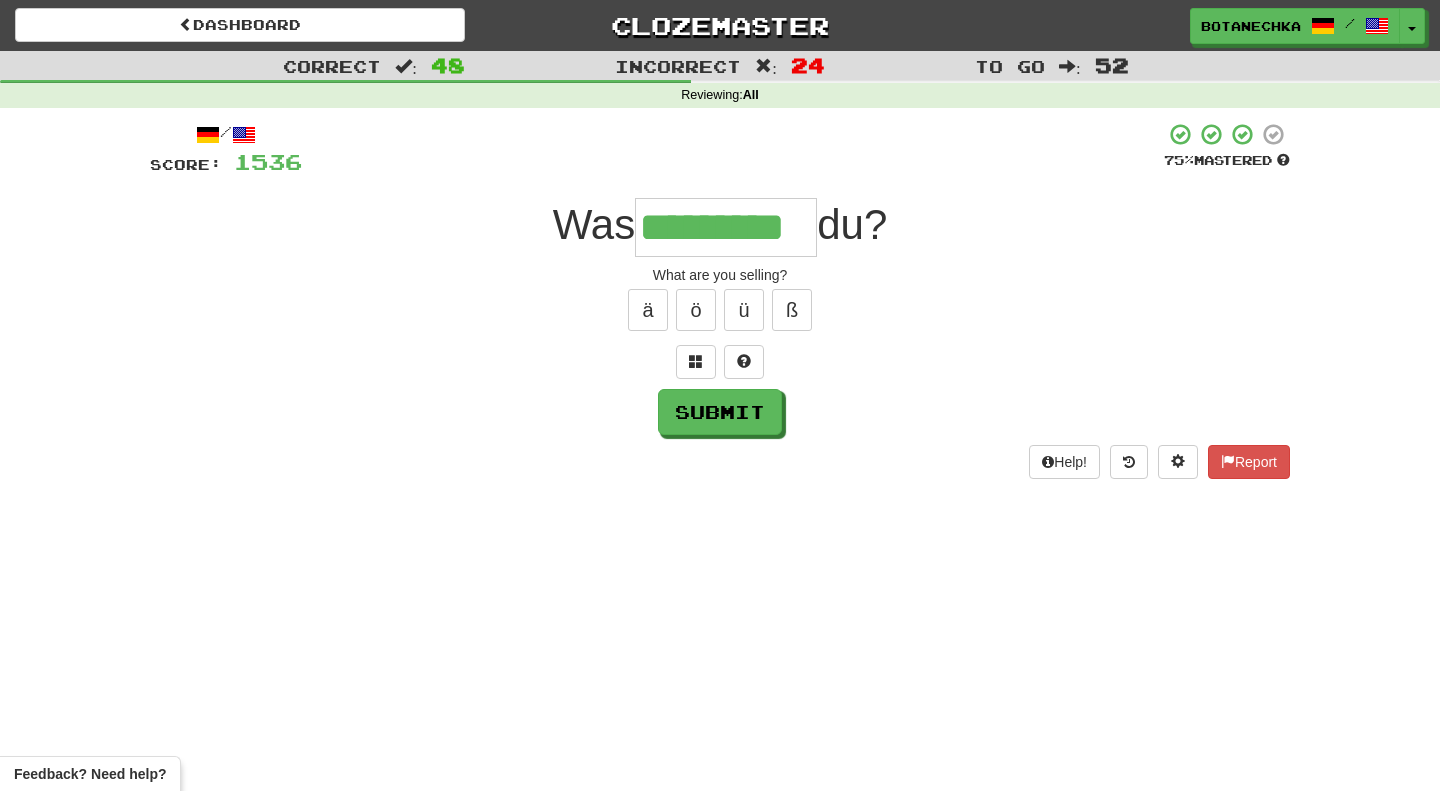 type on "*********" 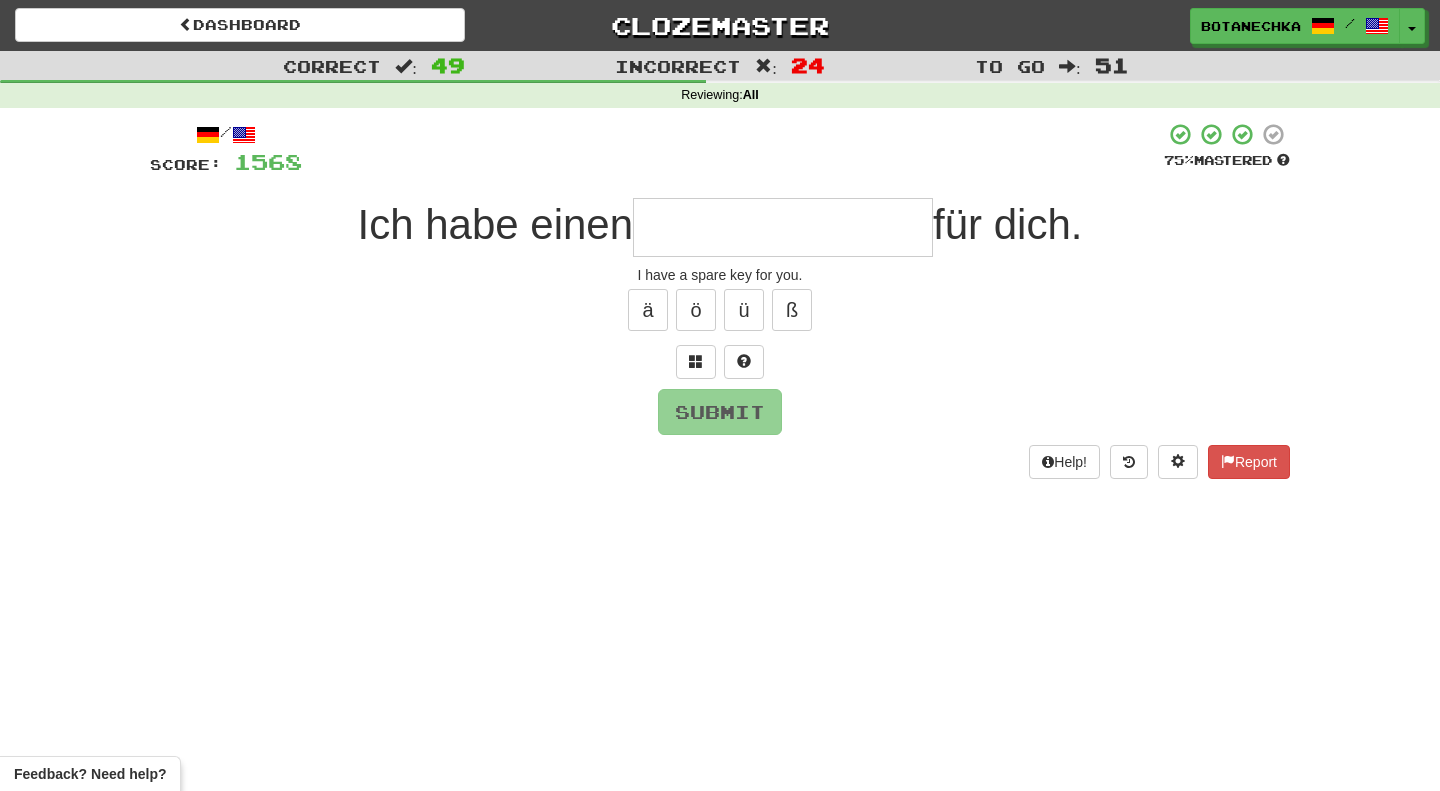 type on "*" 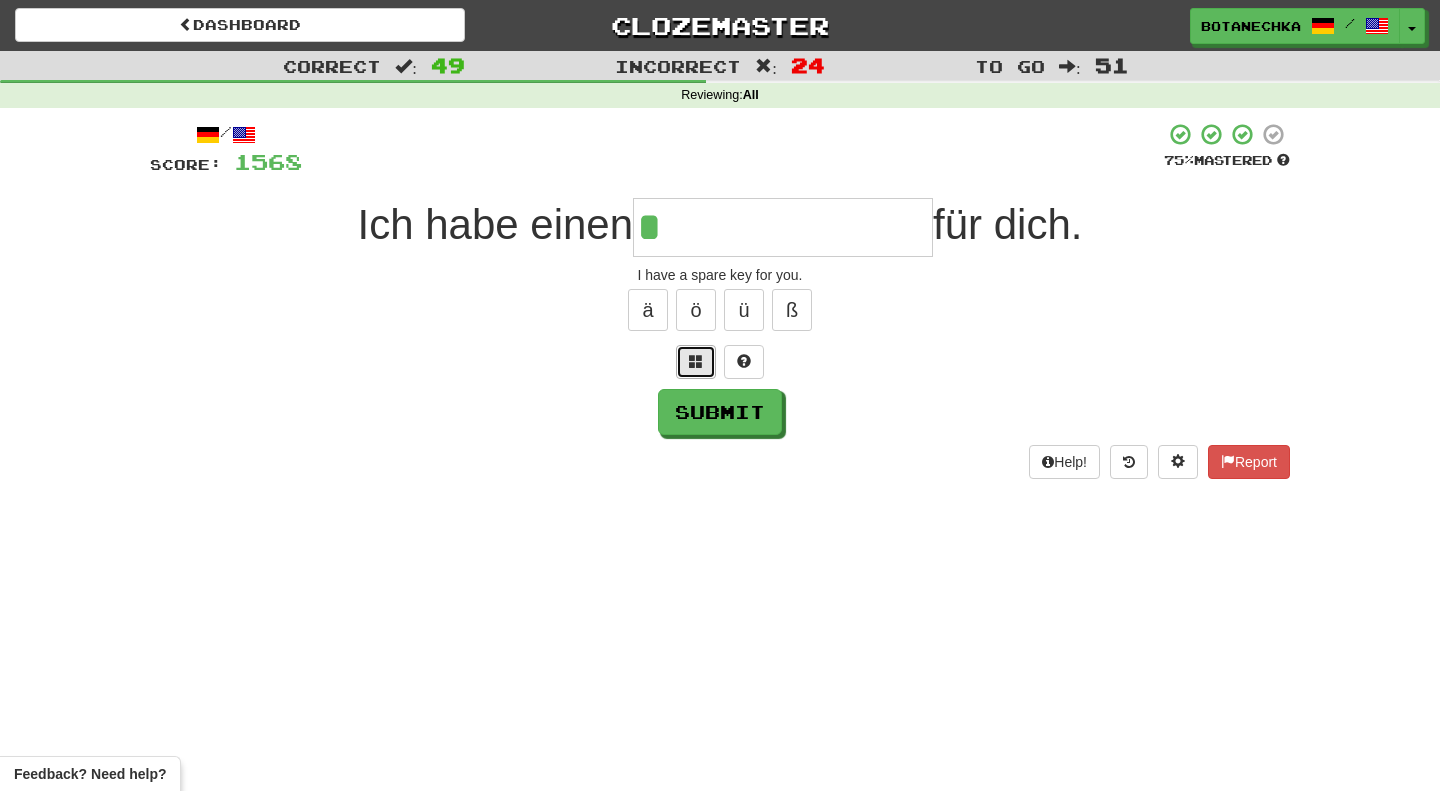 click at bounding box center [696, 362] 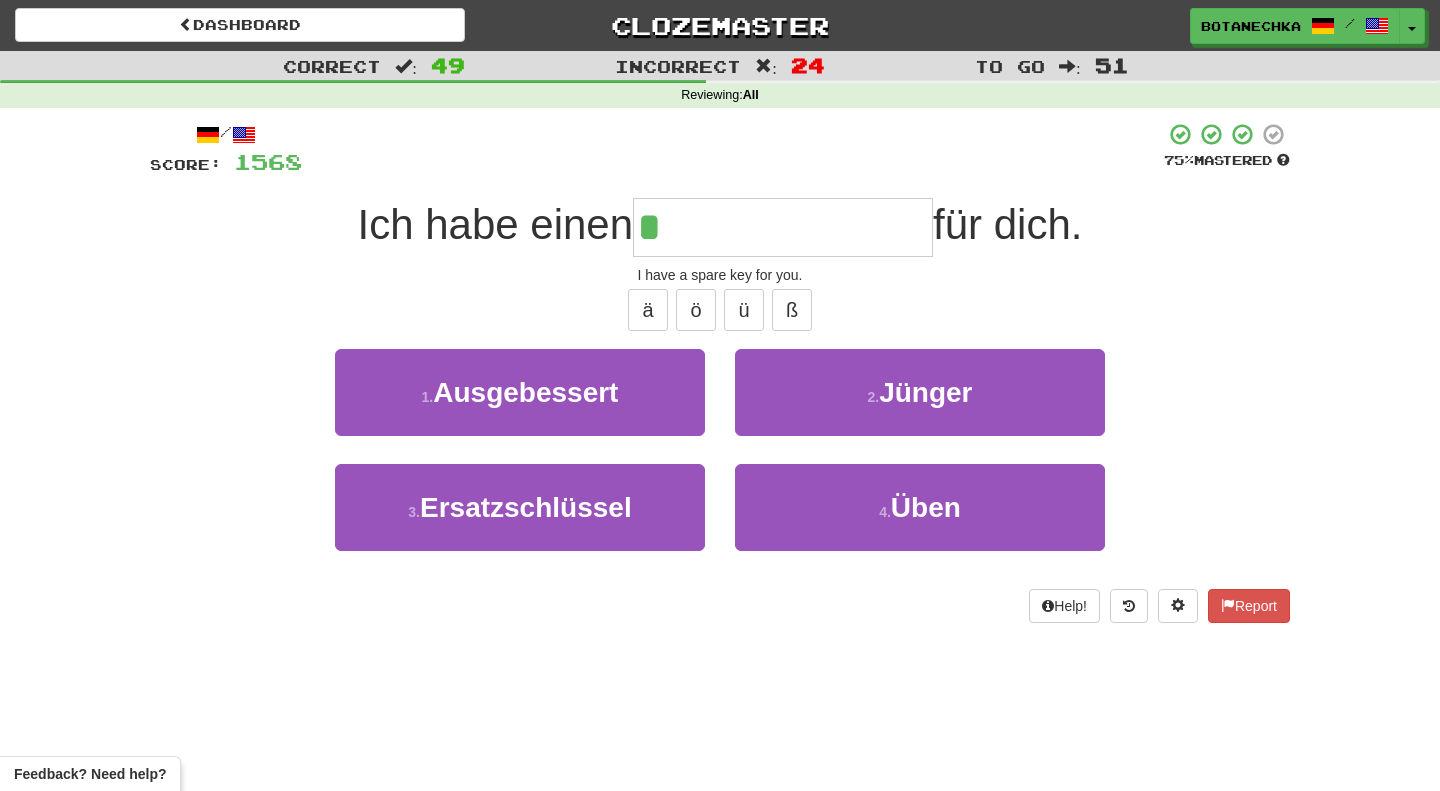 click on "*" at bounding box center (783, 227) 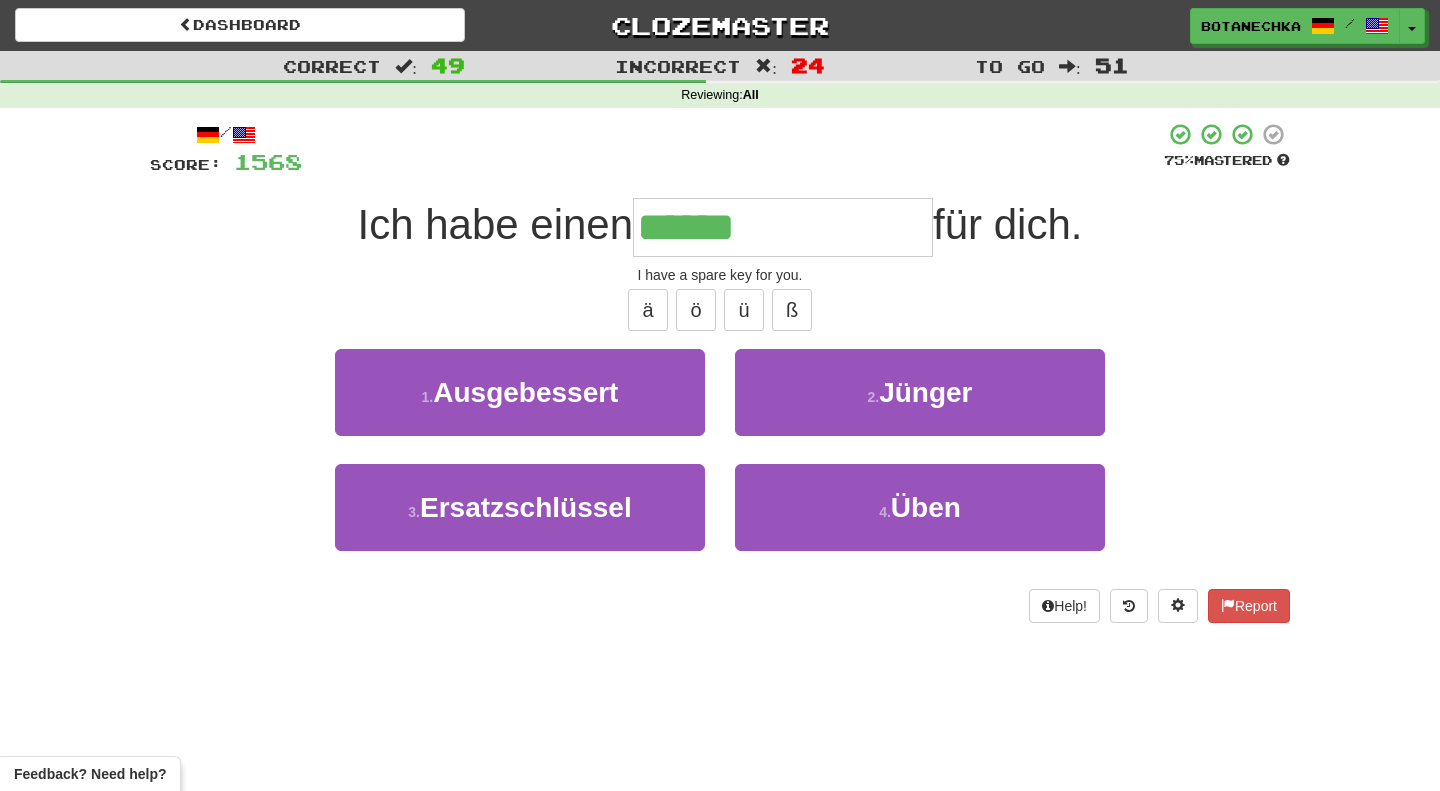type on "**********" 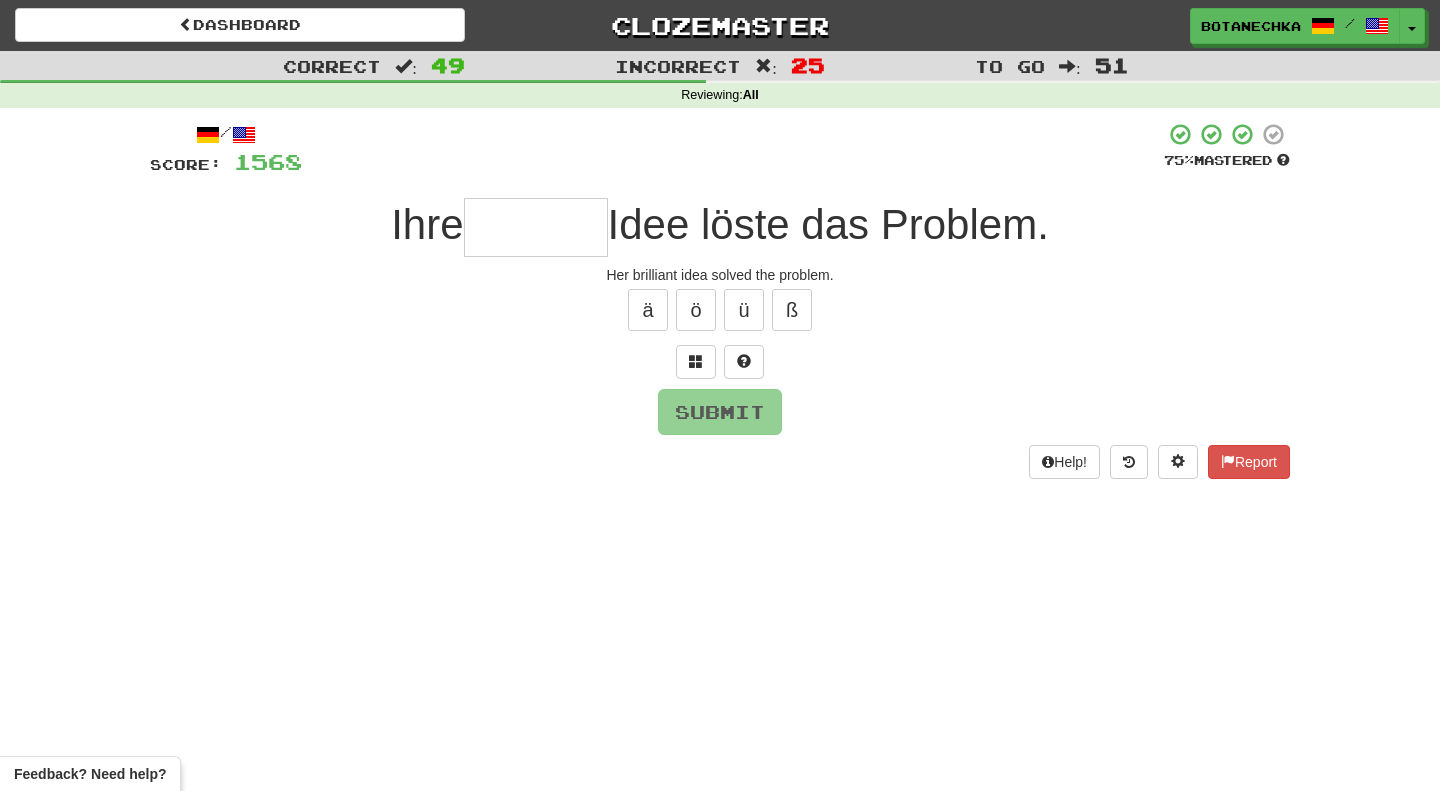type on "*" 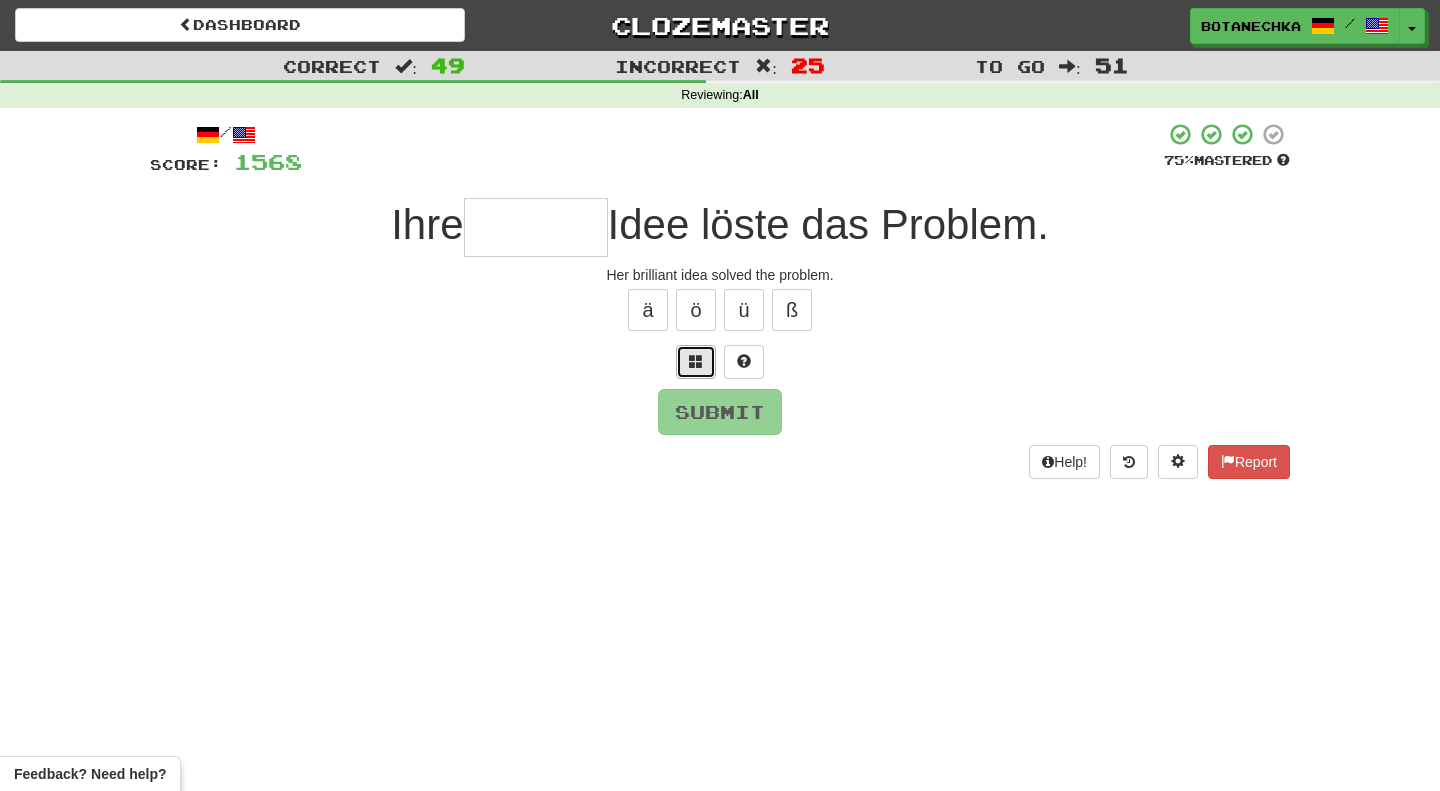 click at bounding box center (696, 362) 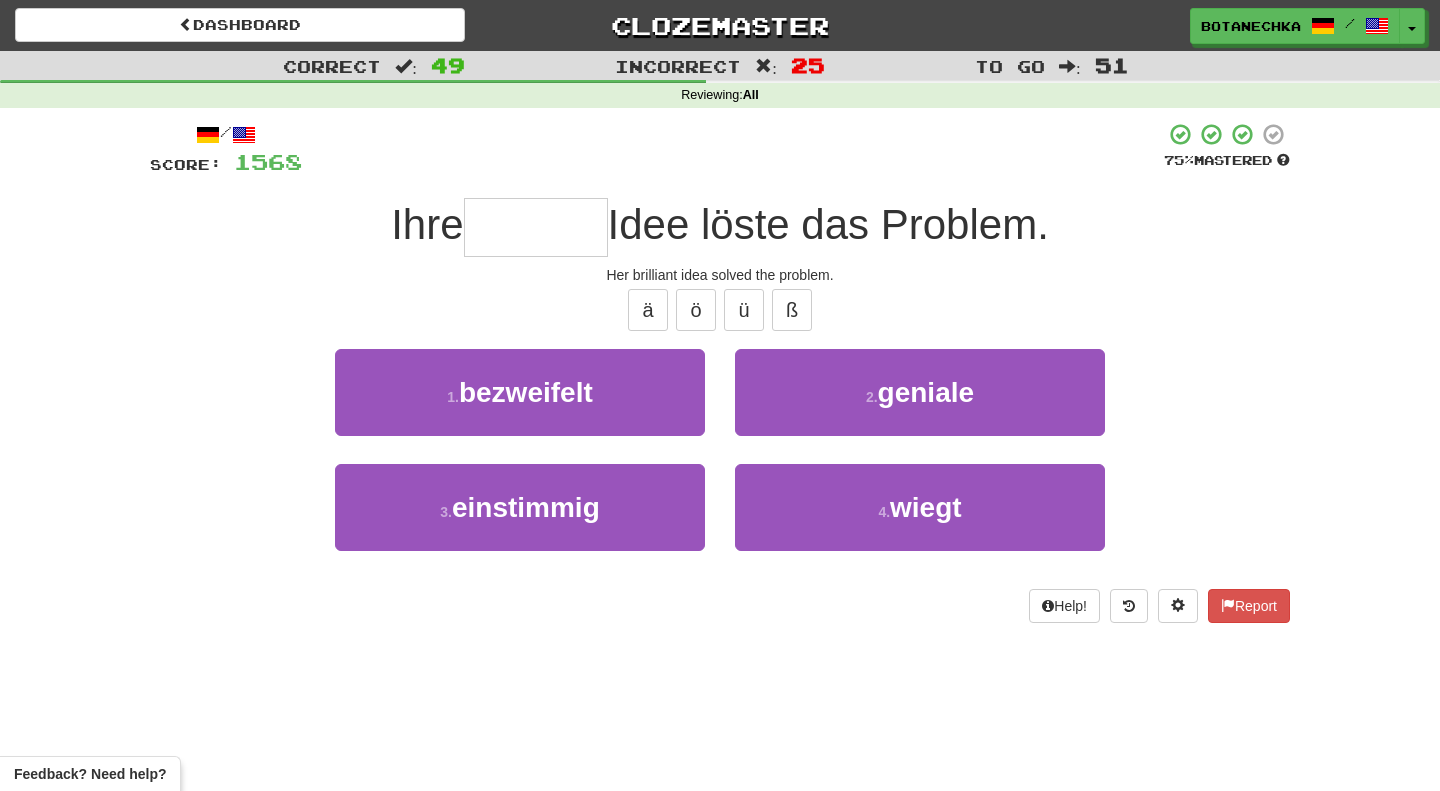 click at bounding box center [536, 227] 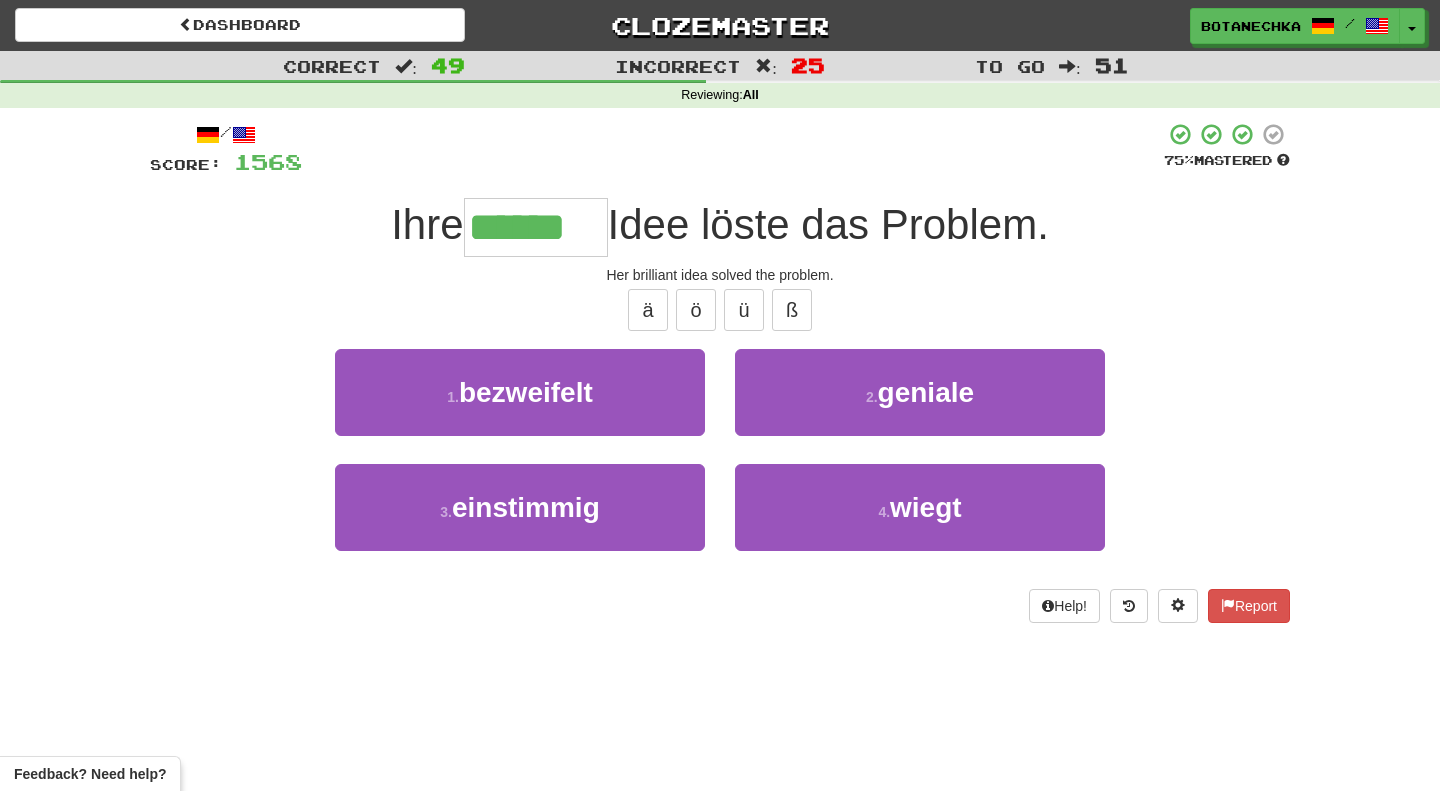 type on "*******" 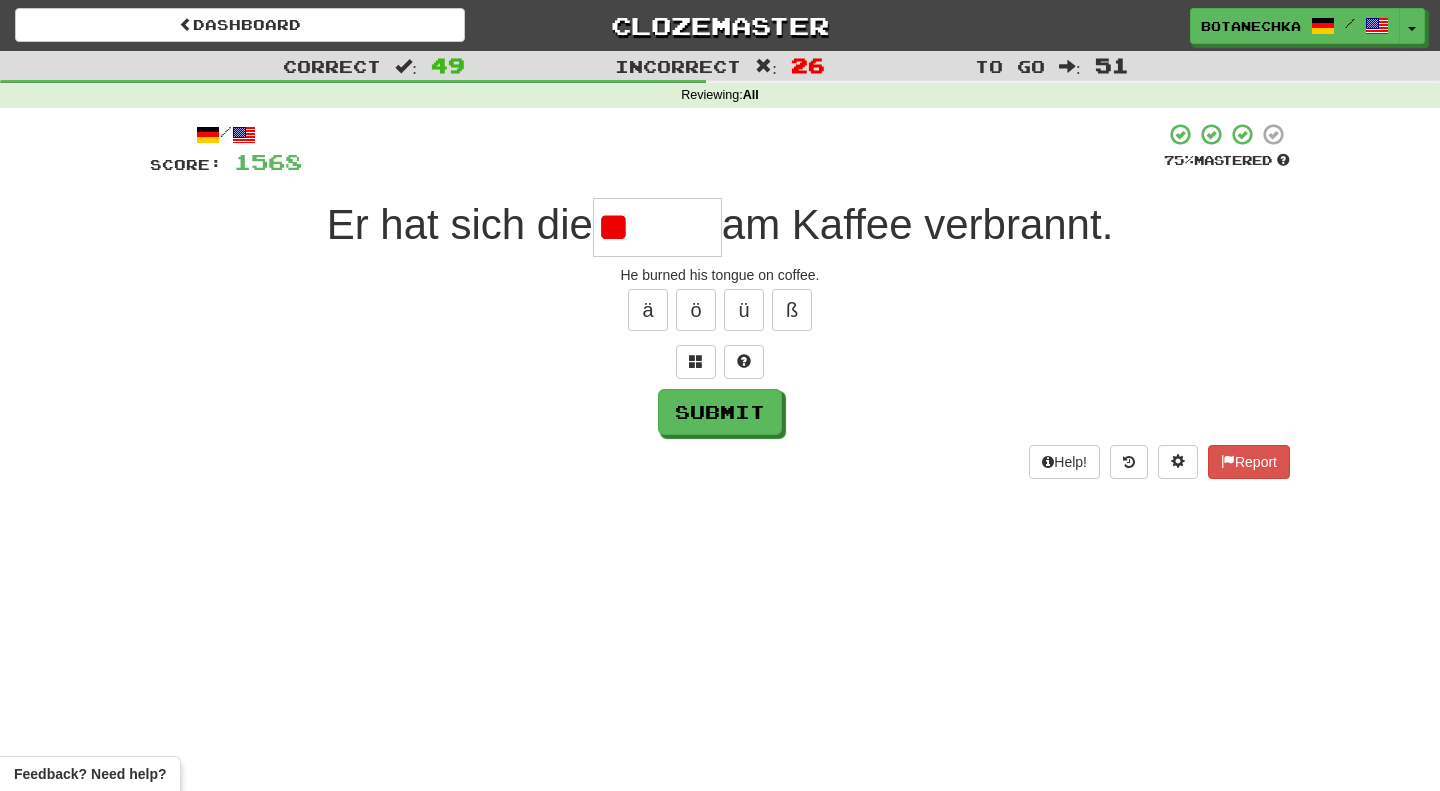 type on "*" 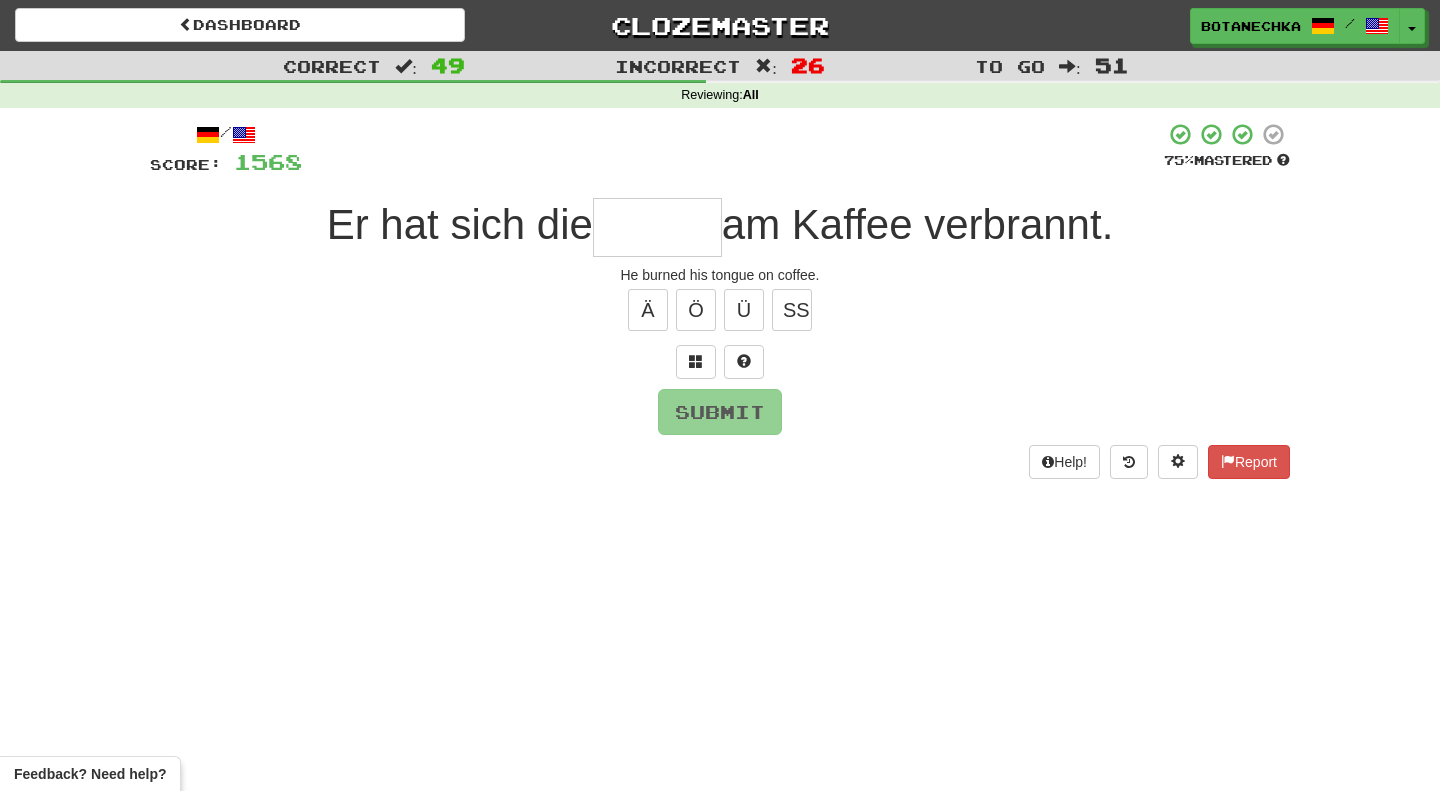 type on "*" 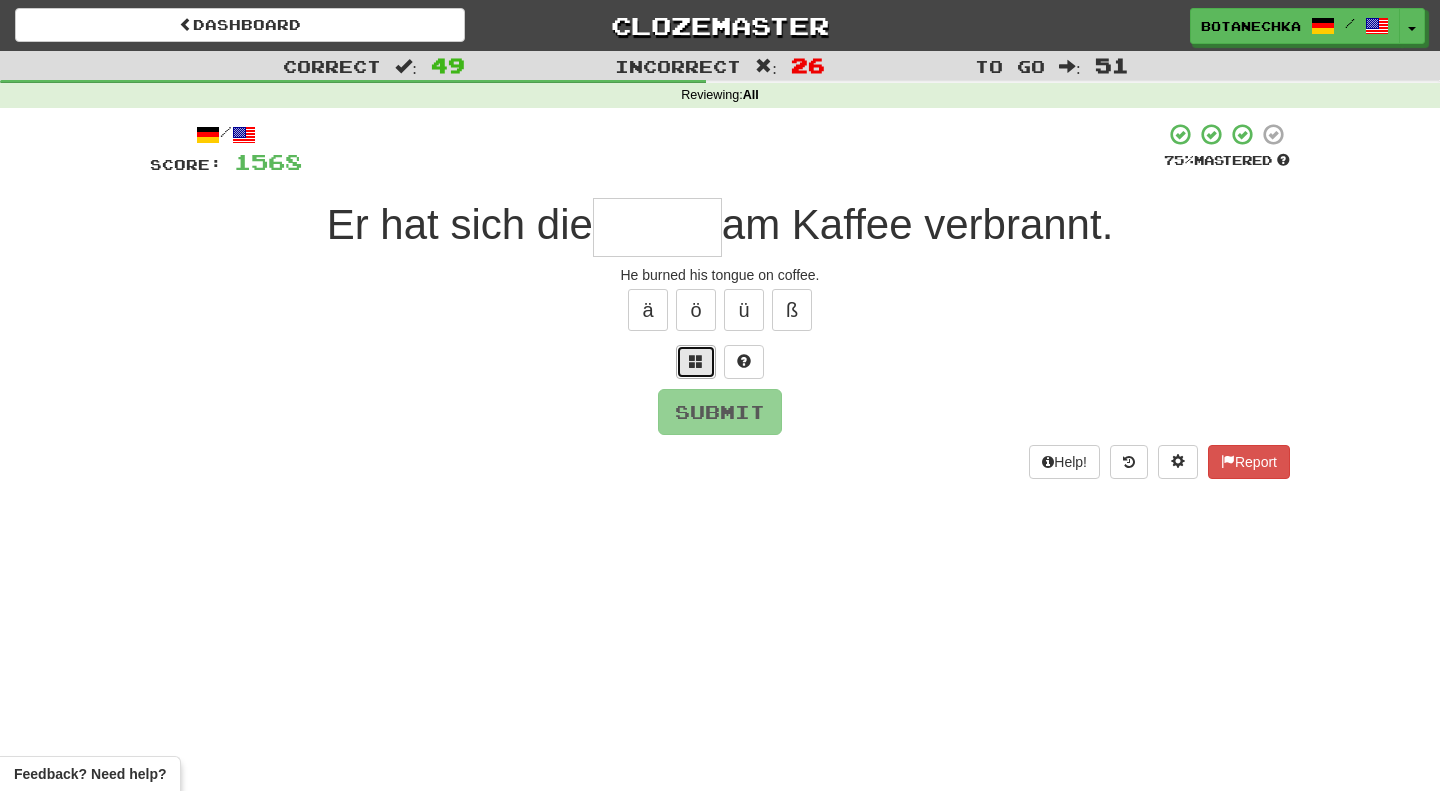 click at bounding box center [696, 362] 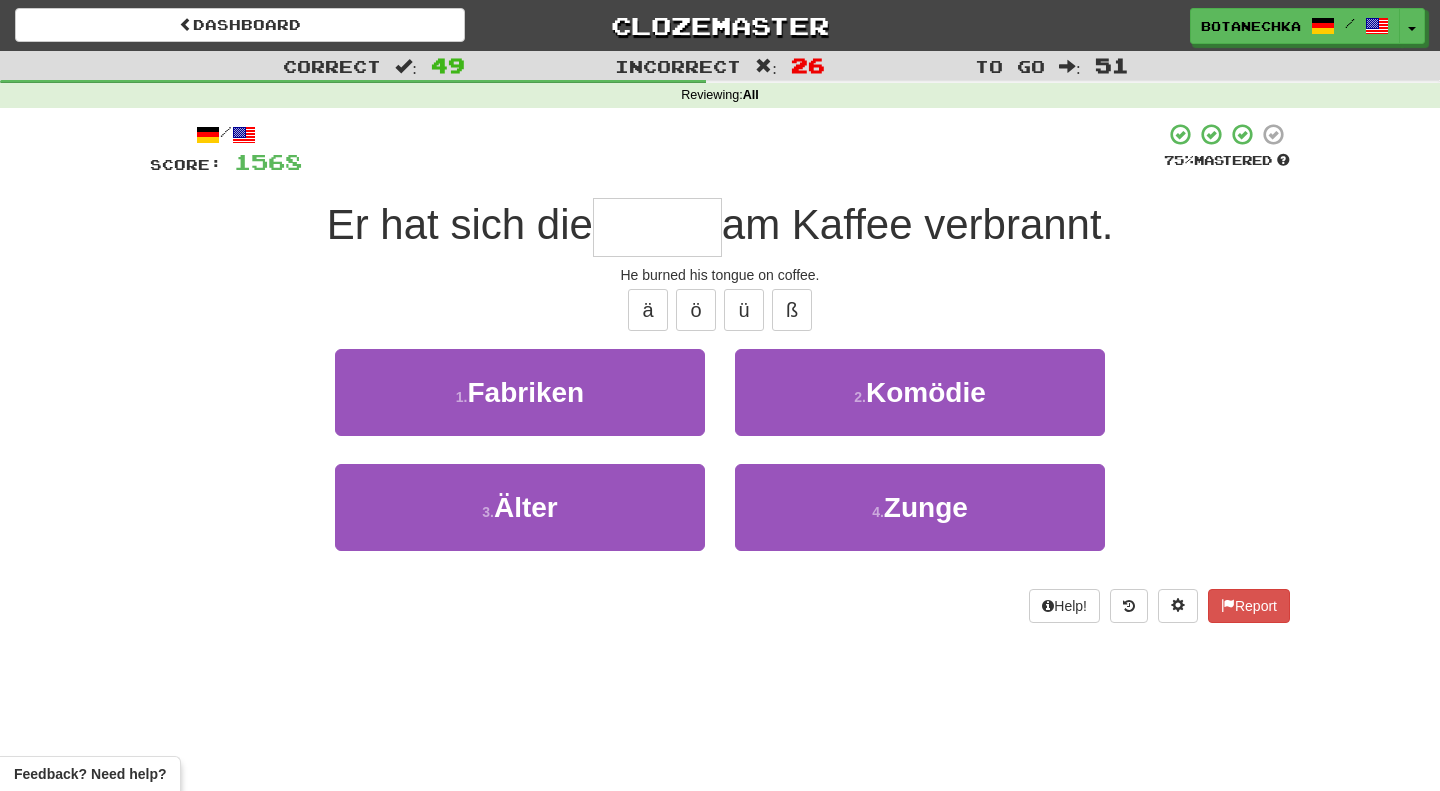 click at bounding box center [657, 227] 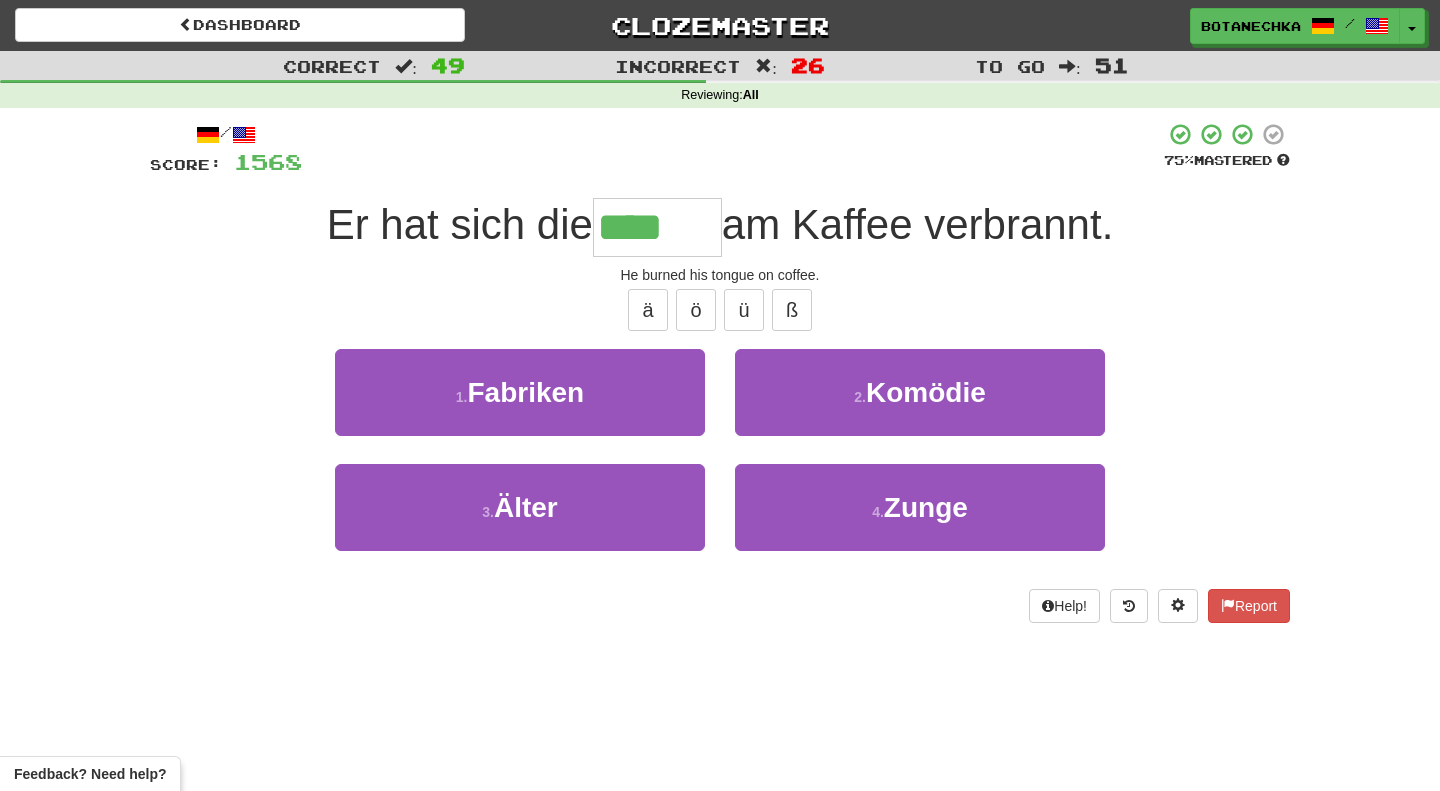 type on "*****" 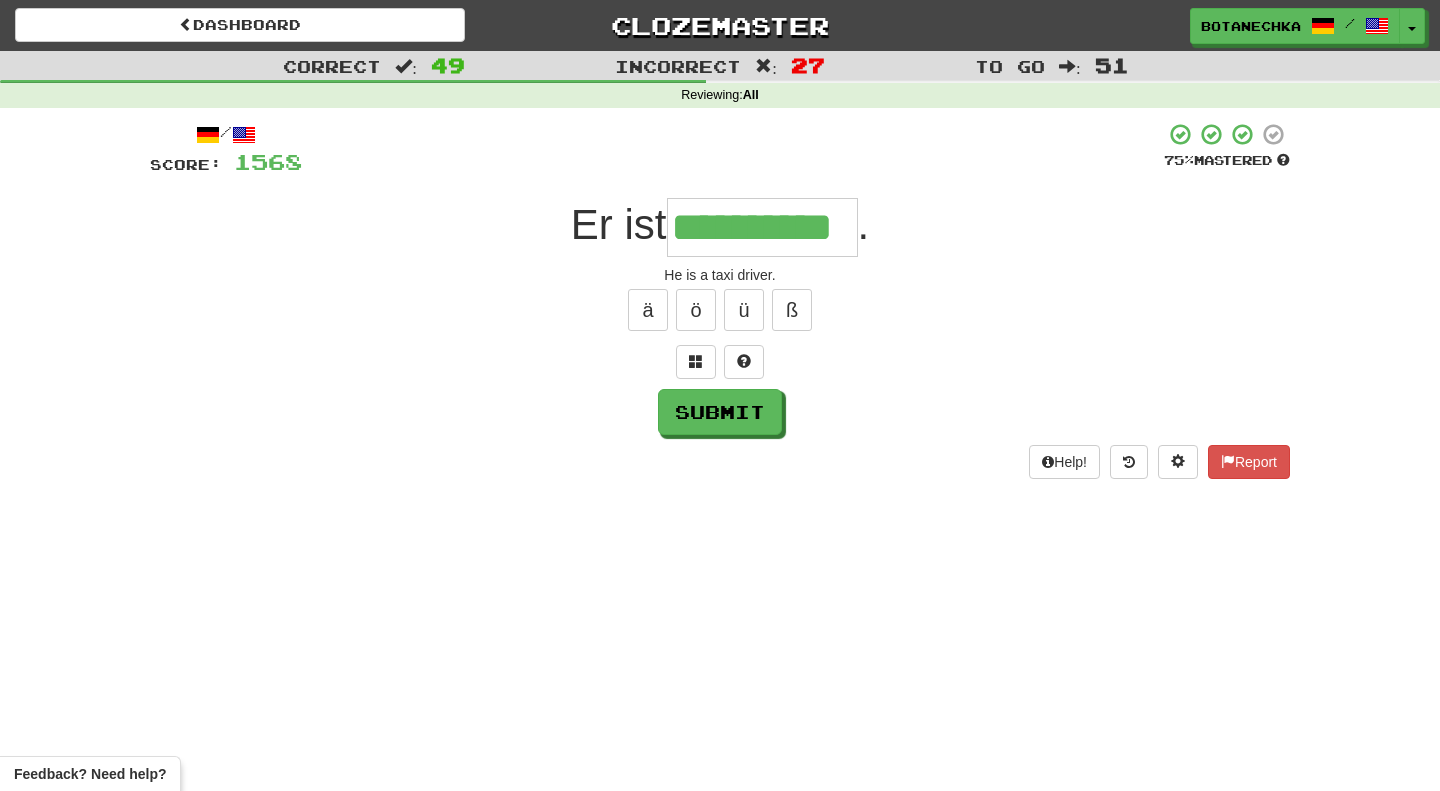 type on "**********" 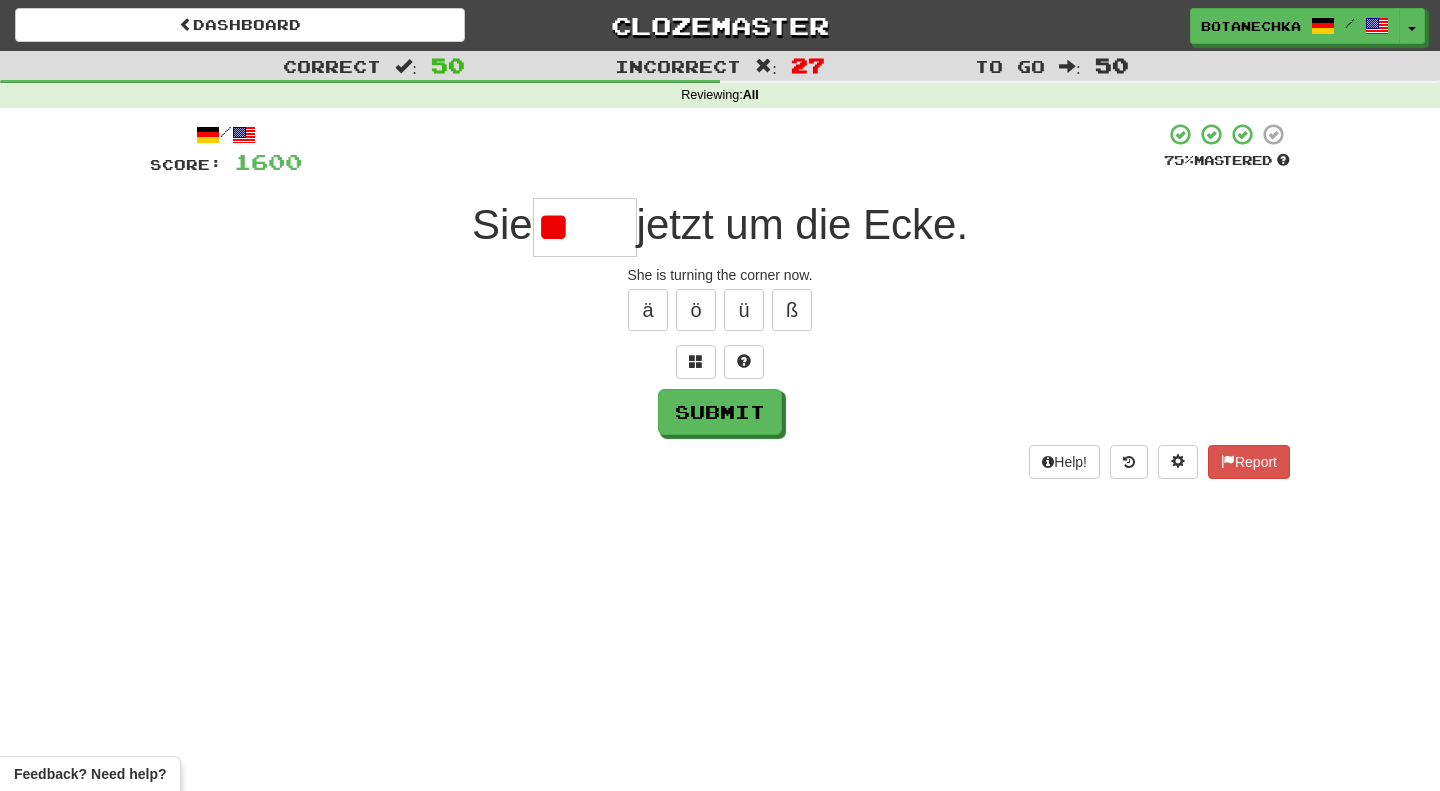 type on "*" 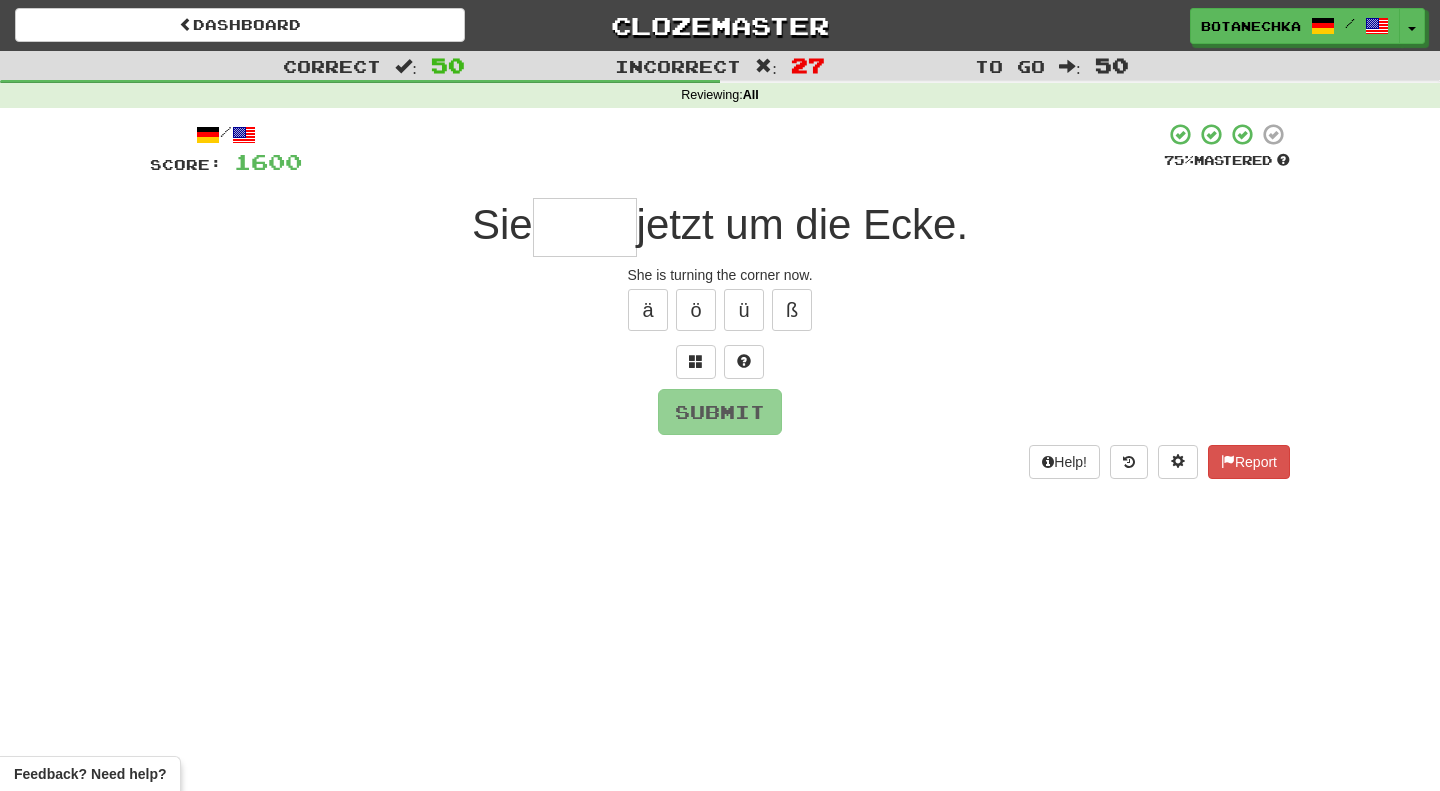 type on "*" 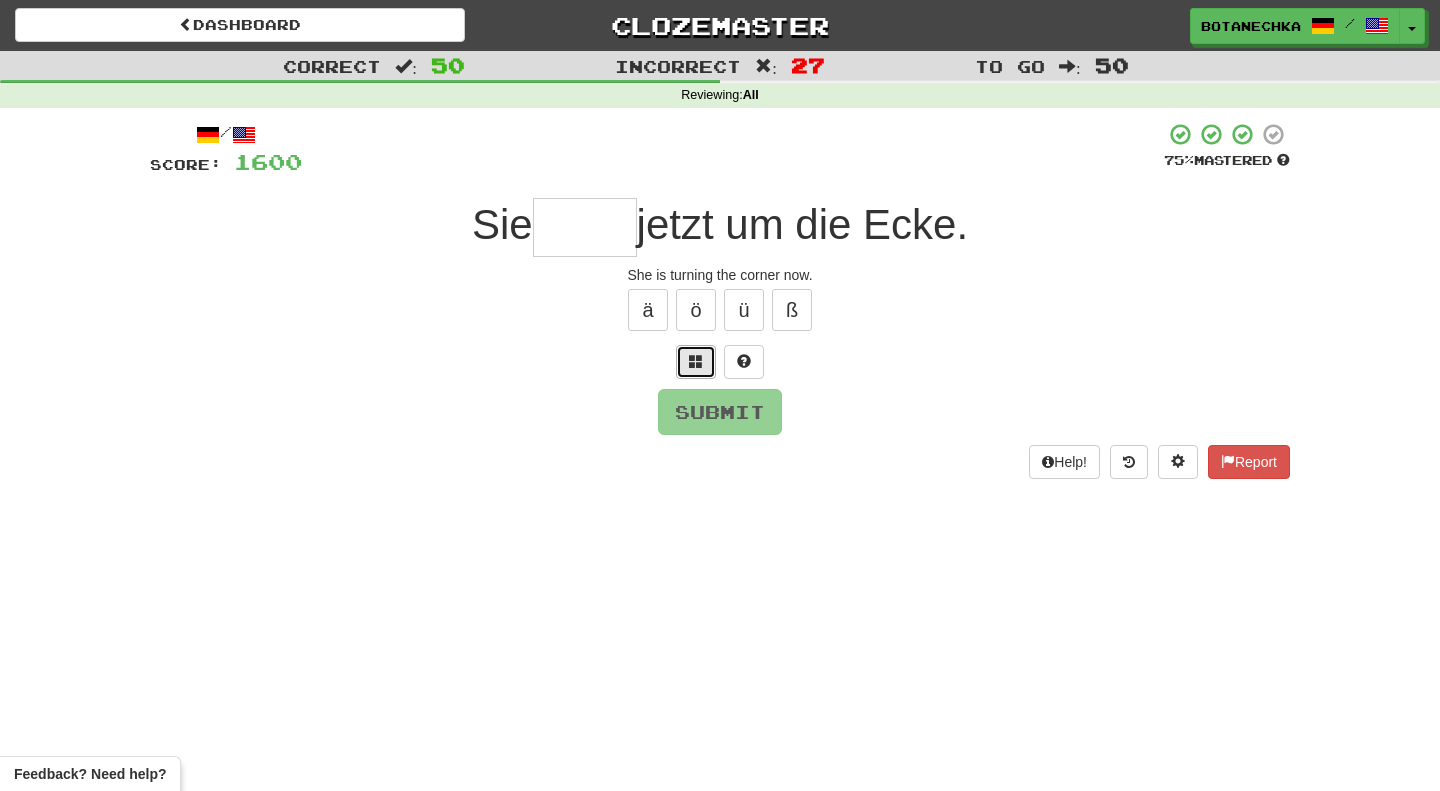 click at bounding box center (696, 361) 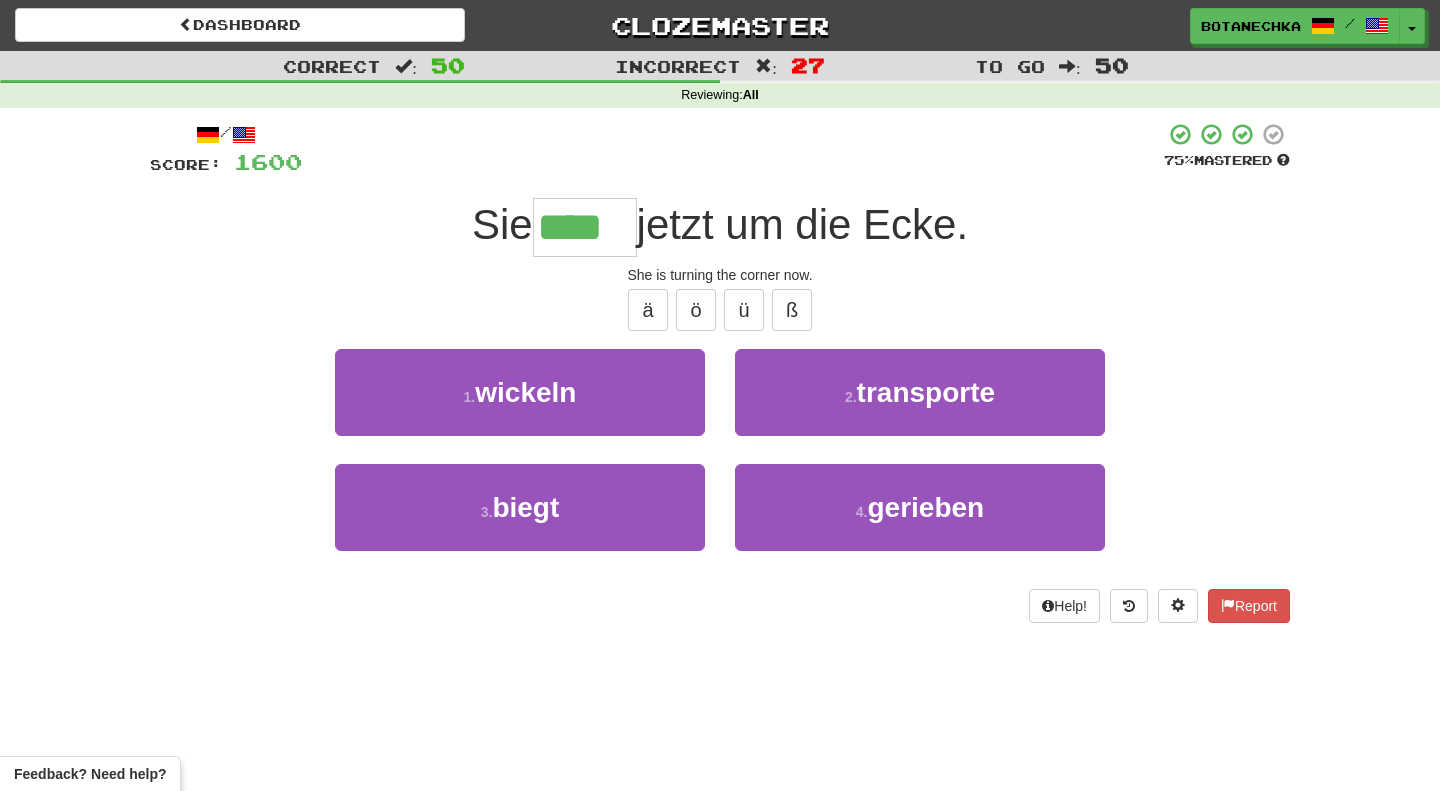 type on "*****" 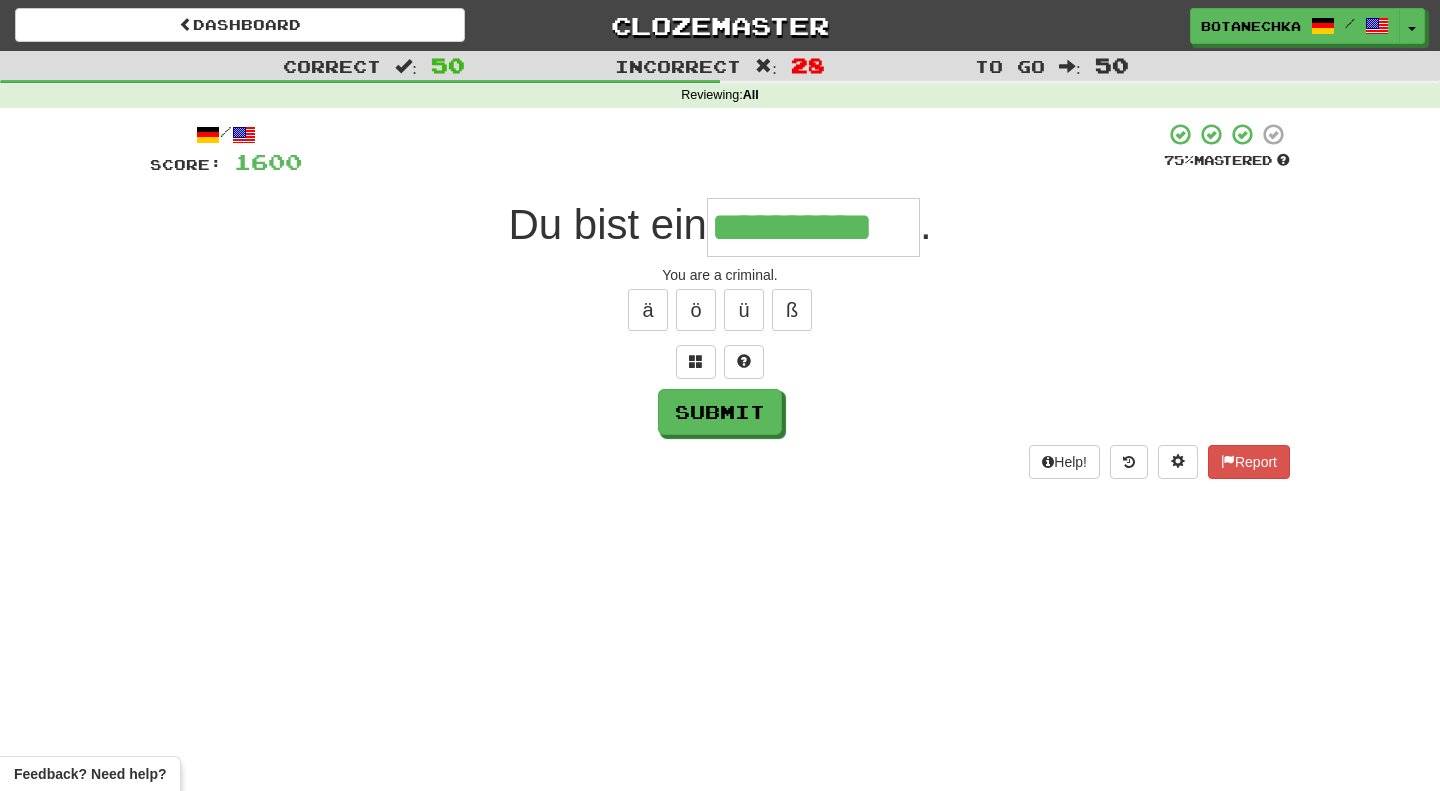 type on "**********" 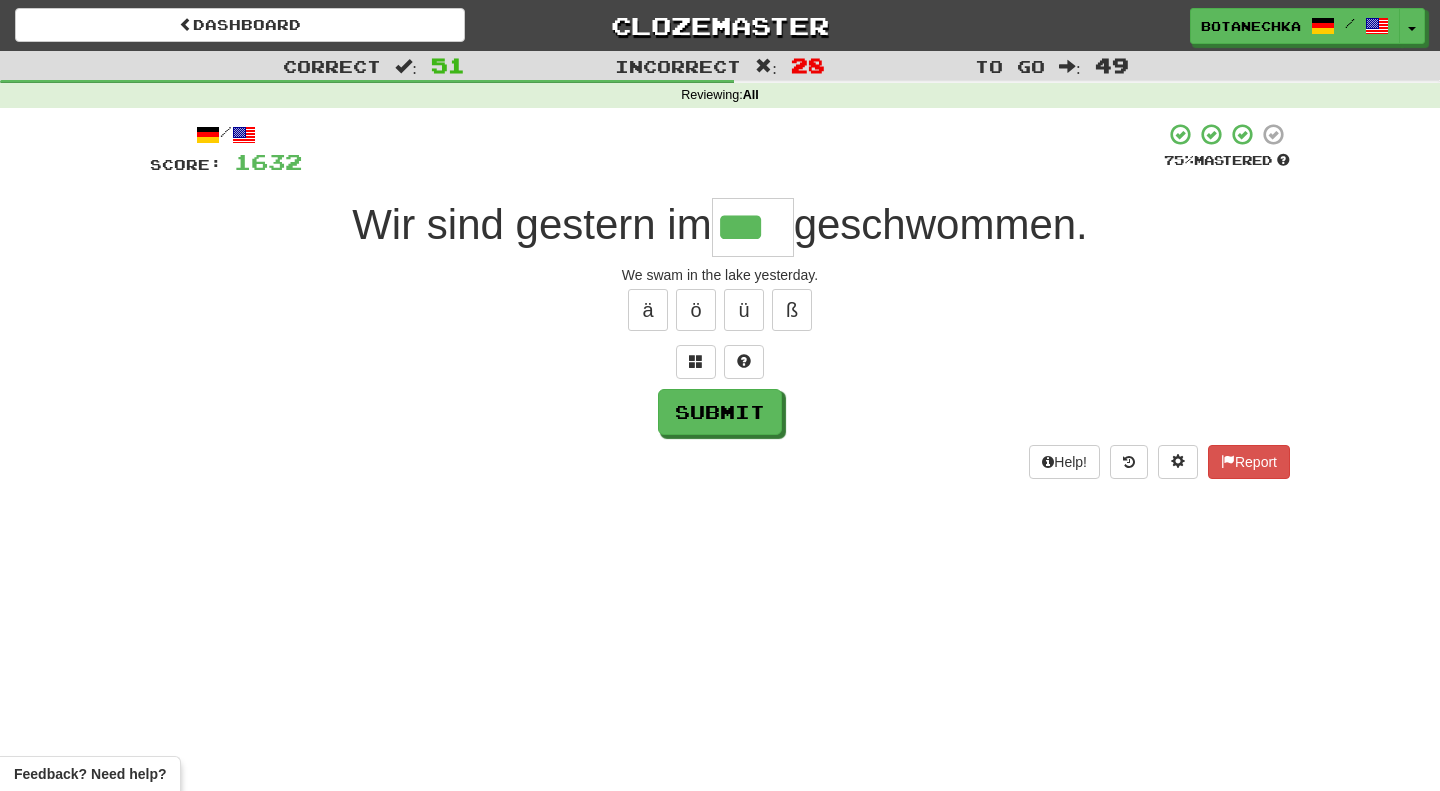 type on "***" 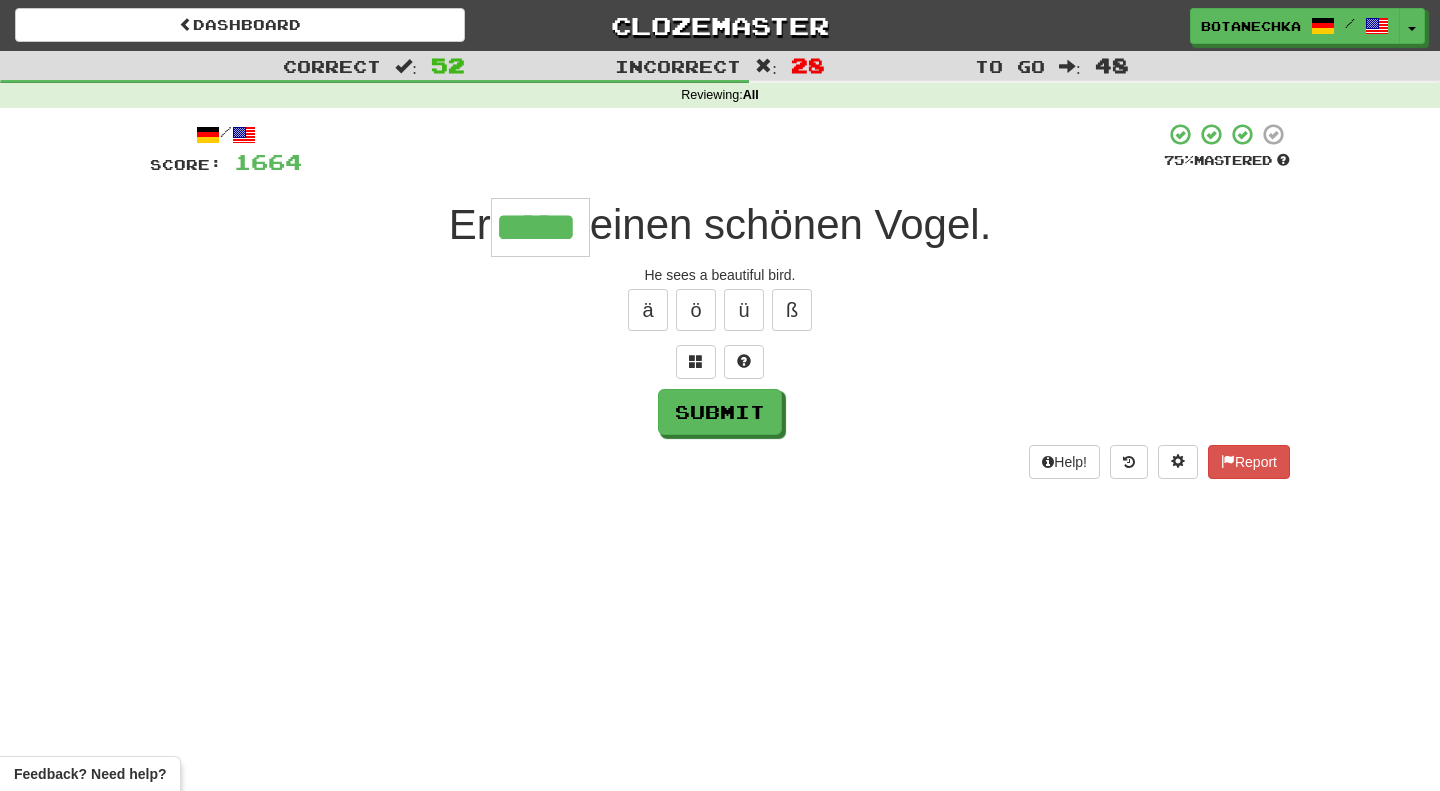 type on "*****" 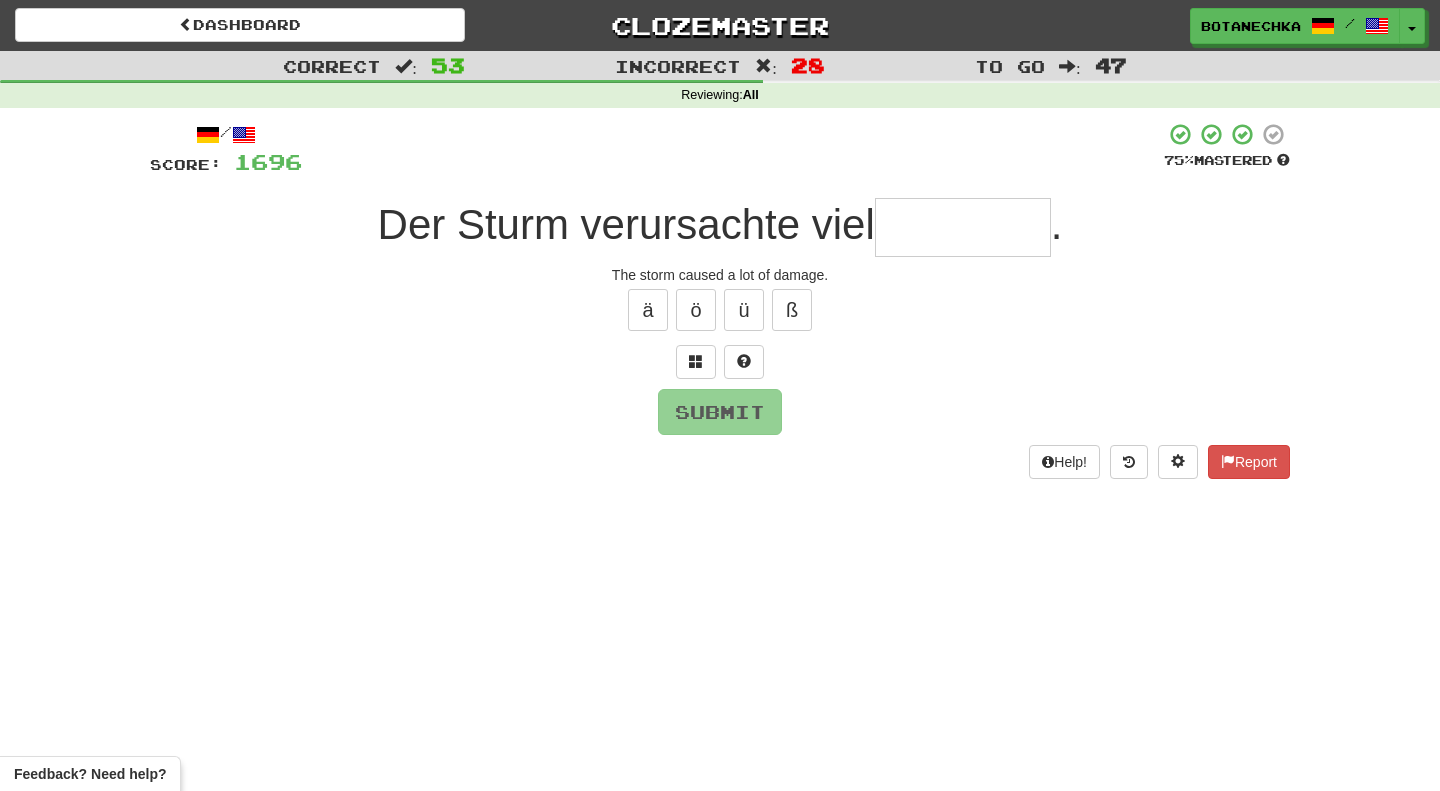 type on "*" 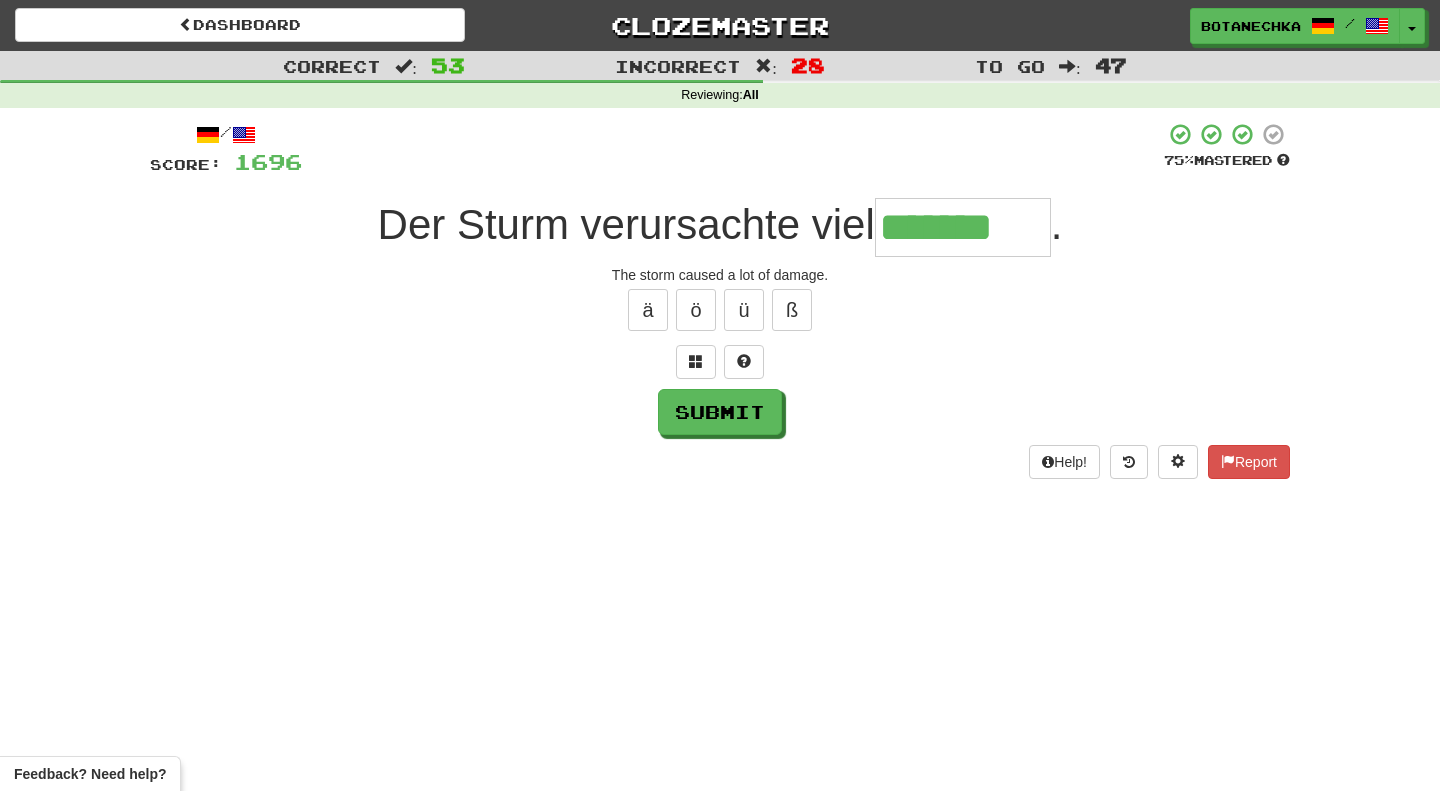 type on "*******" 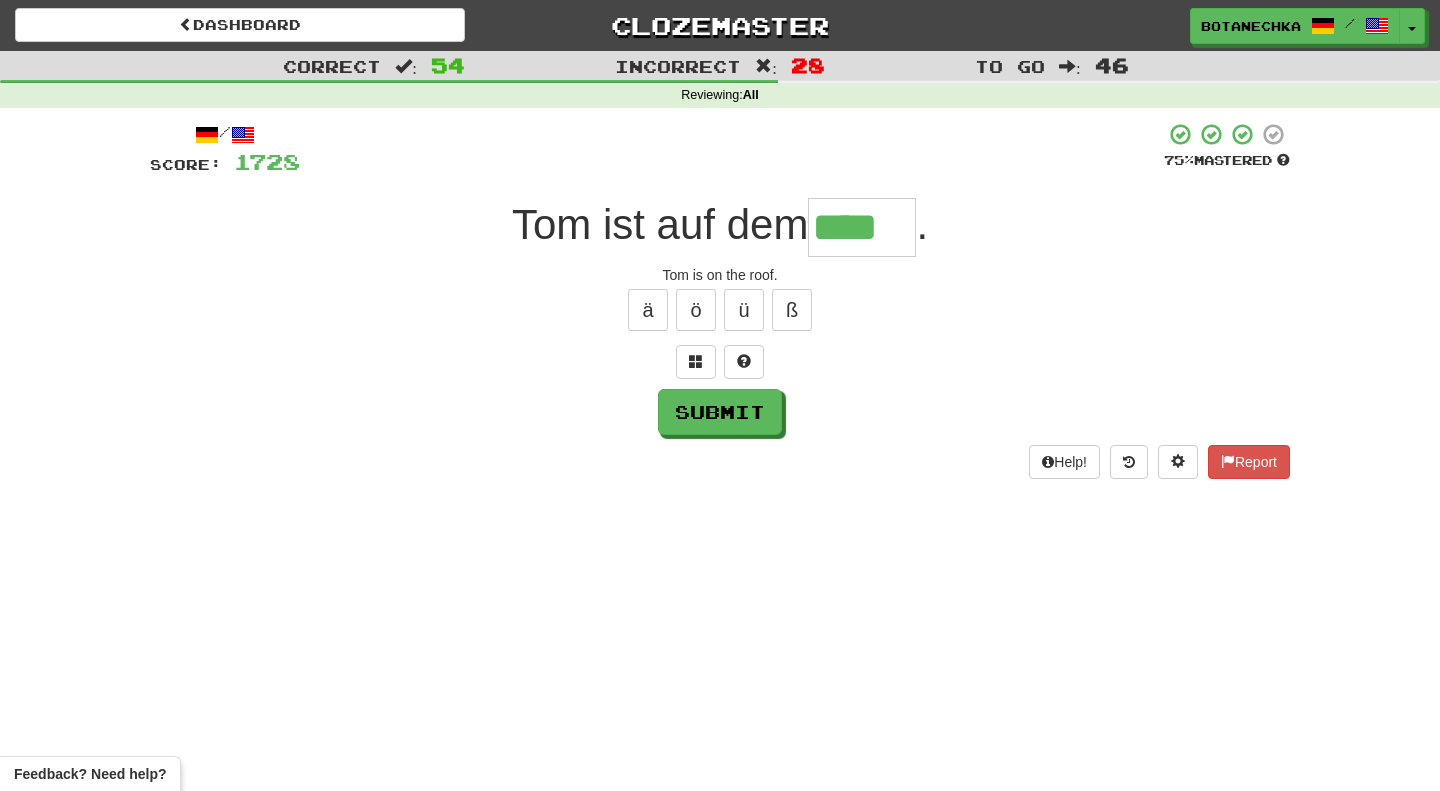 type on "****" 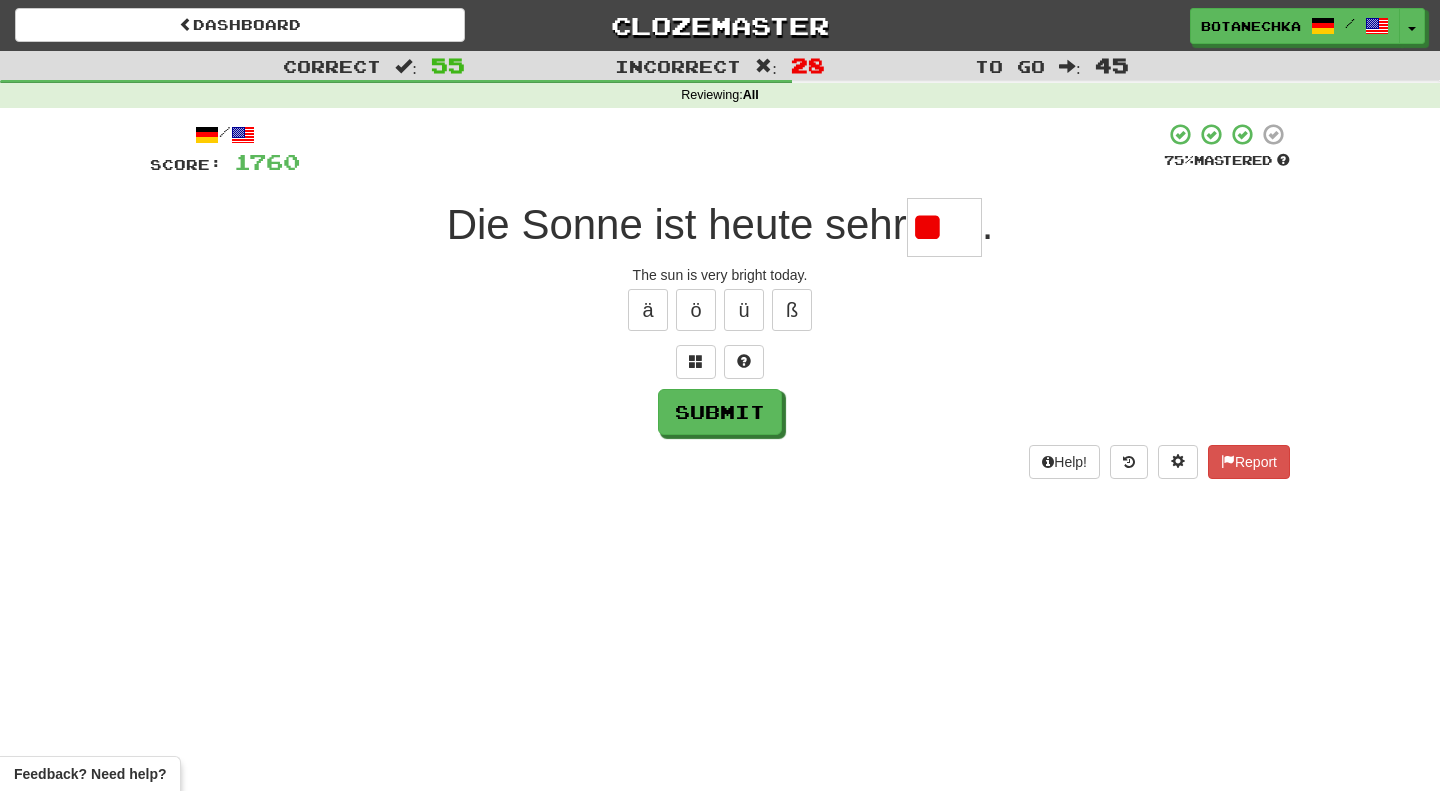 type on "*" 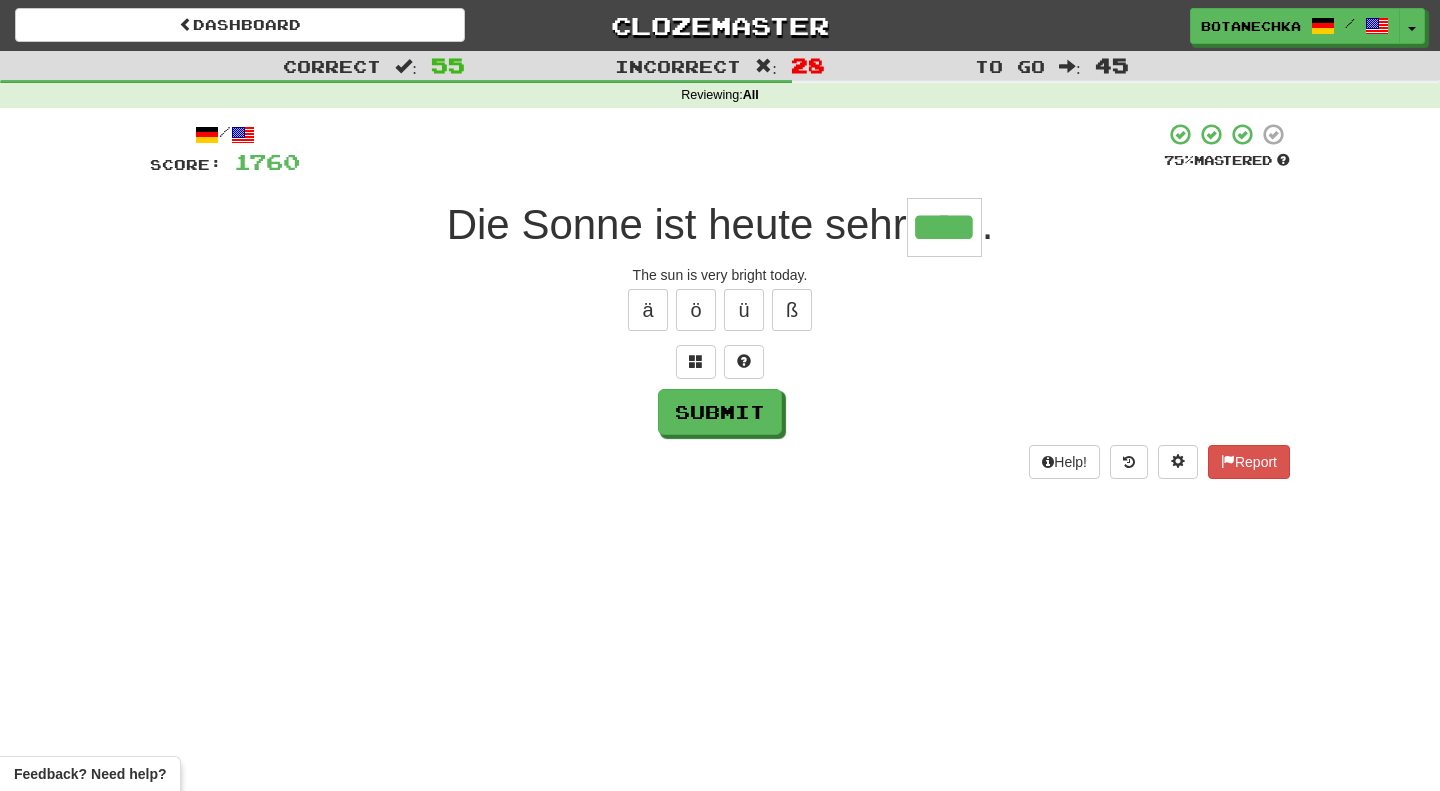 type on "****" 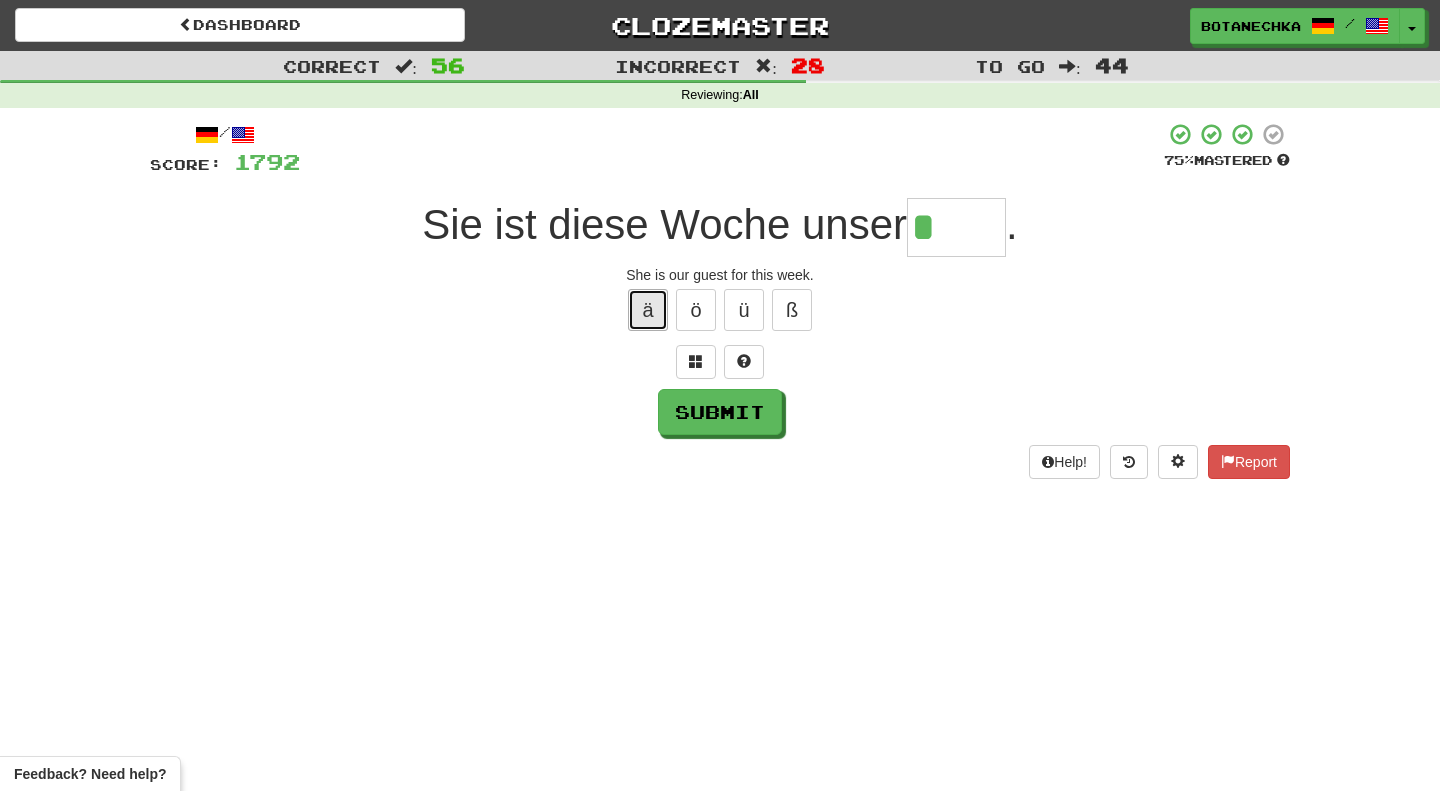 click on "ä" at bounding box center [648, 310] 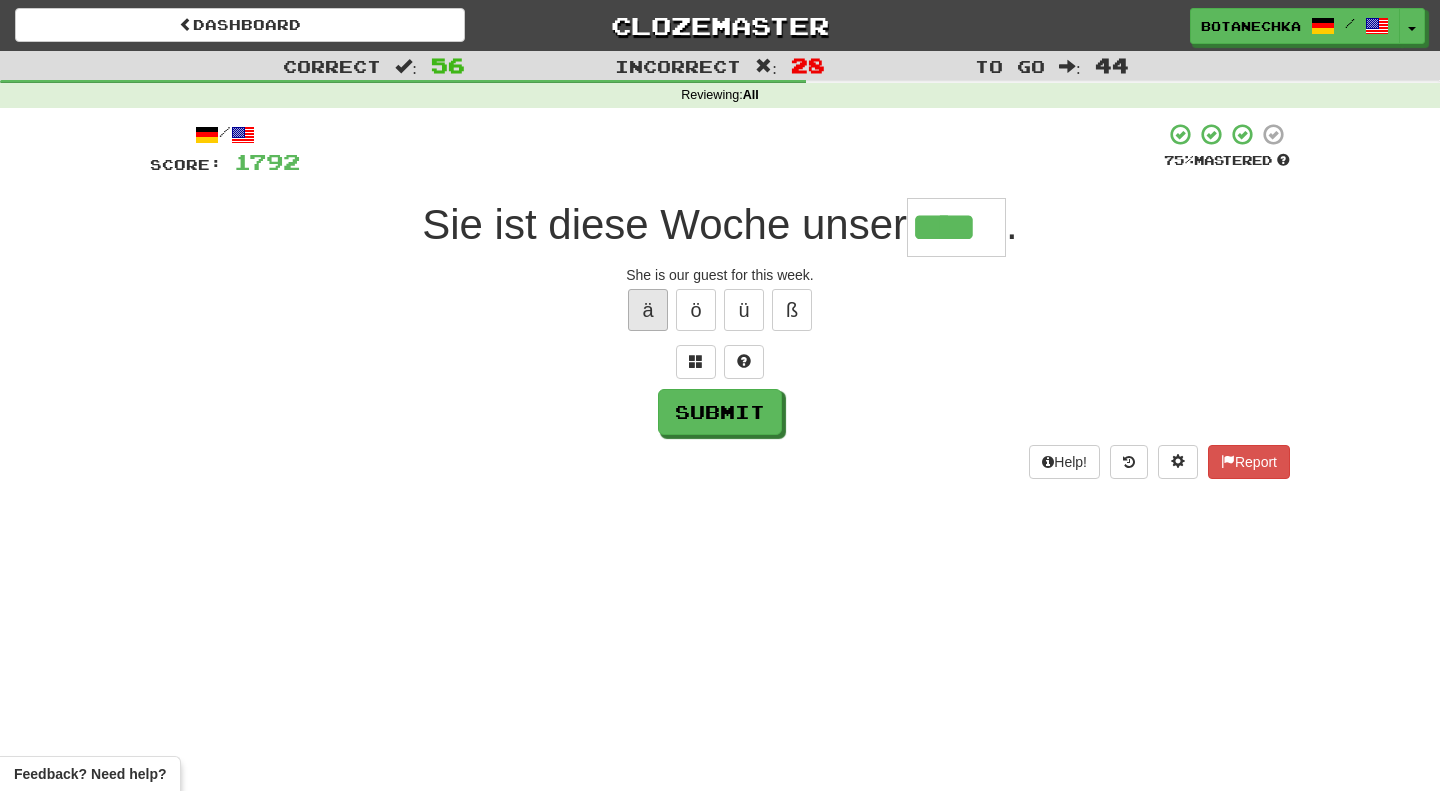 type on "****" 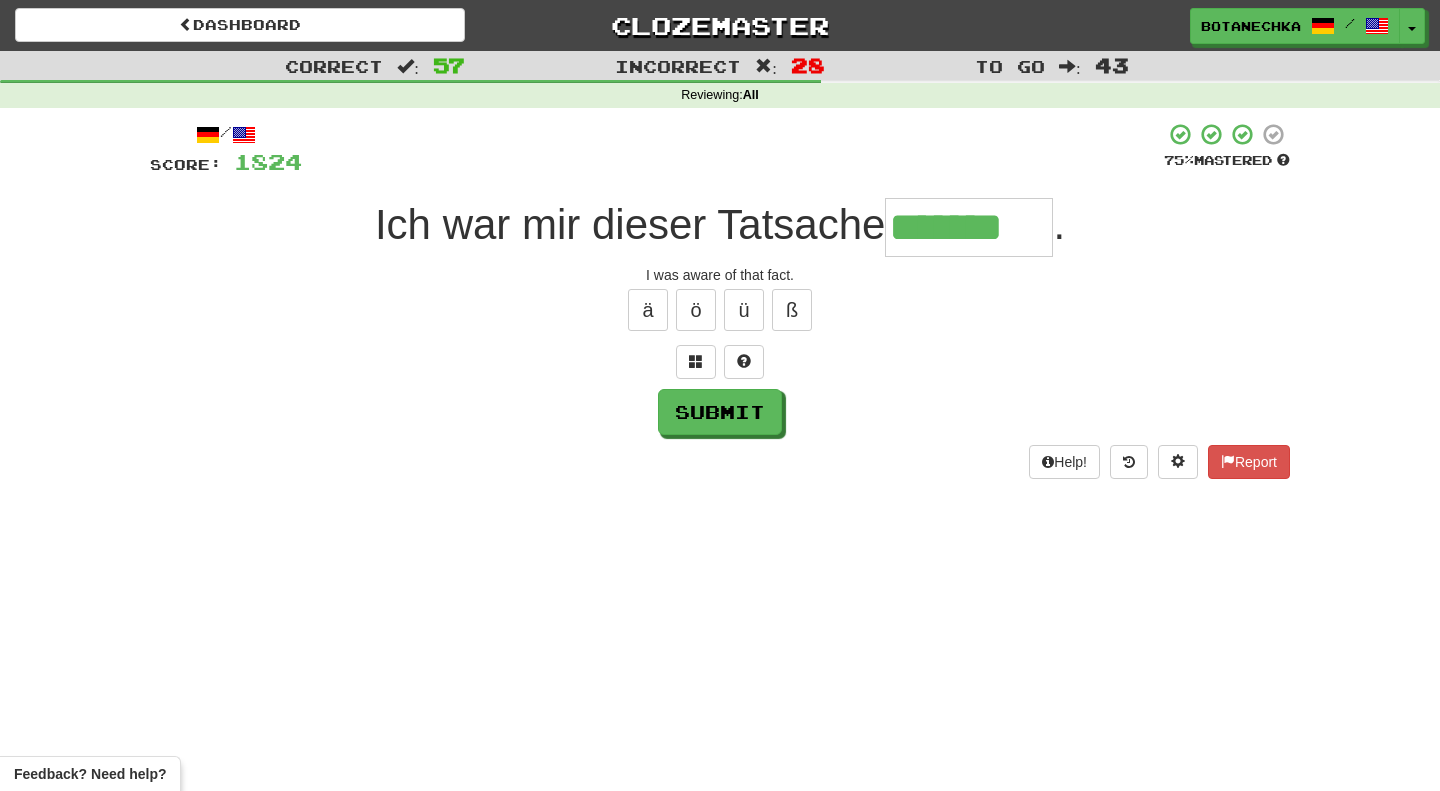 type on "*******" 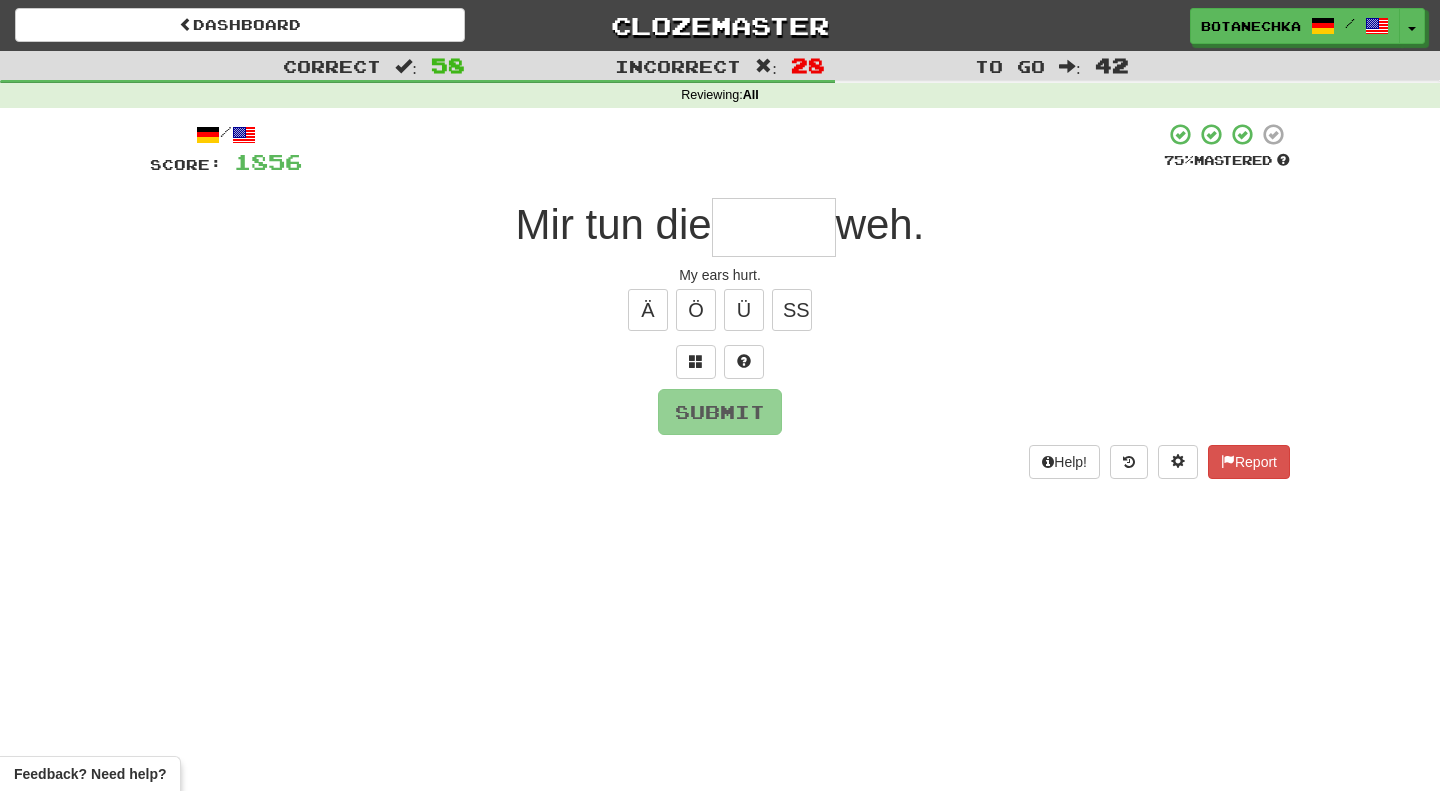 type on "*" 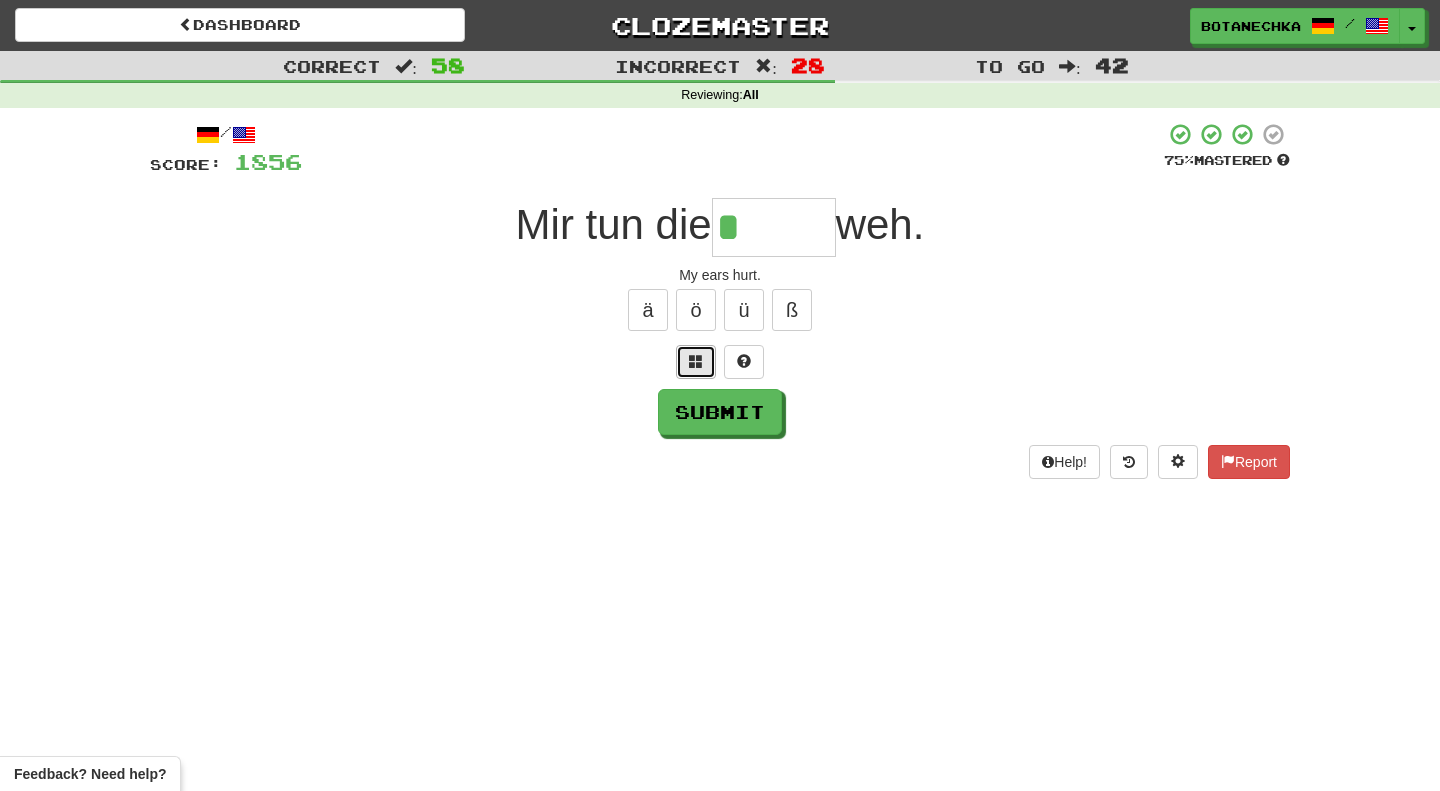 click at bounding box center [696, 362] 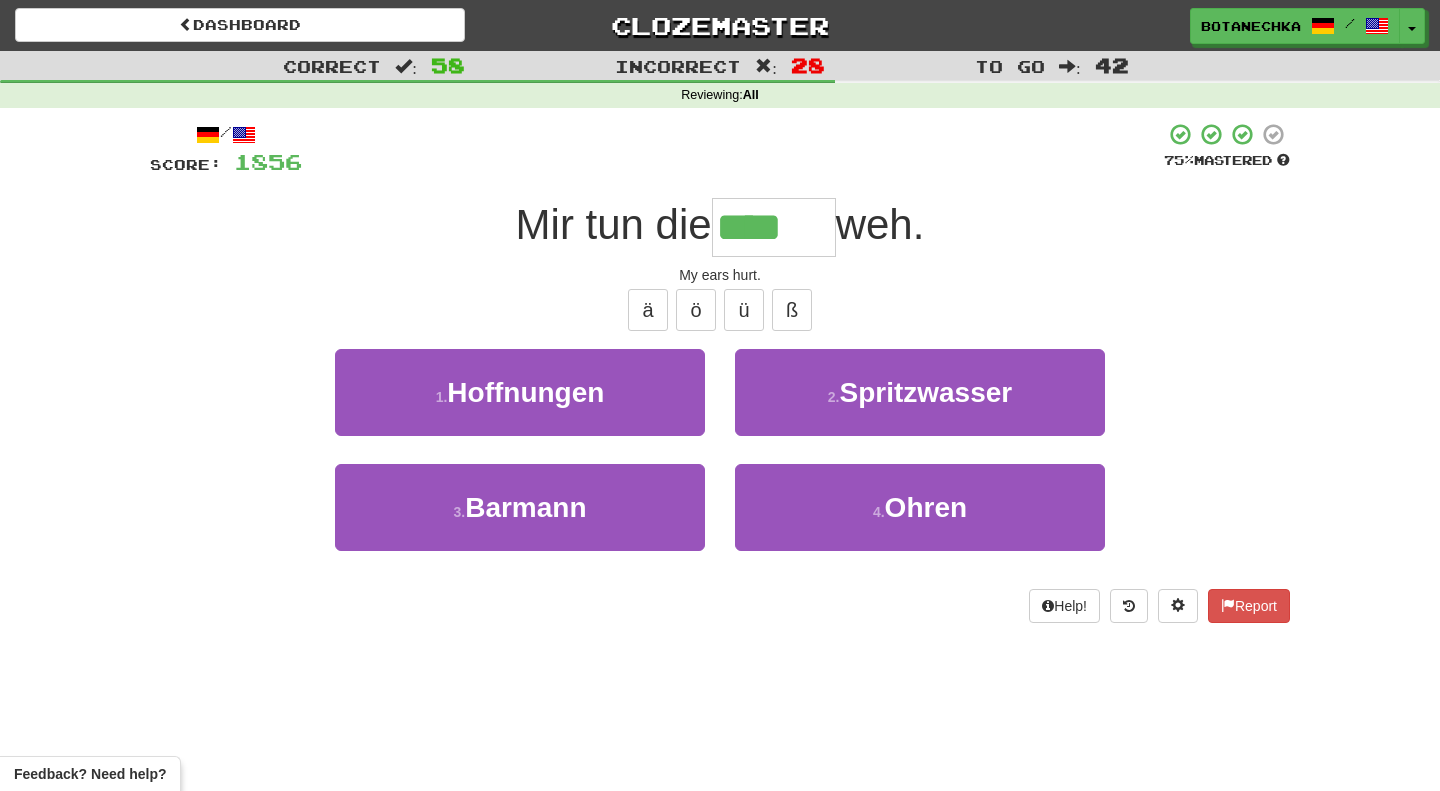 type on "*****" 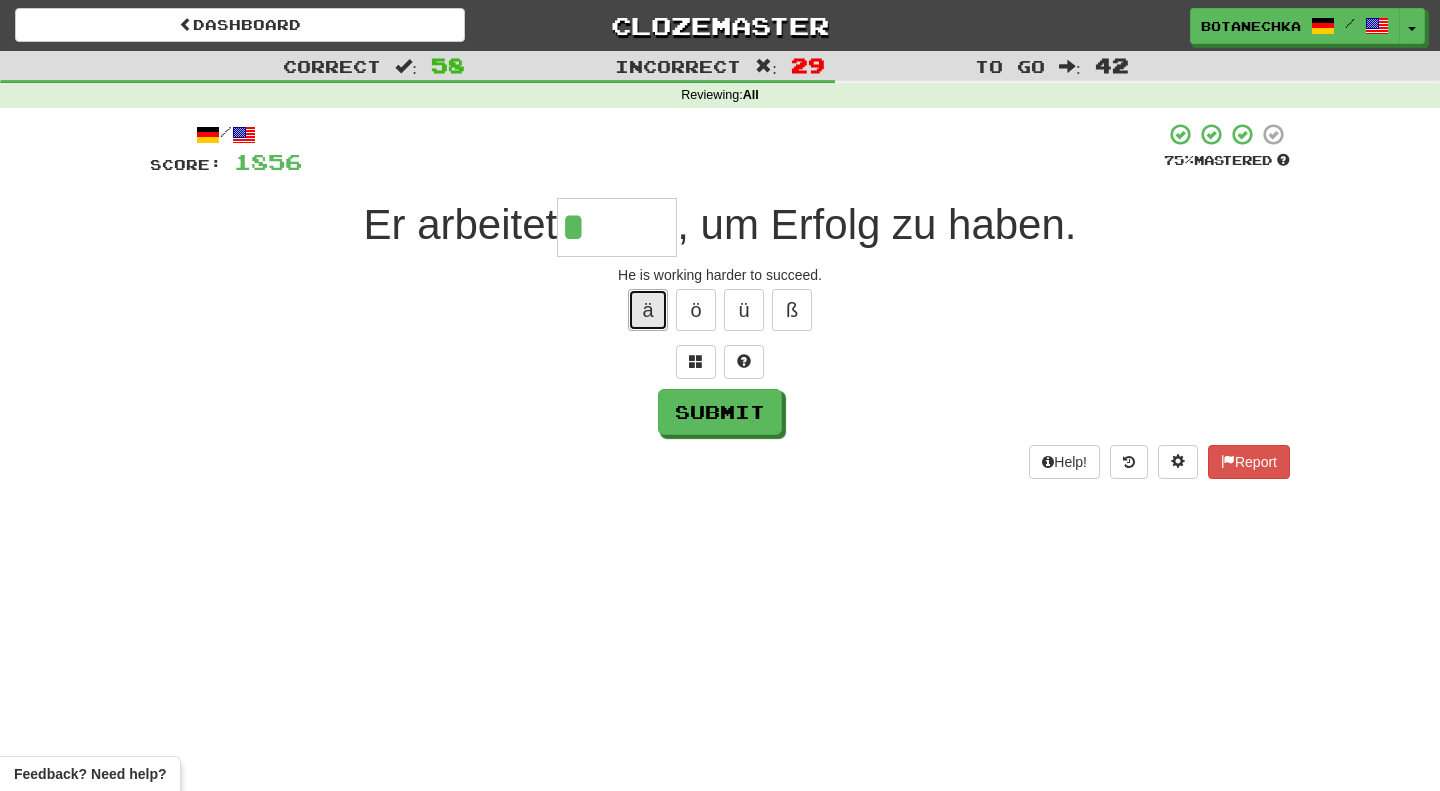 click on "ä" at bounding box center (648, 310) 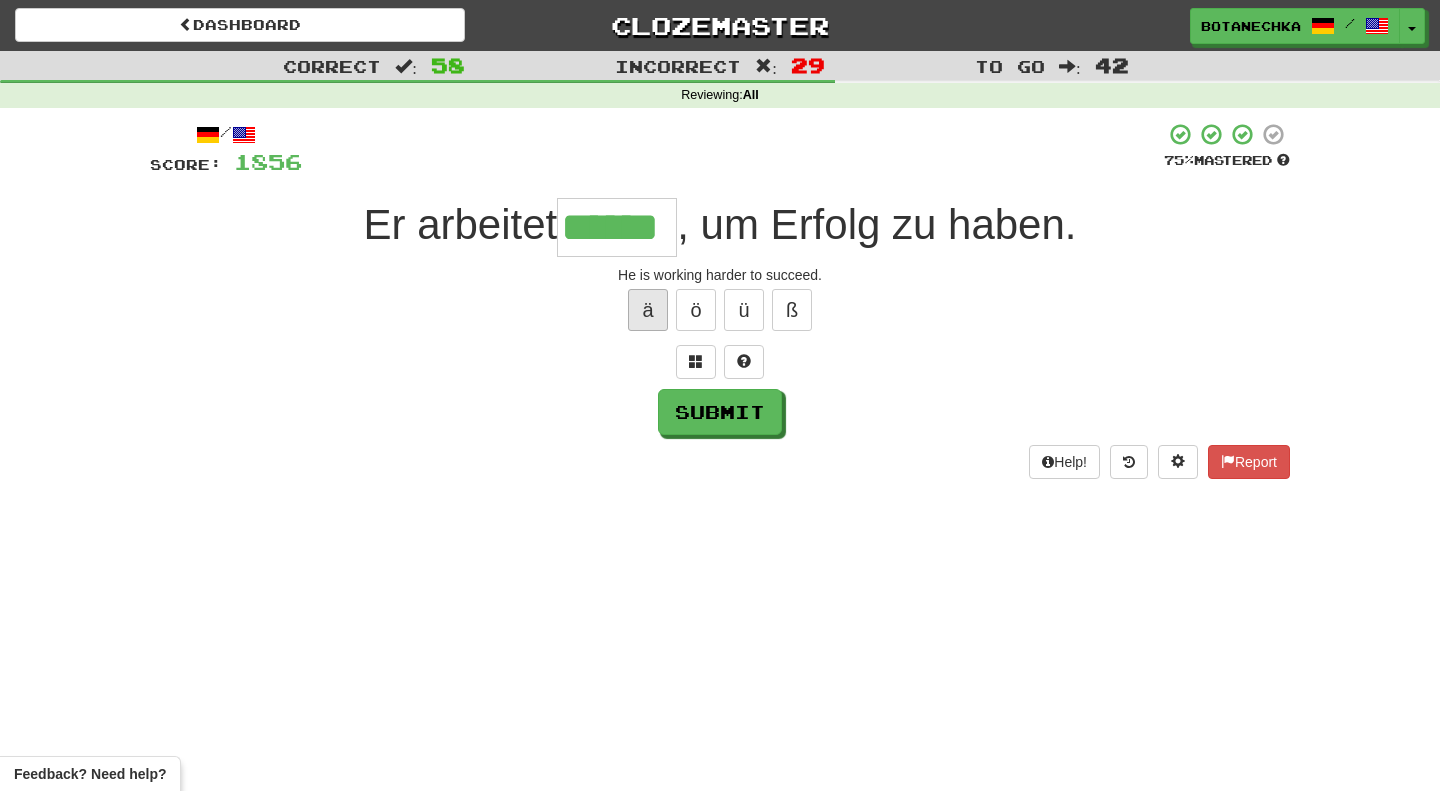 type on "******" 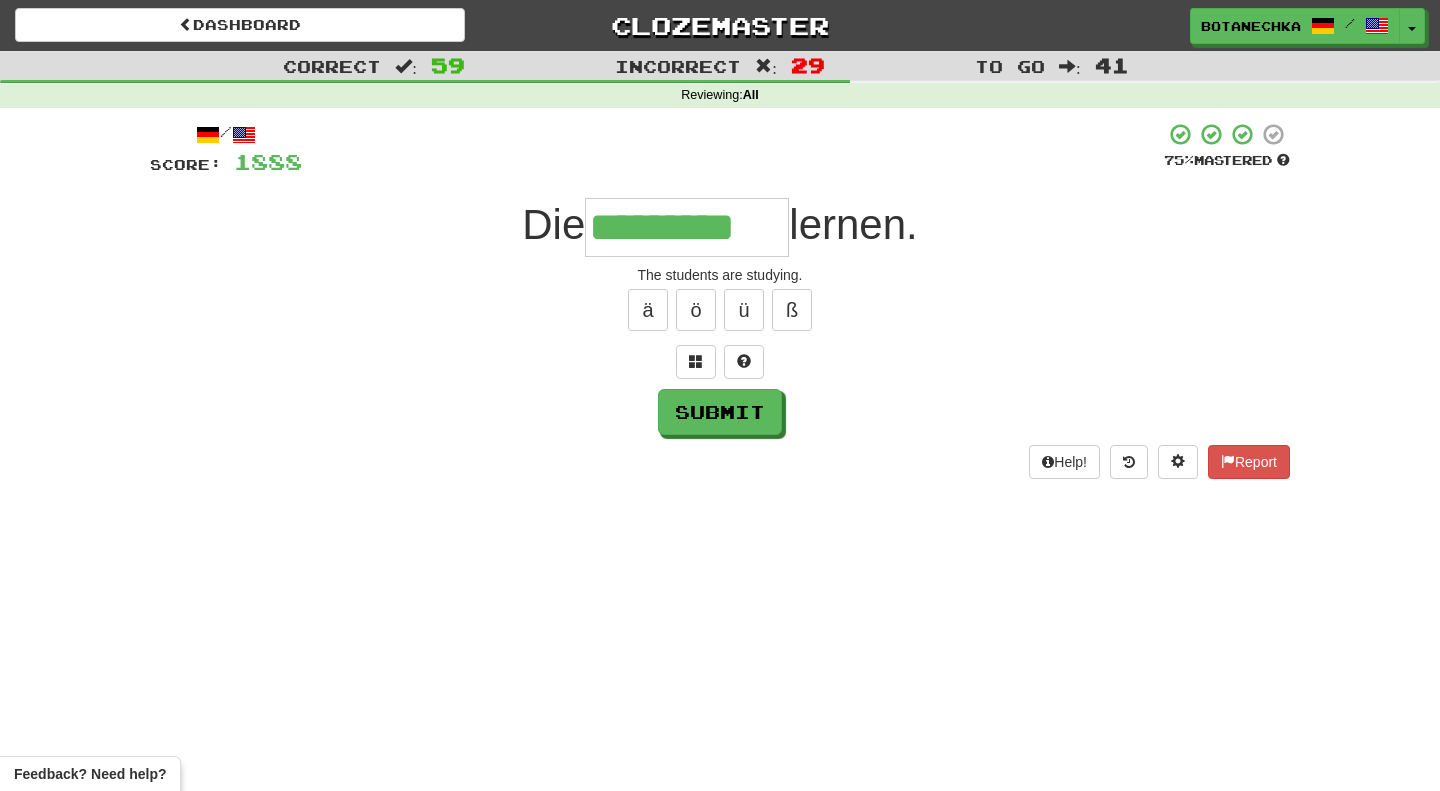 type on "*********" 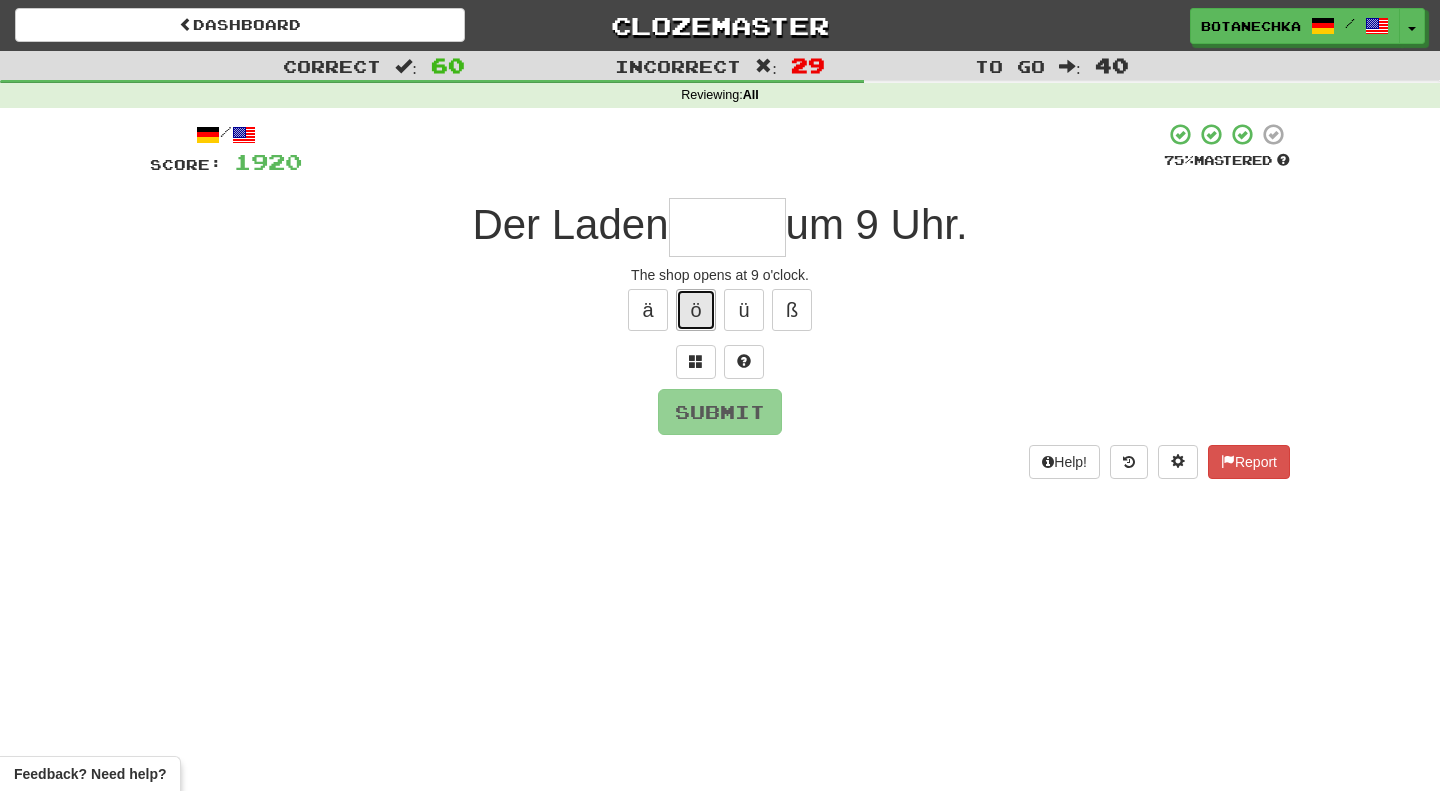 click on "ö" at bounding box center [696, 310] 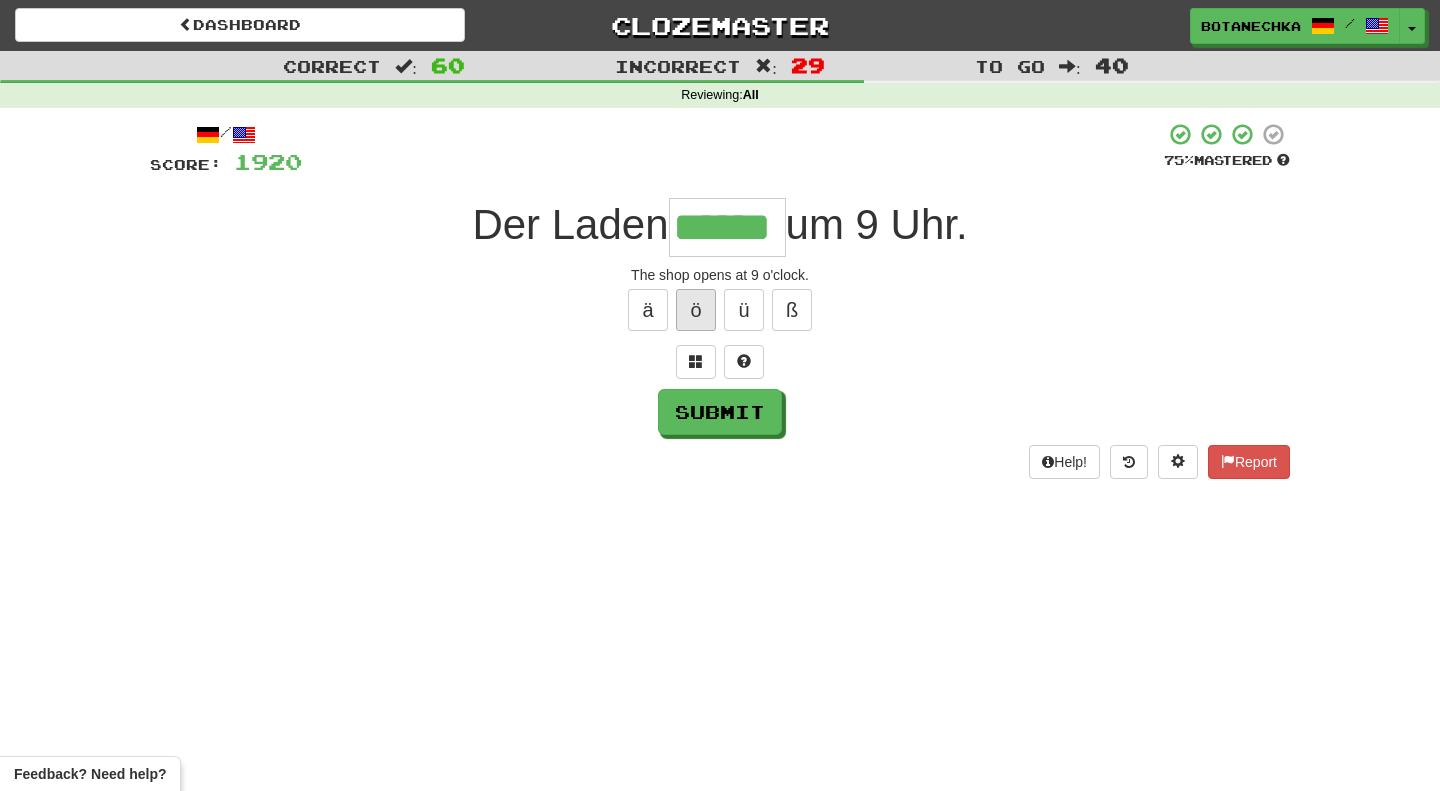 type on "******" 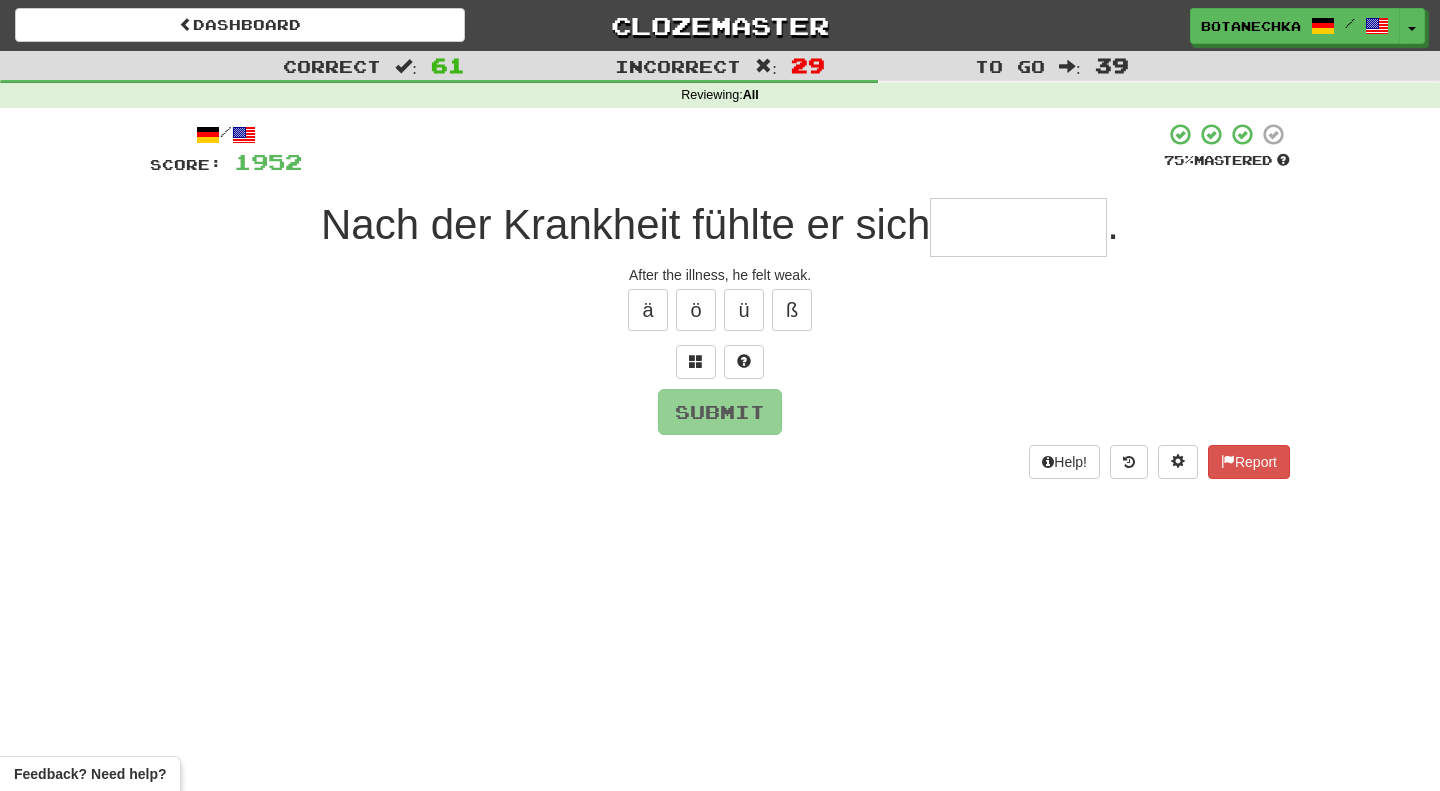 type on "*" 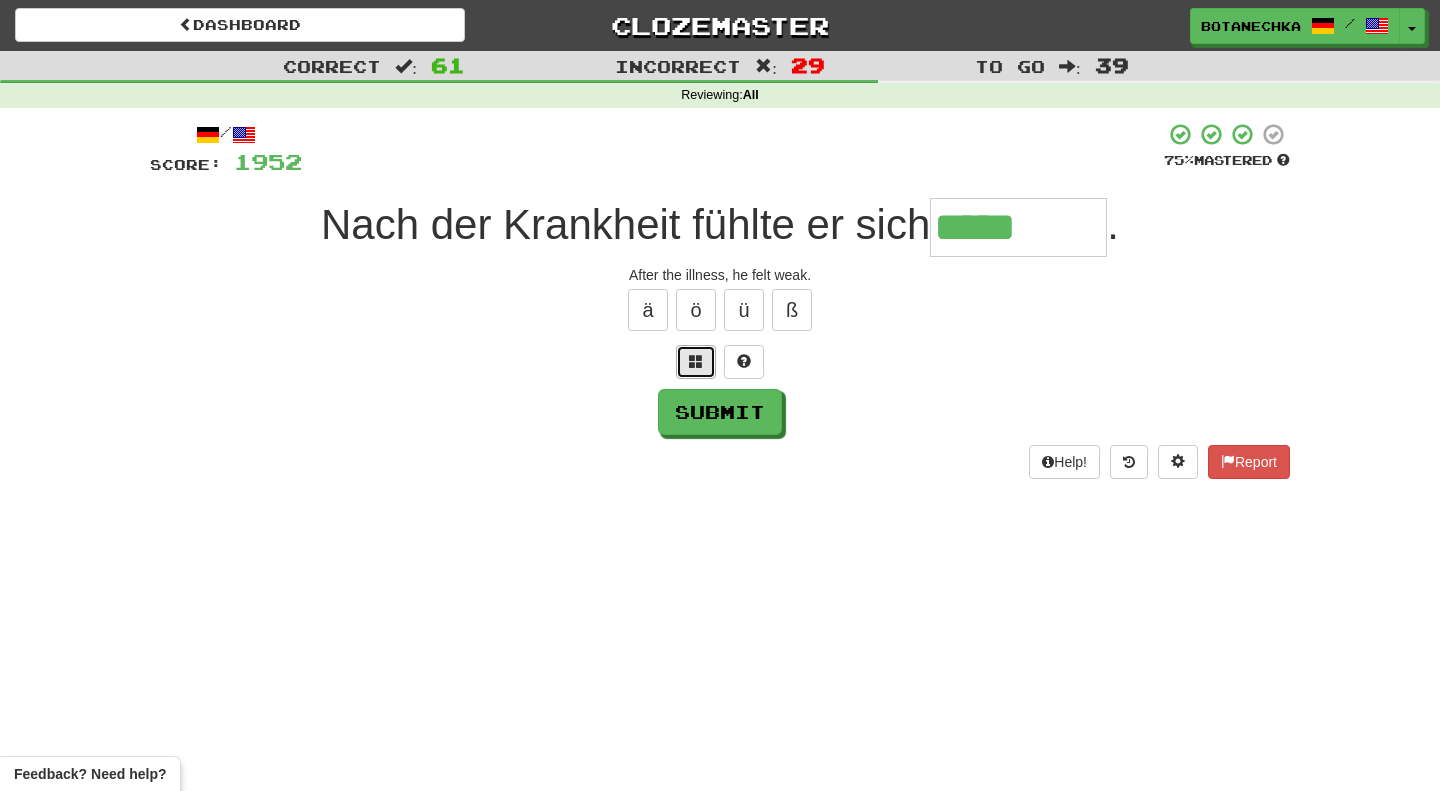 click at bounding box center [696, 362] 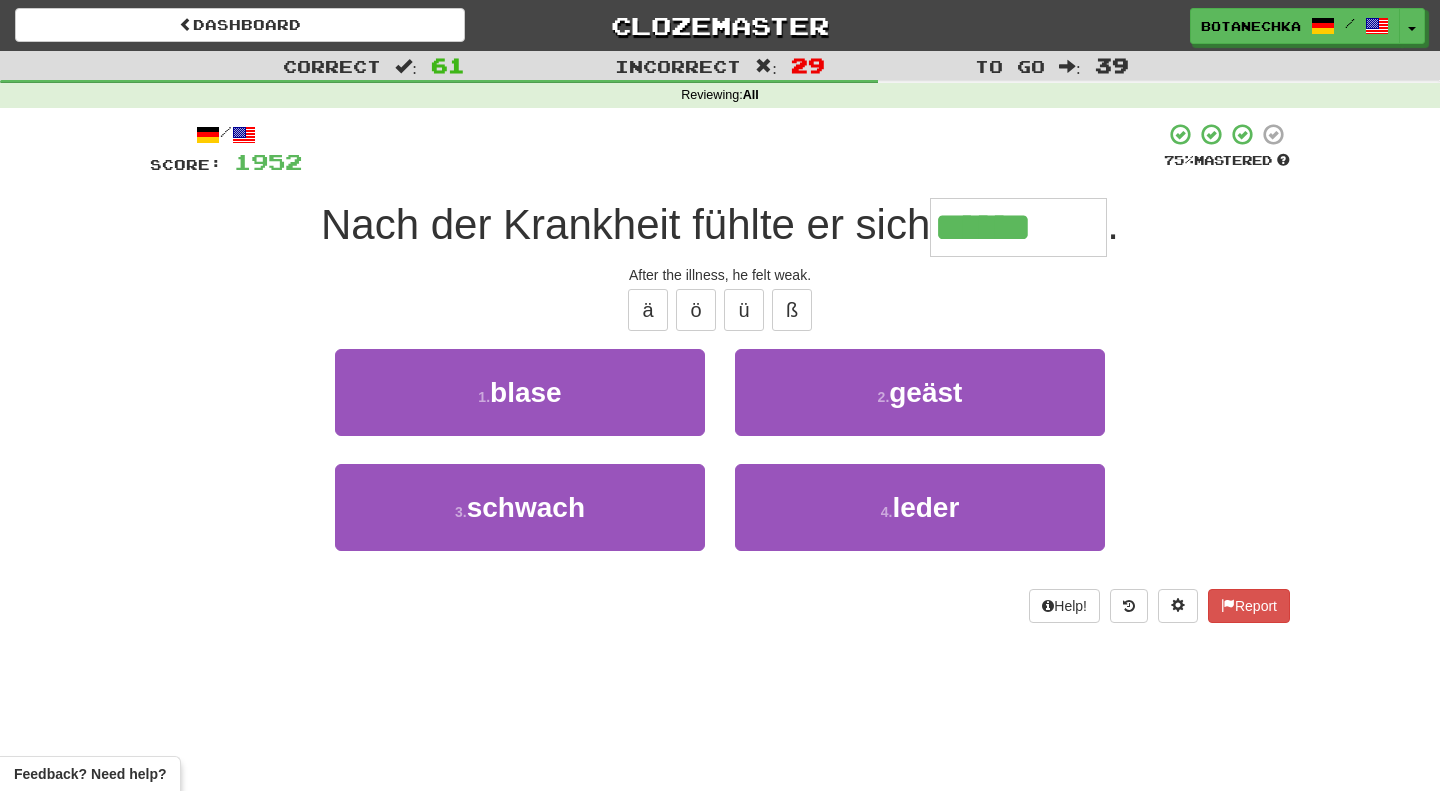 type on "*******" 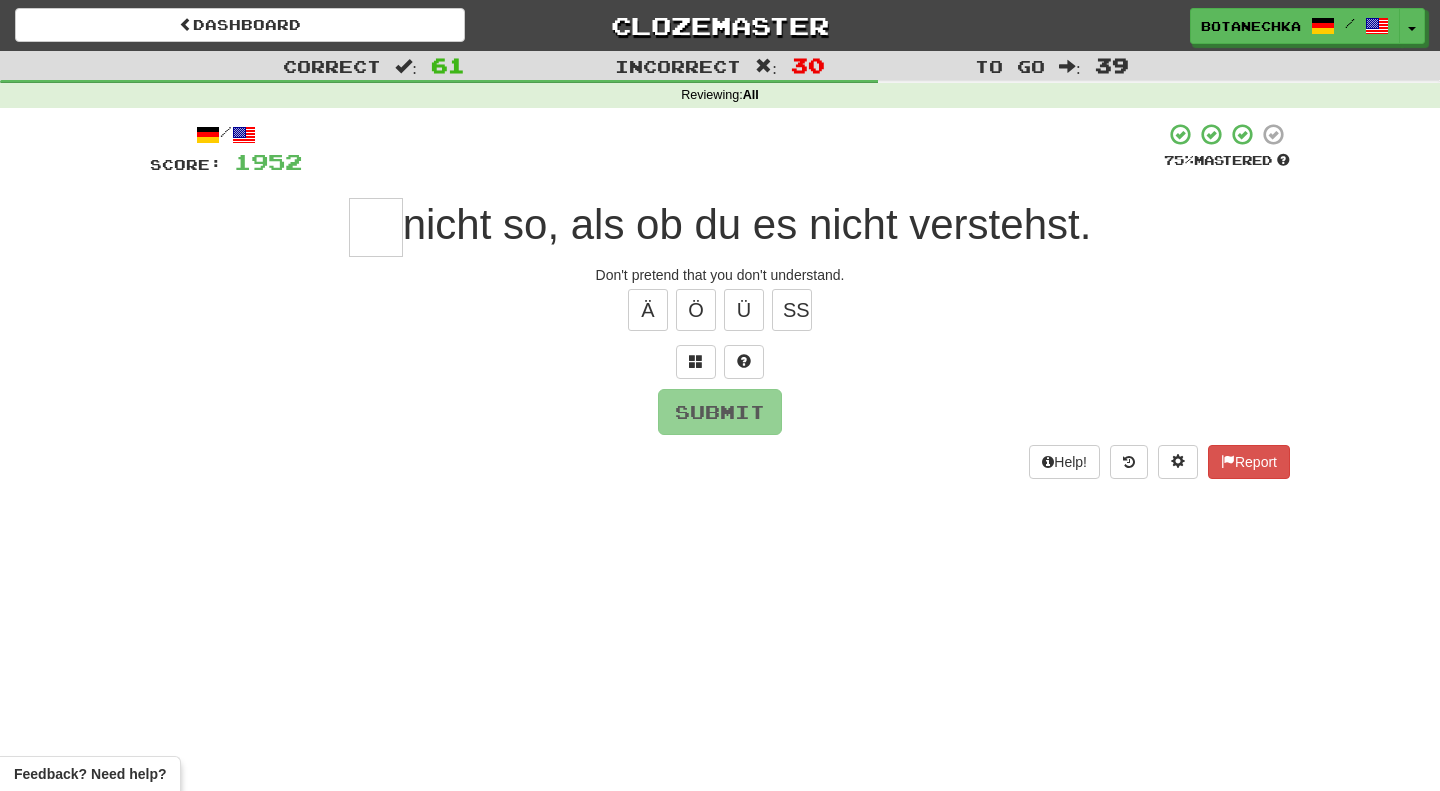 type on "*" 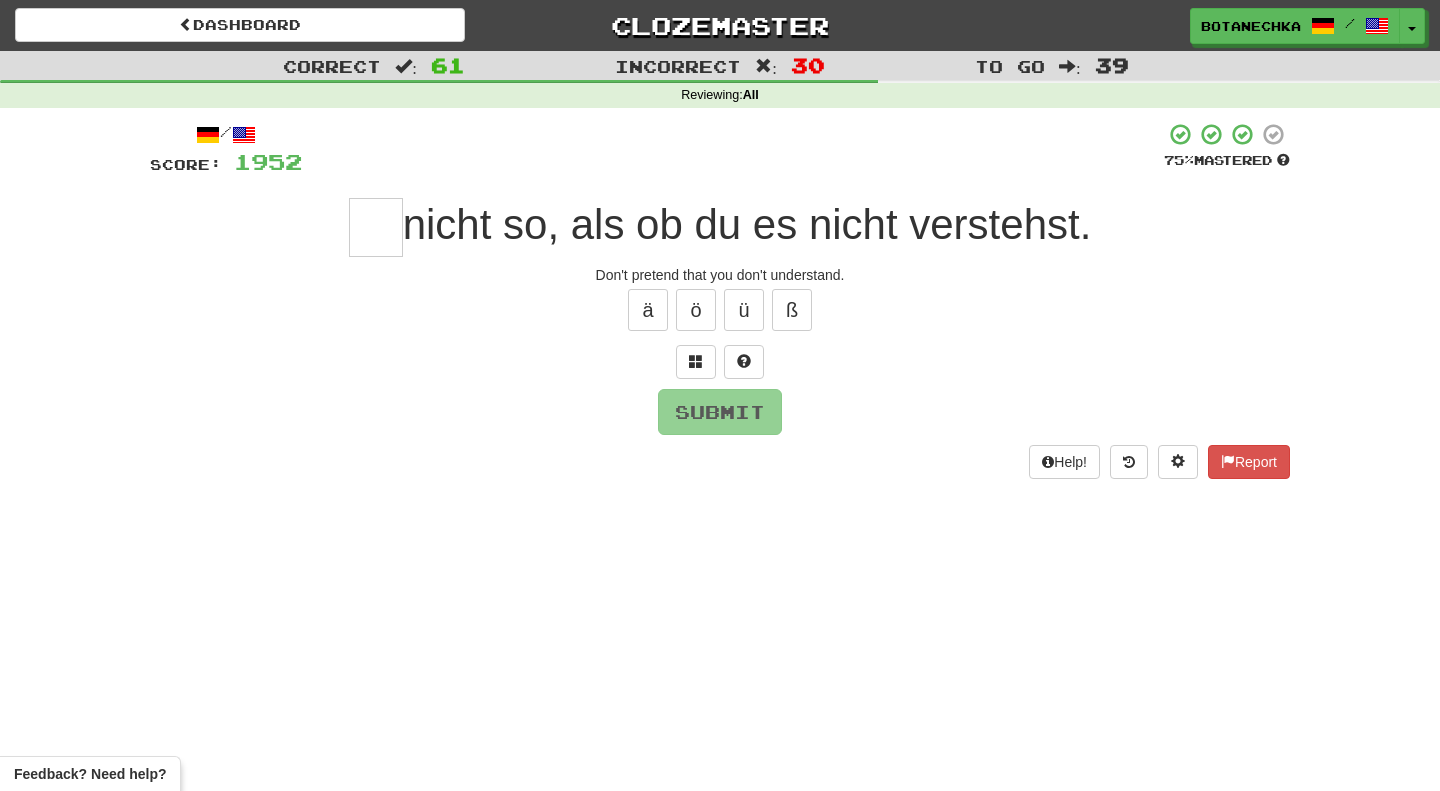 type on "*" 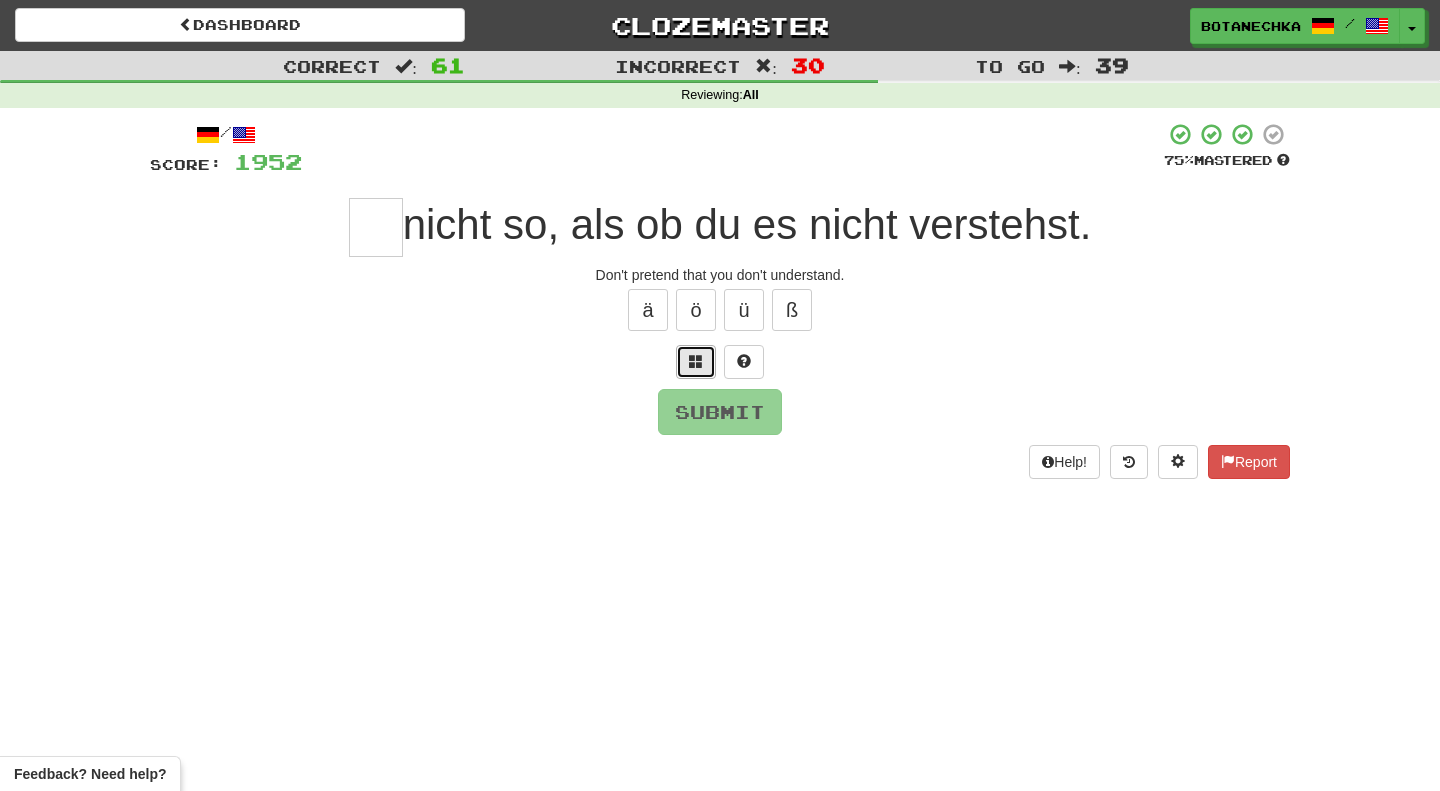 click at bounding box center [696, 362] 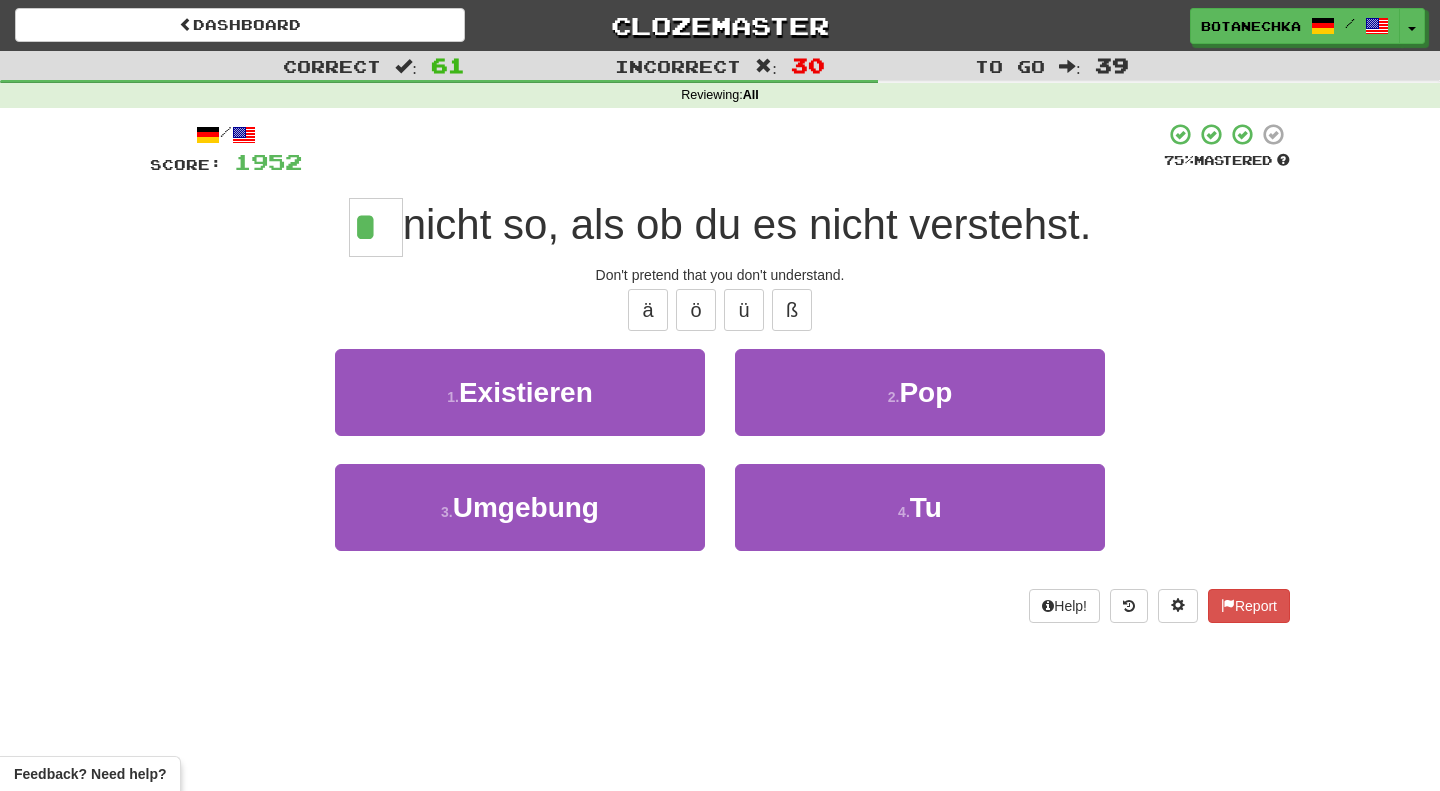 type on "**" 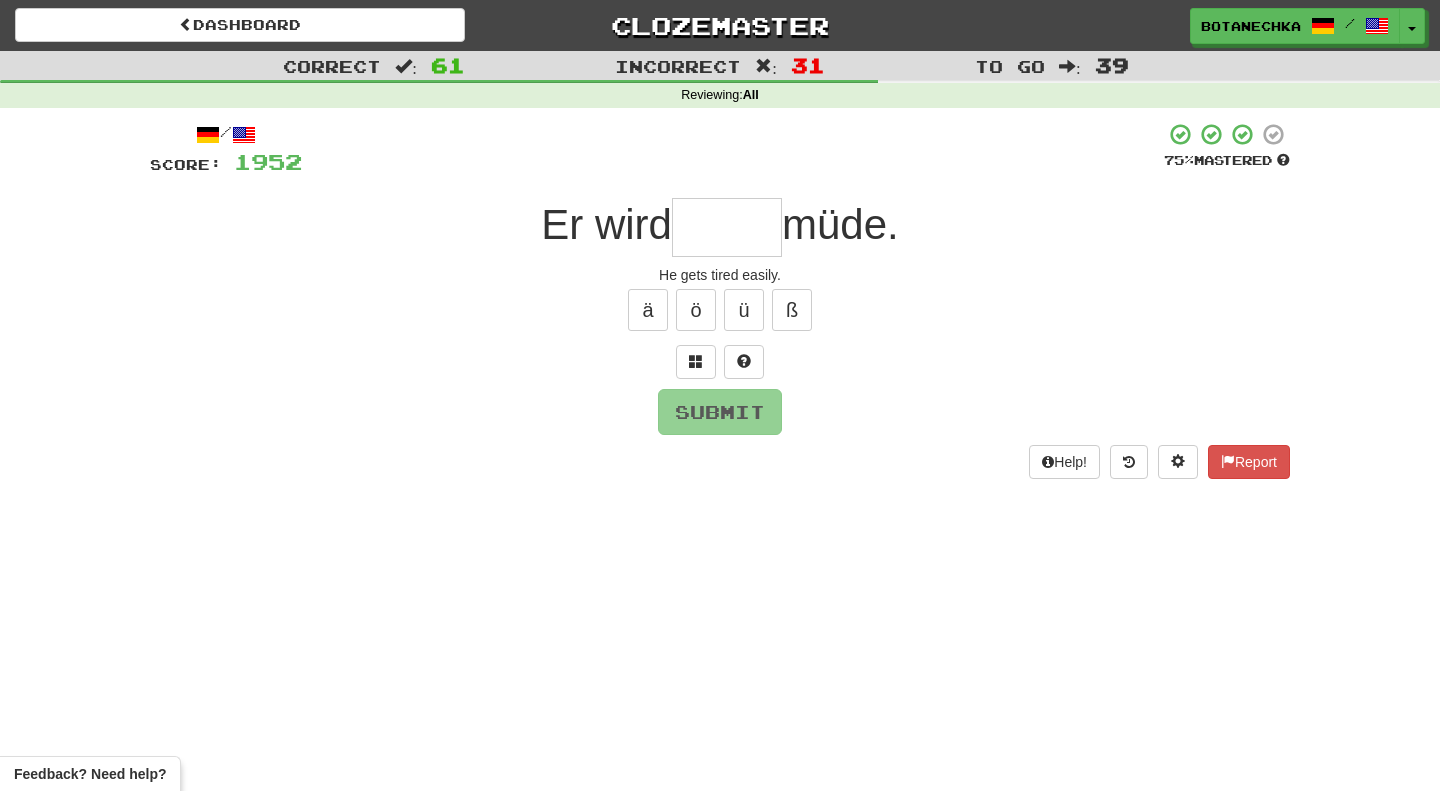 click at bounding box center (727, 227) 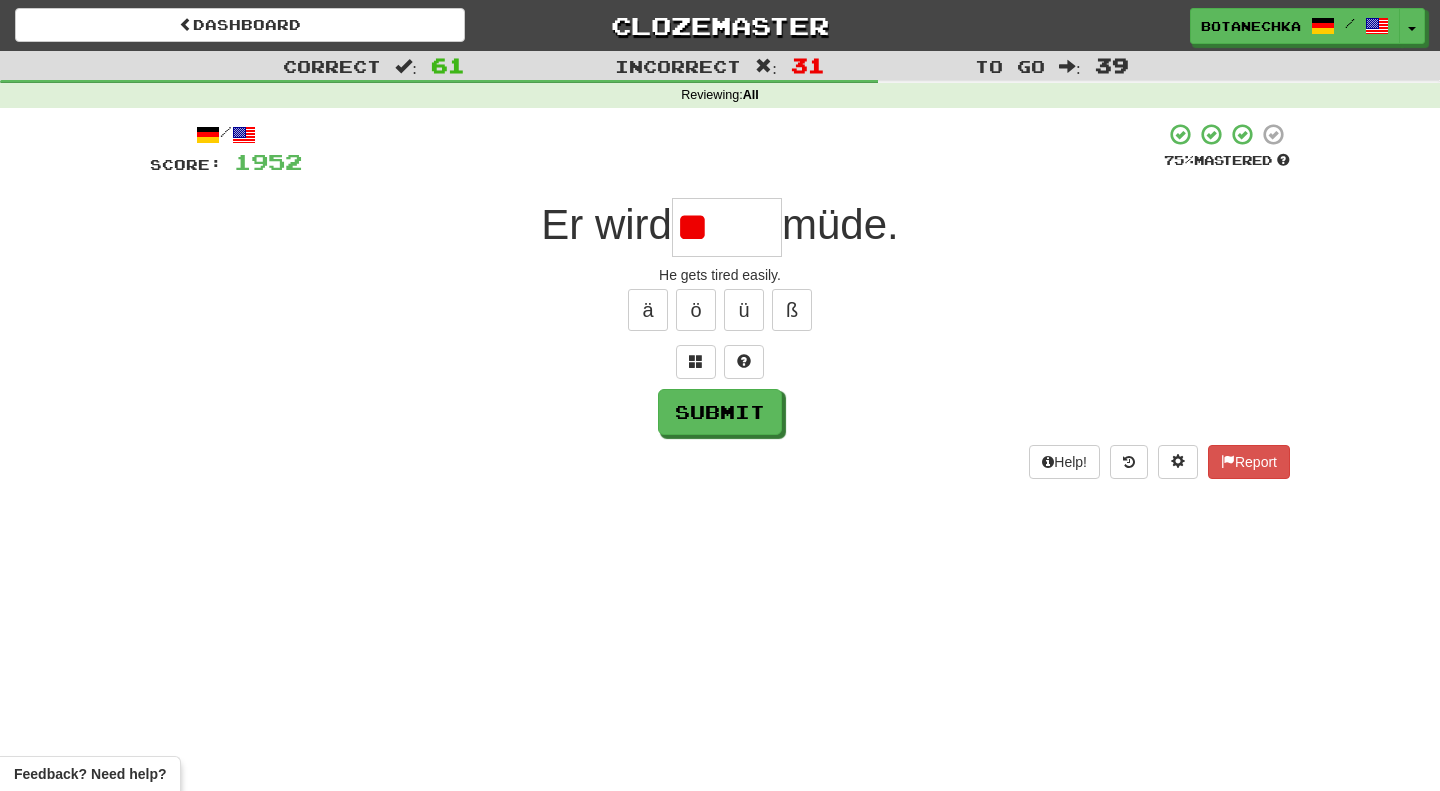 type on "*" 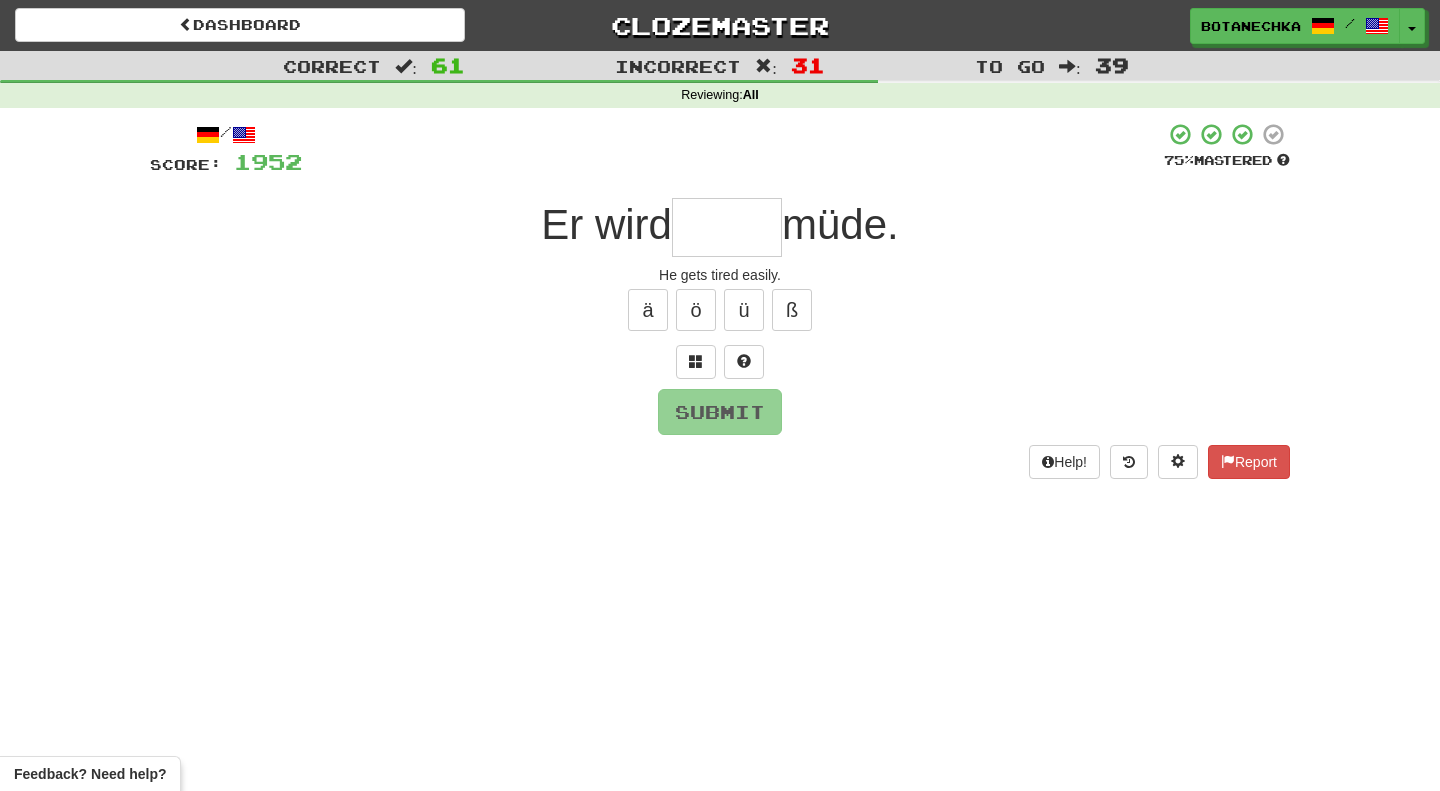 type on "*" 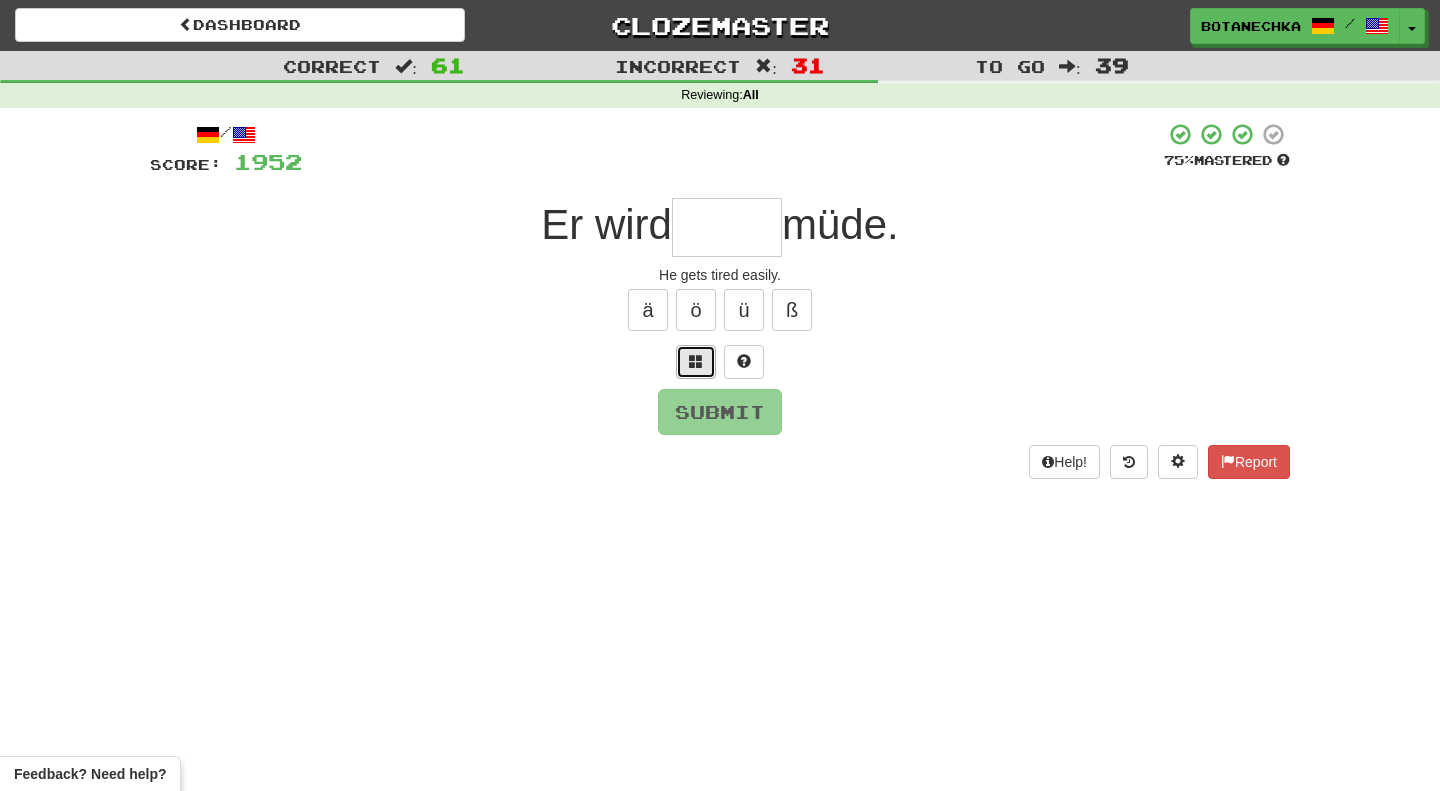 click at bounding box center (696, 361) 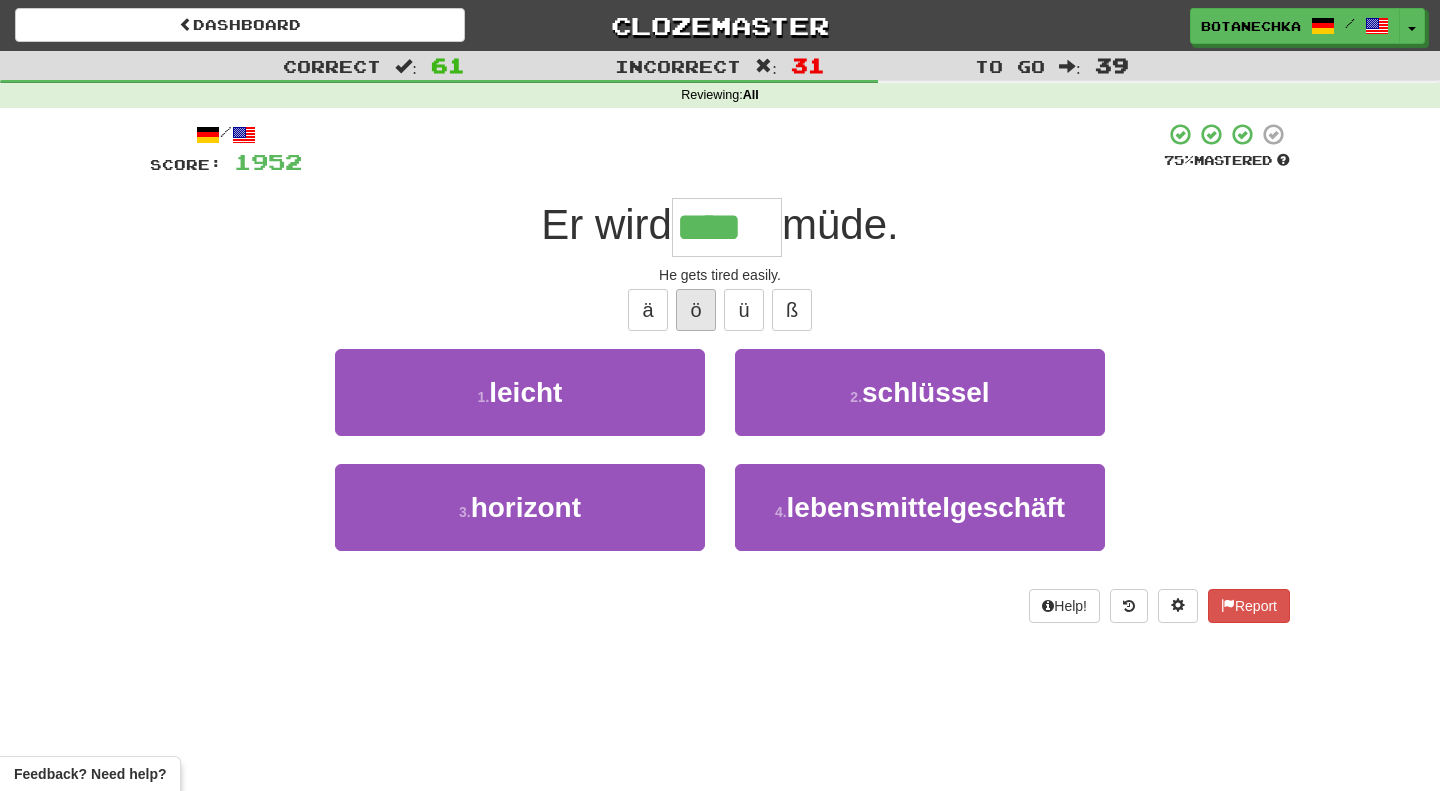 type on "******" 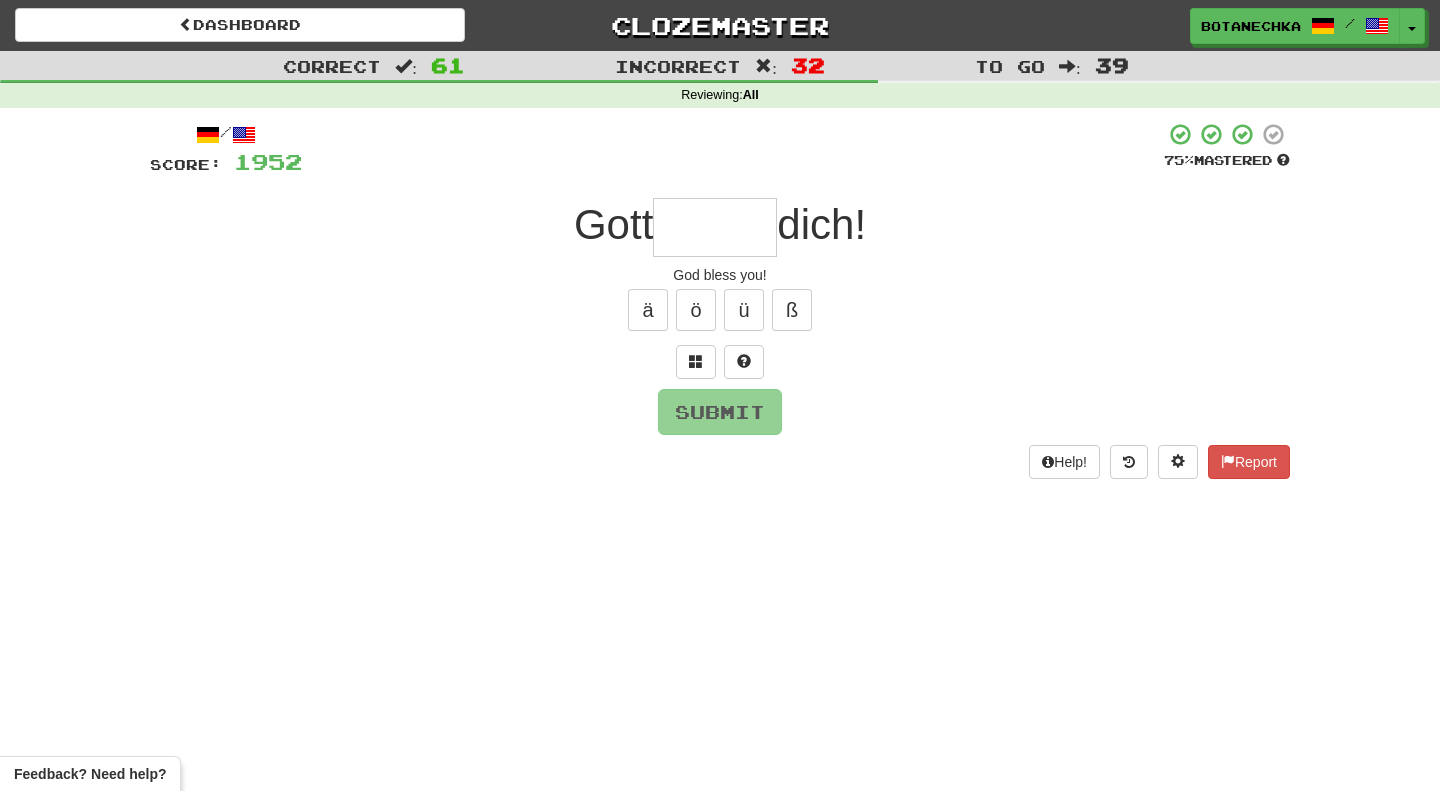 type on "*" 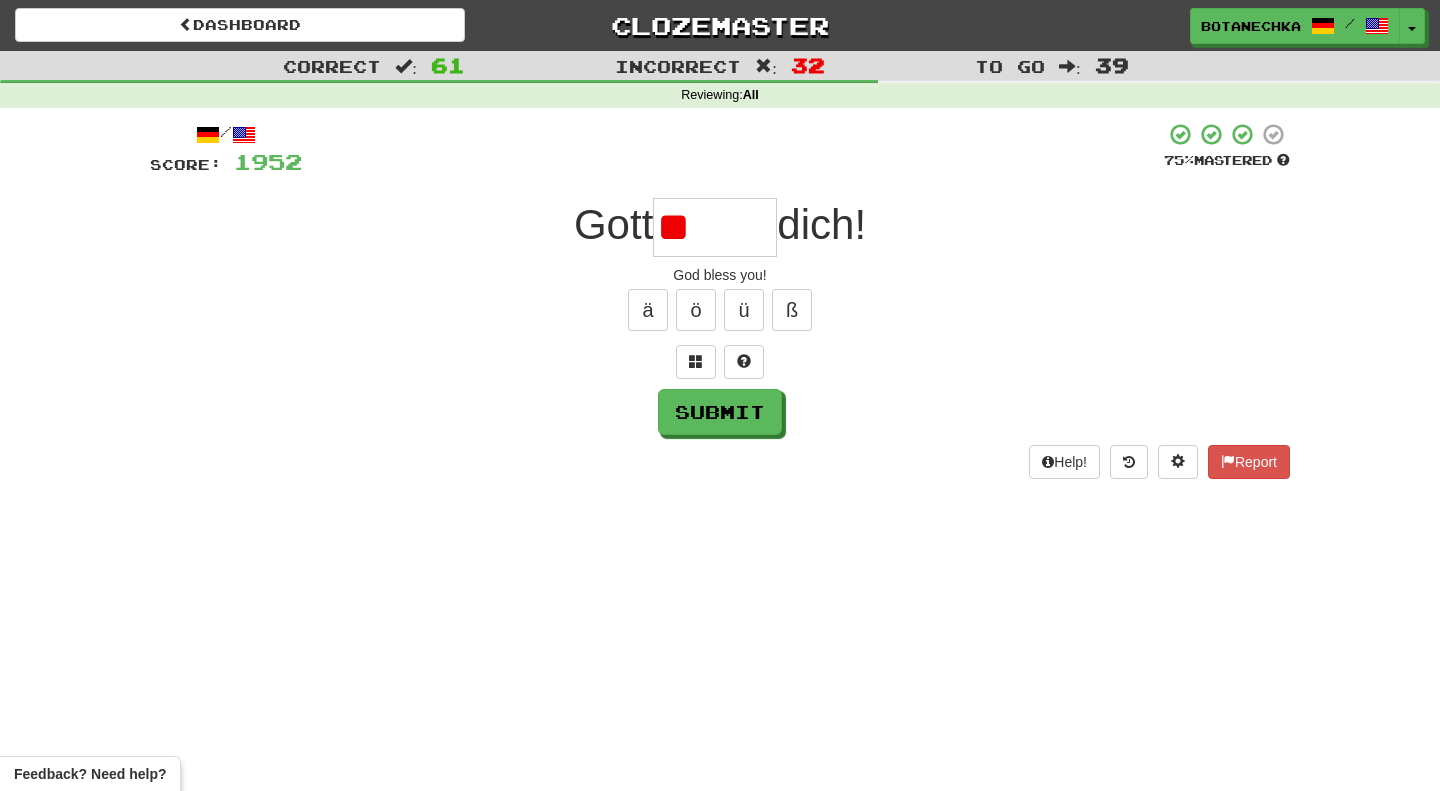 type on "*" 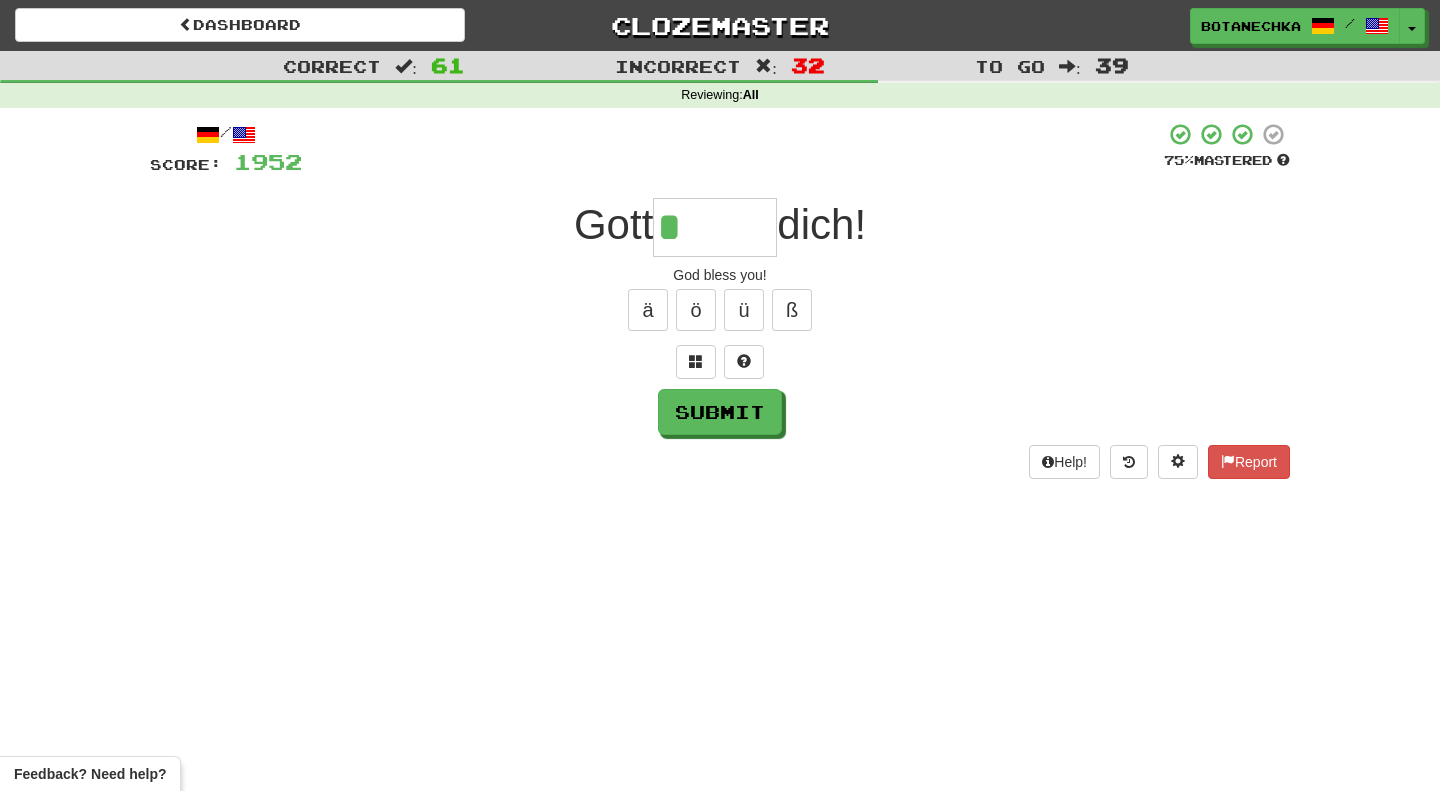 click at bounding box center [720, 362] 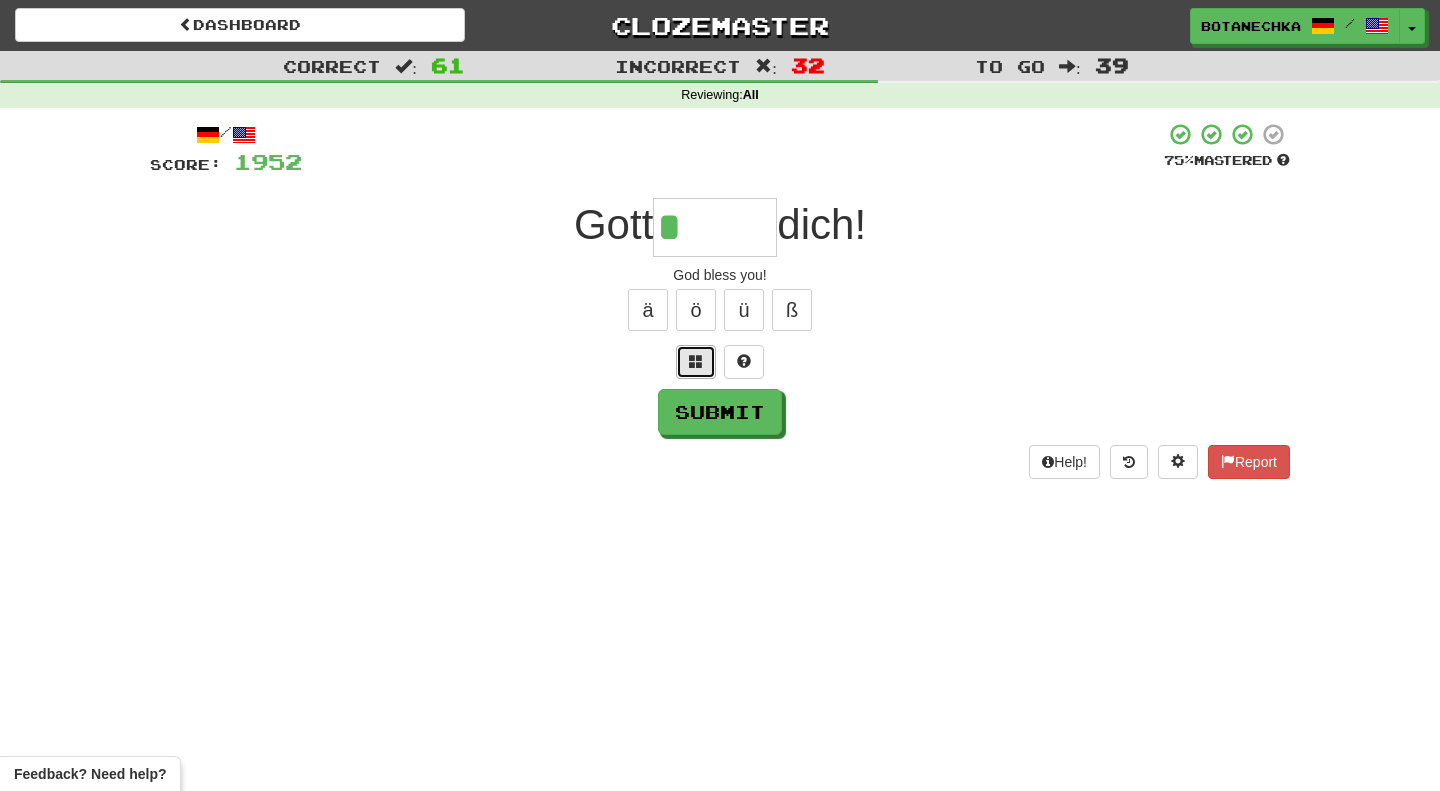 click at bounding box center (696, 362) 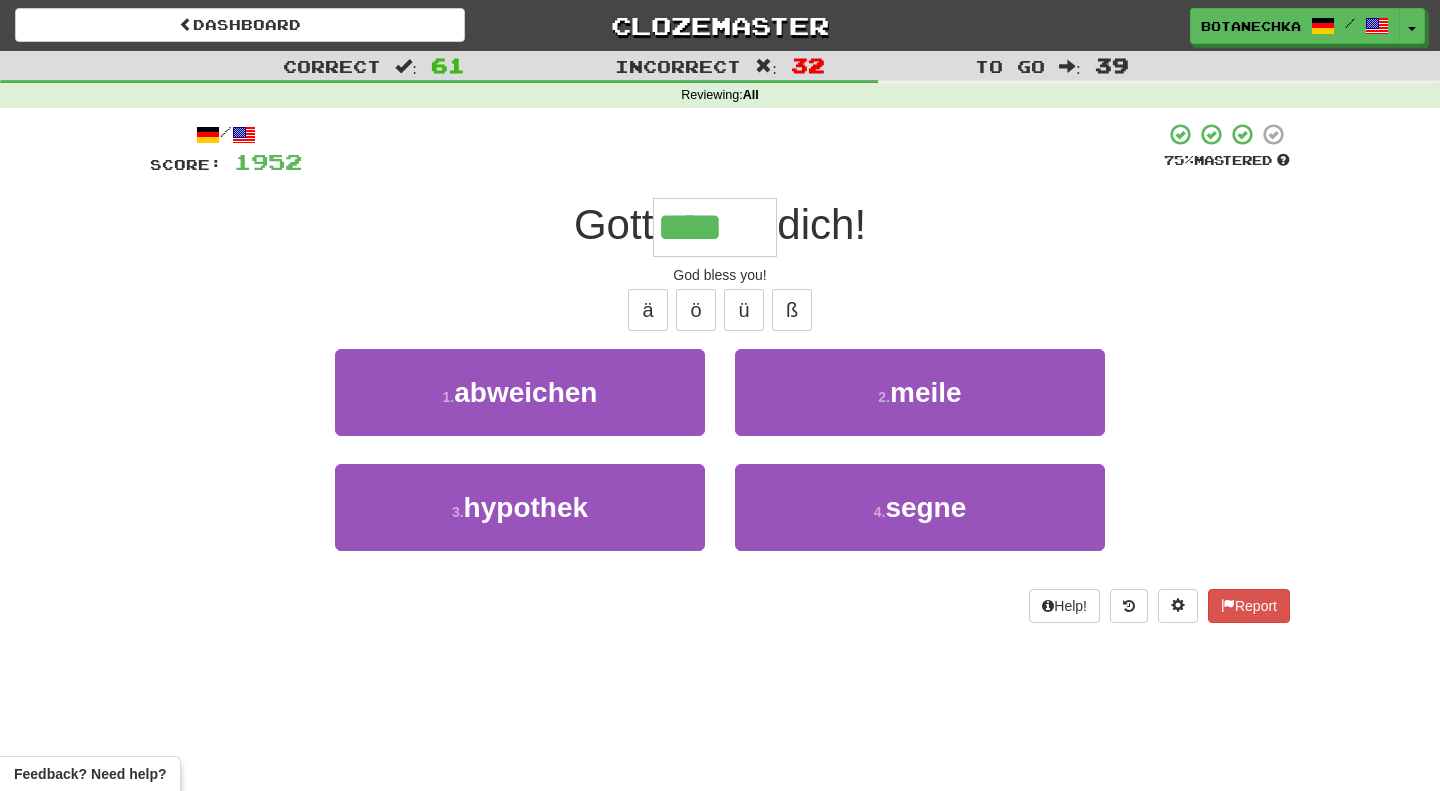 type on "*****" 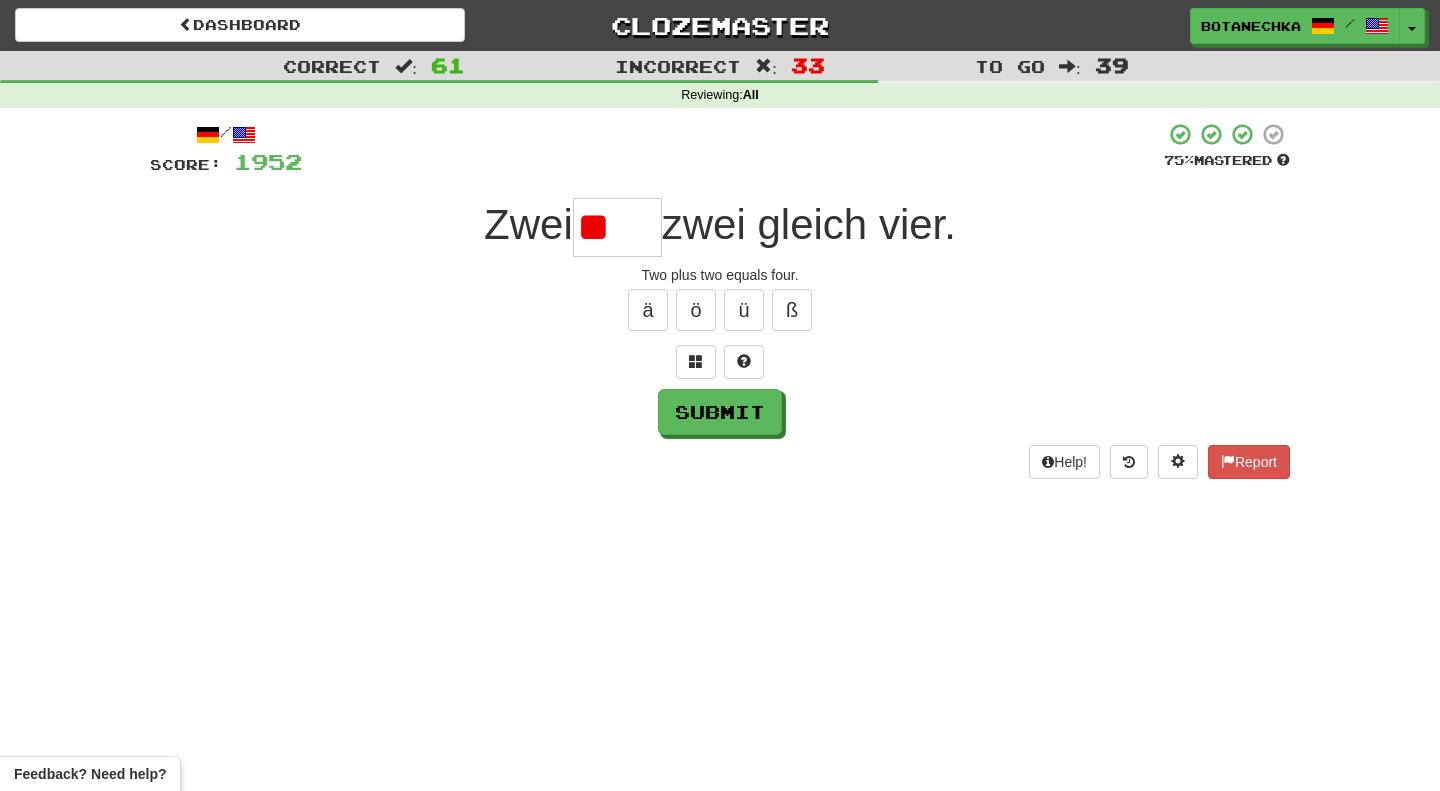 type 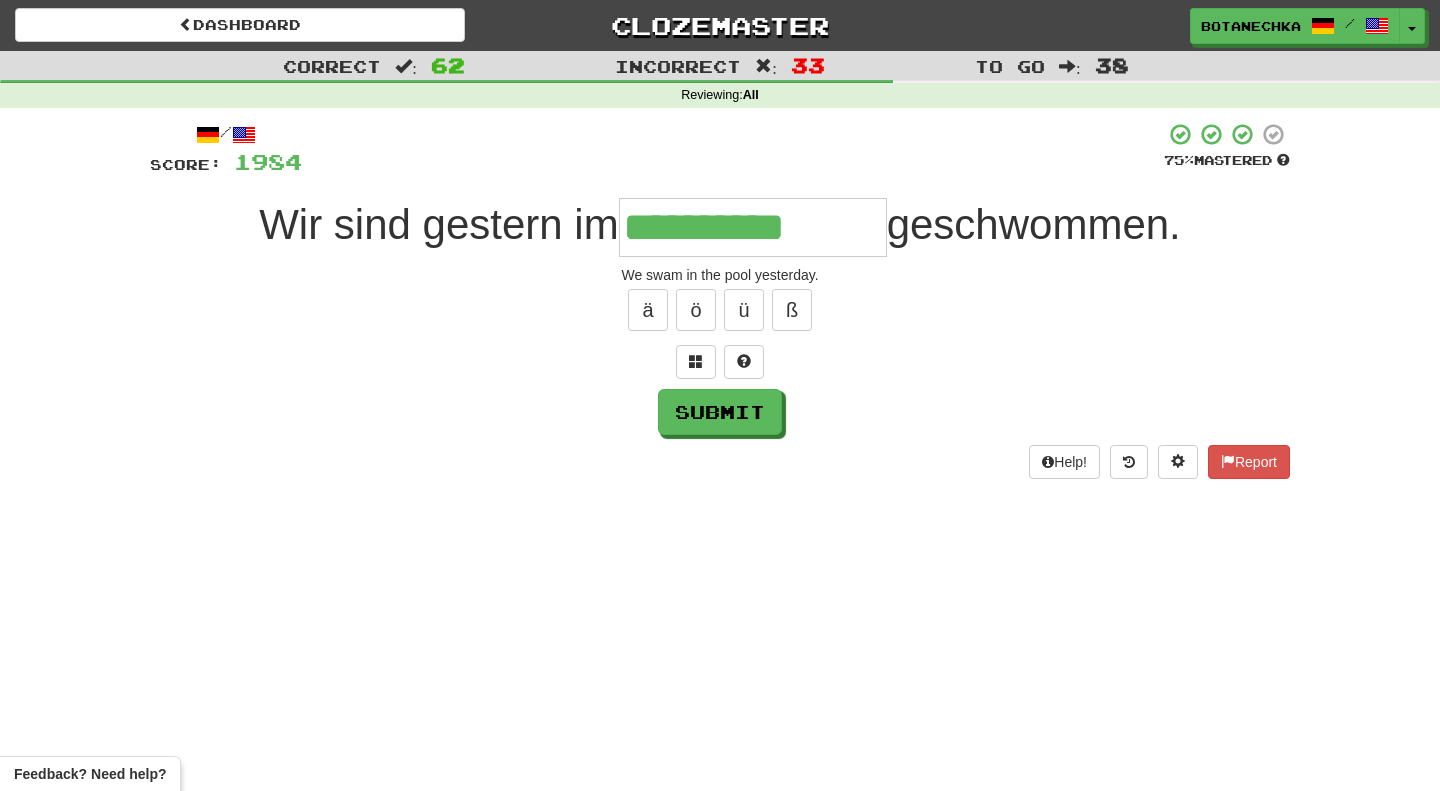 scroll, scrollTop: 0, scrollLeft: 0, axis: both 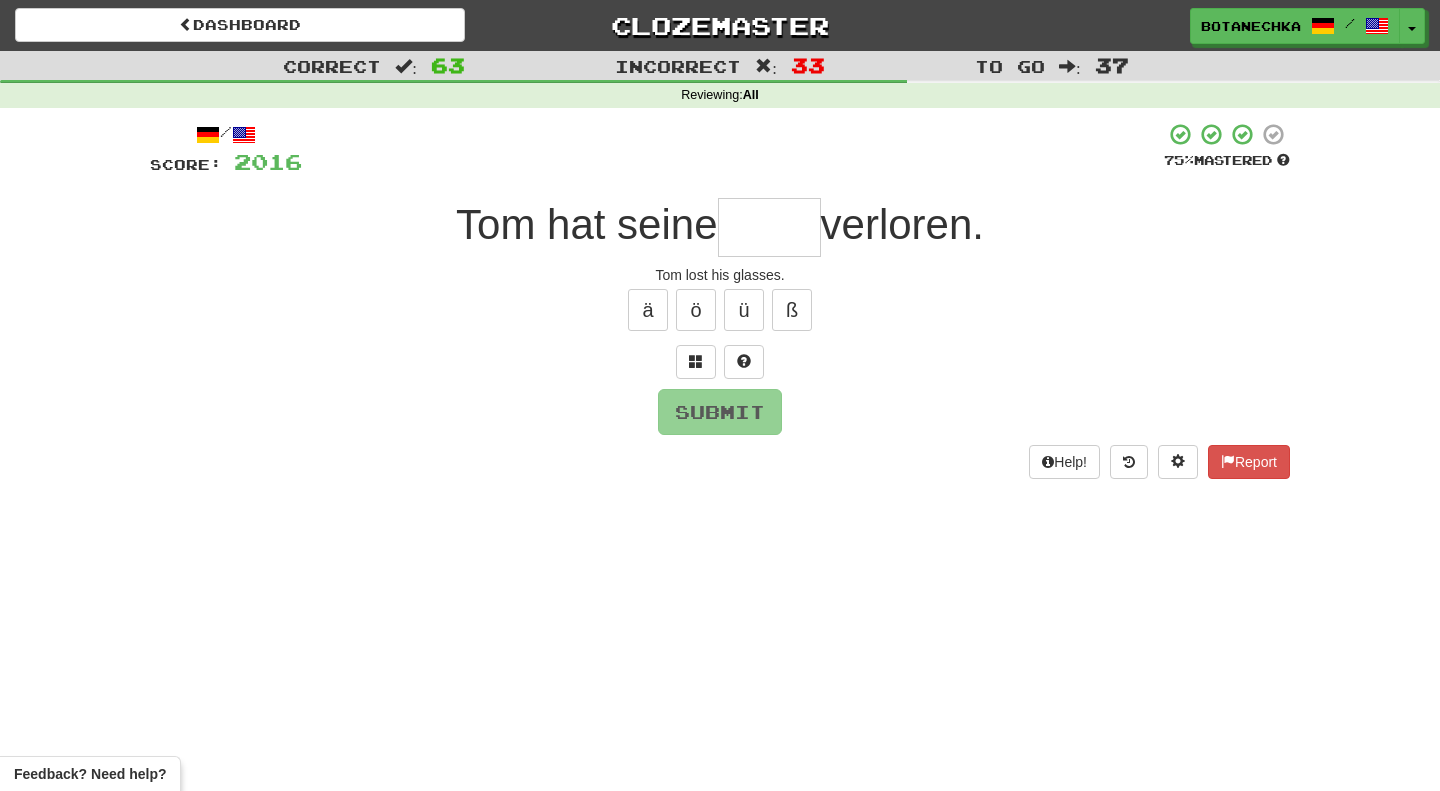 click at bounding box center (769, 227) 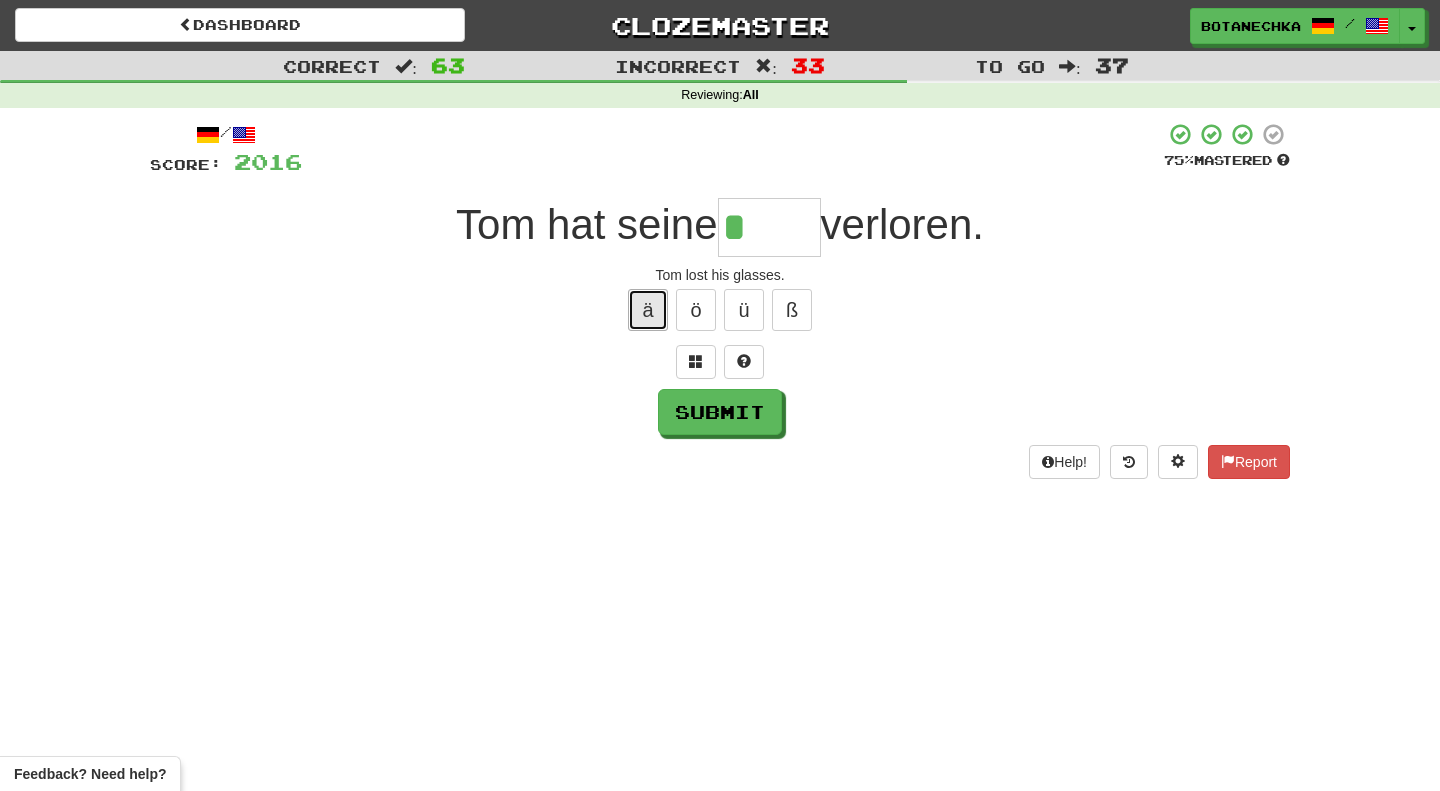 click on "ä" at bounding box center (648, 310) 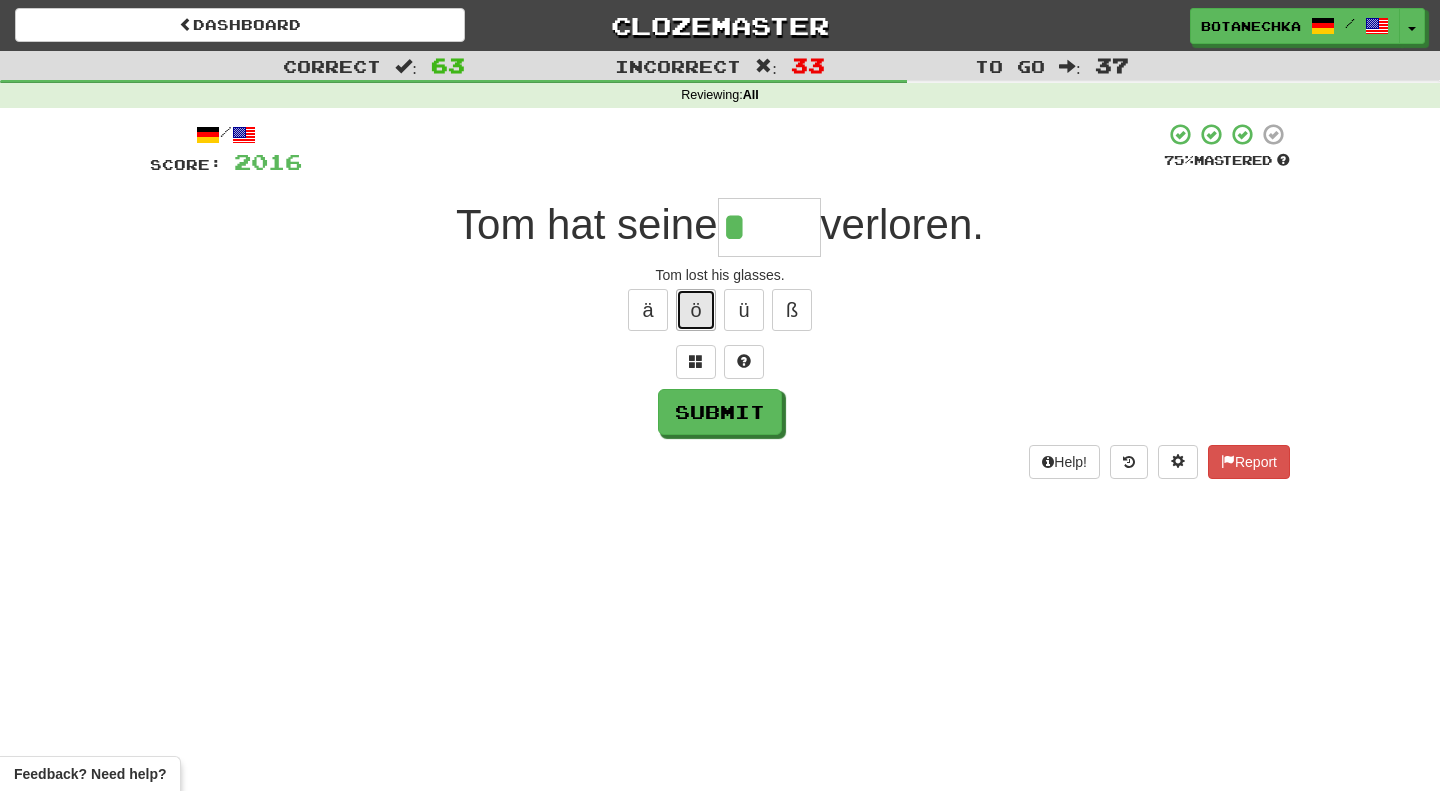 click on "ö" at bounding box center [696, 310] 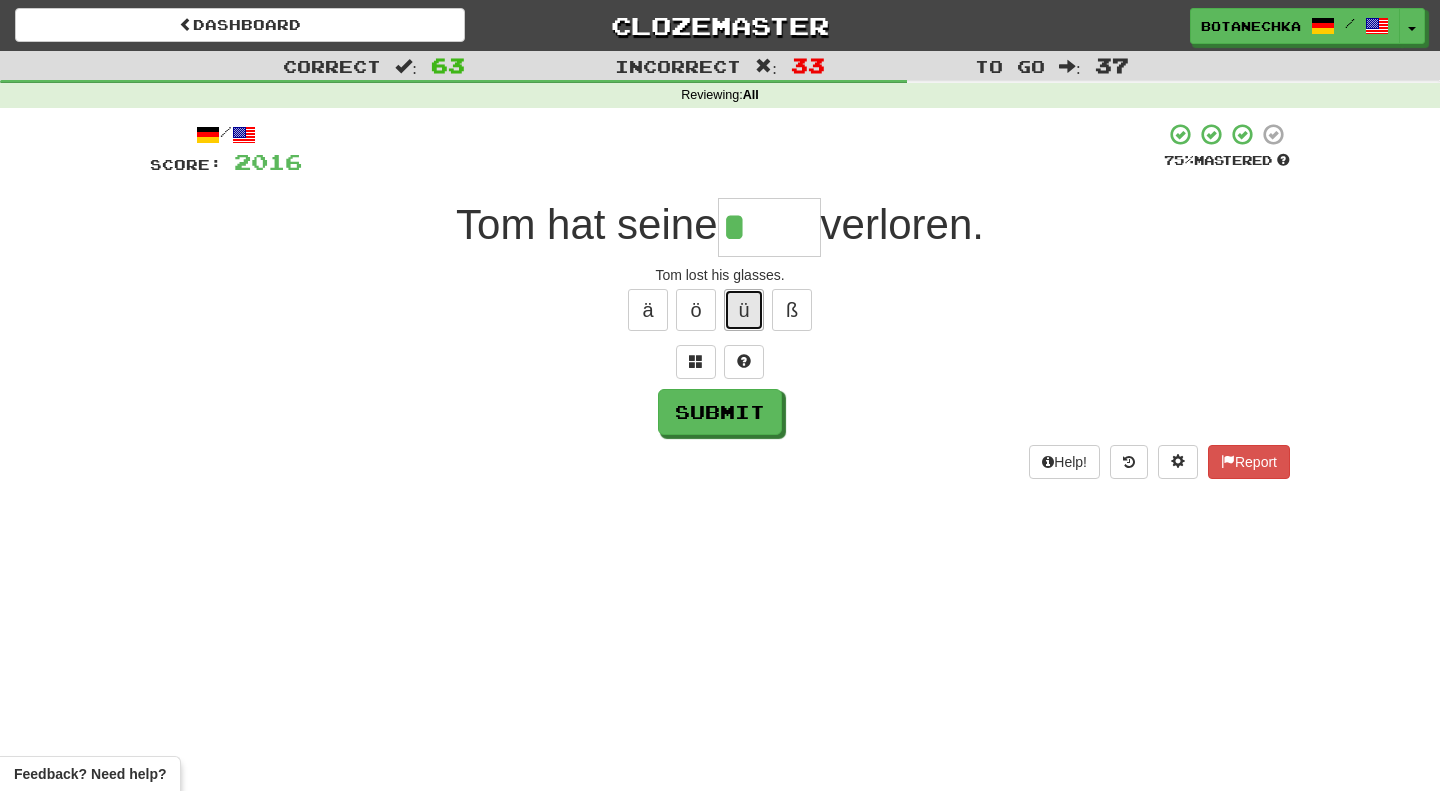 click on "ü" at bounding box center [744, 310] 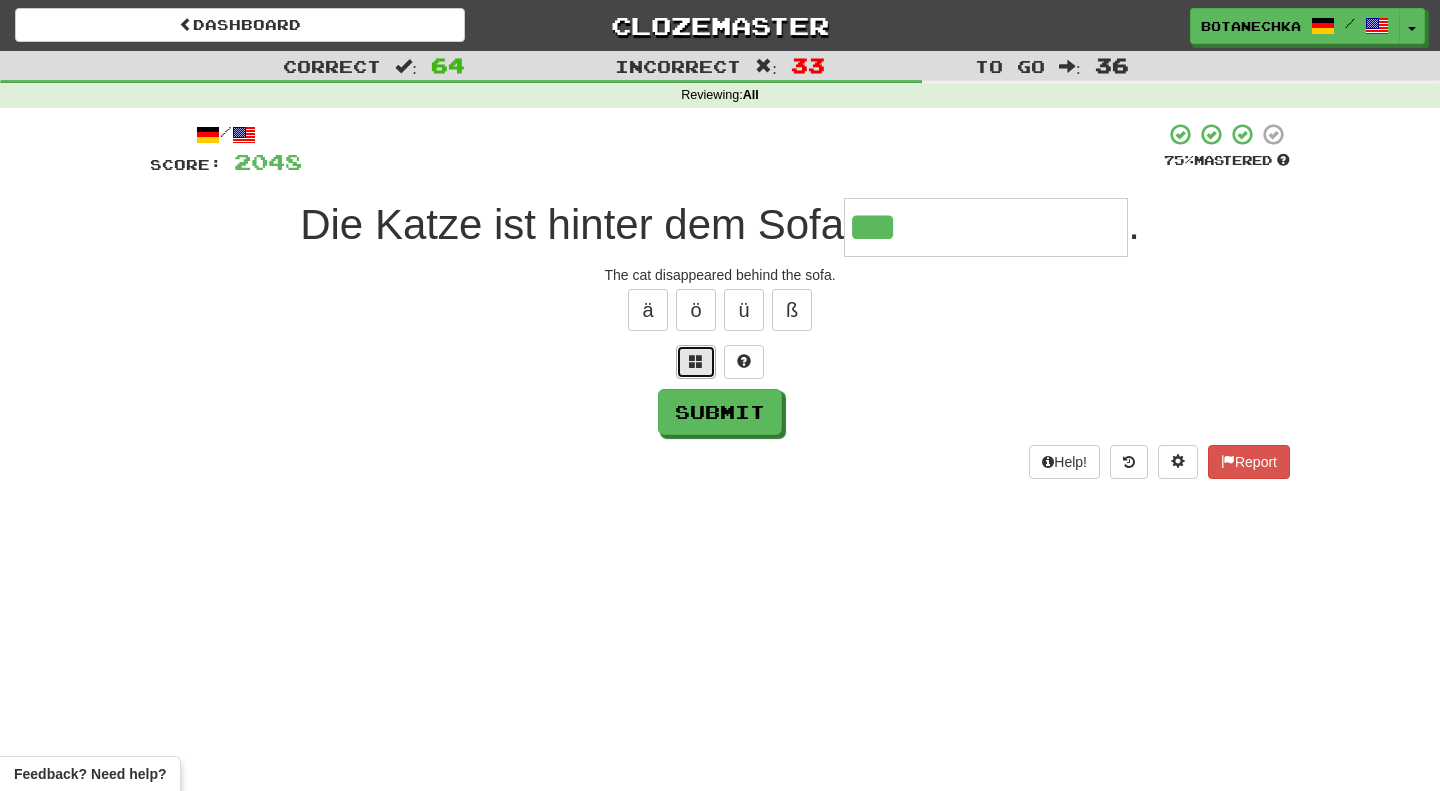 click at bounding box center (696, 361) 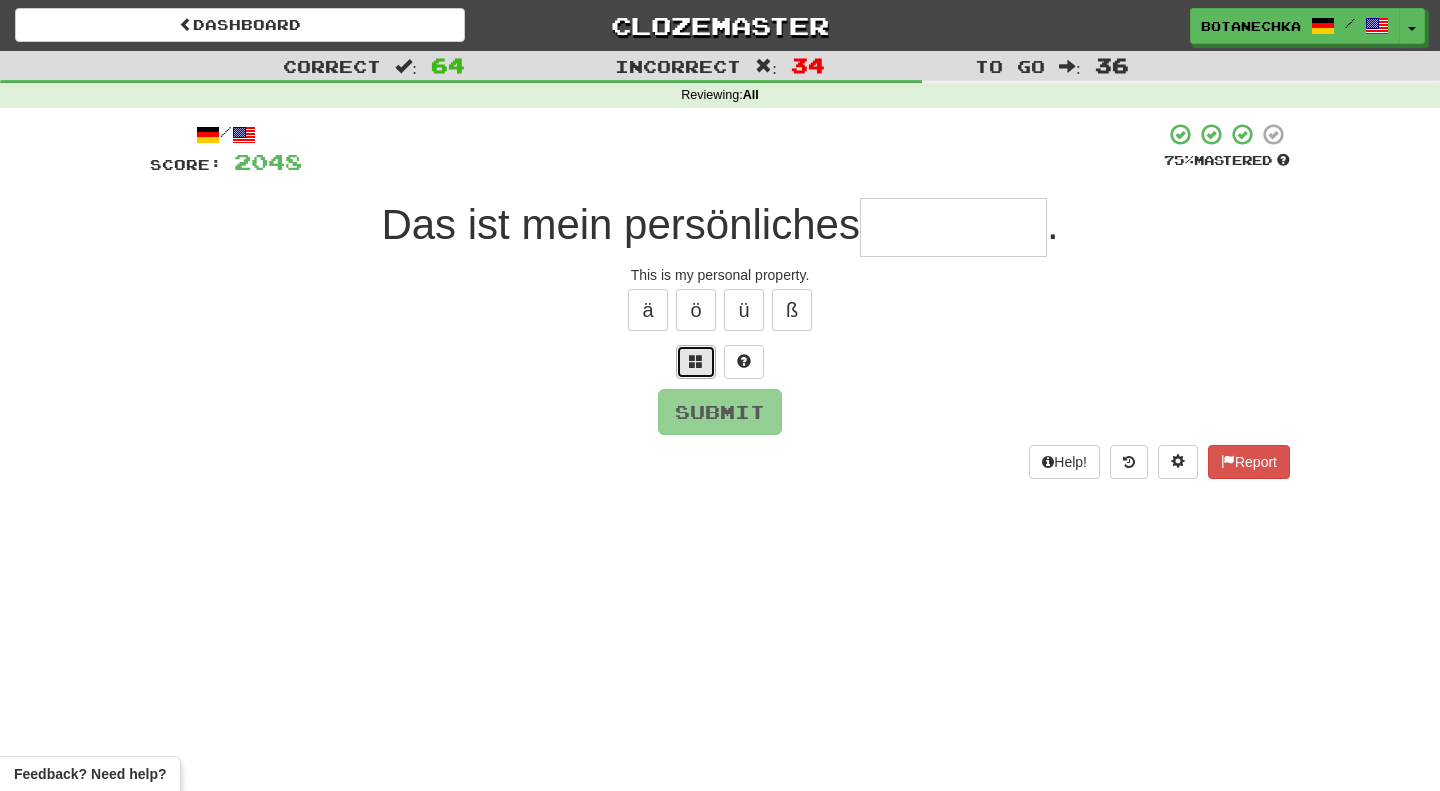 click at bounding box center [696, 361] 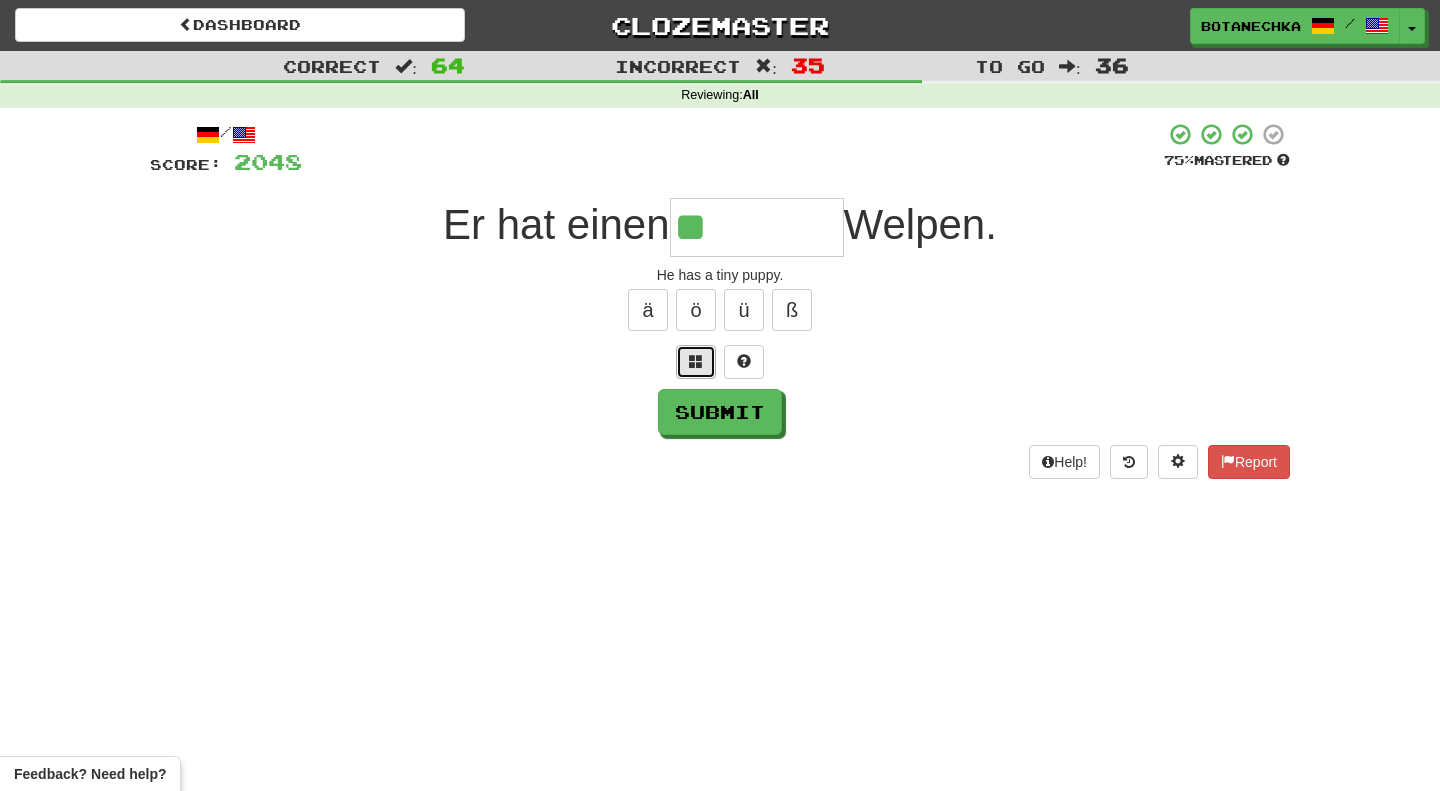 click at bounding box center (696, 361) 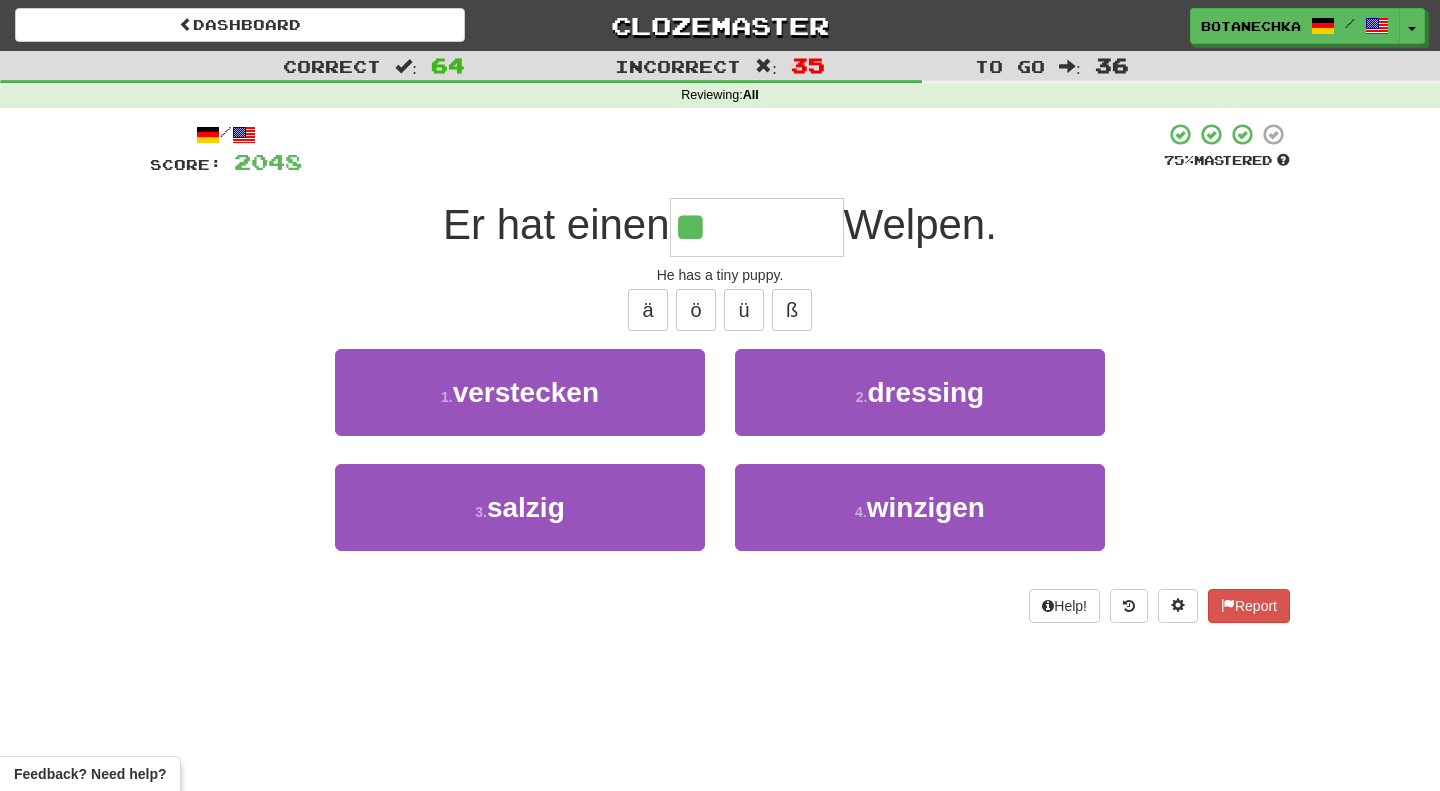 click on "**" at bounding box center [757, 227] 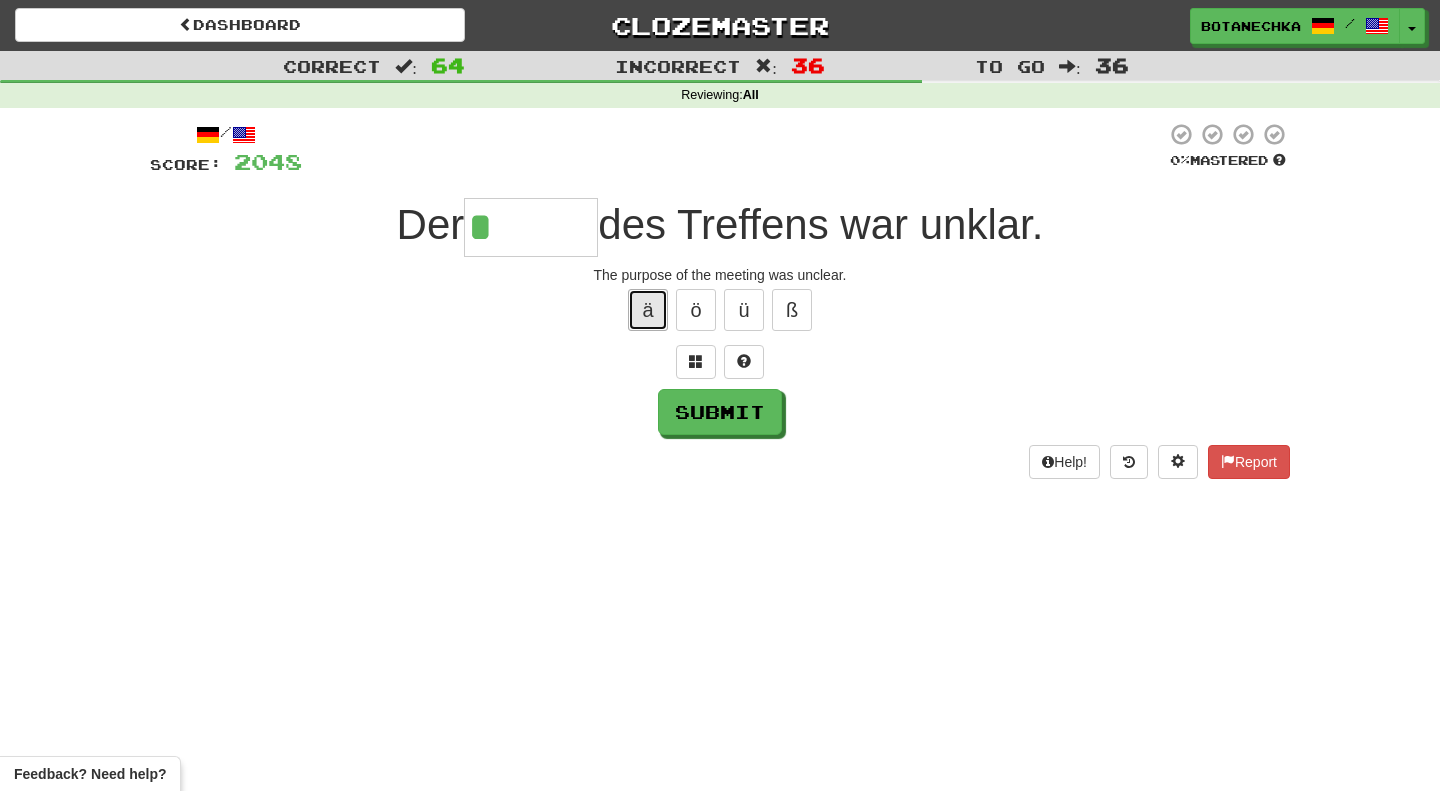 click on "ä" at bounding box center (648, 310) 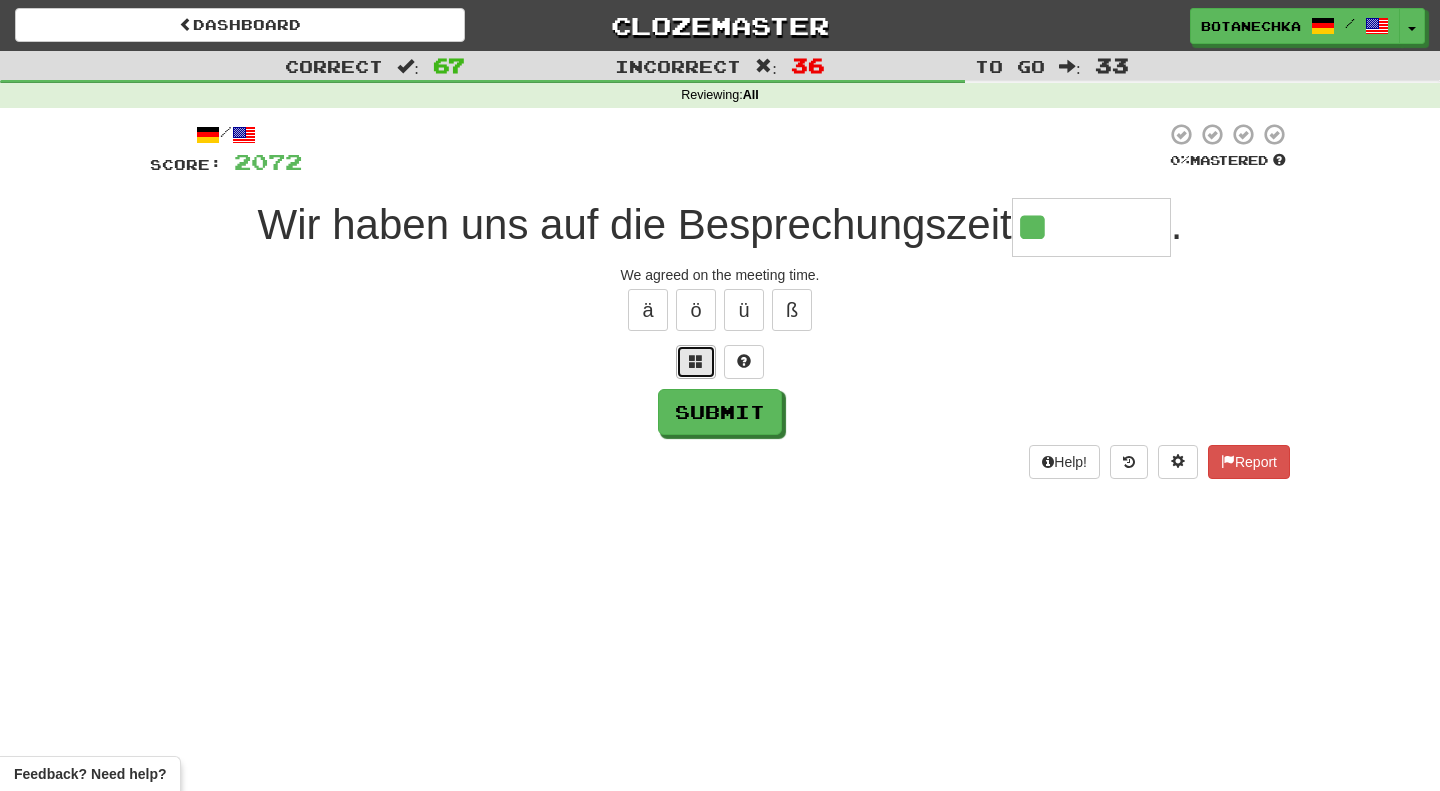 click at bounding box center (696, 361) 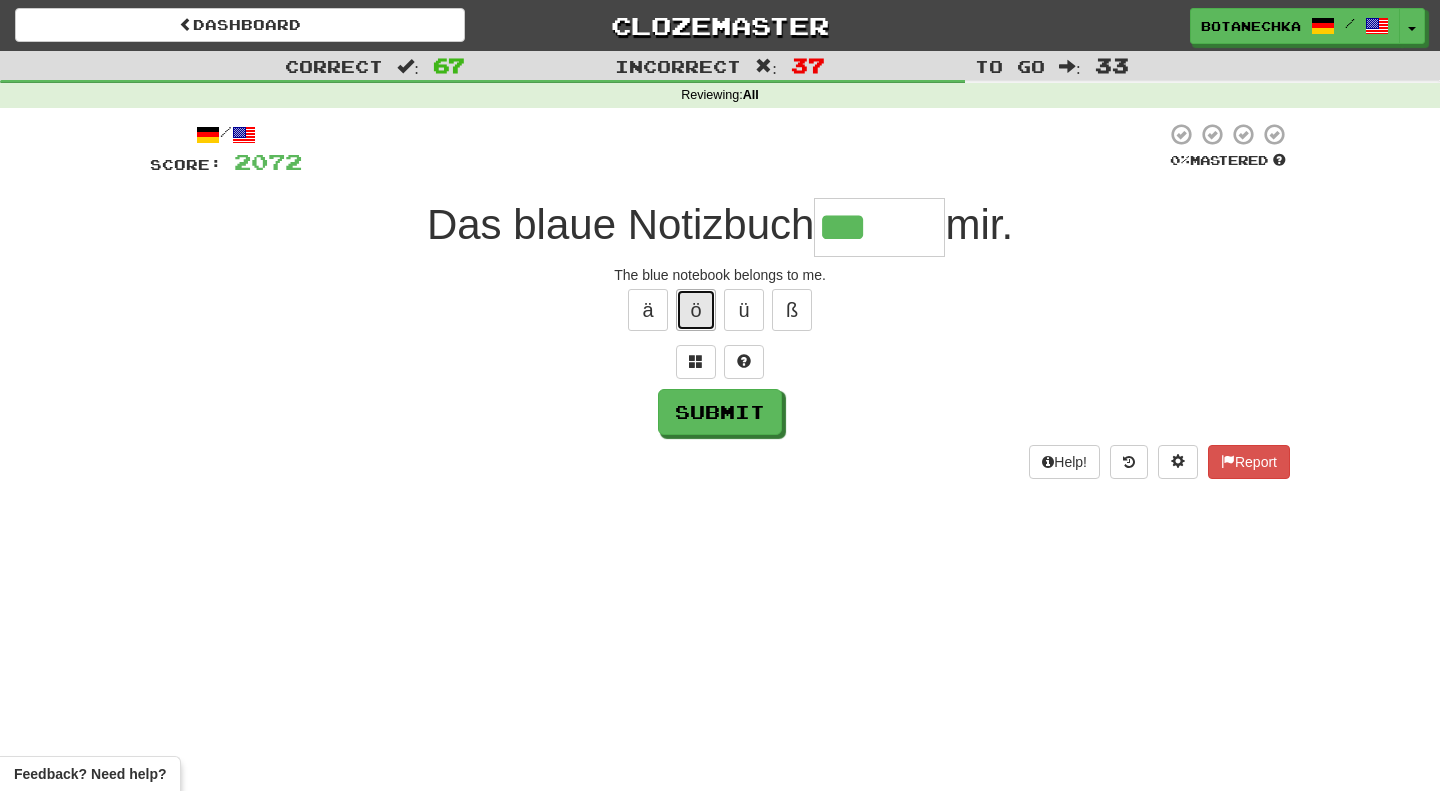 click on "ö" at bounding box center [696, 310] 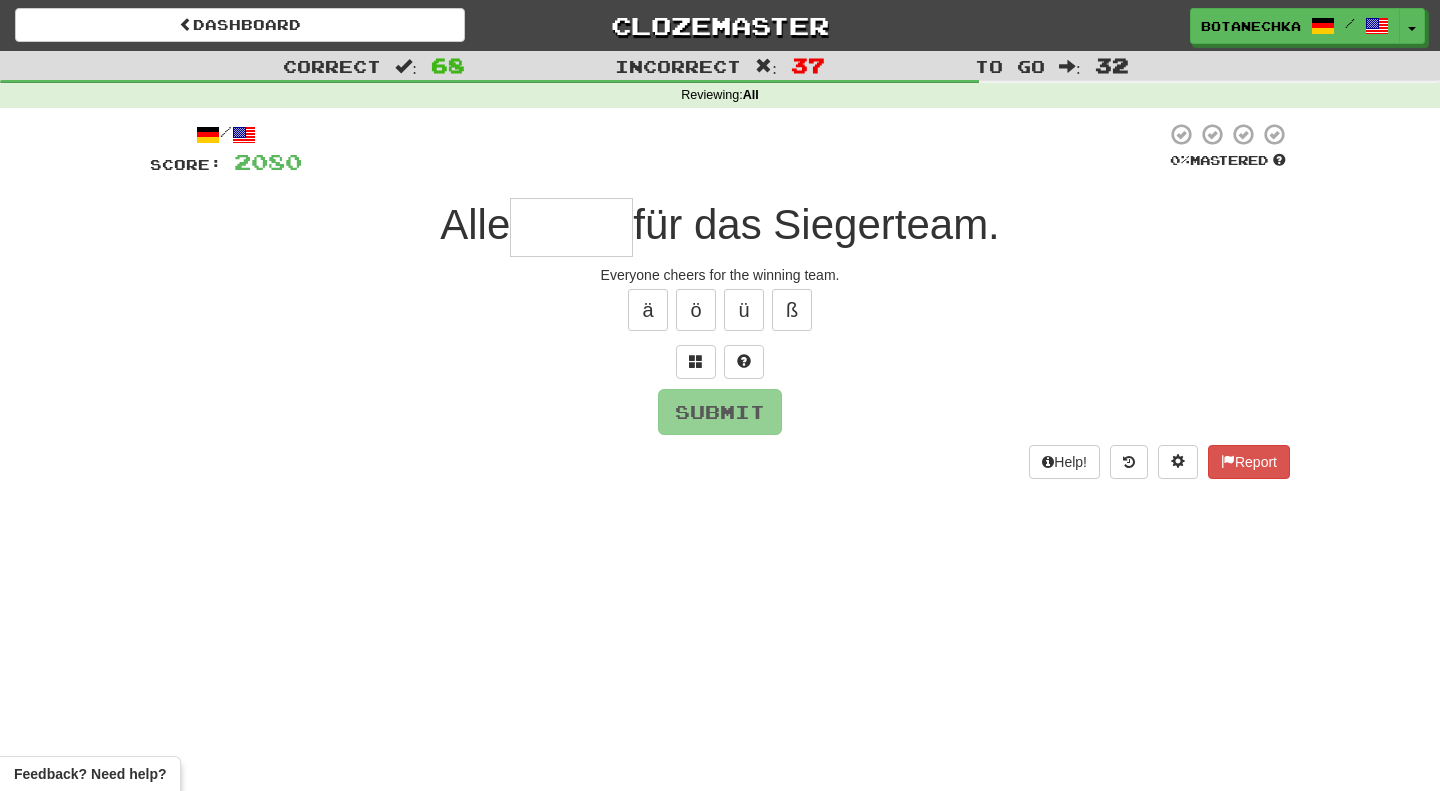 click at bounding box center (571, 227) 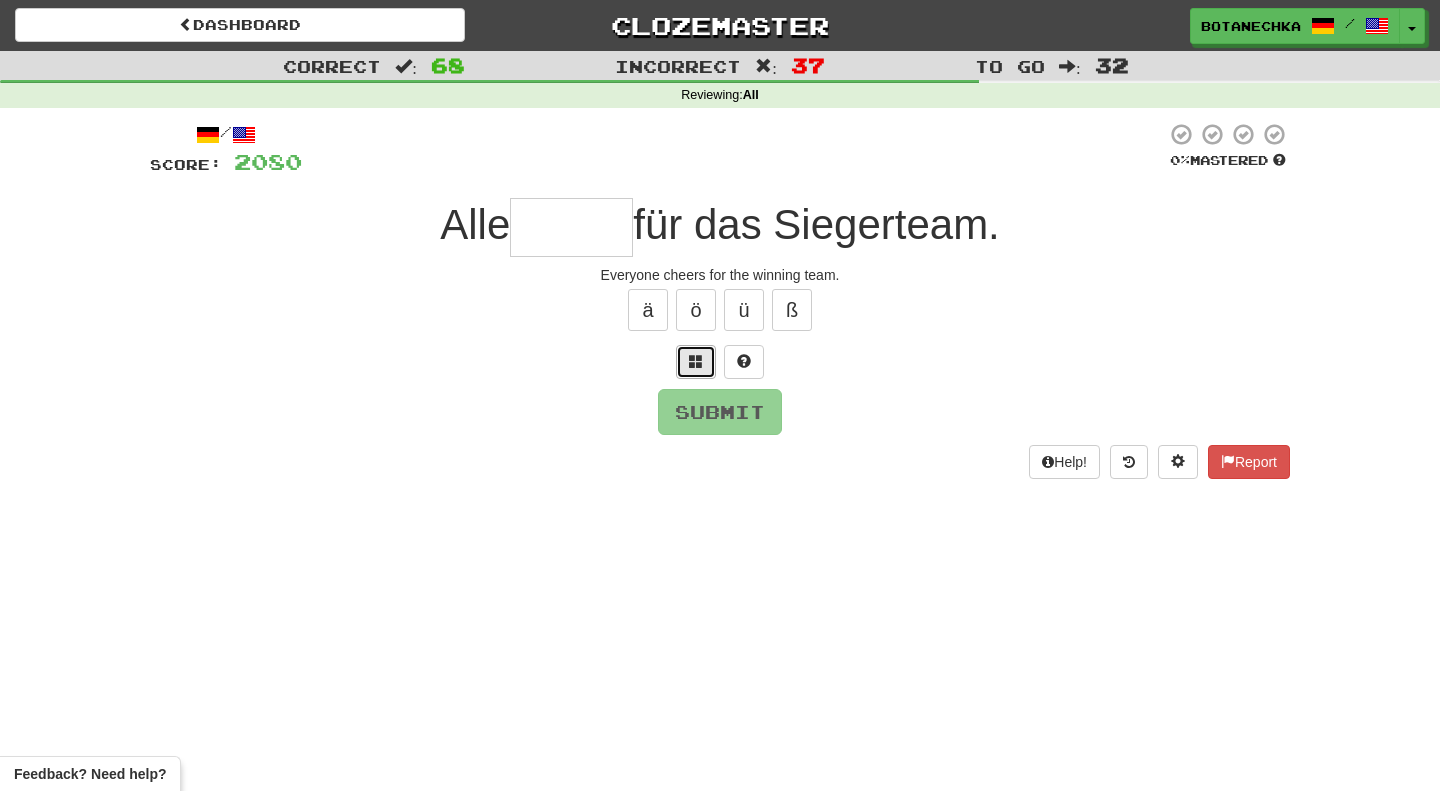 click at bounding box center [696, 362] 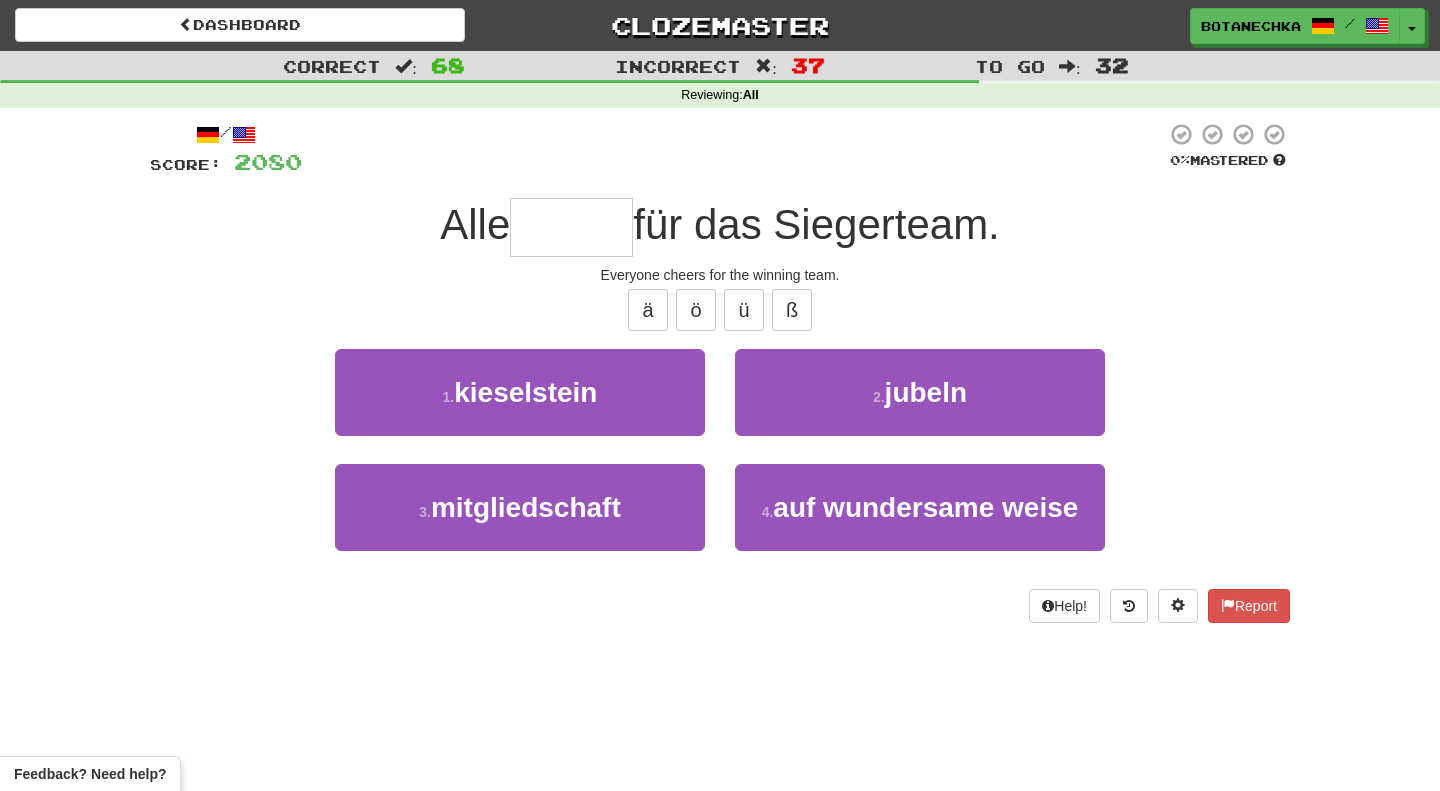 click at bounding box center [571, 227] 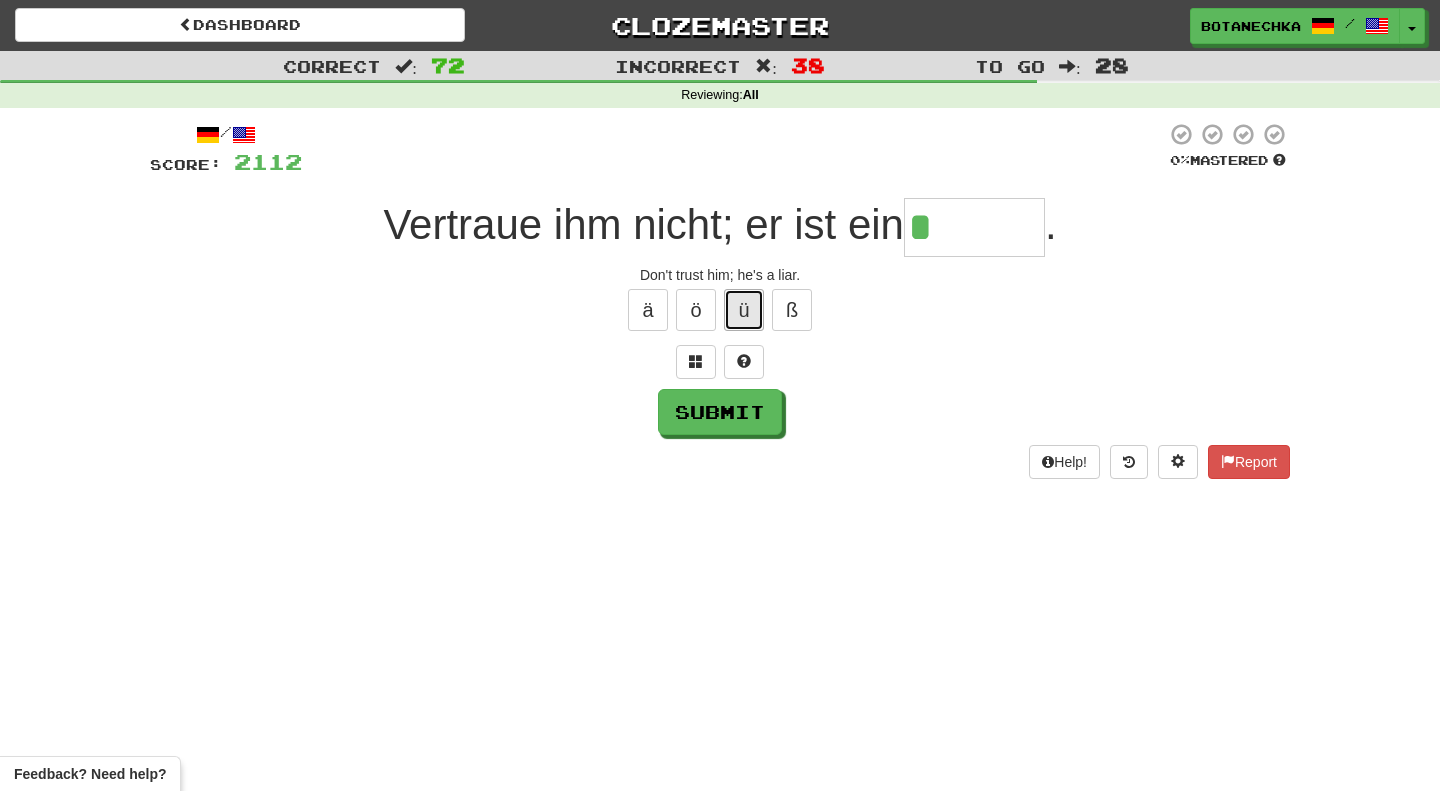 click on "ü" at bounding box center (744, 310) 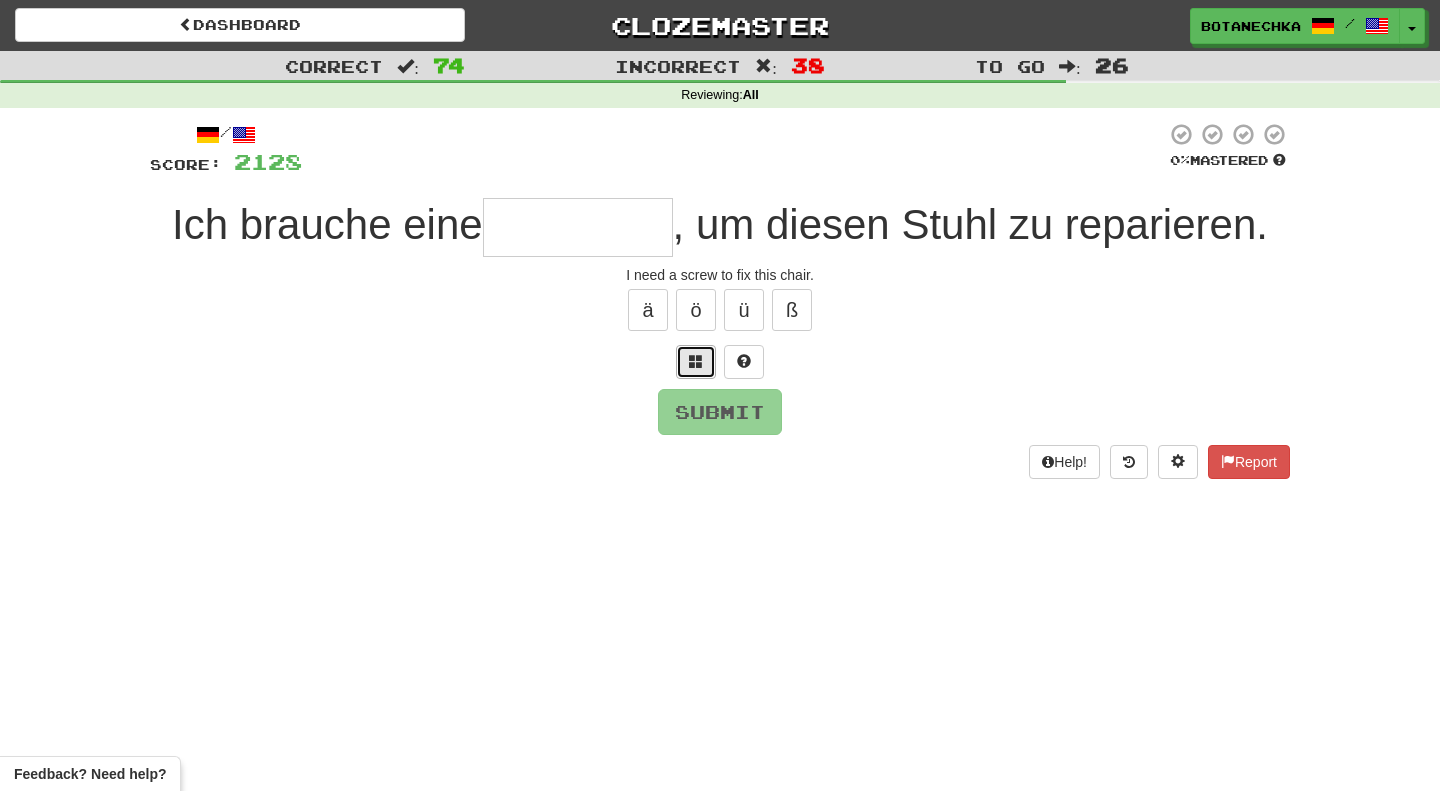 click at bounding box center [696, 362] 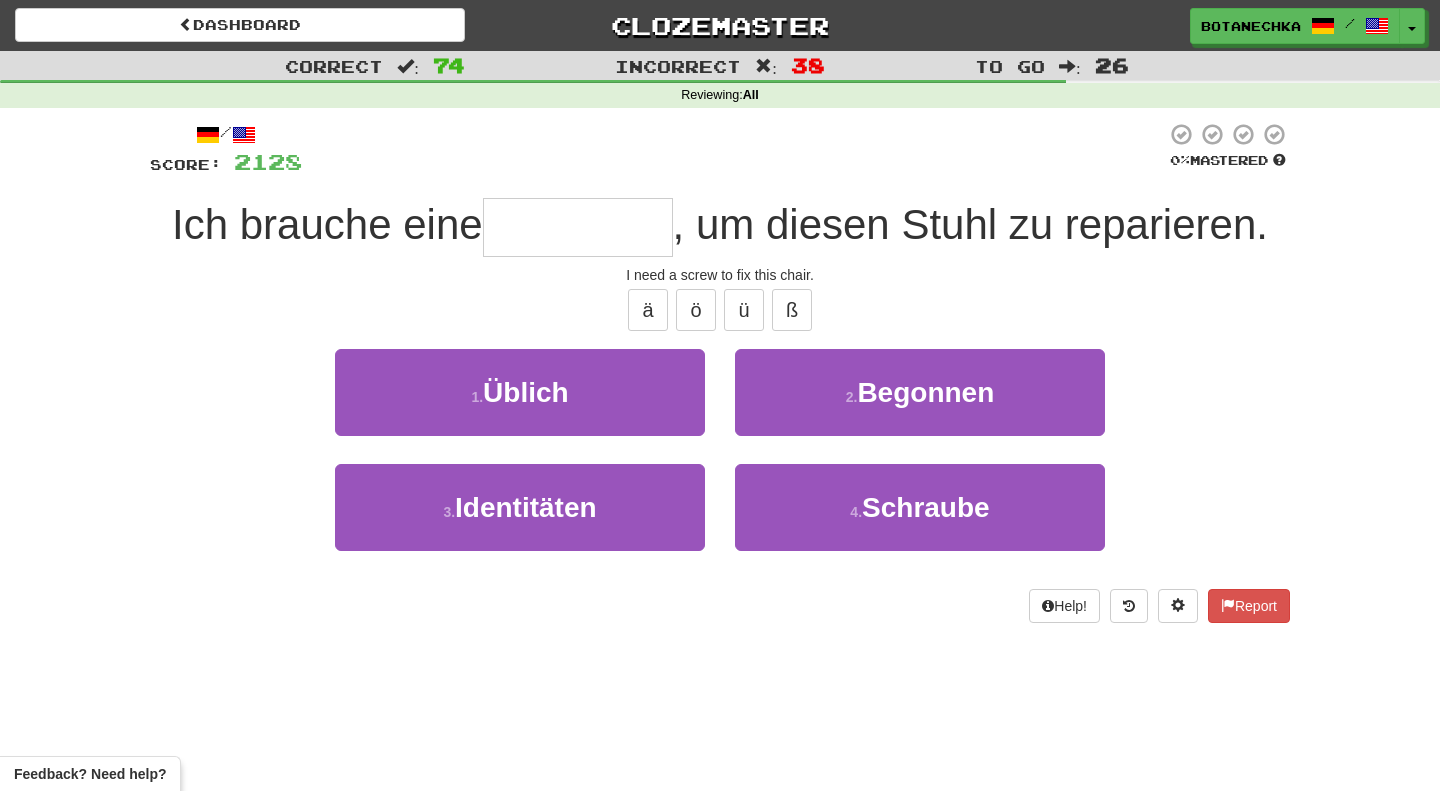 click at bounding box center [578, 227] 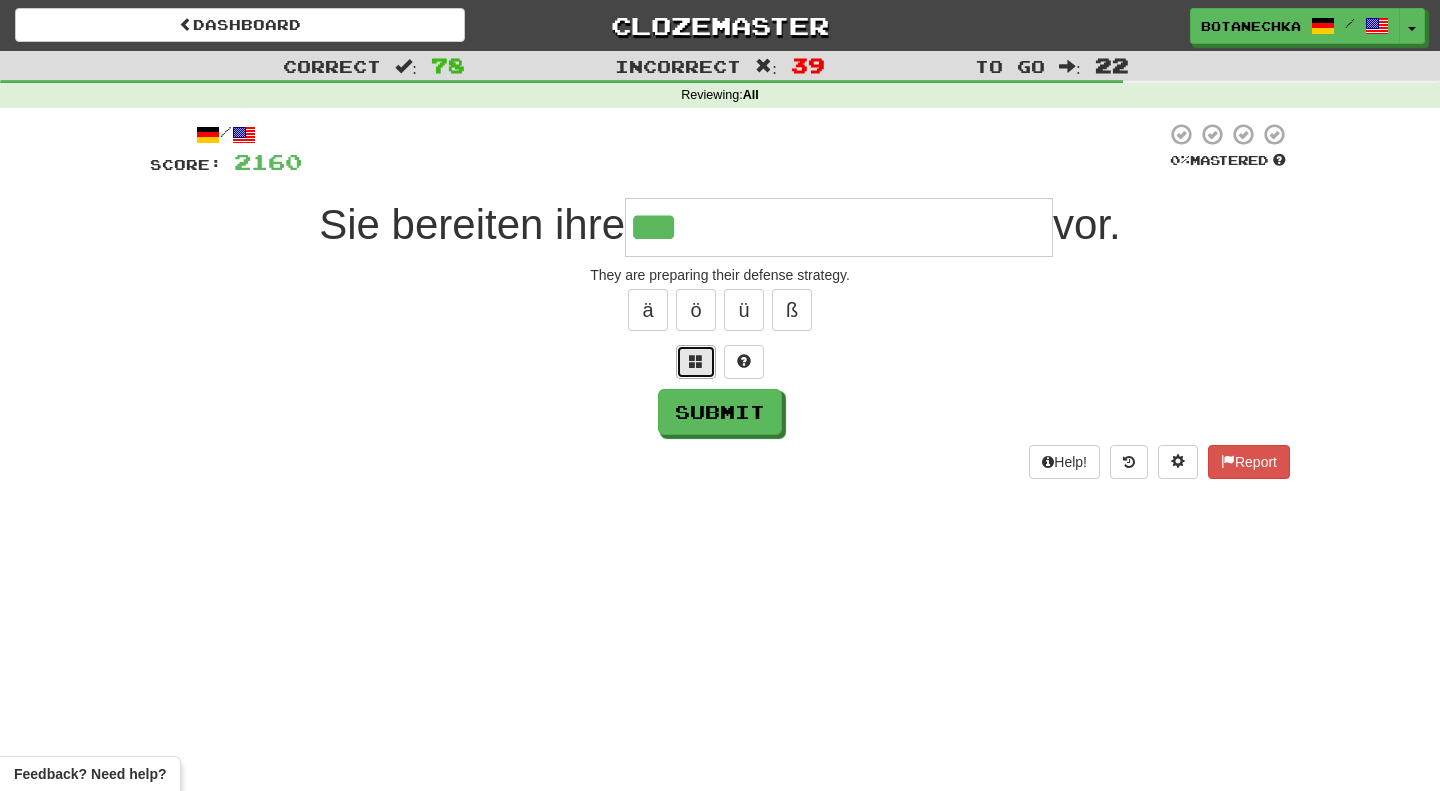 click at bounding box center [696, 362] 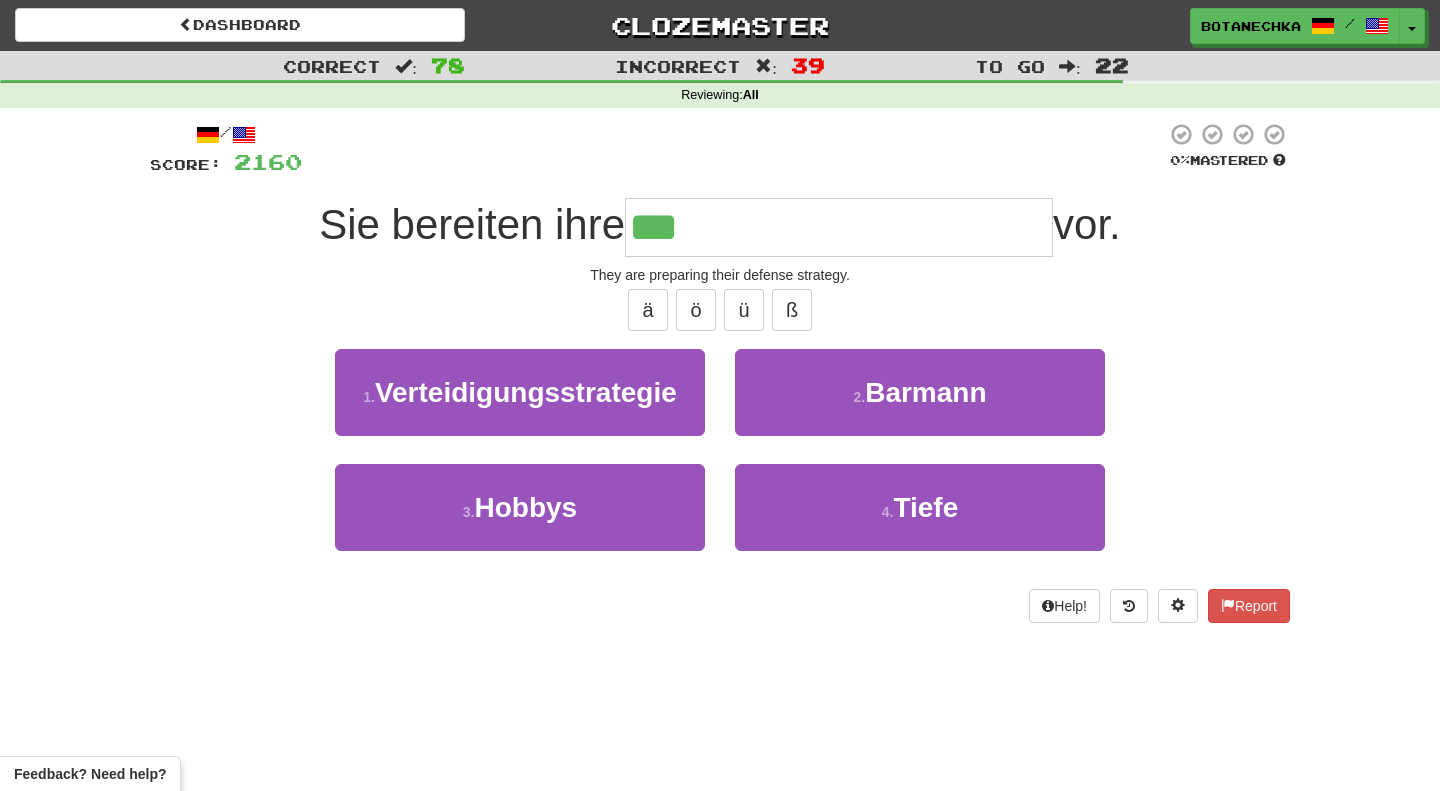 click on "***" at bounding box center (839, 227) 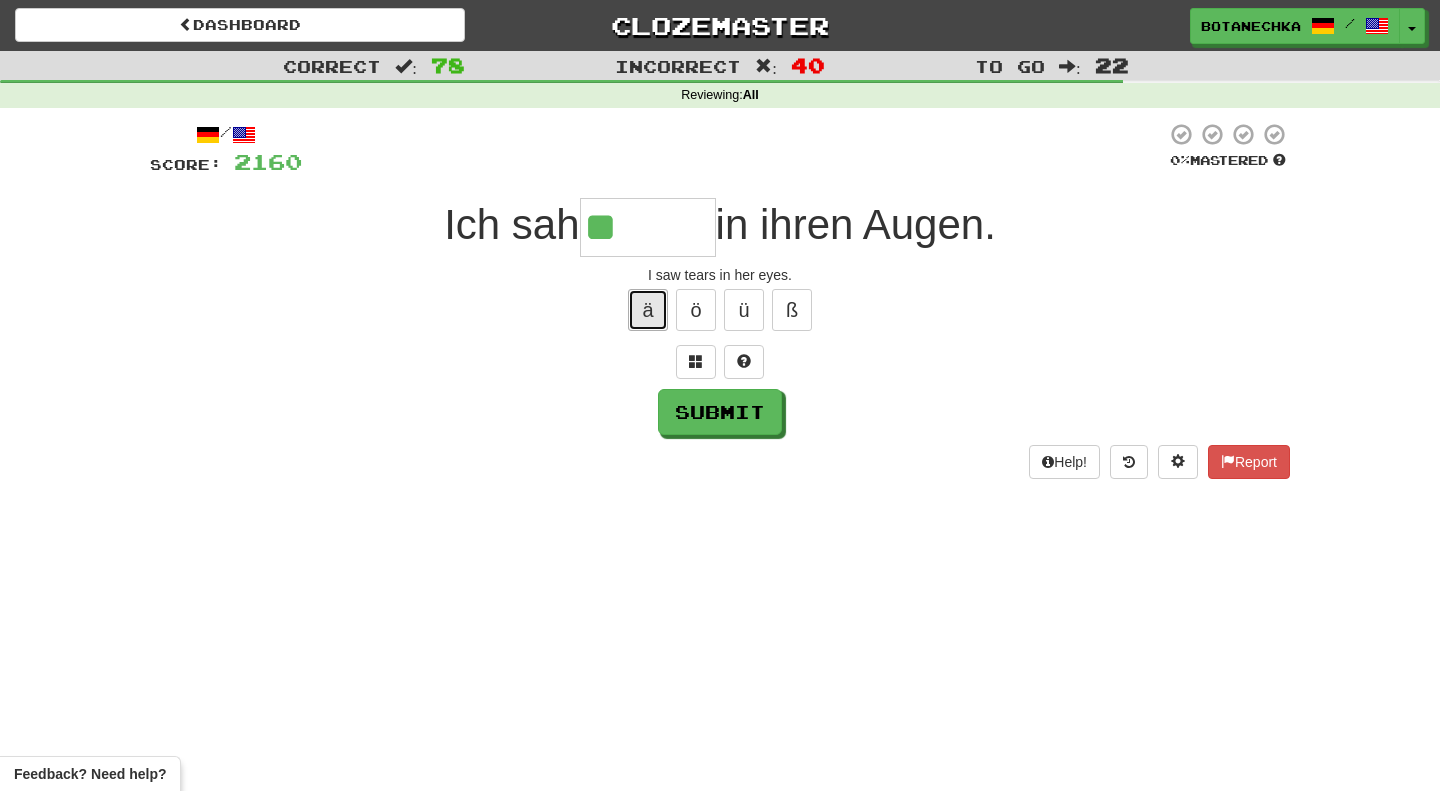 click on "ä" at bounding box center (648, 310) 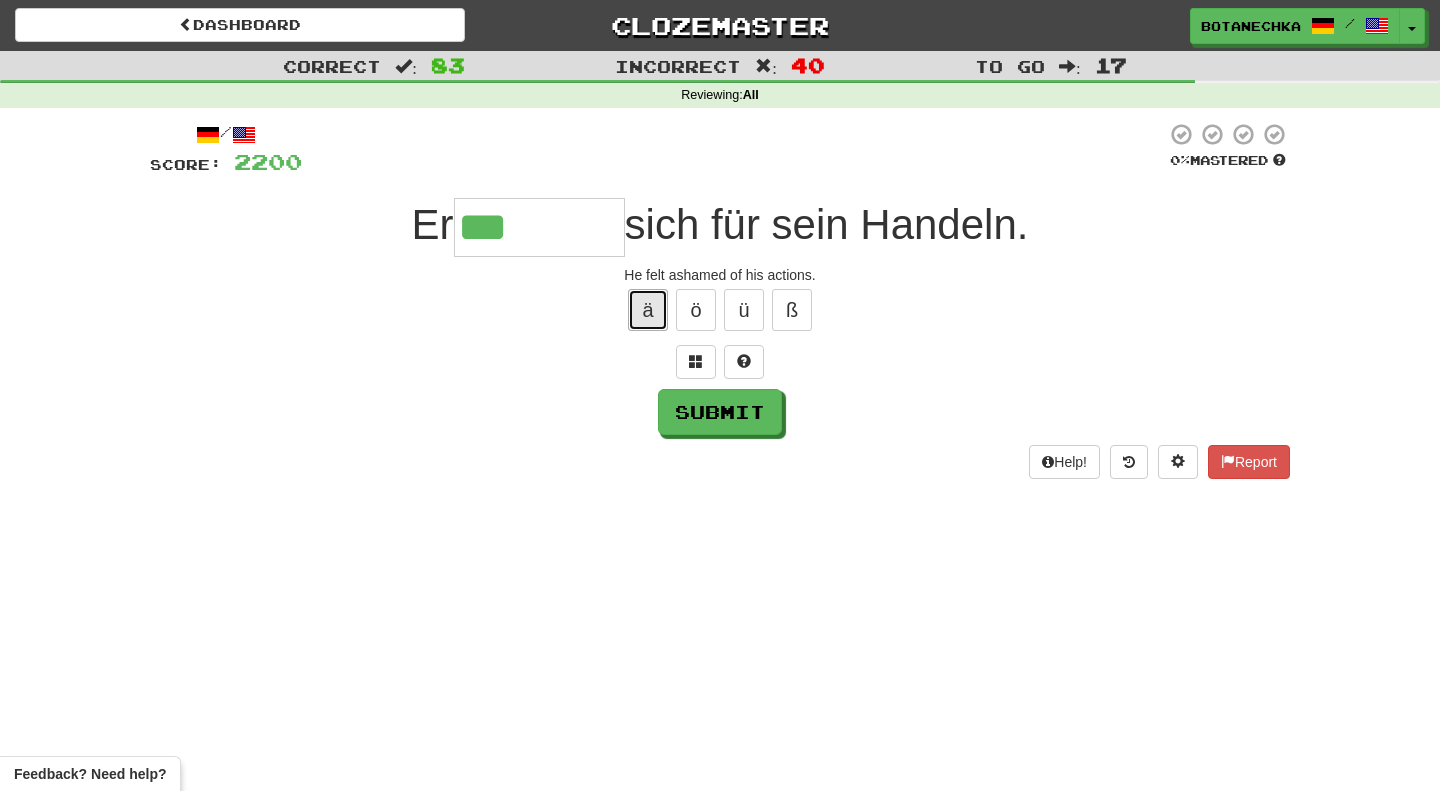 click on "ä" at bounding box center (648, 310) 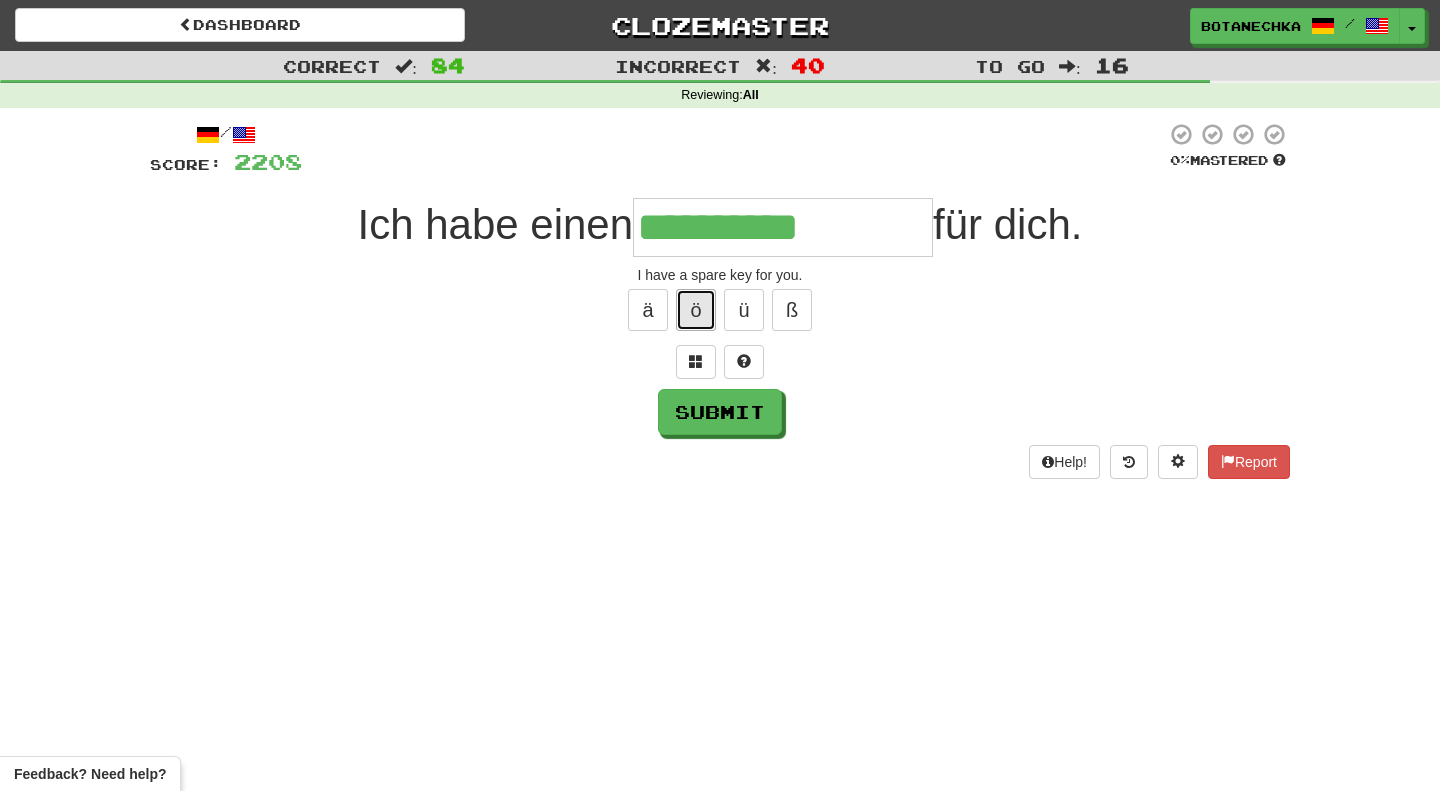 click on "ö" at bounding box center [696, 310] 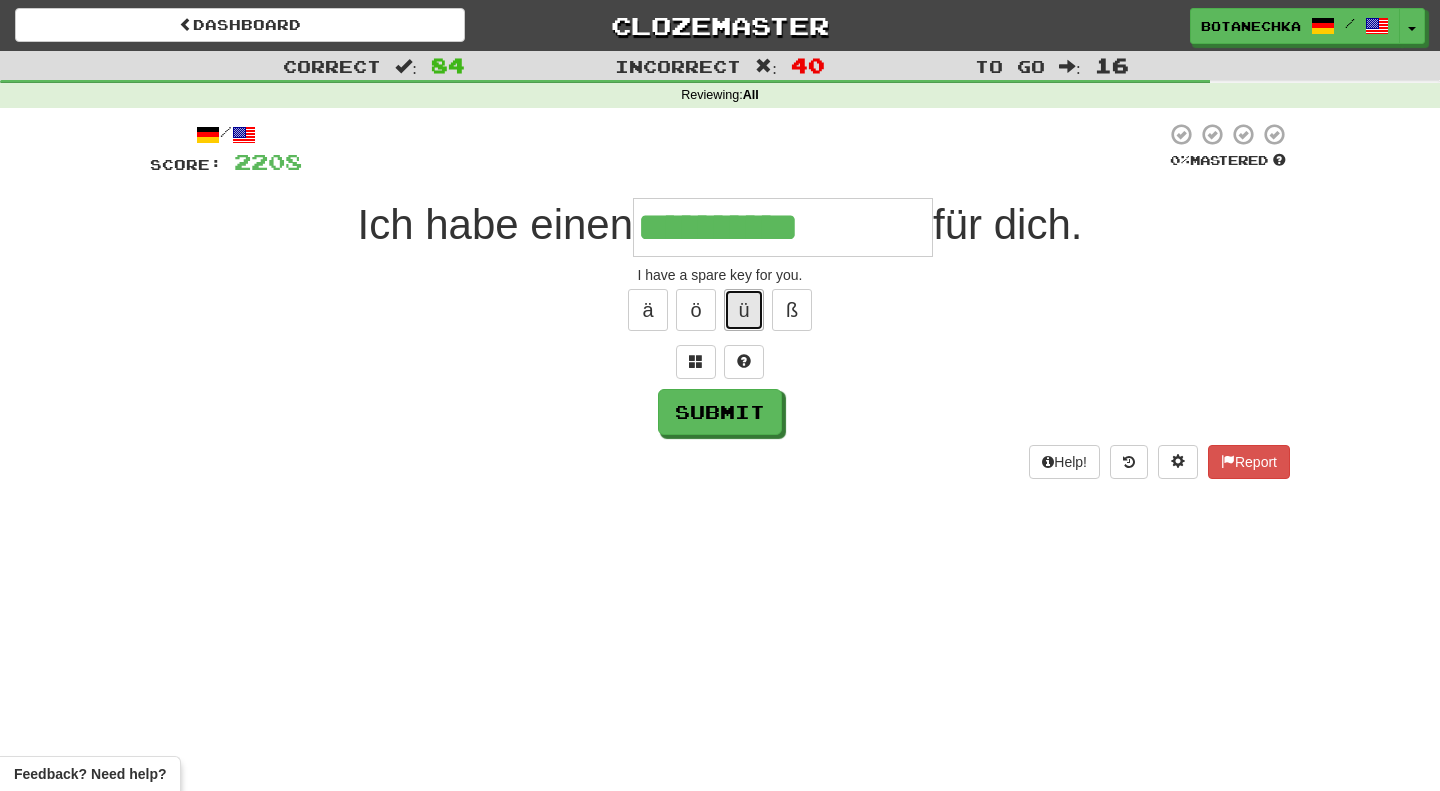click on "ü" at bounding box center (744, 310) 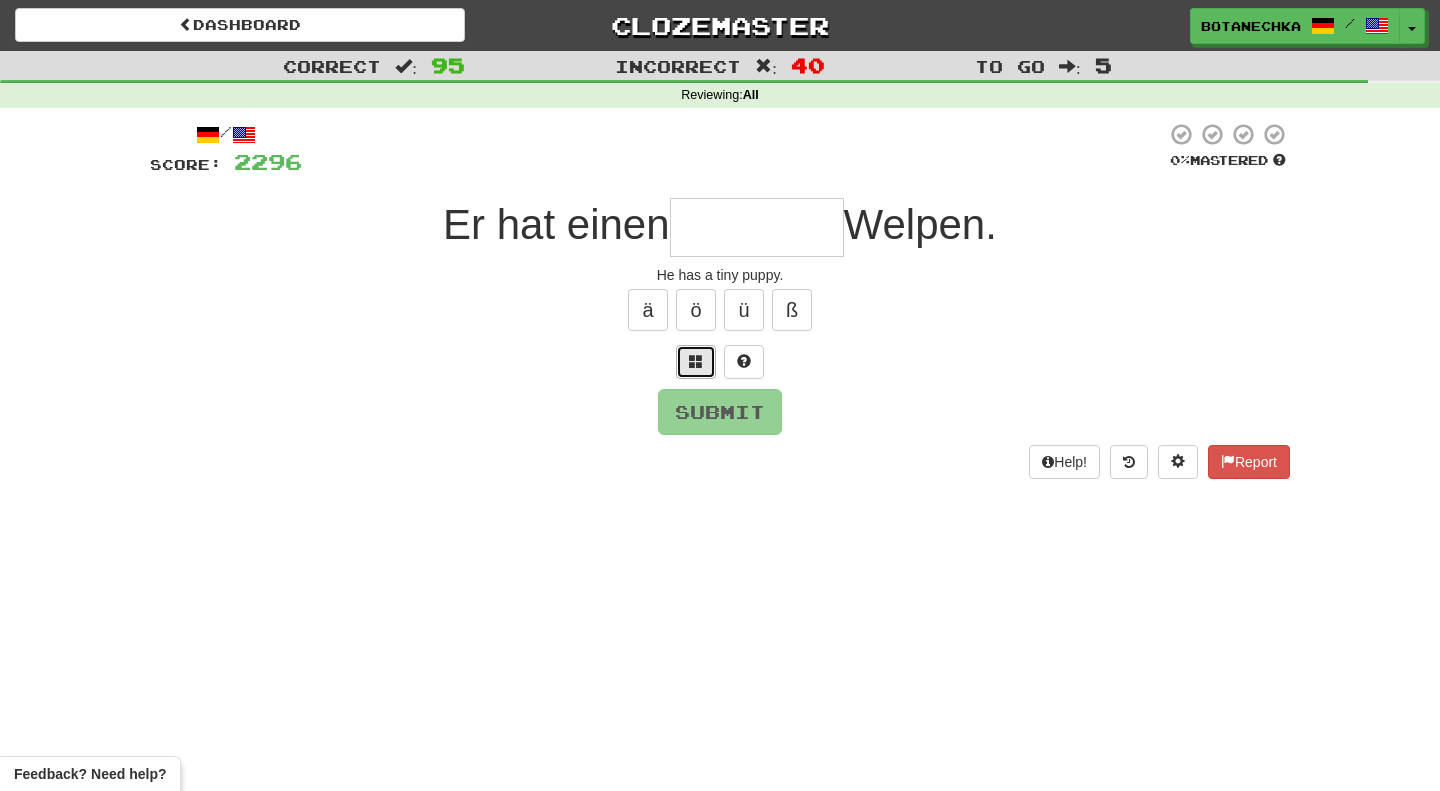 click at bounding box center [696, 361] 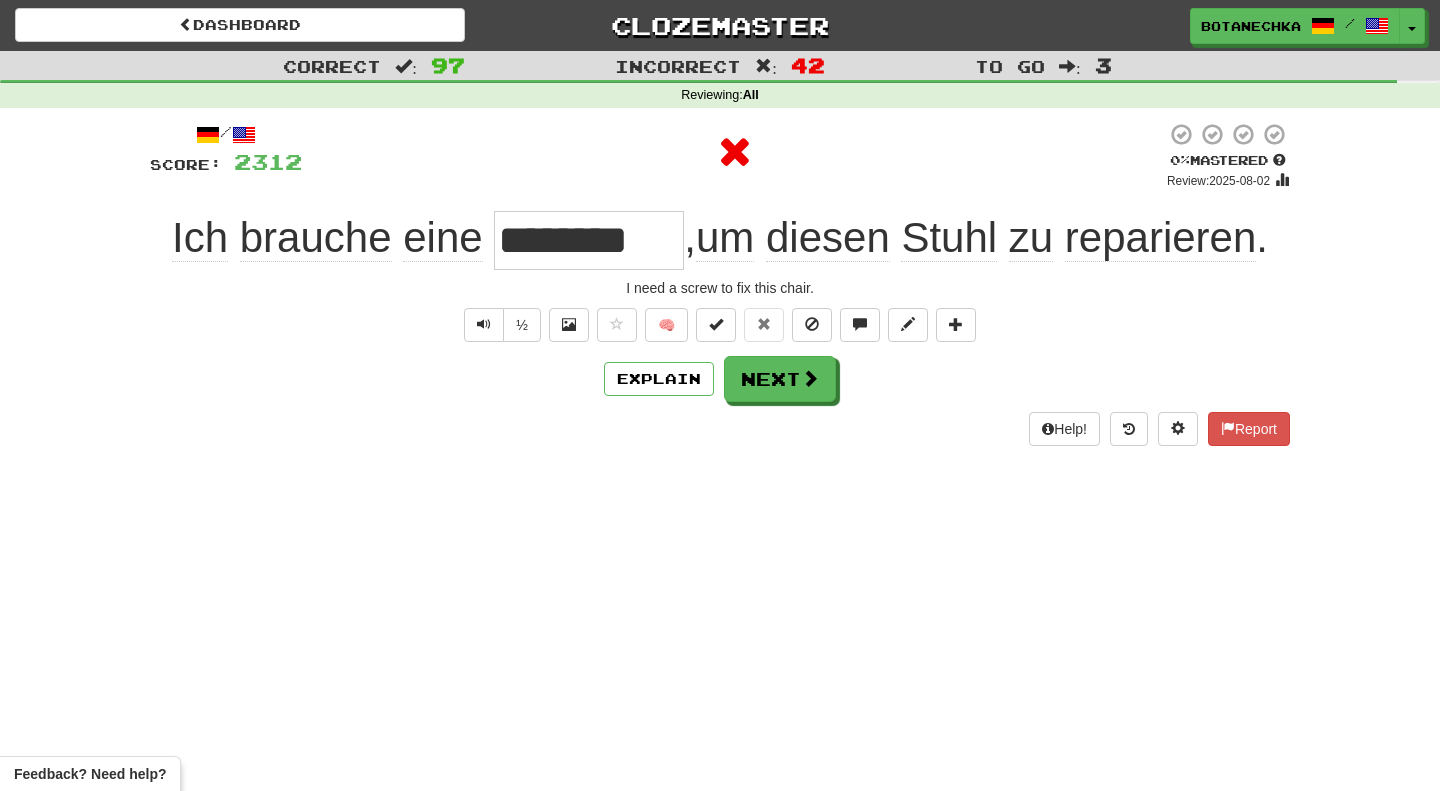 scroll, scrollTop: 0, scrollLeft: 0, axis: both 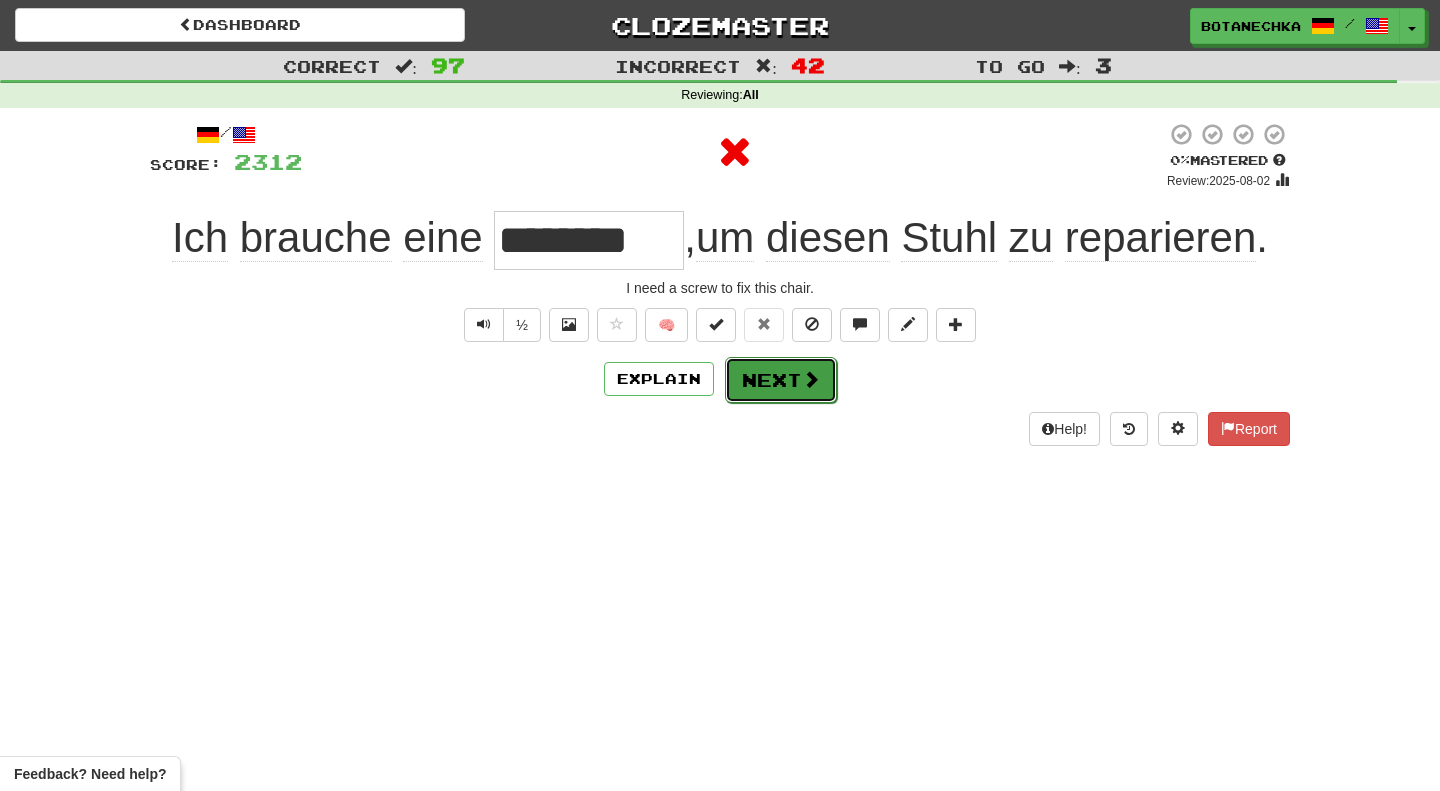 click on "Next" at bounding box center [781, 380] 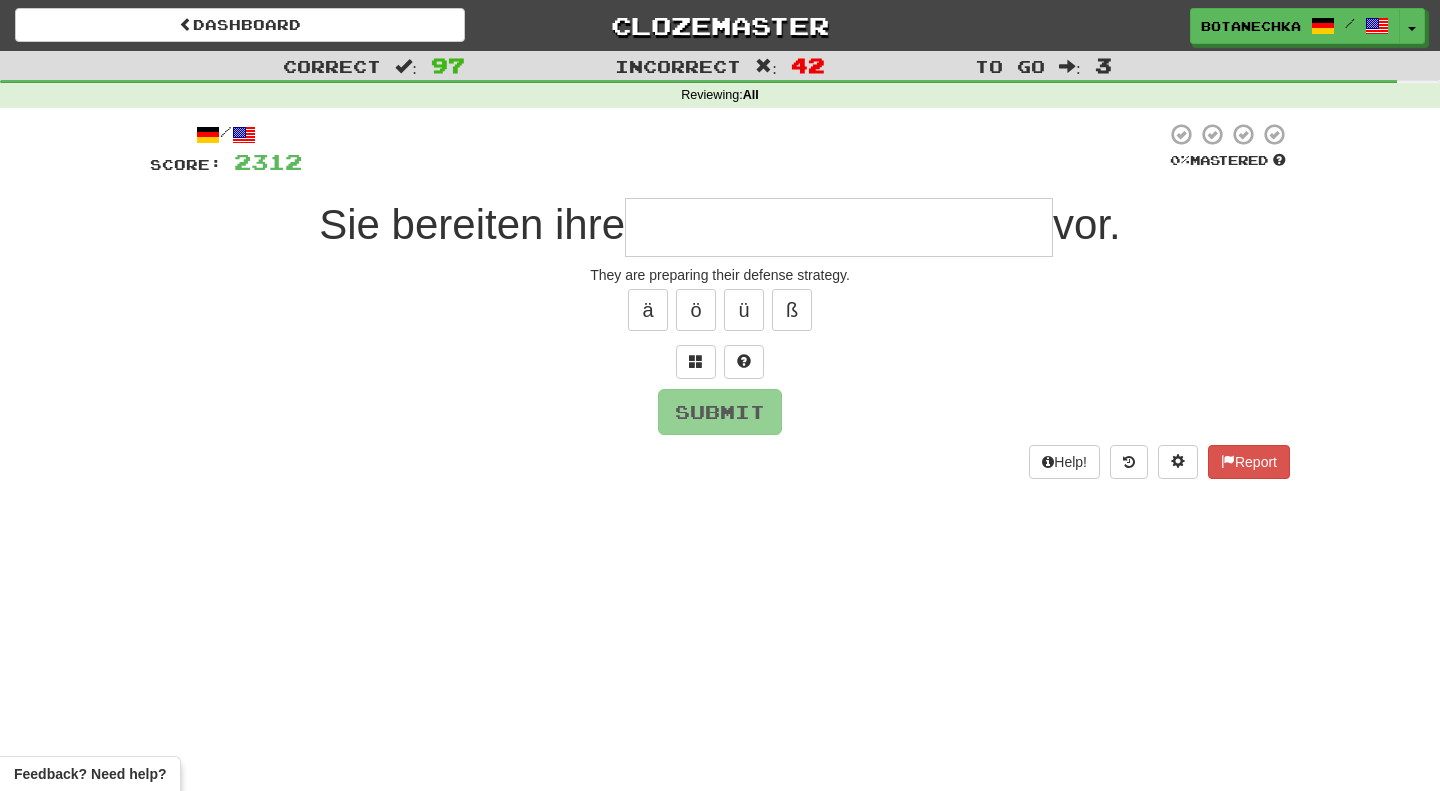 click at bounding box center (839, 227) 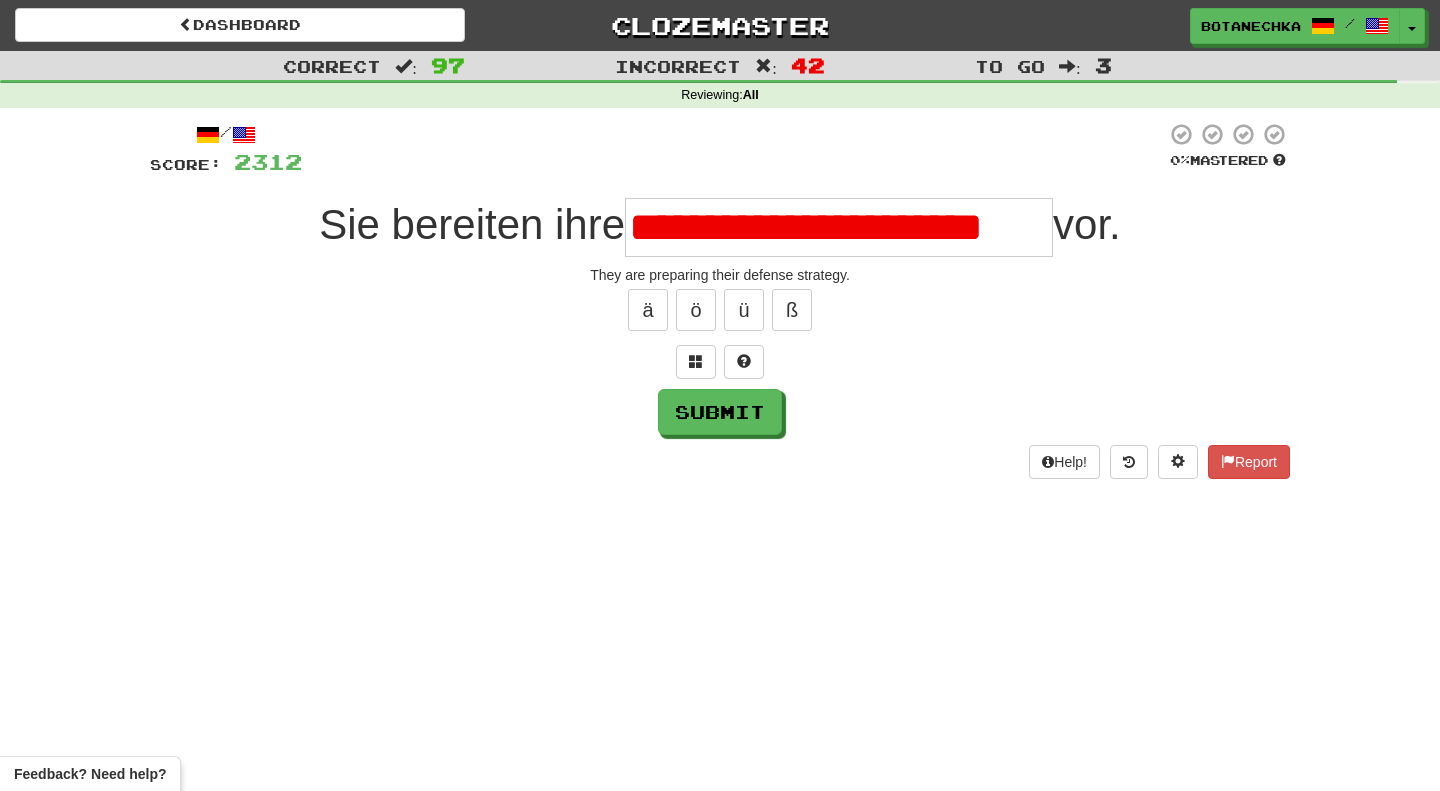 scroll, scrollTop: 0, scrollLeft: 0, axis: both 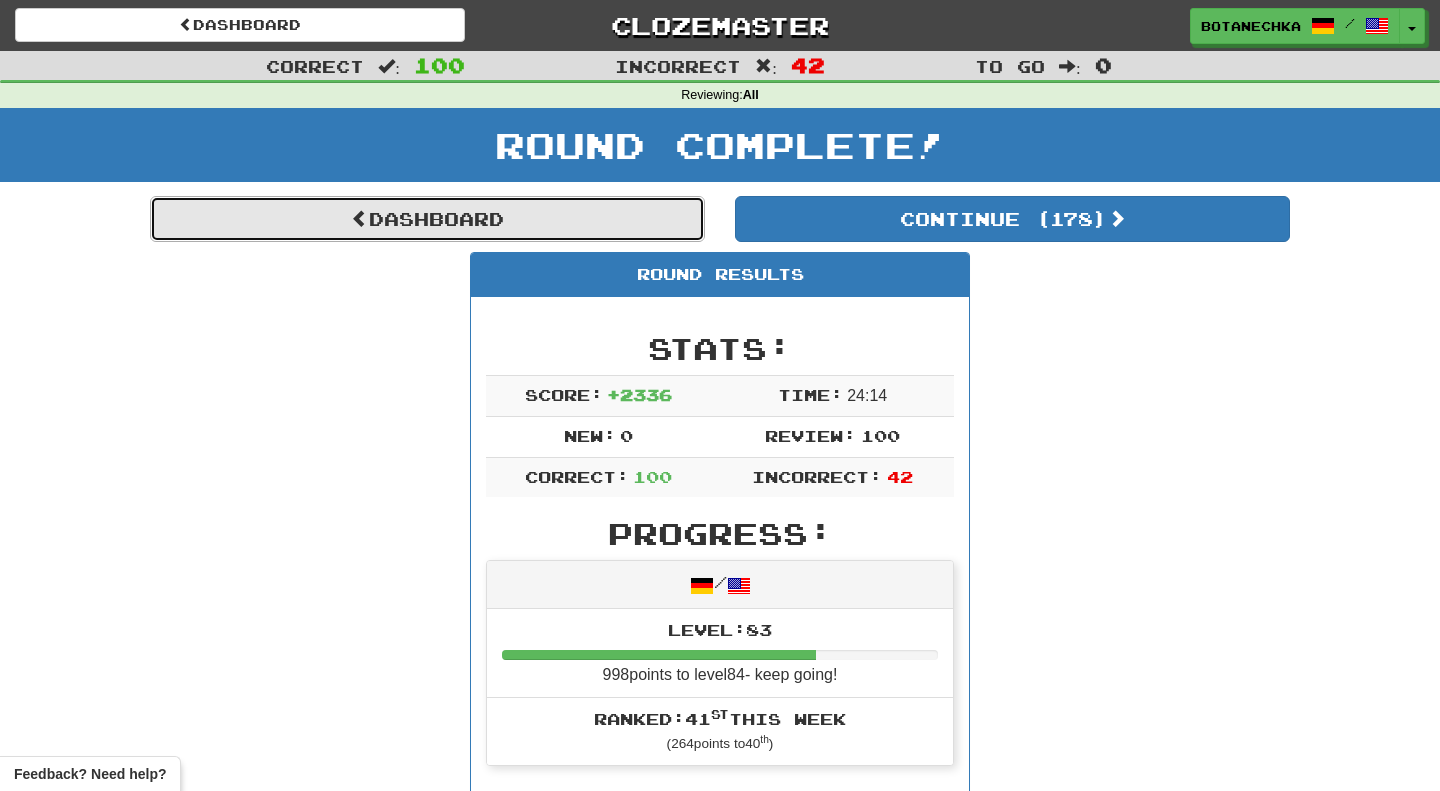 click on "Dashboard" at bounding box center [427, 219] 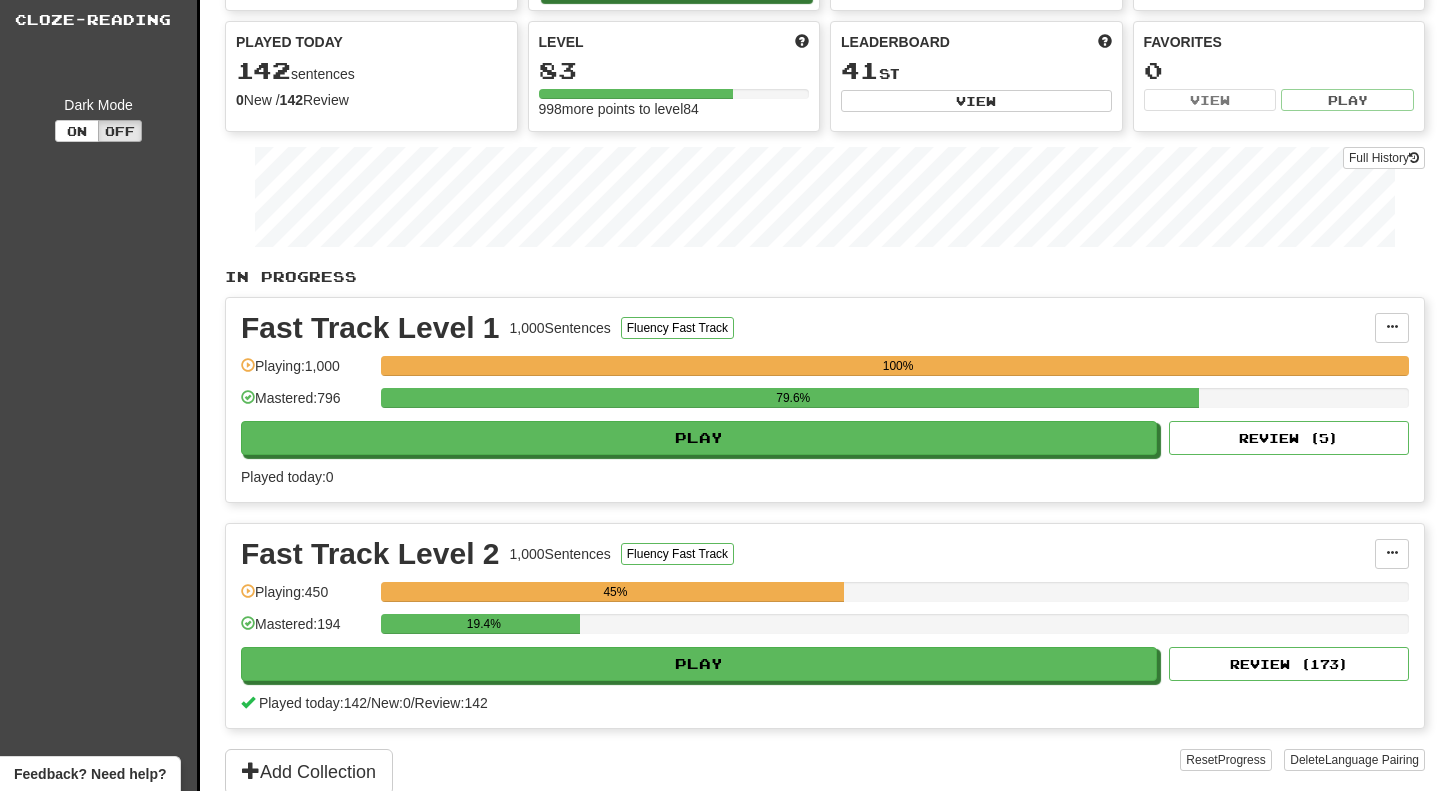 scroll, scrollTop: 0, scrollLeft: 0, axis: both 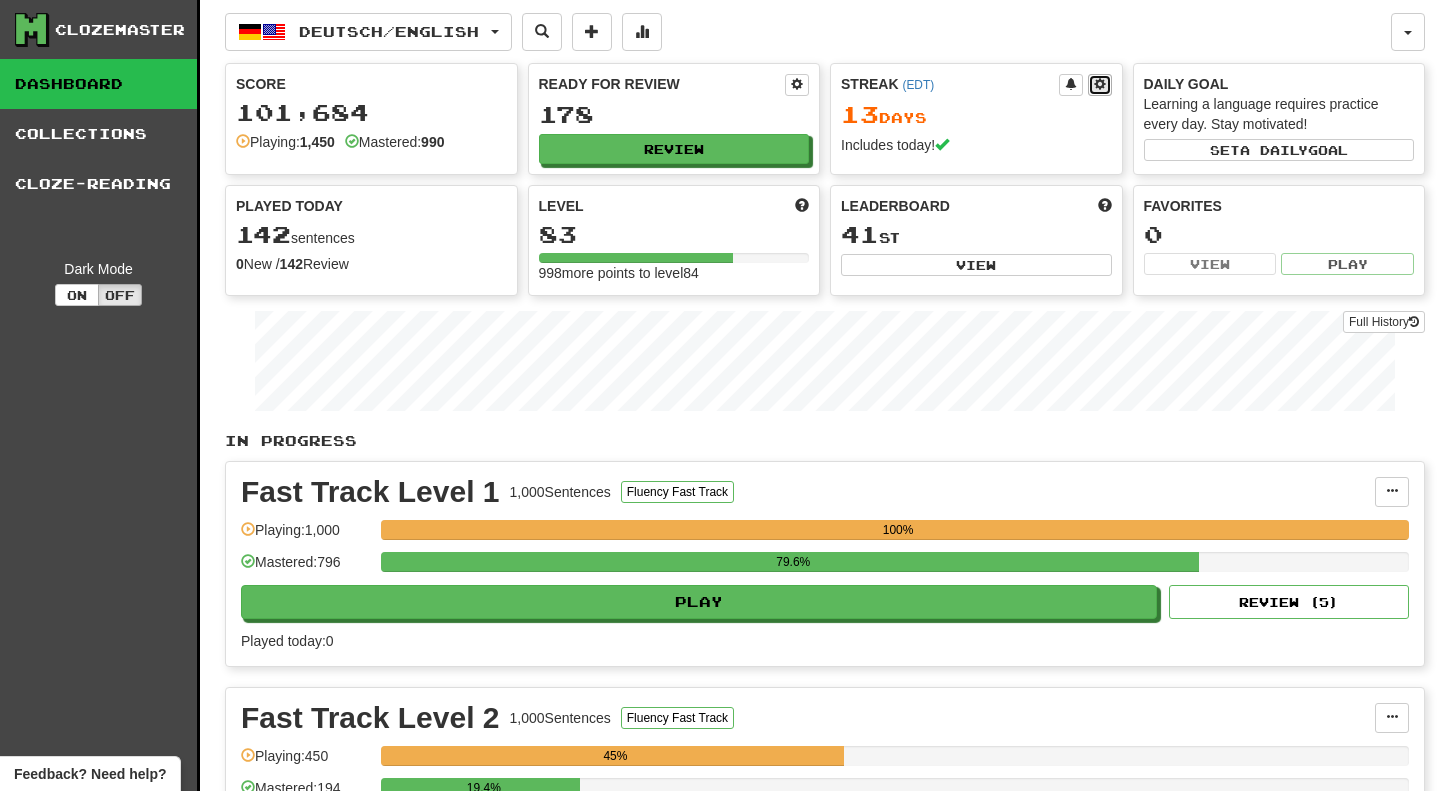 click at bounding box center (1100, 84) 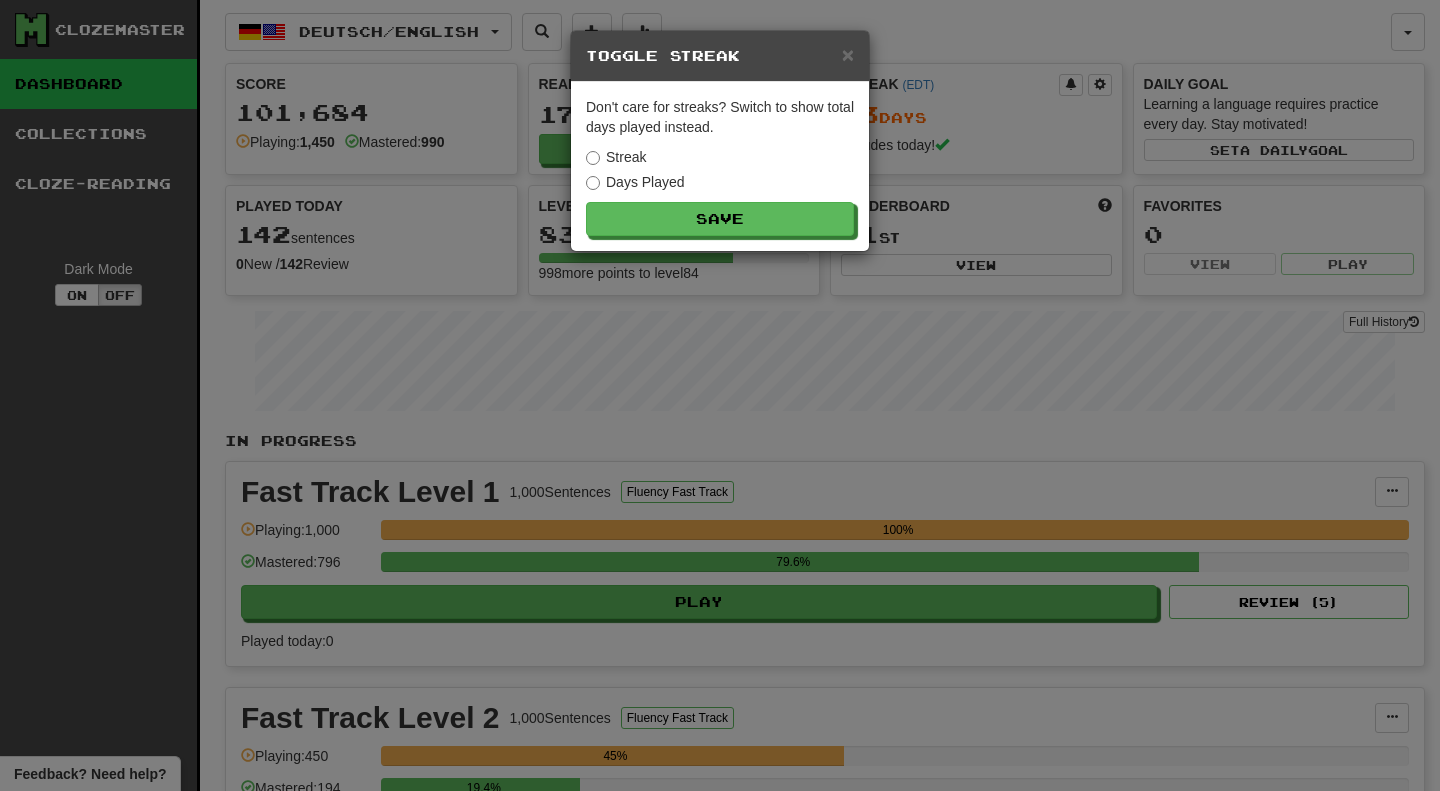 click on "Days Played" at bounding box center (635, 182) 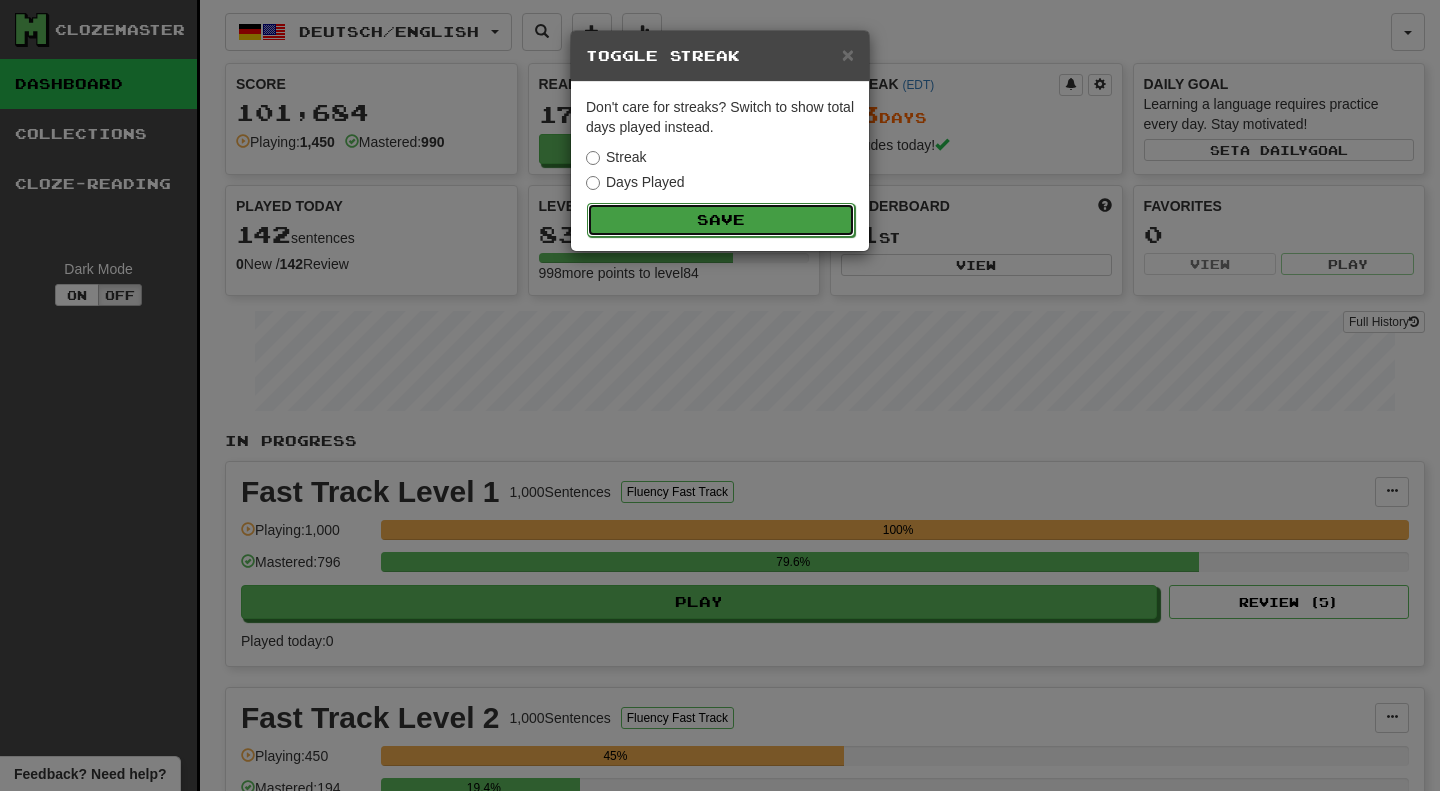 click on "Save" at bounding box center [721, 220] 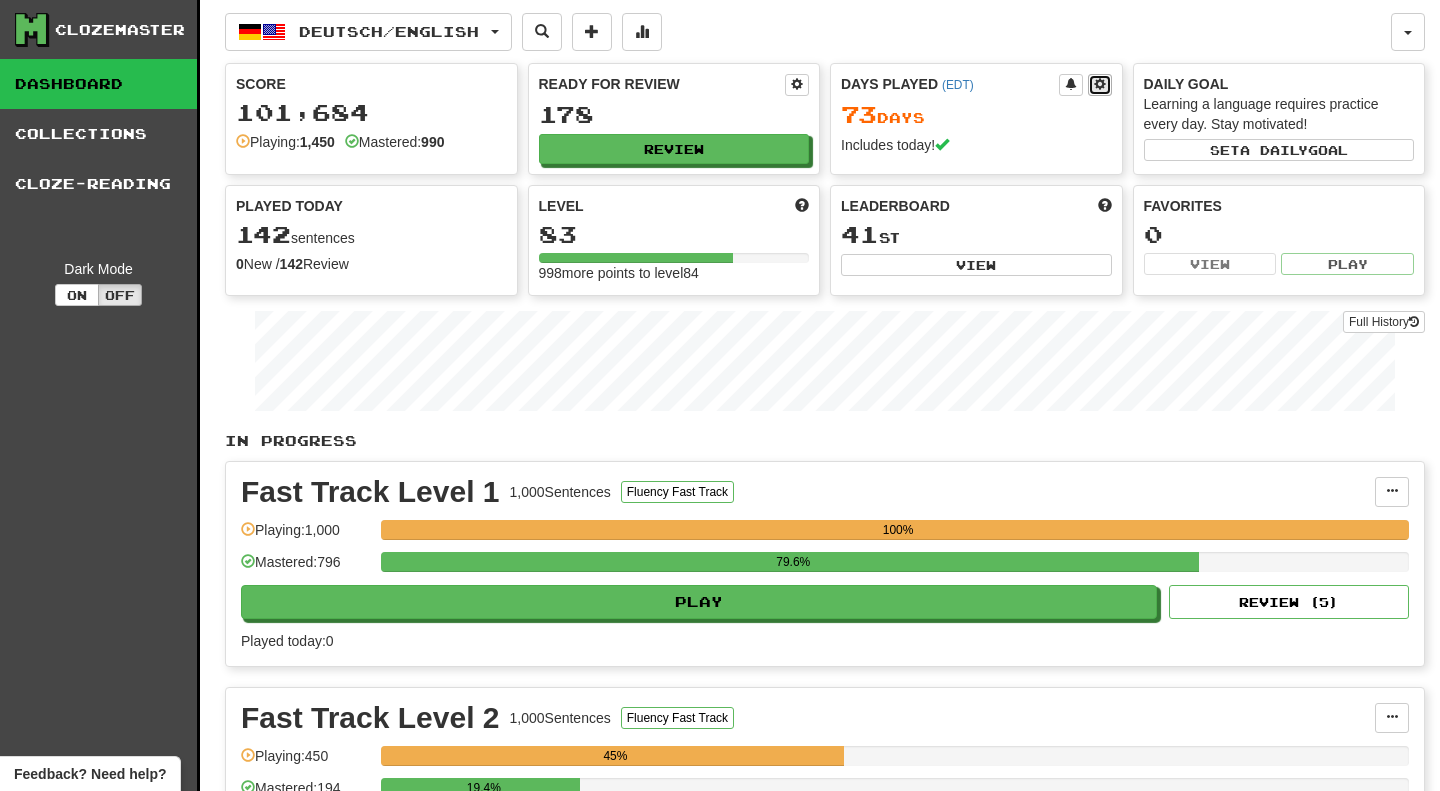 click at bounding box center [1100, 84] 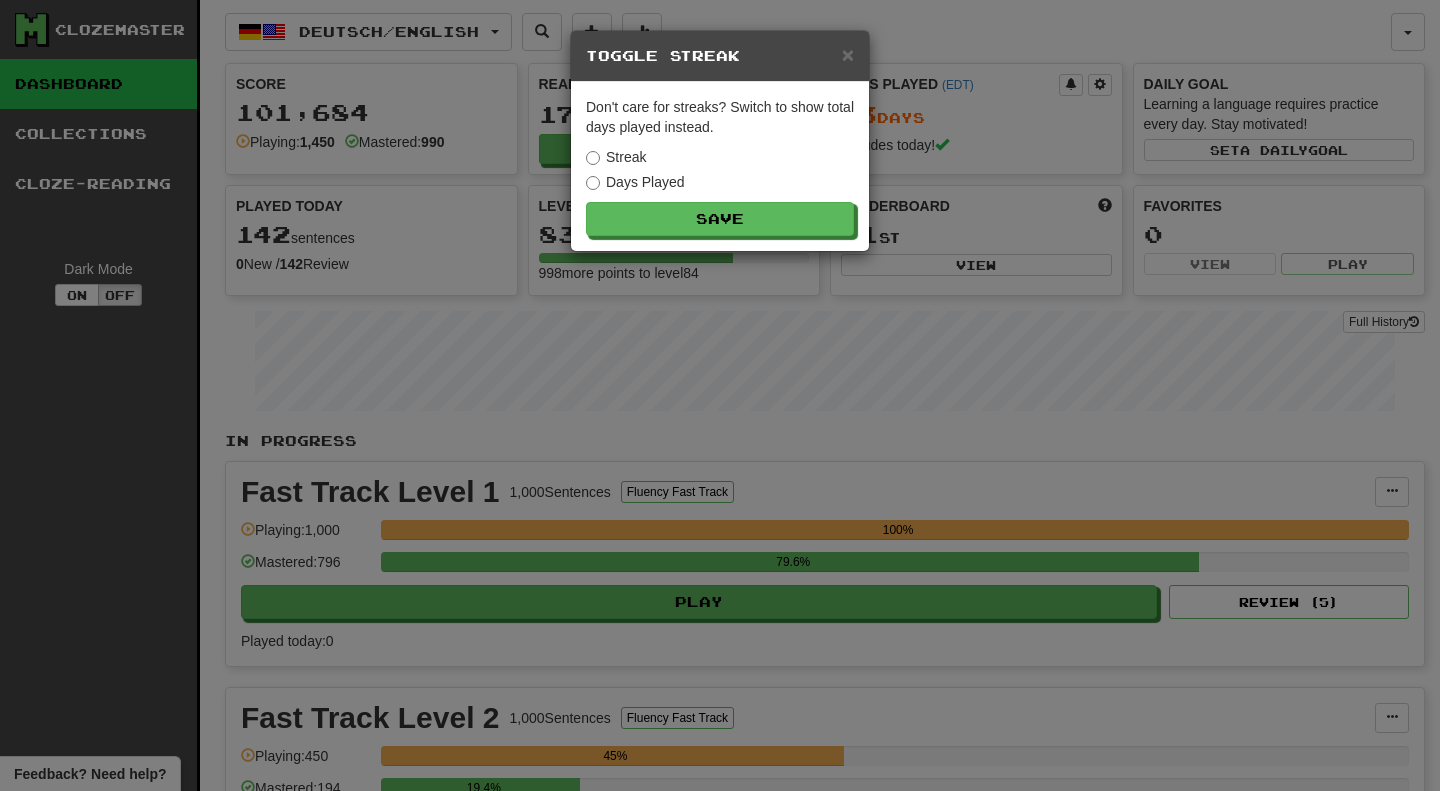 click on "Streak" at bounding box center (616, 157) 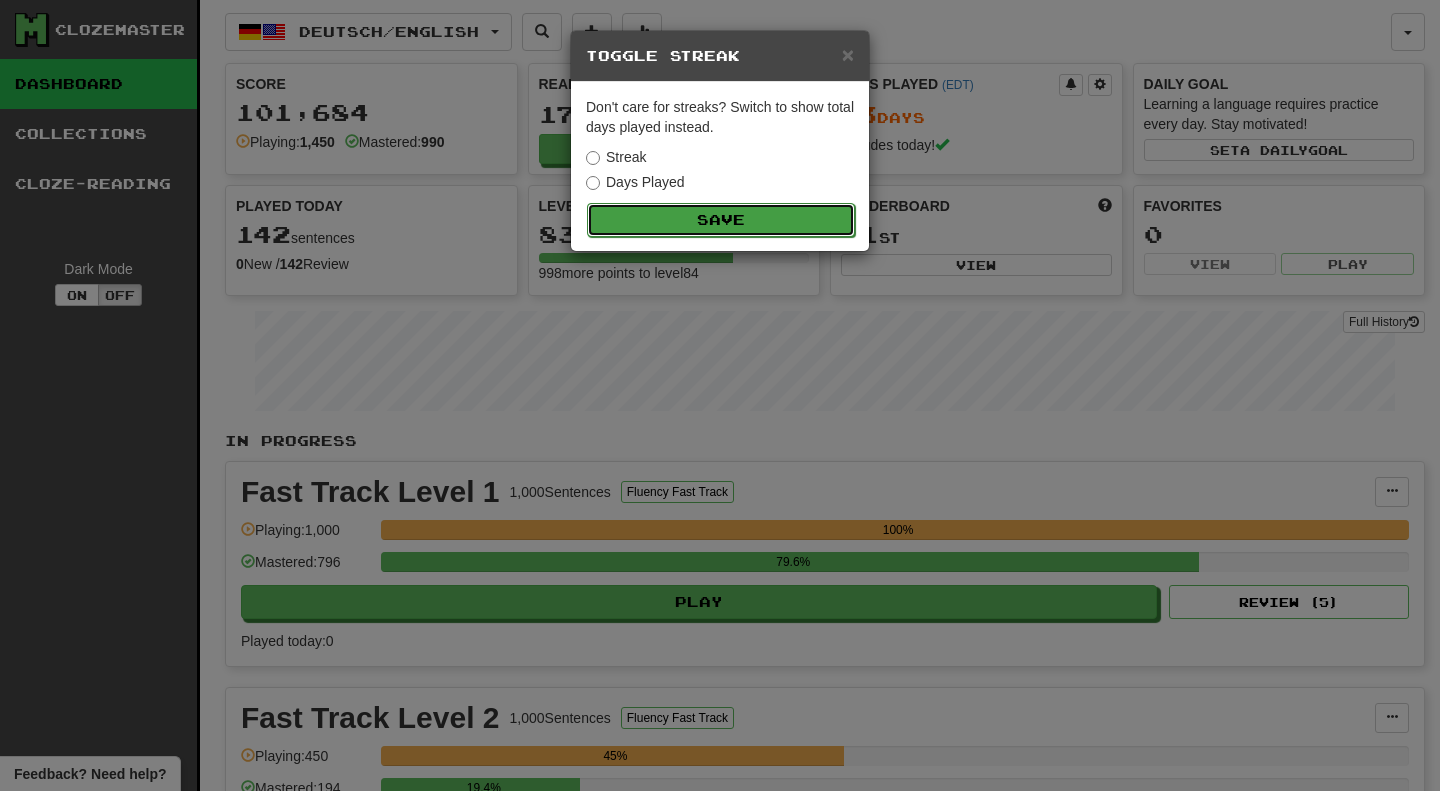 click on "Save" at bounding box center [721, 220] 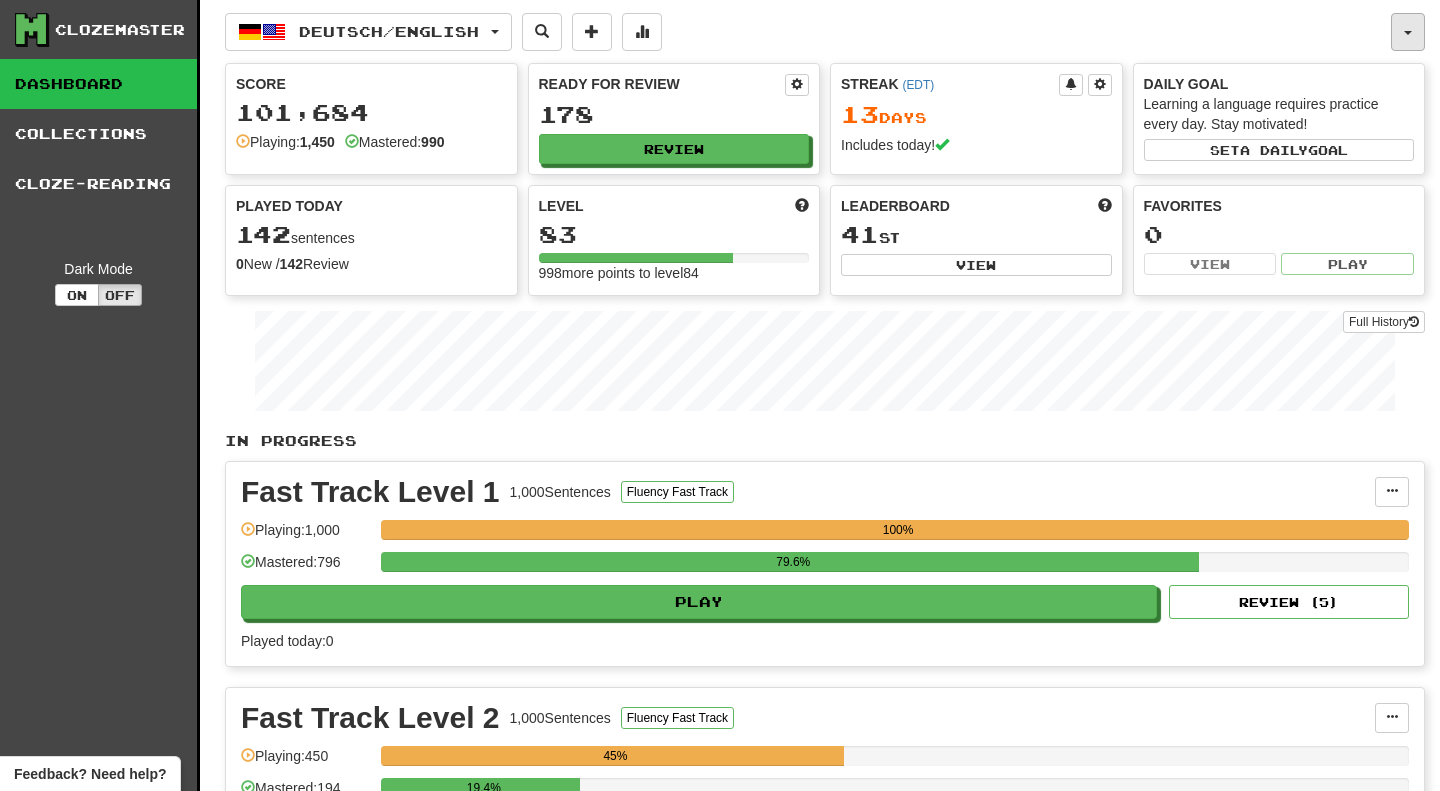 click at bounding box center [1408, 32] 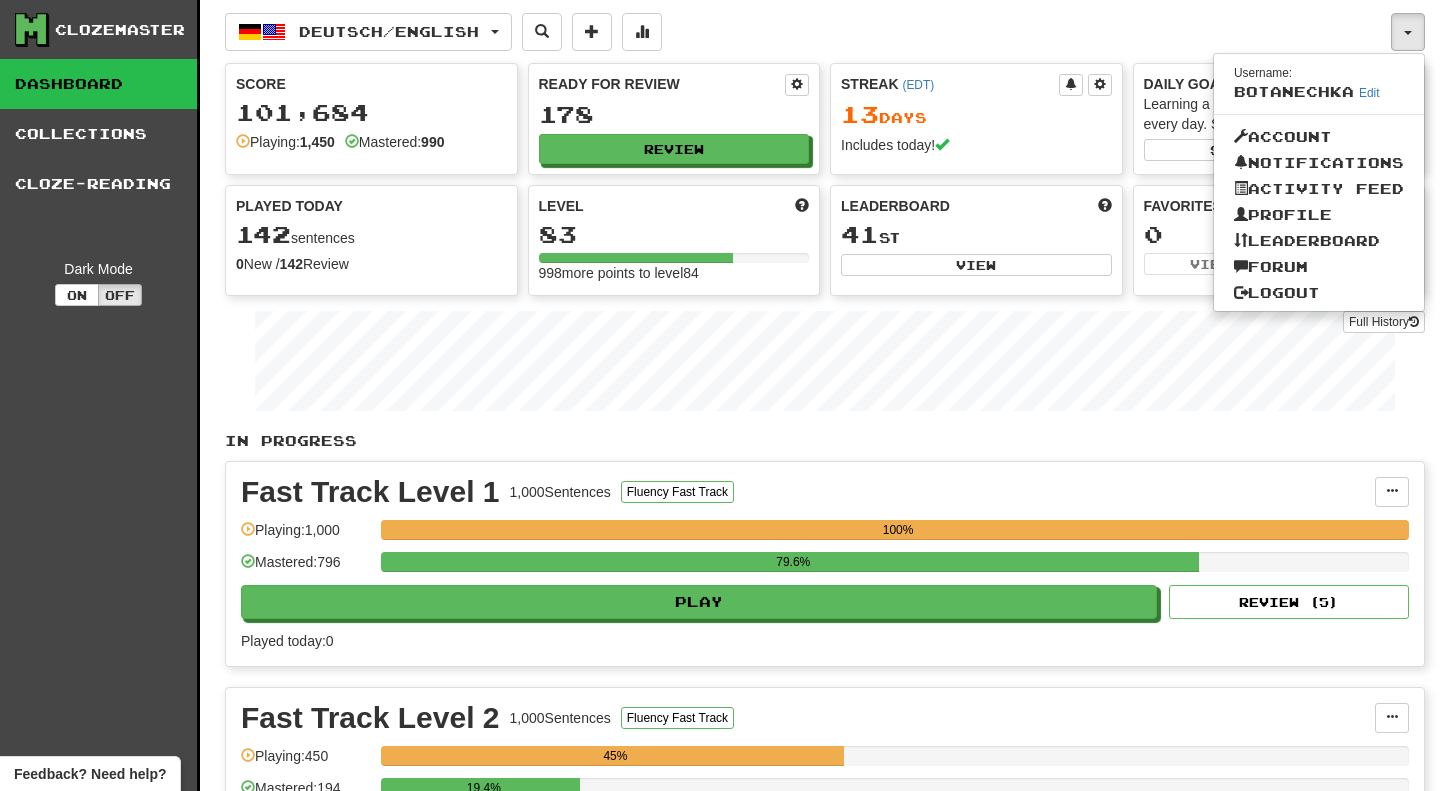 click on "Username: Botanechka Edit  Account  Notifications  Activity Feed  Profile  Leaderboard  Forum  Logout" at bounding box center [1319, 182] 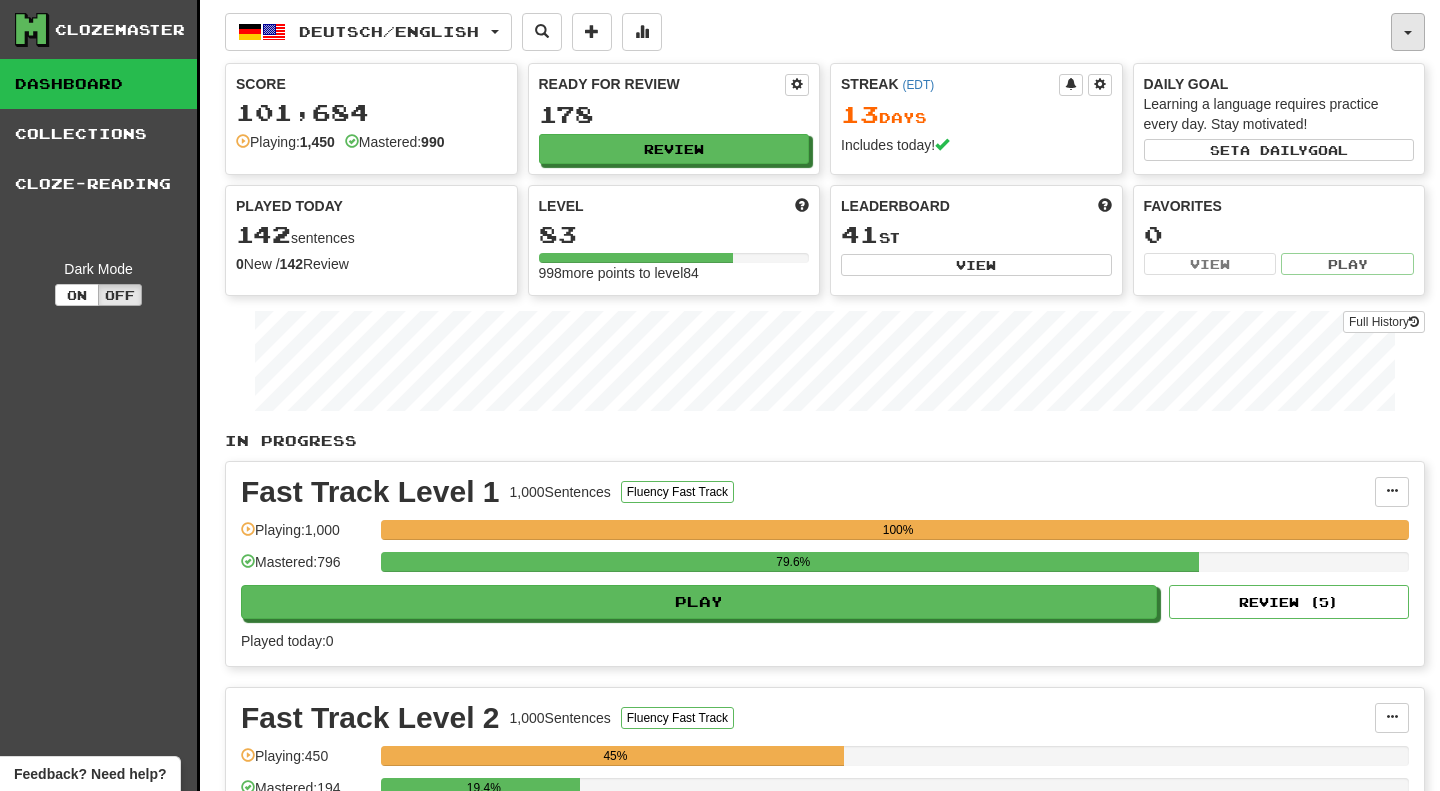 click at bounding box center (1408, 32) 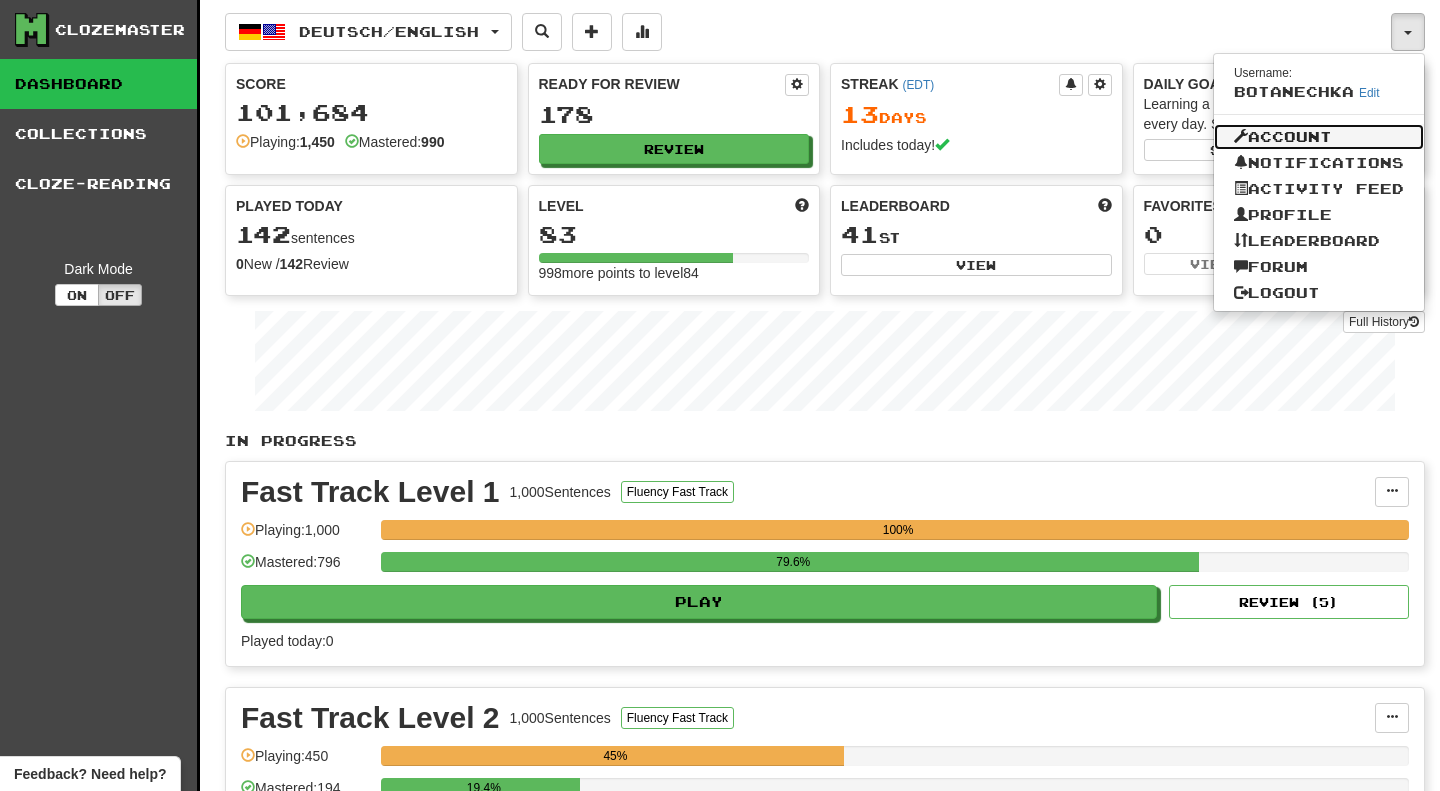 click on "Account" at bounding box center (1319, 137) 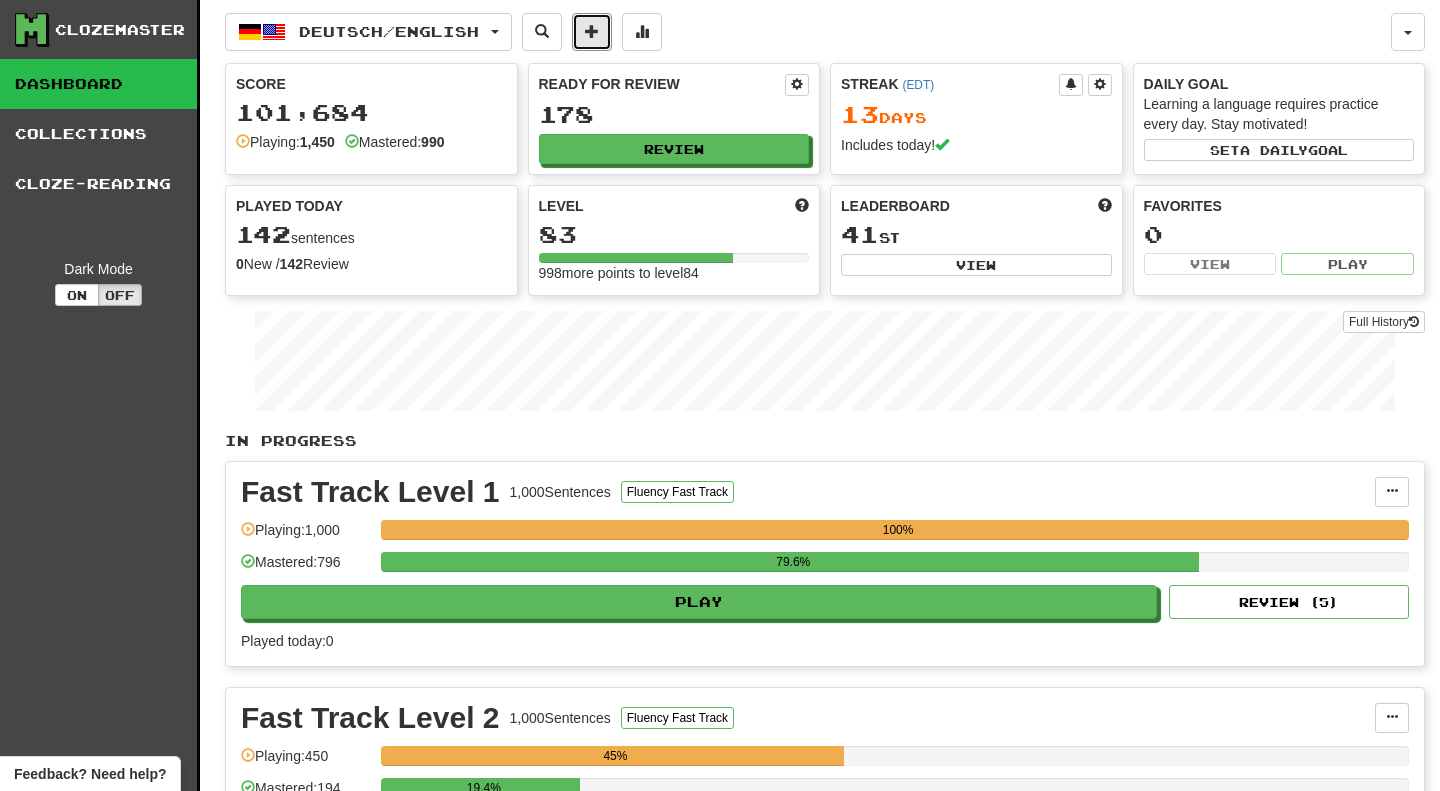drag, startPoint x: 617, startPoint y: 38, endPoint x: 626, endPoint y: 95, distance: 57.706154 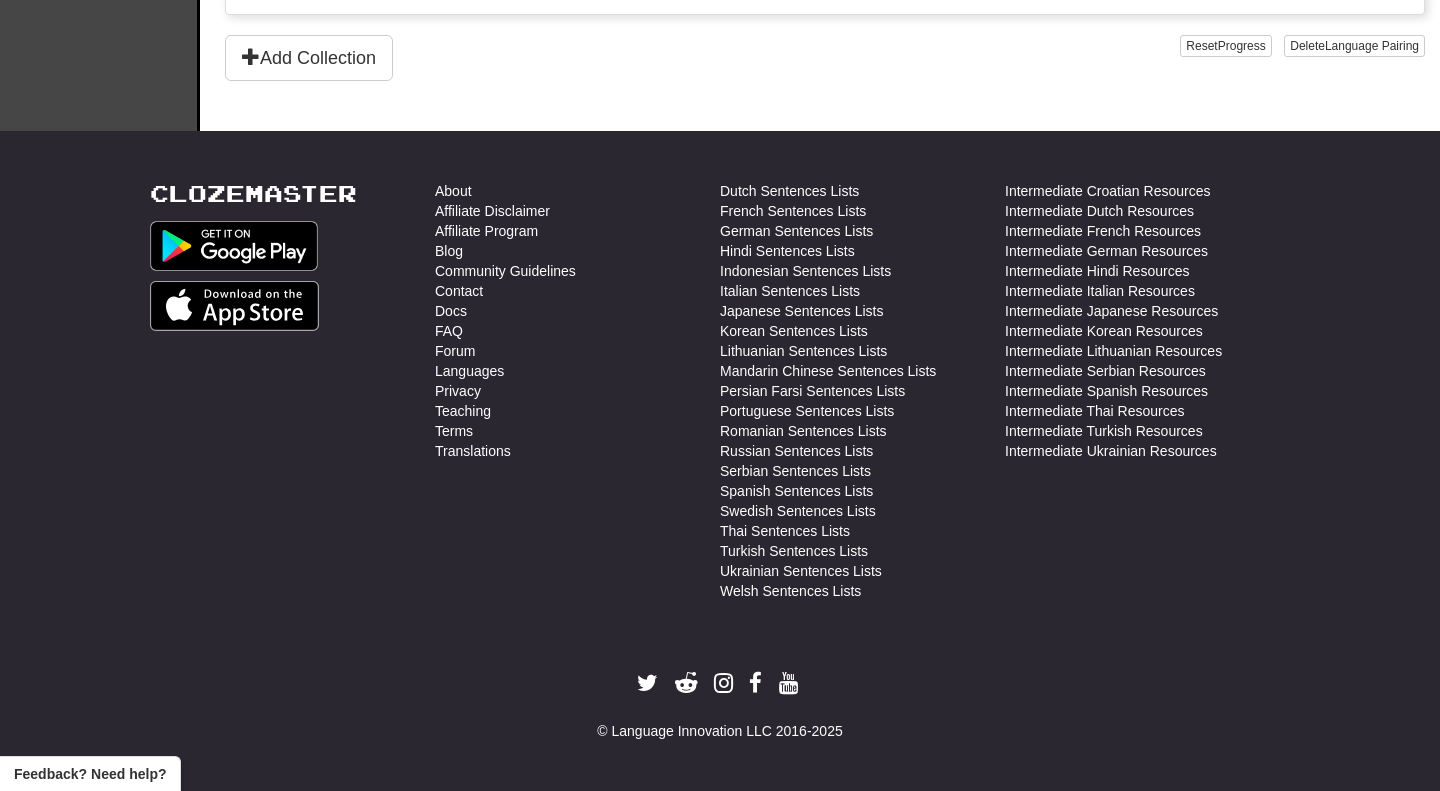 scroll, scrollTop: 0, scrollLeft: 0, axis: both 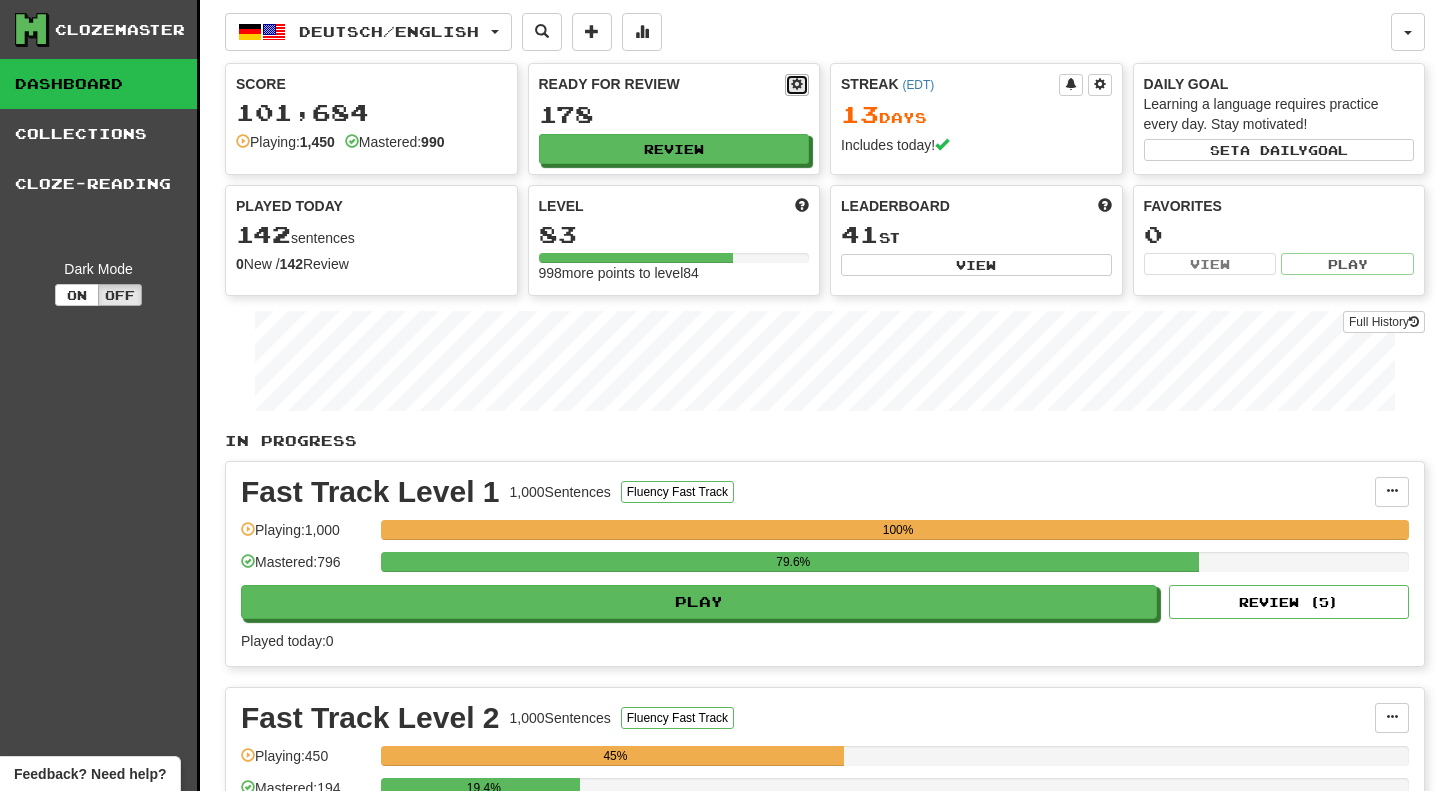 click at bounding box center [797, 84] 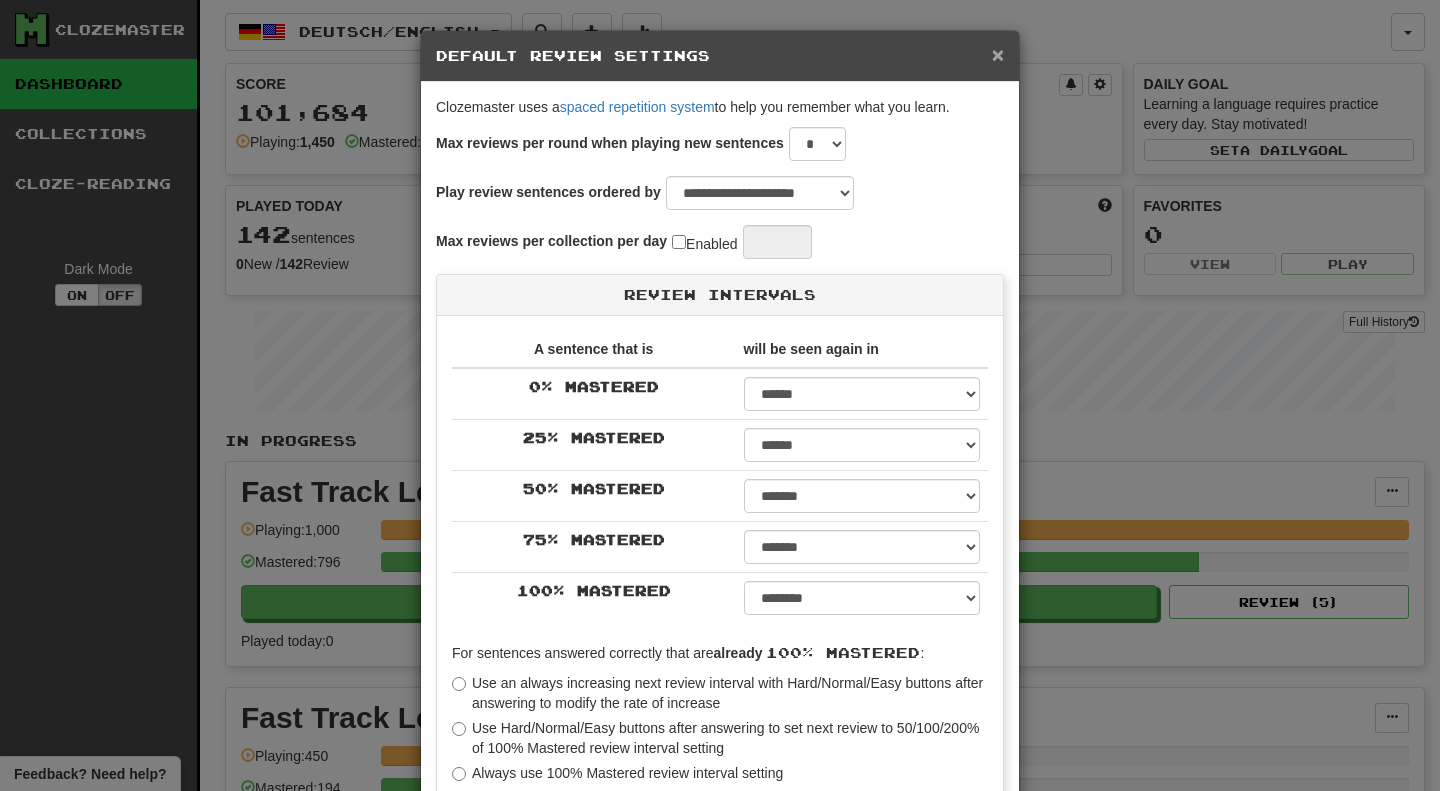 click on "×" at bounding box center [998, 54] 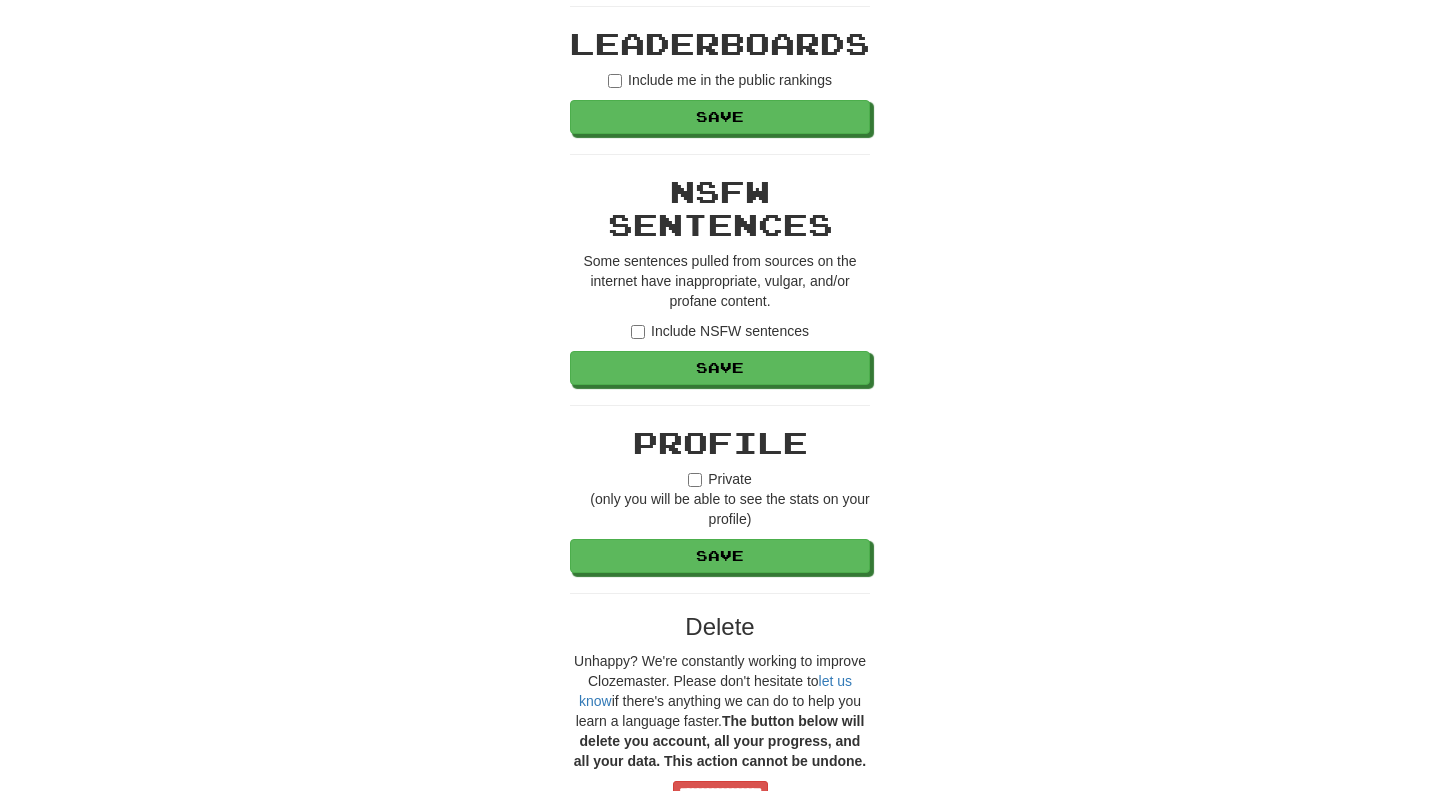 scroll, scrollTop: 1375, scrollLeft: 0, axis: vertical 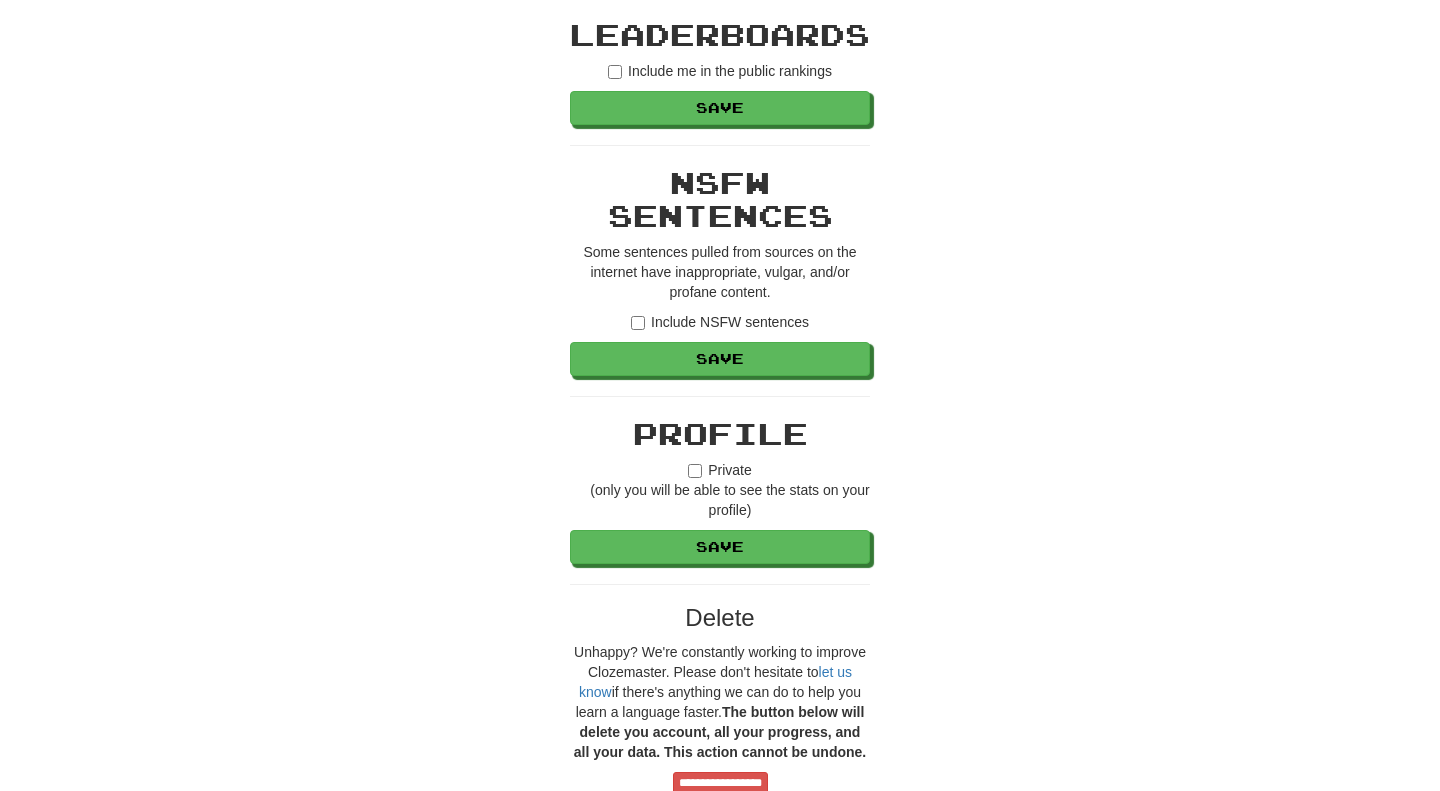 click on "Include NSFW sentences" at bounding box center [720, 322] 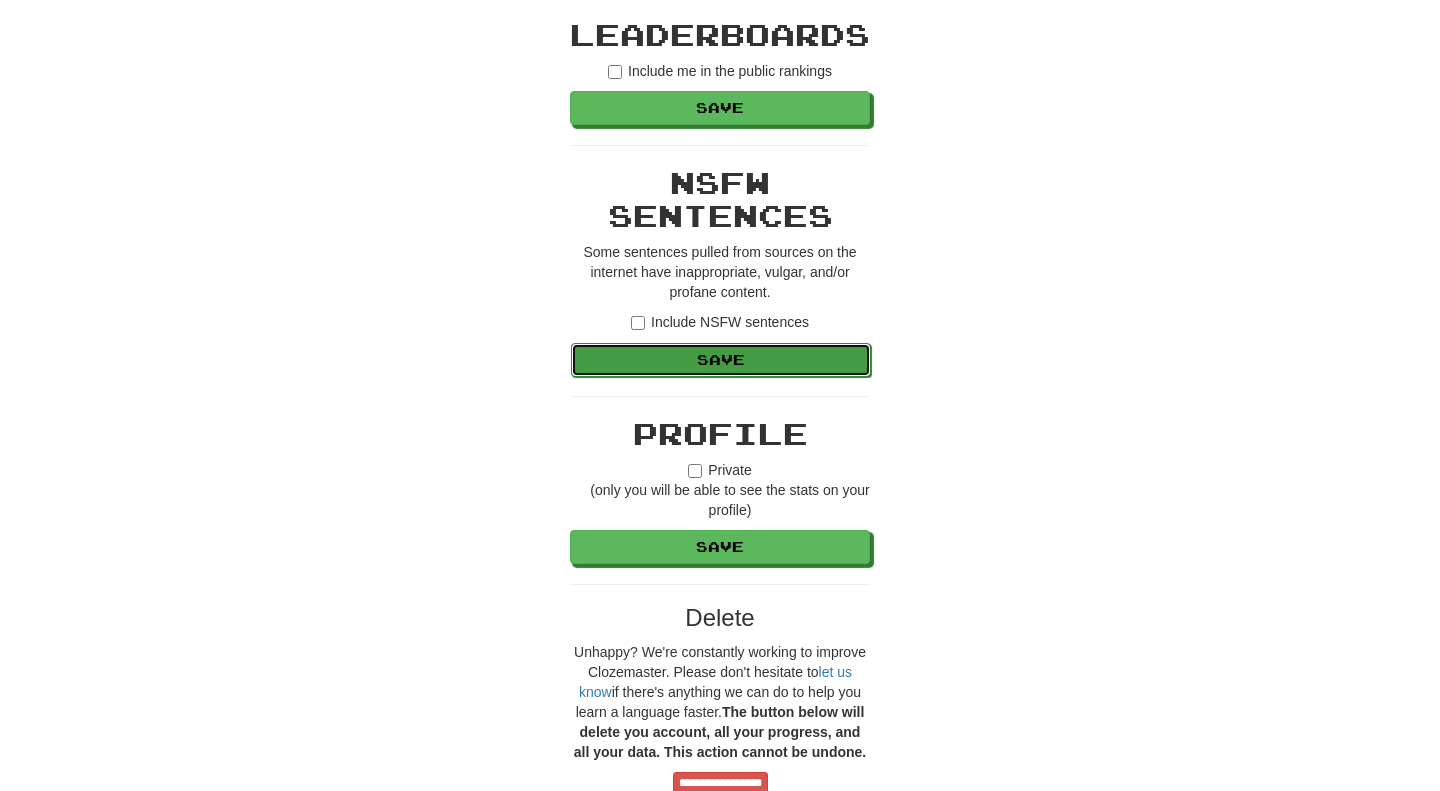 click on "Save" at bounding box center [721, 360] 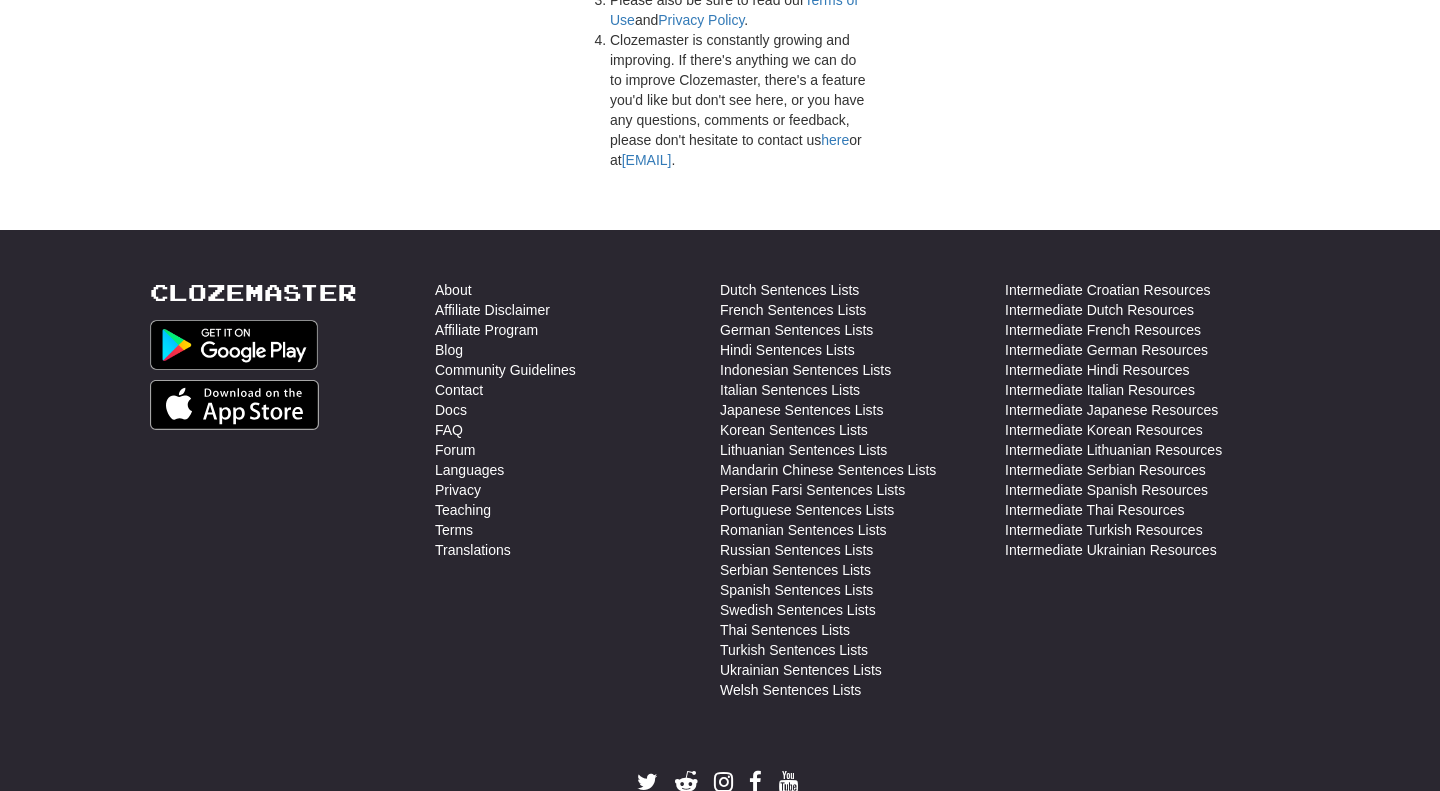 scroll, scrollTop: 3013, scrollLeft: 0, axis: vertical 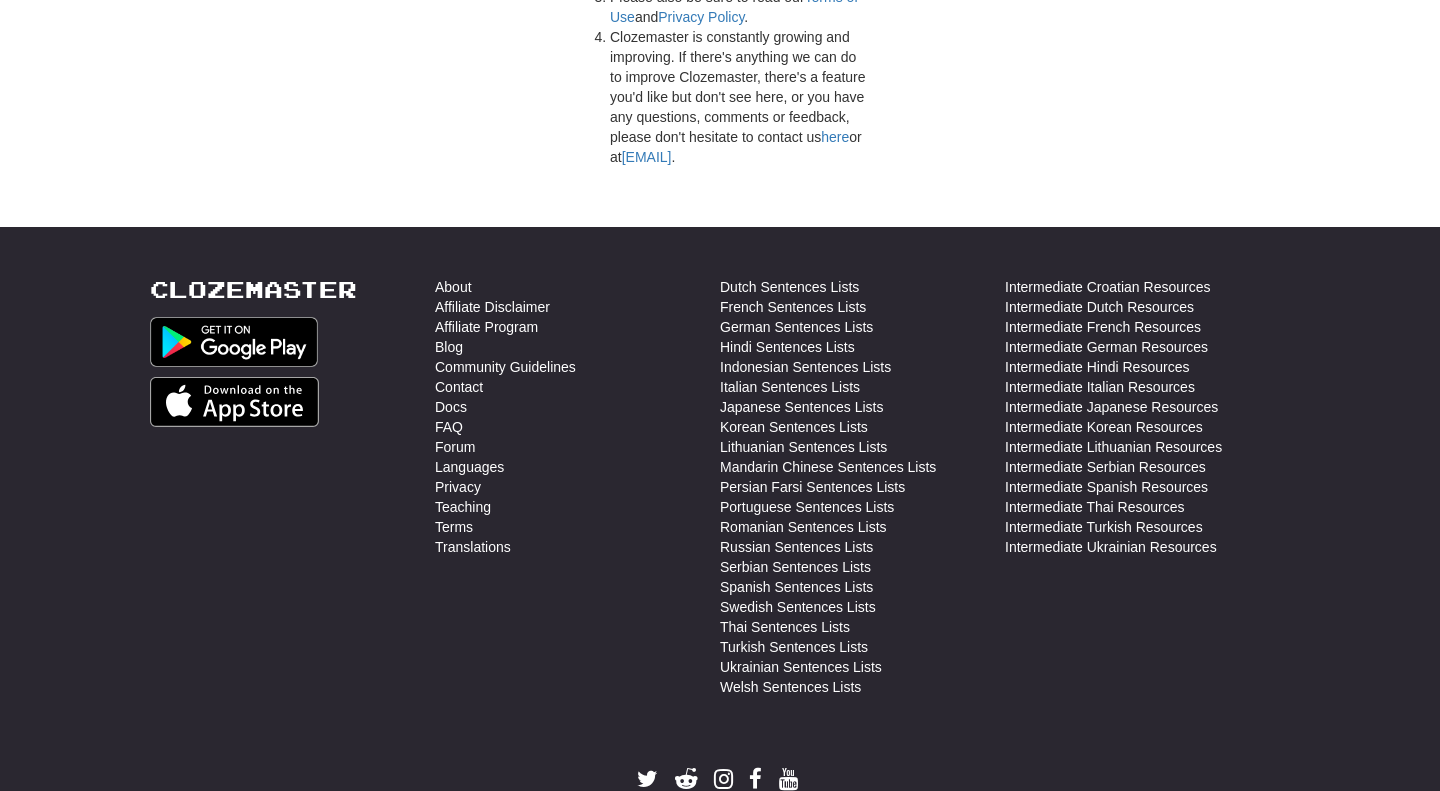 click on "Docs" at bounding box center (577, 407) 